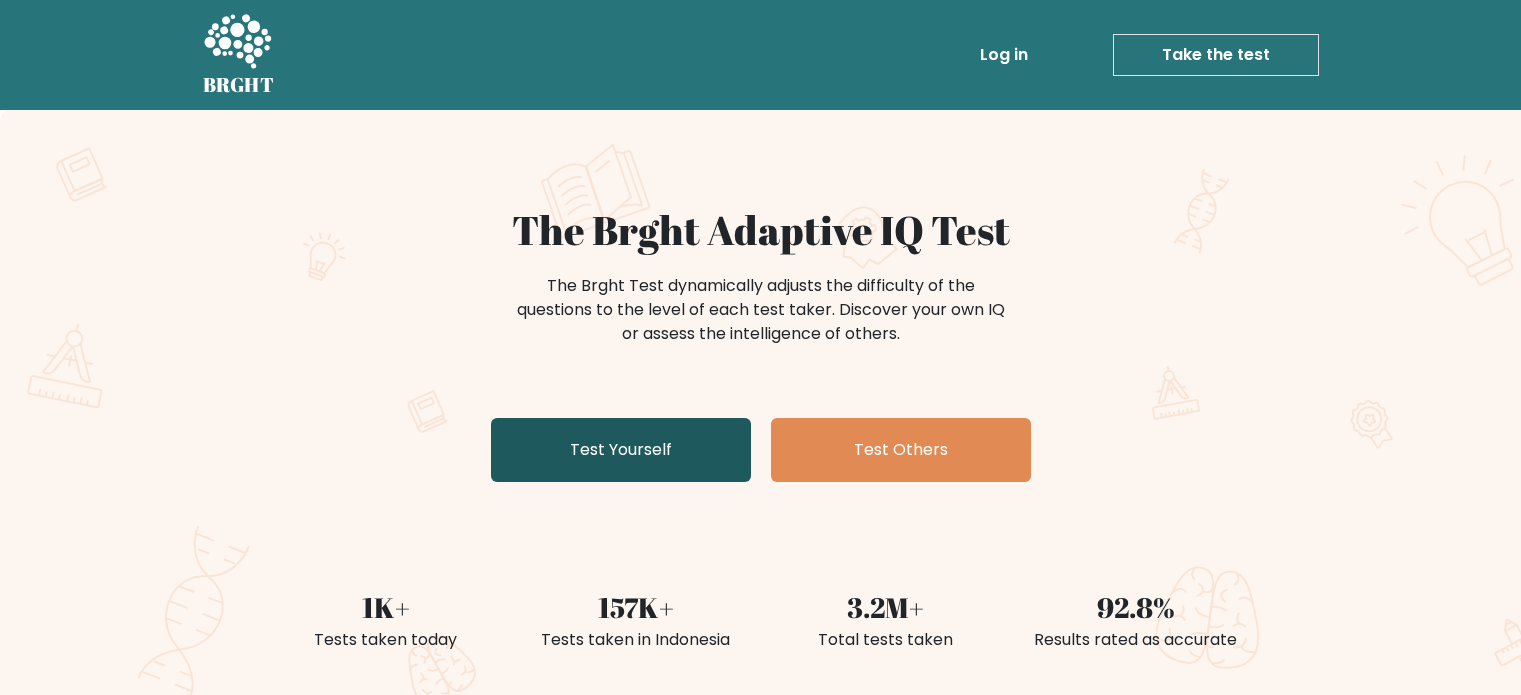 scroll, scrollTop: 0, scrollLeft: 0, axis: both 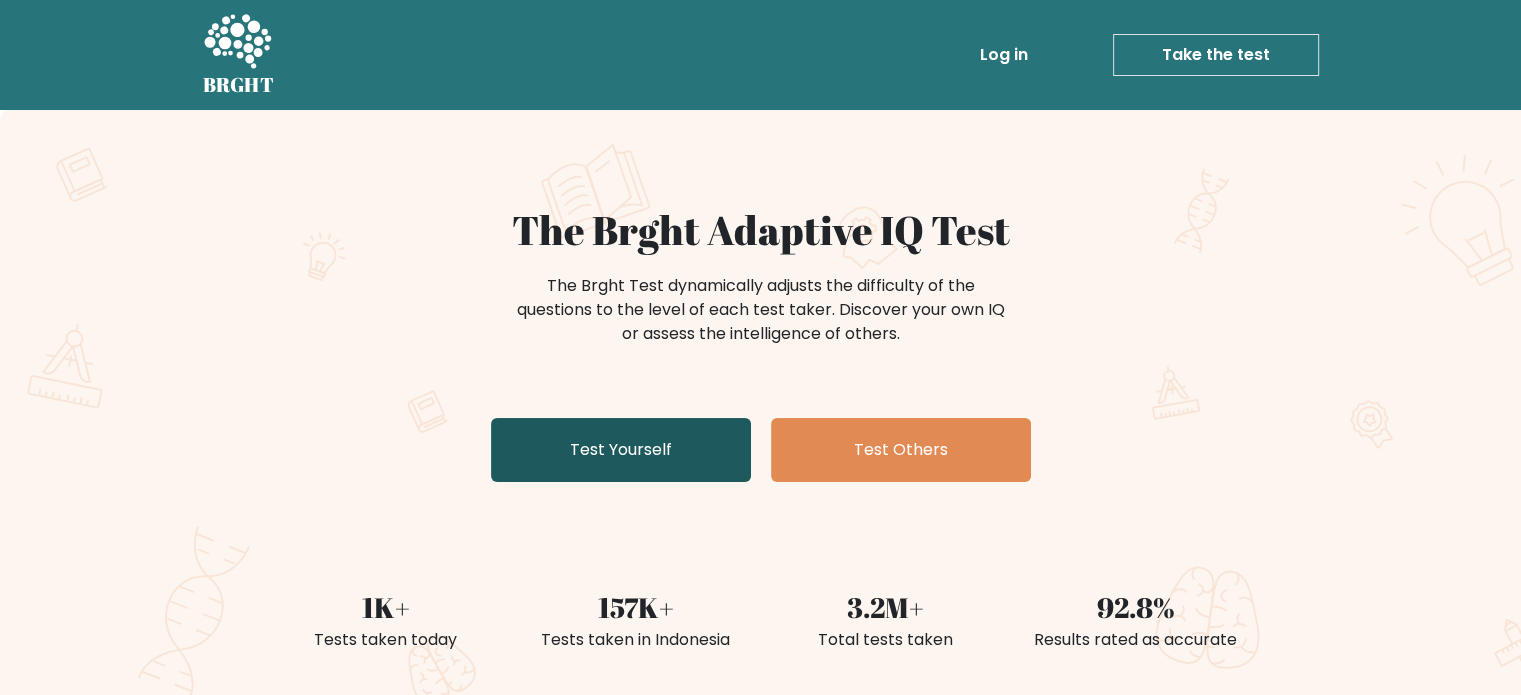click on "Test Yourself" at bounding box center (621, 450) 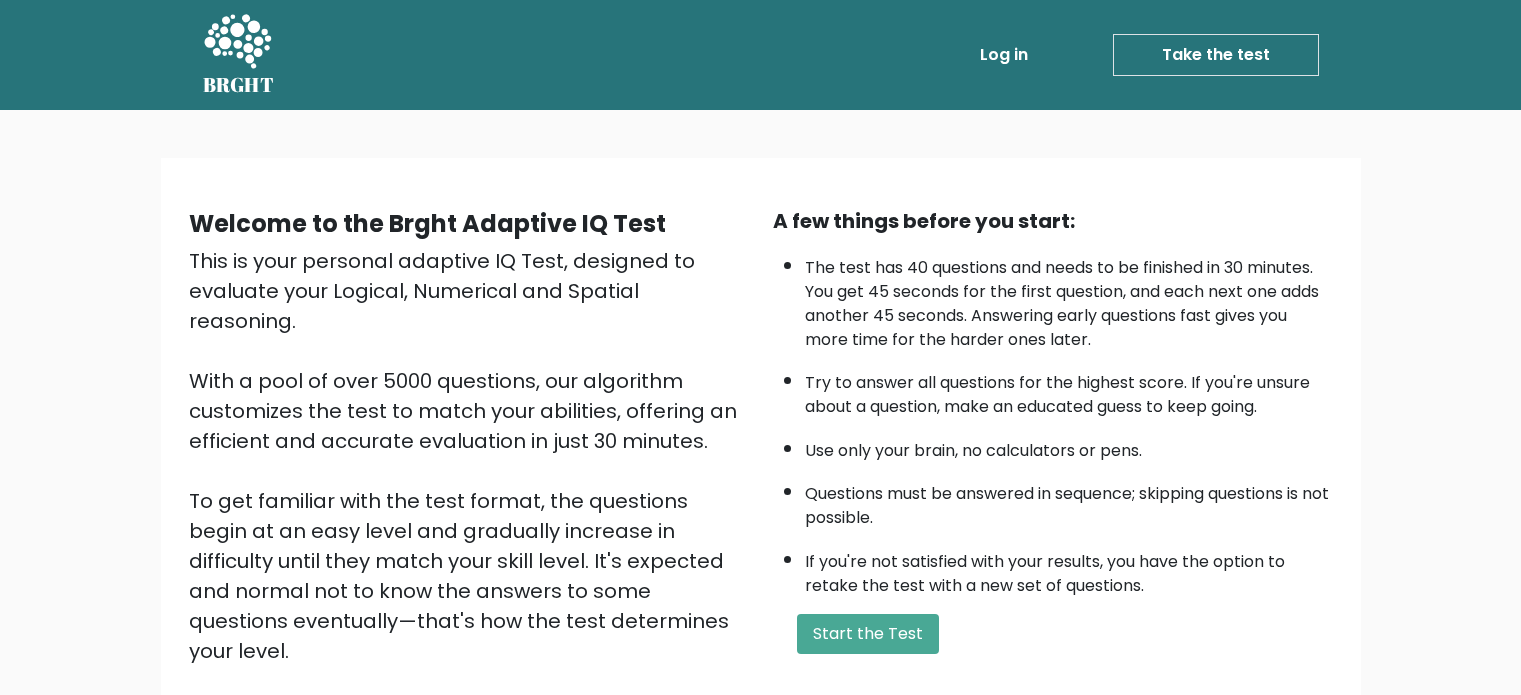 scroll, scrollTop: 0, scrollLeft: 0, axis: both 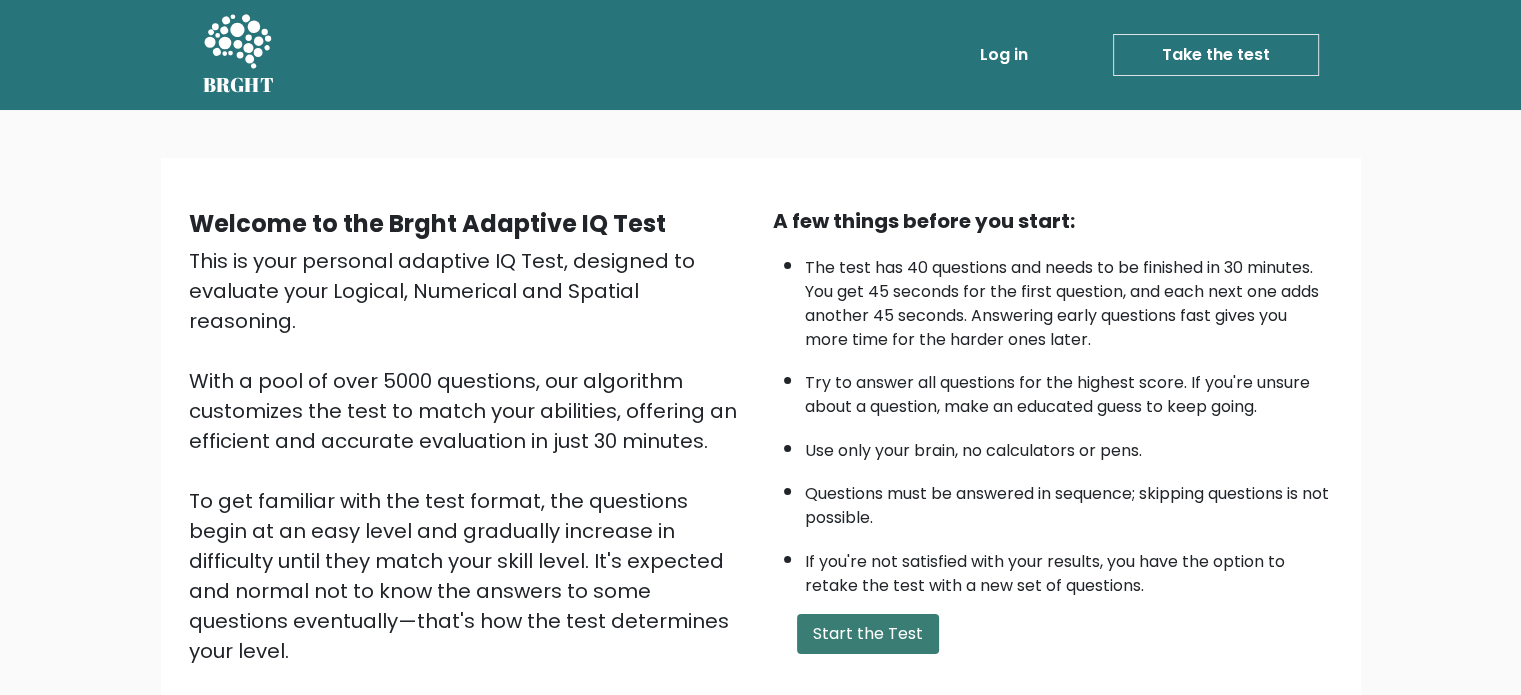 click on "Start the Test" at bounding box center [868, 634] 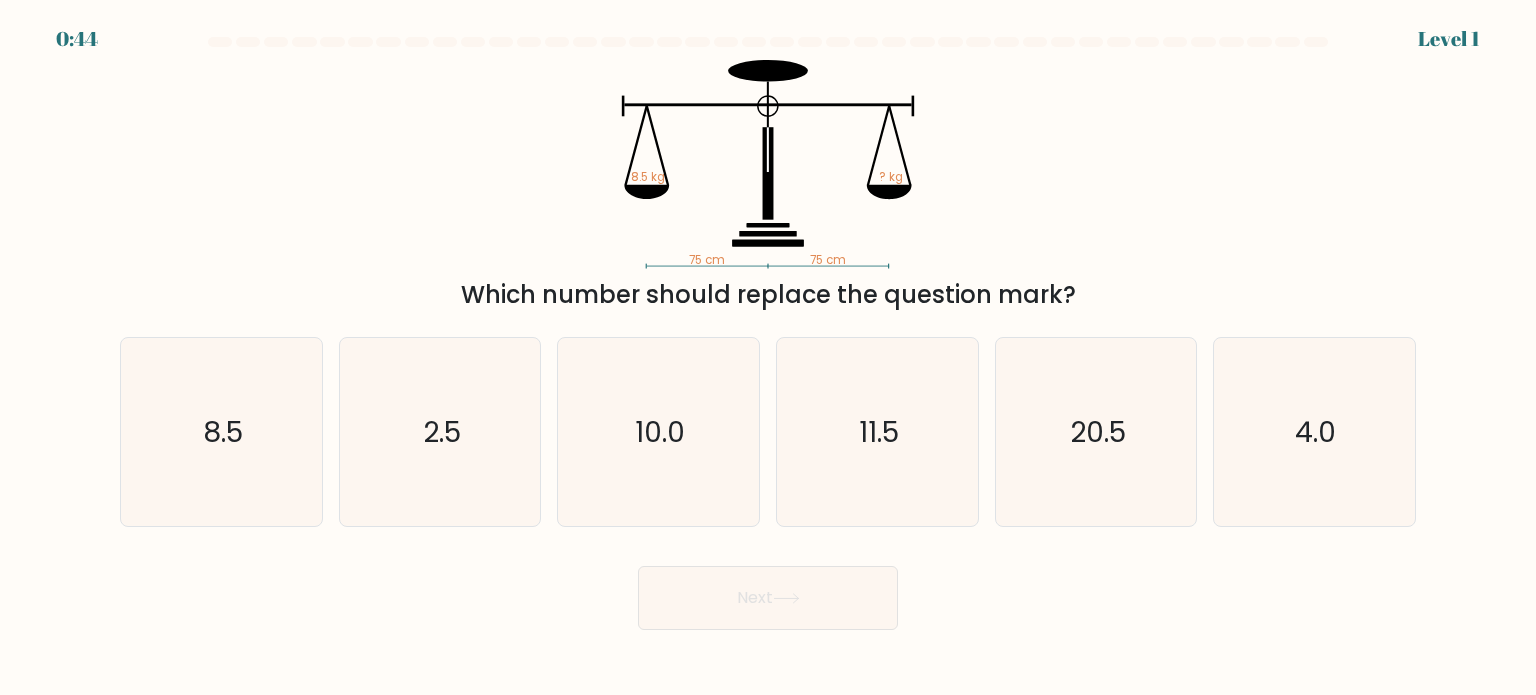 scroll, scrollTop: 0, scrollLeft: 0, axis: both 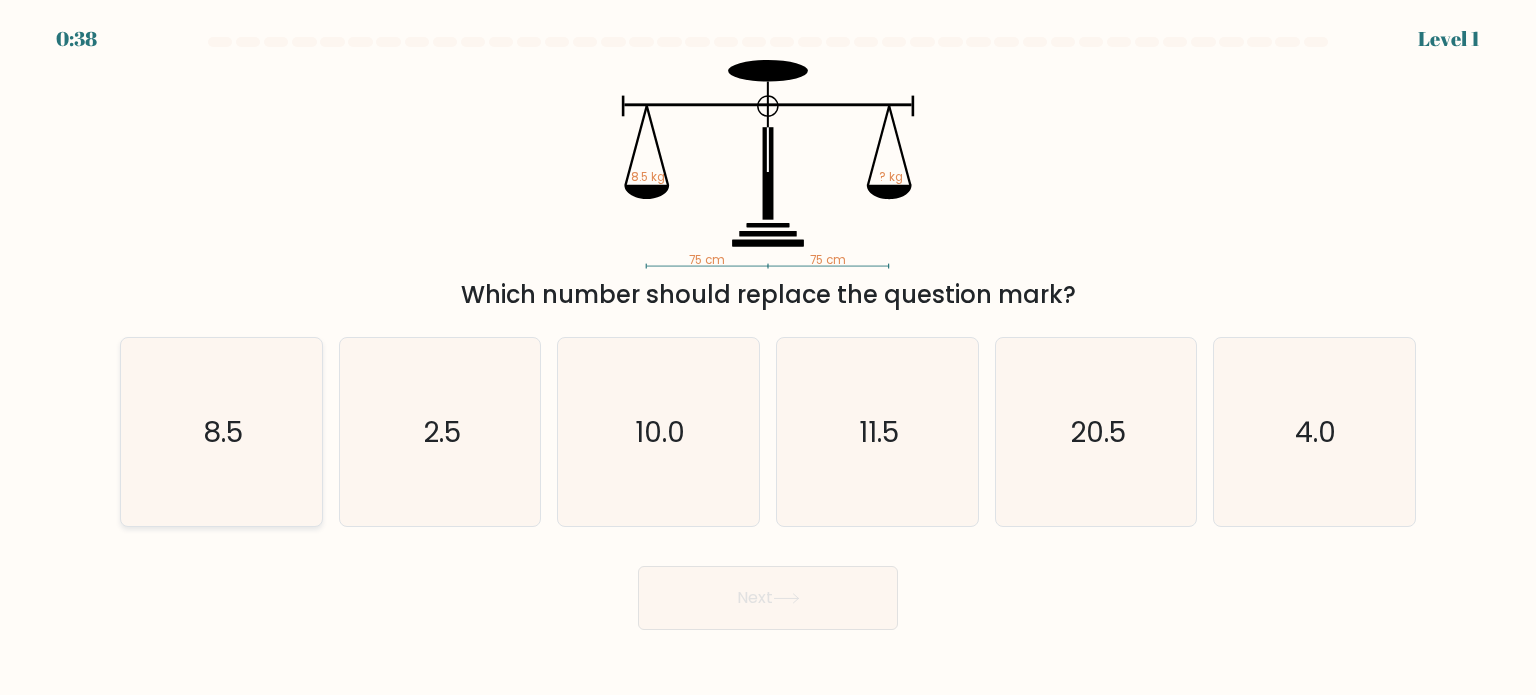 click on "8.5" 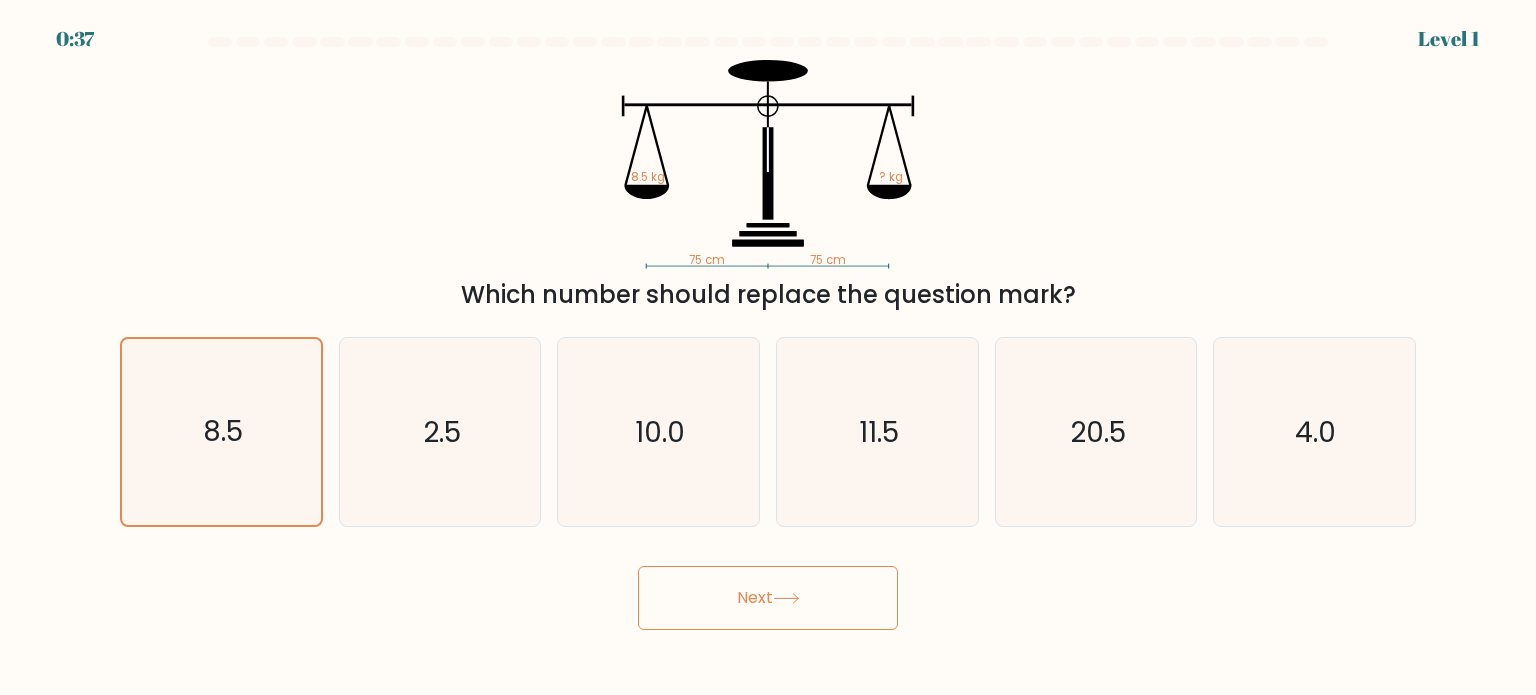 click on "Next" at bounding box center (768, 598) 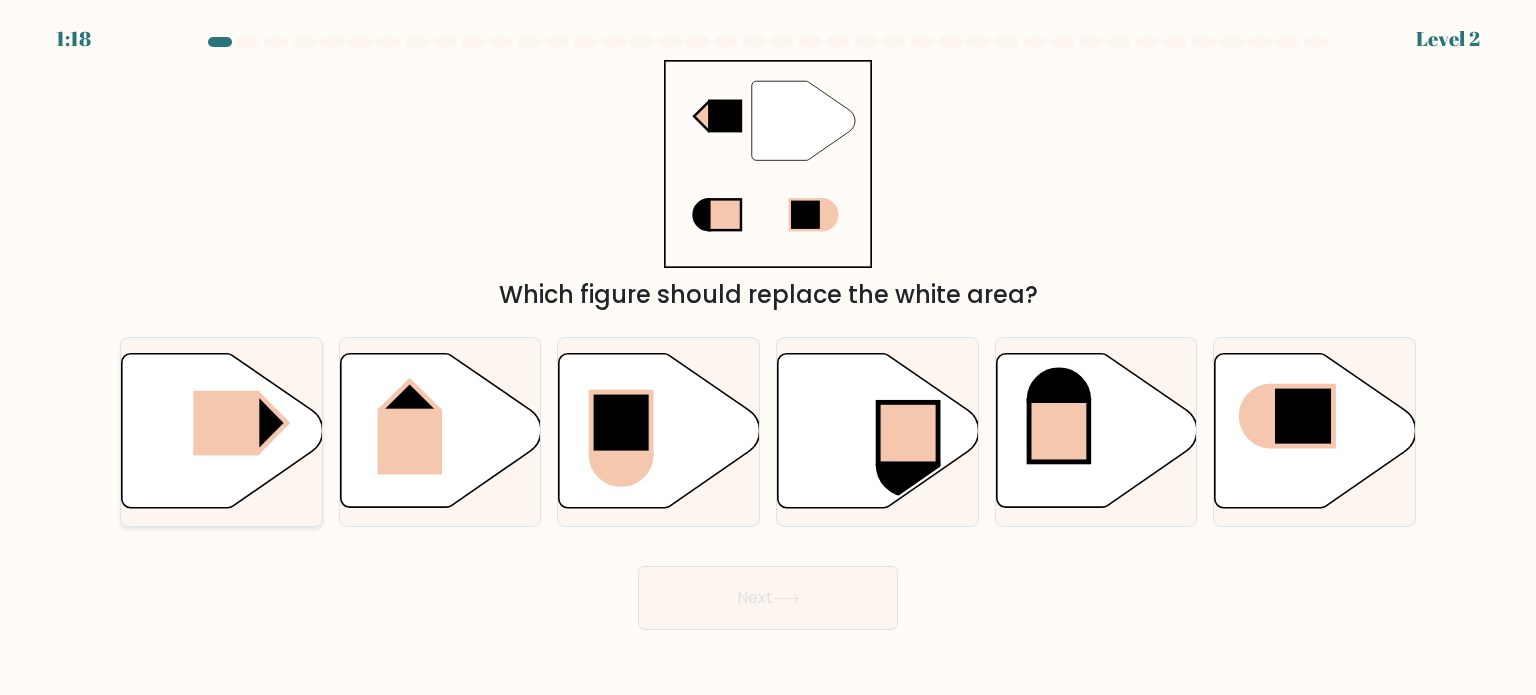 click 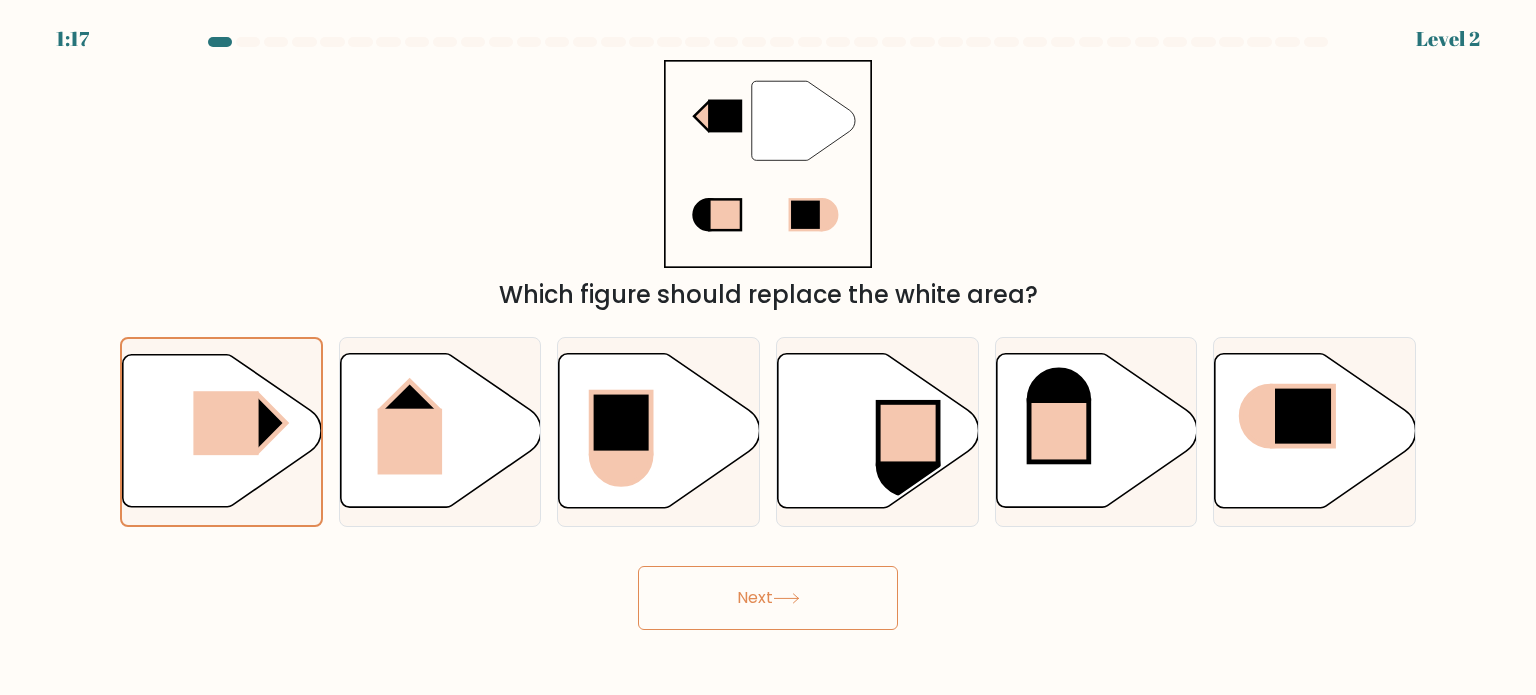 click on "Next" at bounding box center [768, 598] 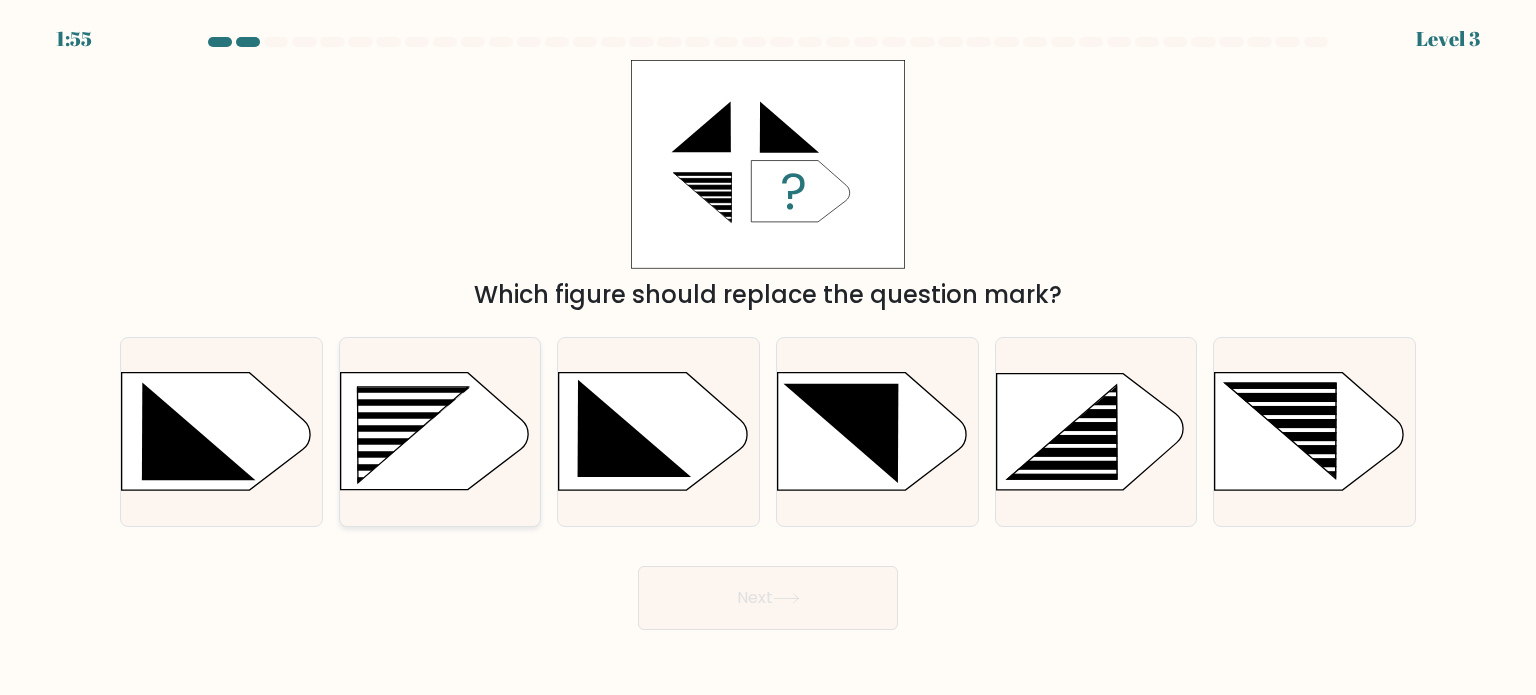 click 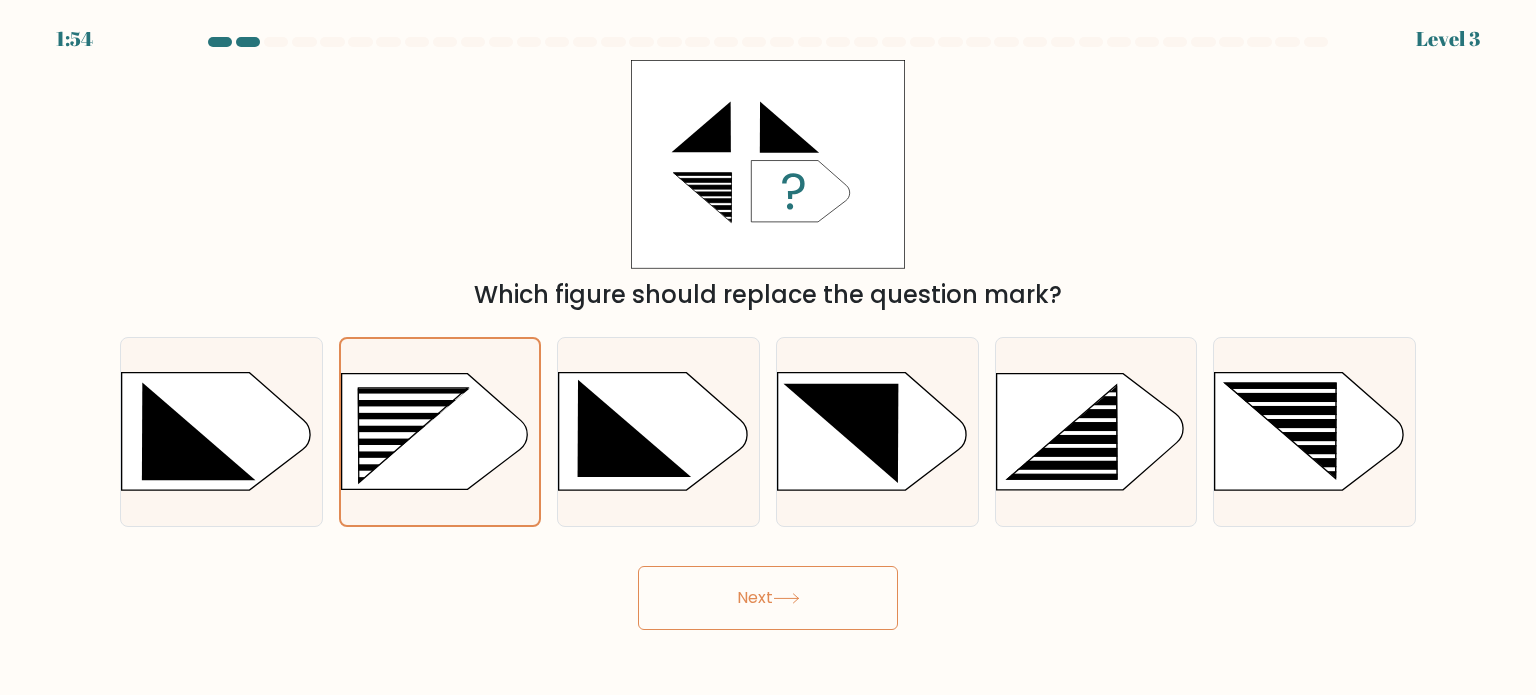 click on "Next" at bounding box center [768, 598] 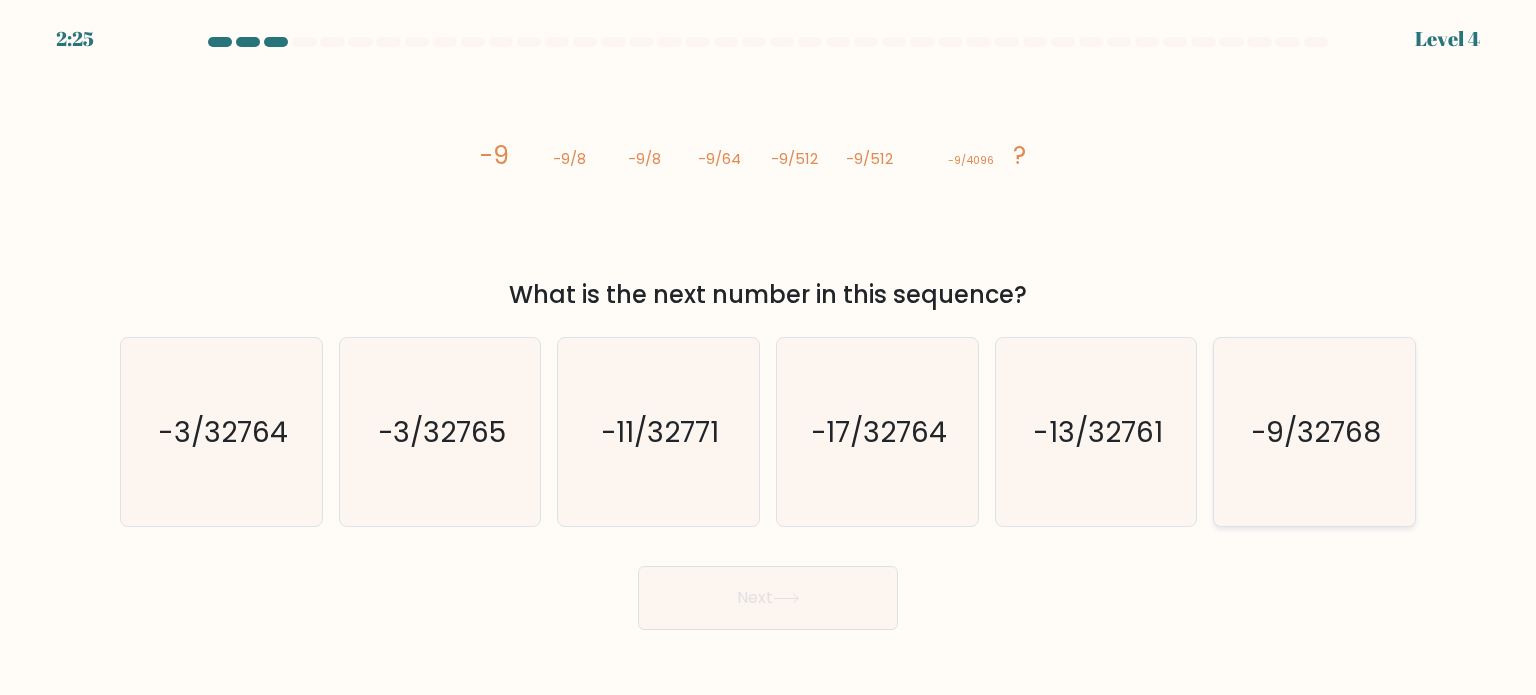 click on "-9/32768" 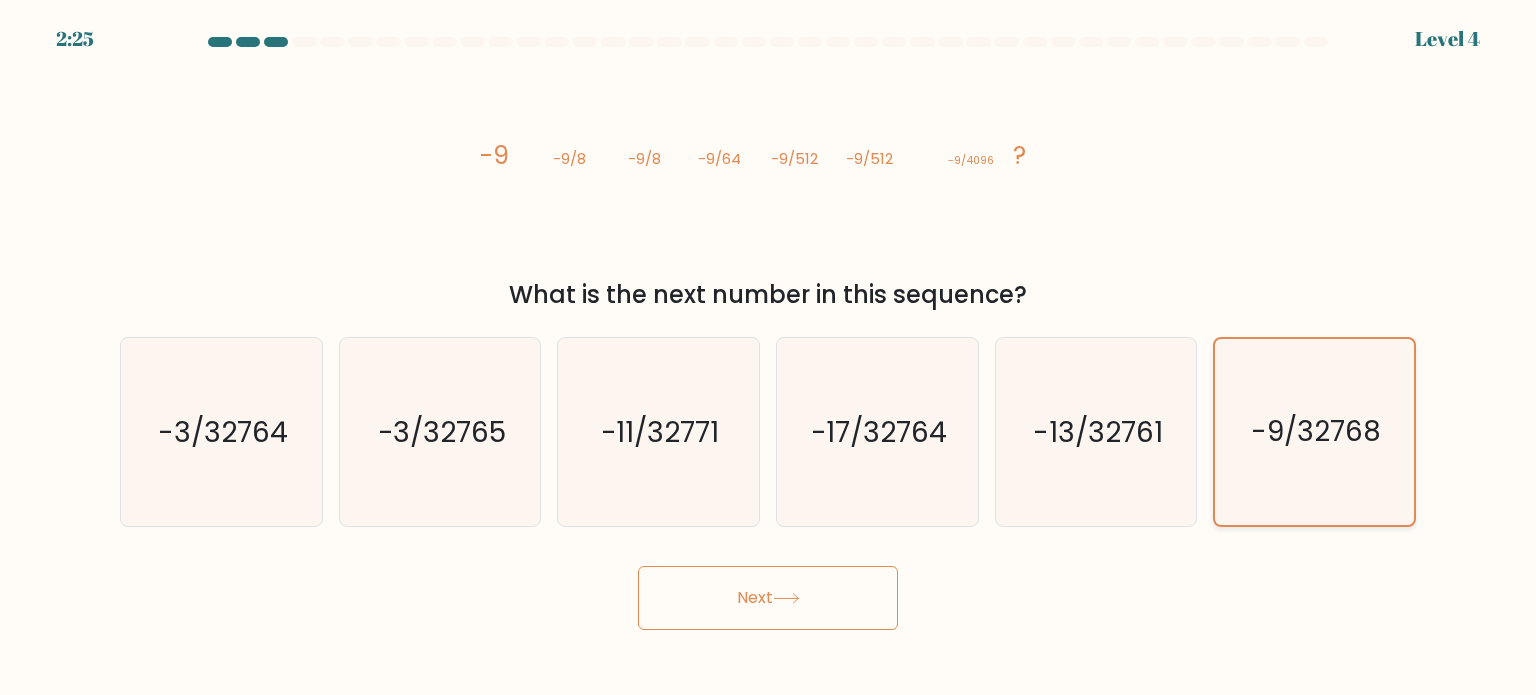 click on "-9/32768" 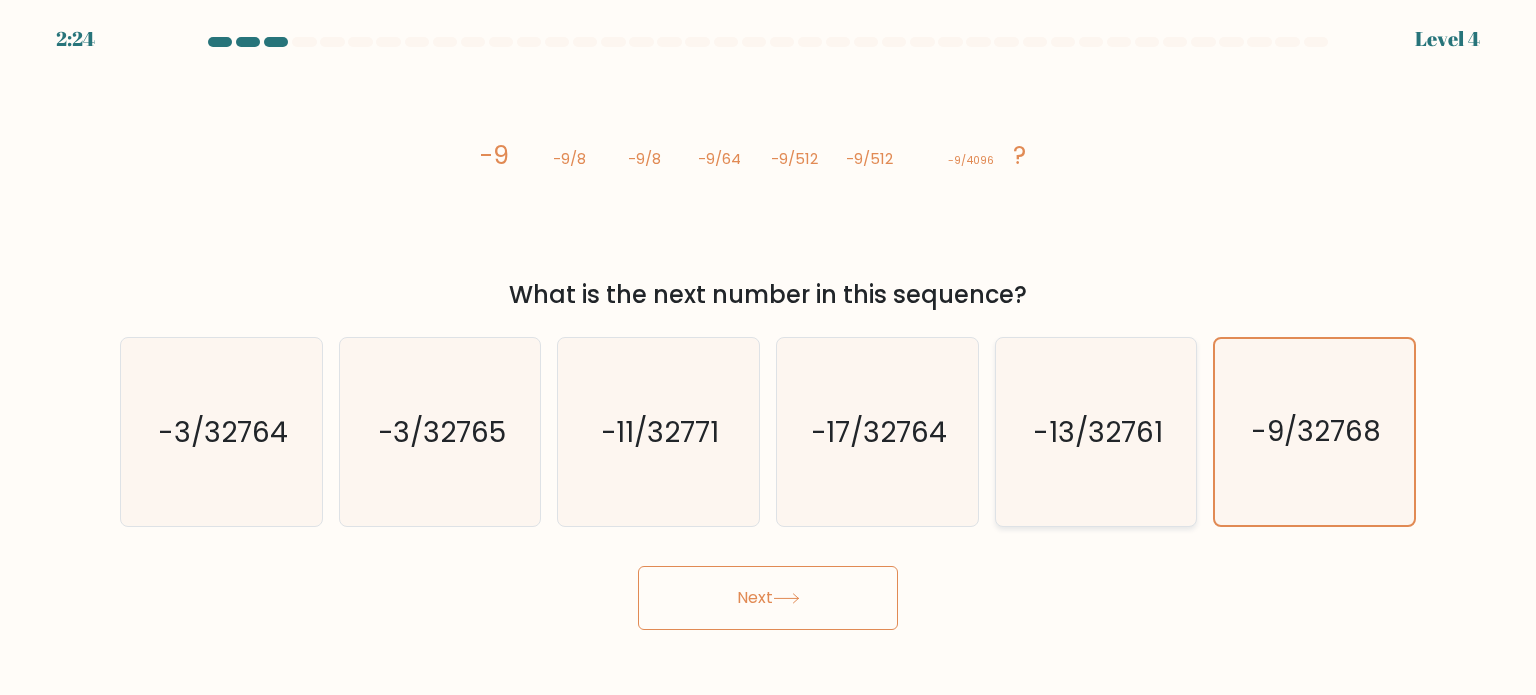 click on "-13/32761" 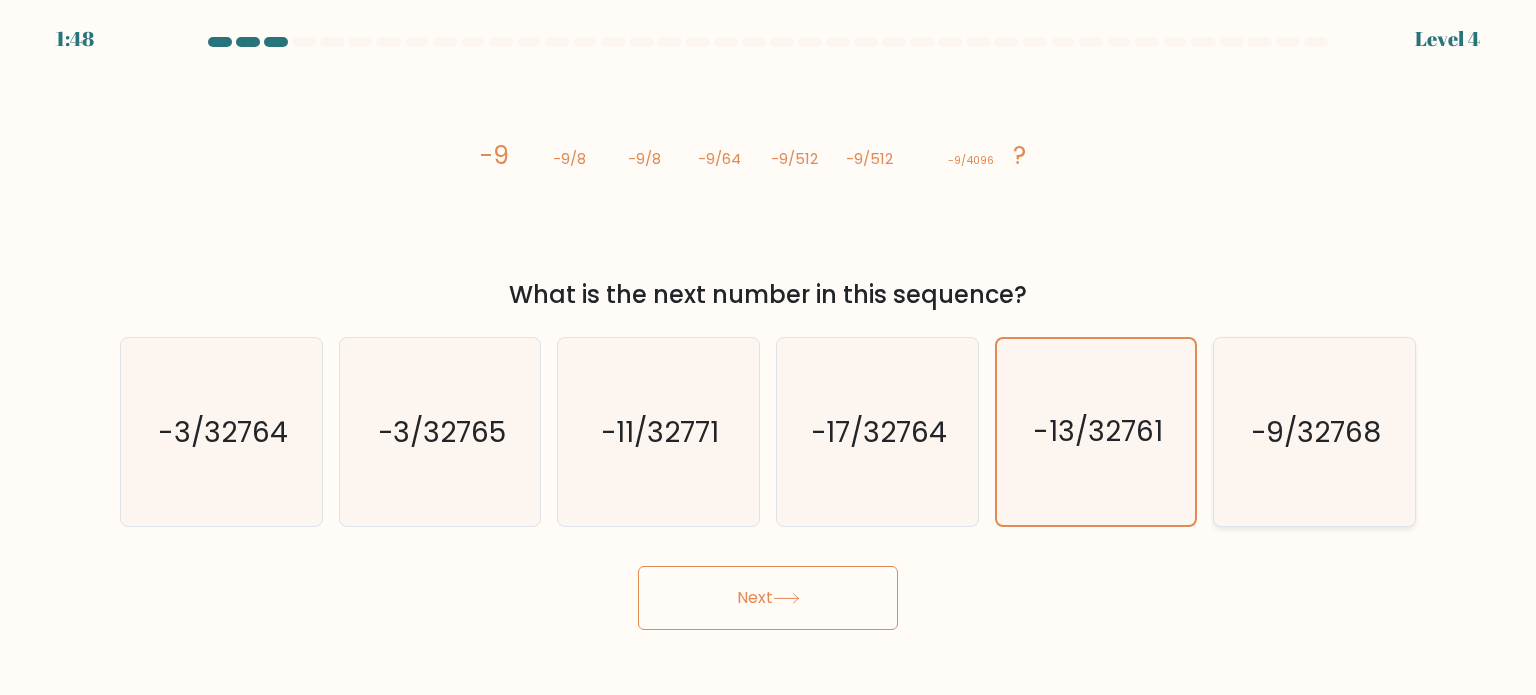 click on "-9/32768" 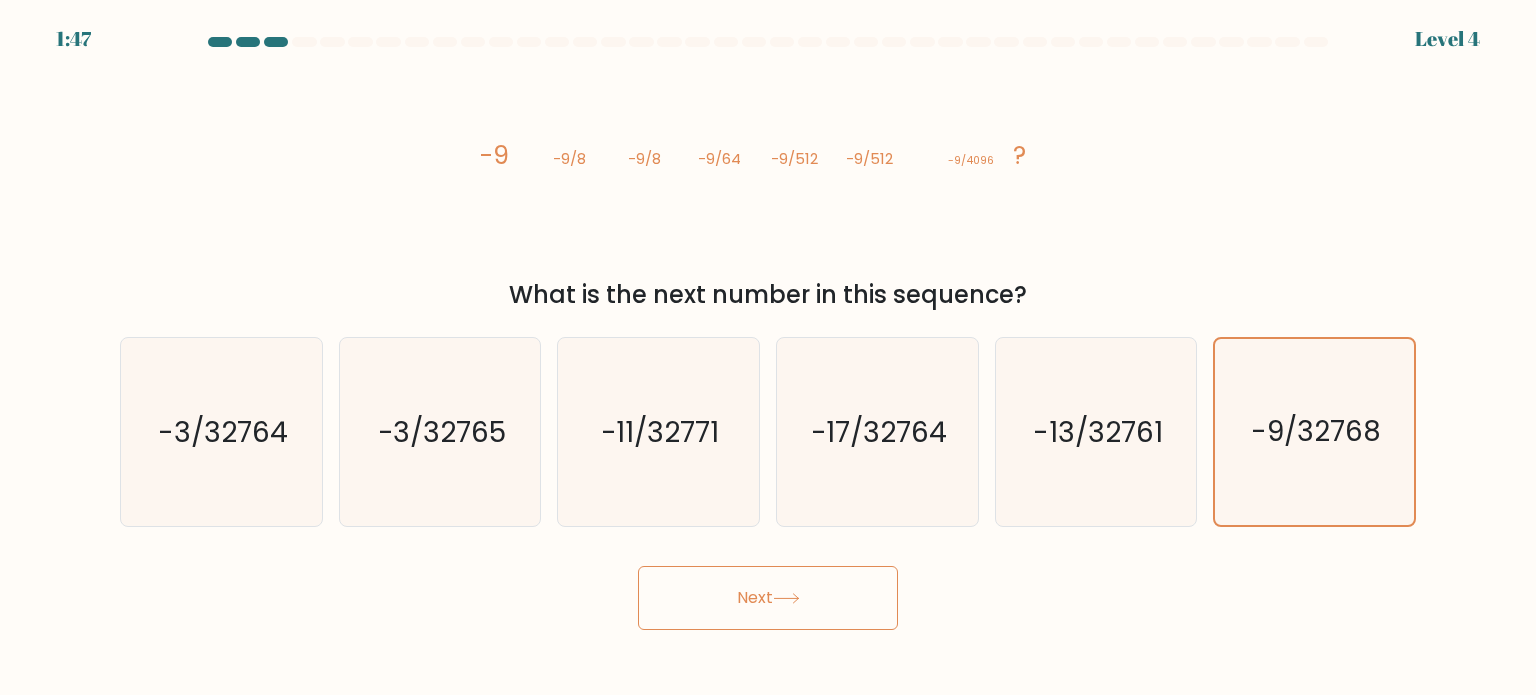 click on "Next" at bounding box center [768, 598] 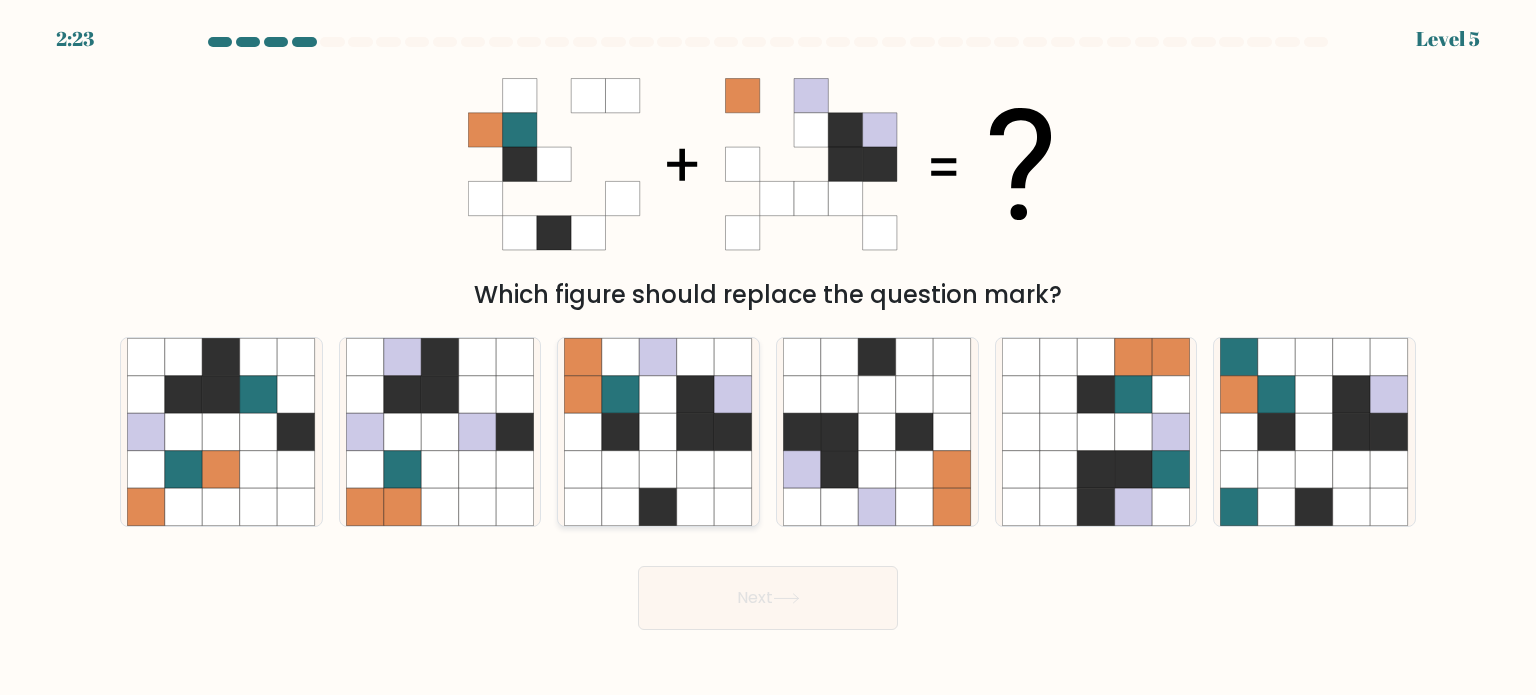 click 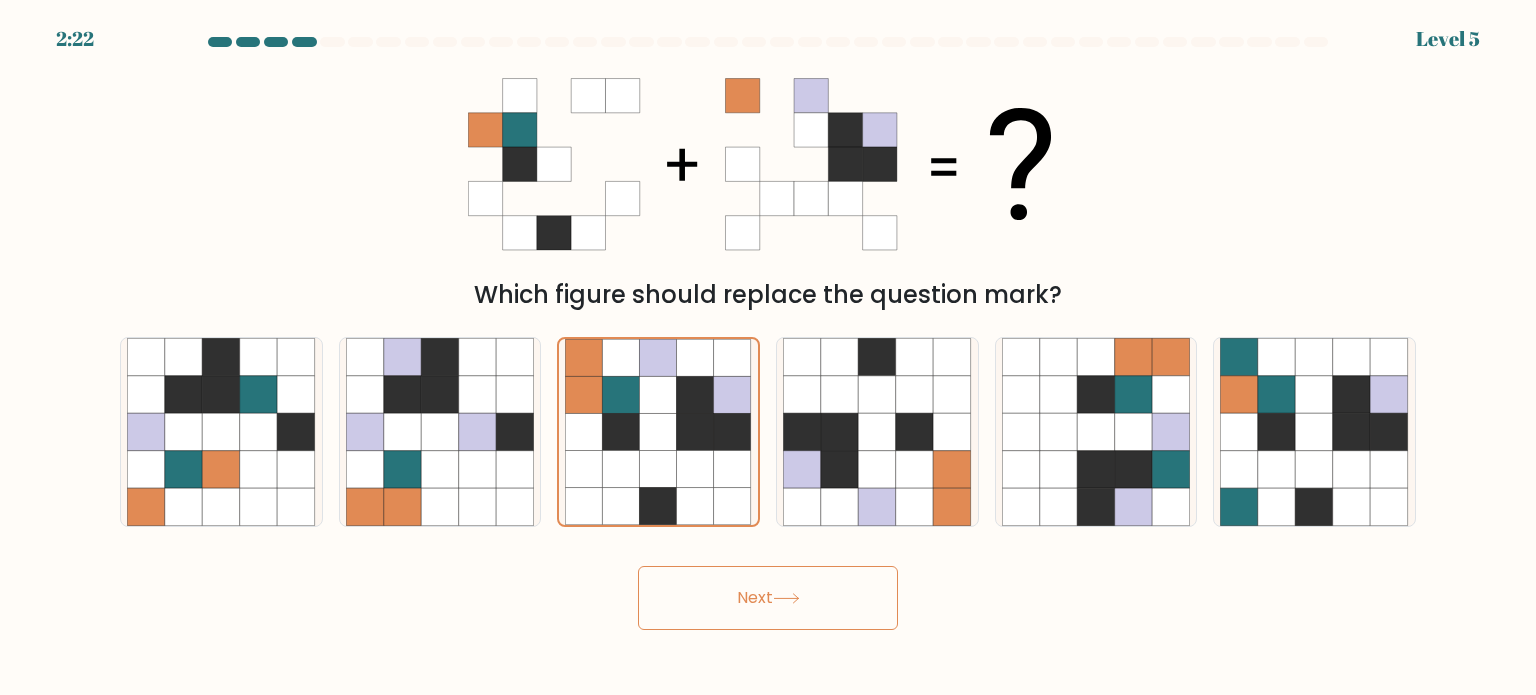 click on "Next" at bounding box center (768, 598) 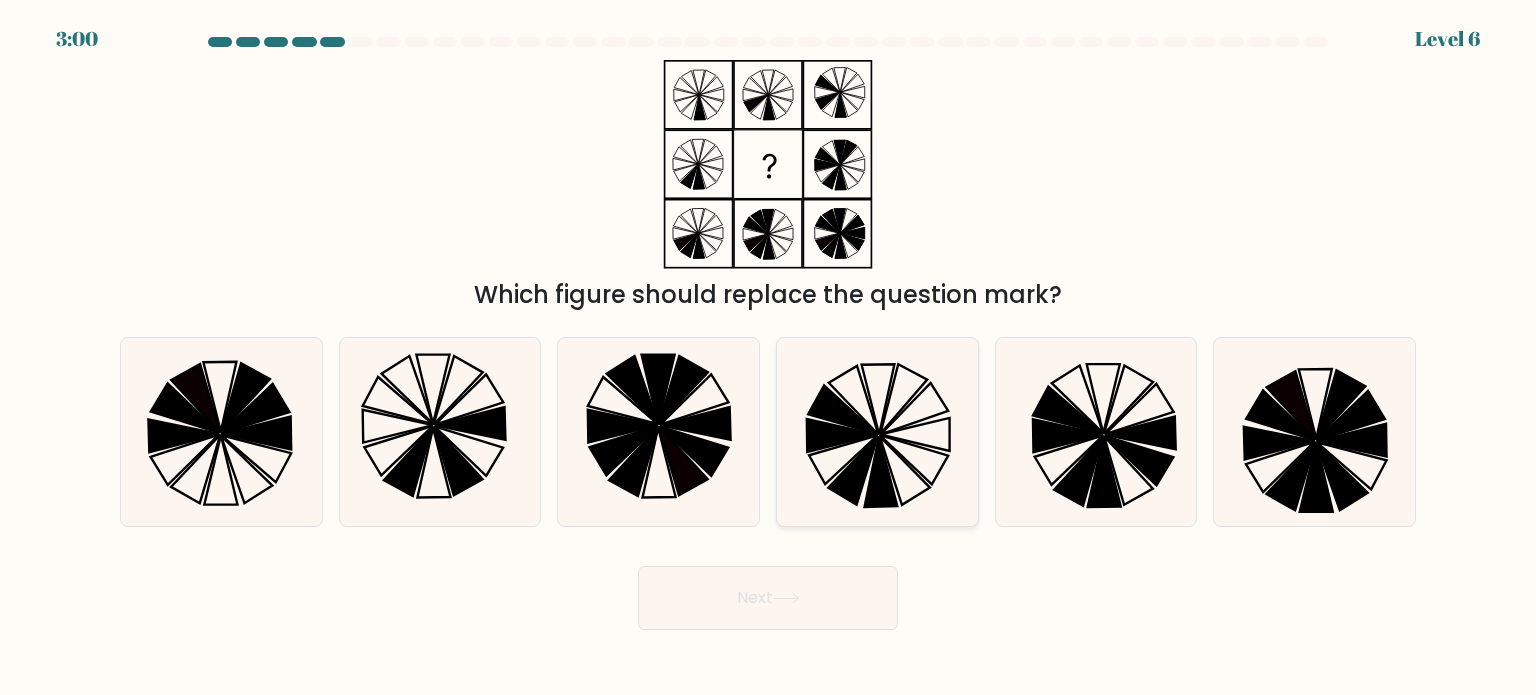 click 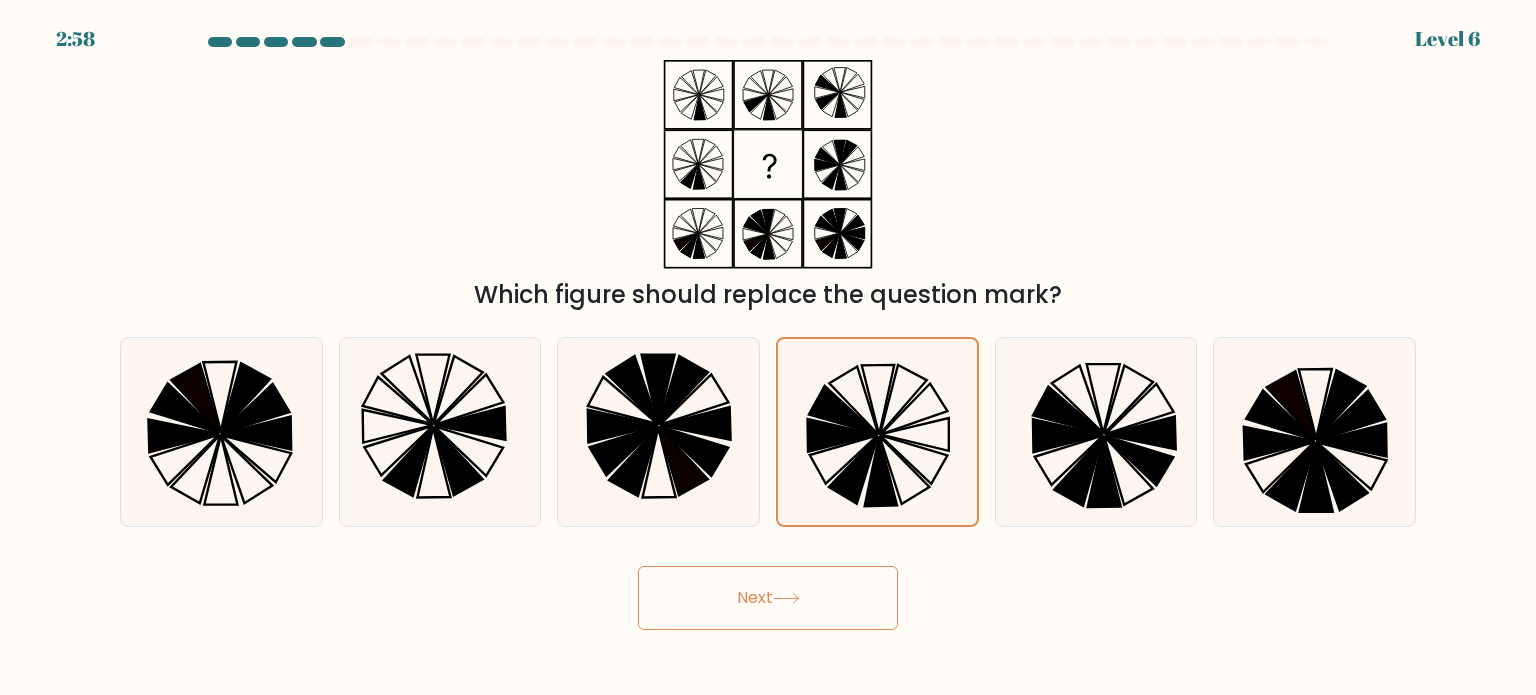 click on "Next" at bounding box center [768, 598] 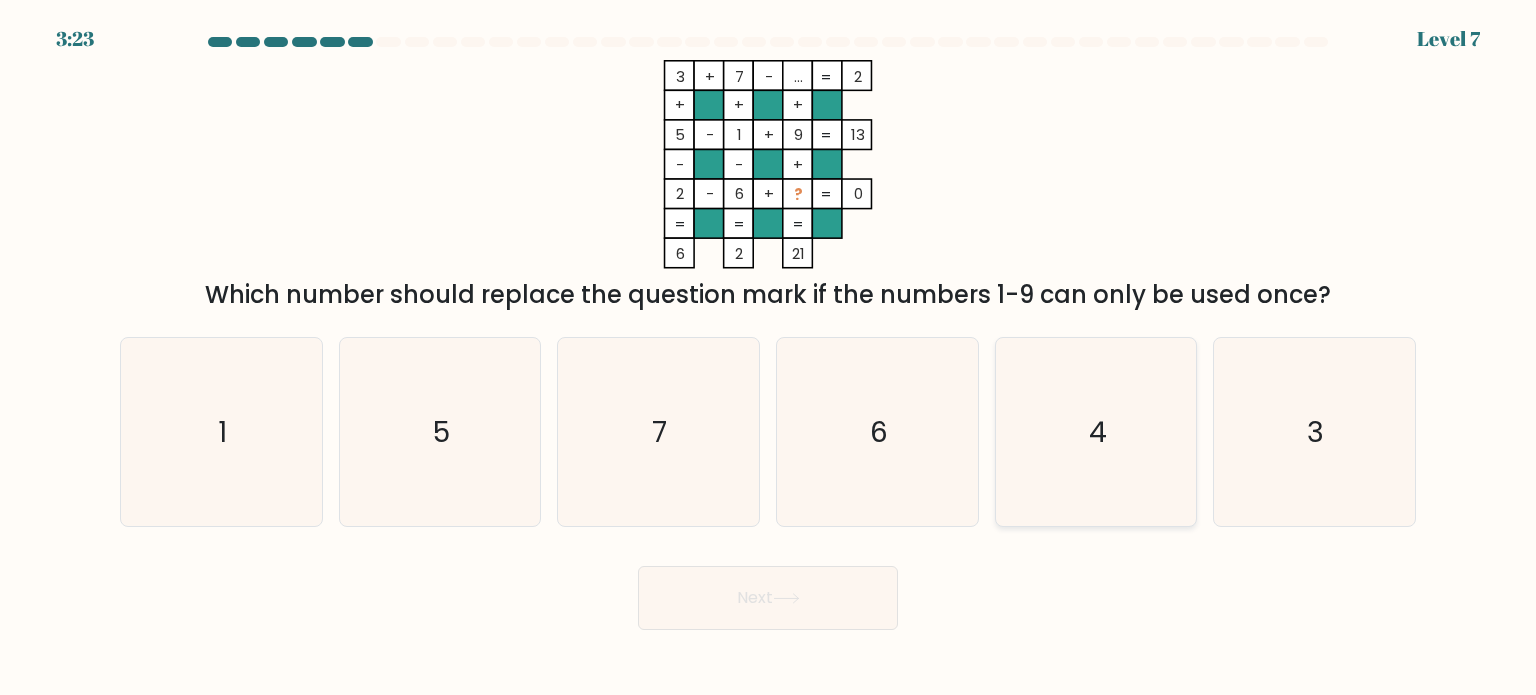 click on "4" 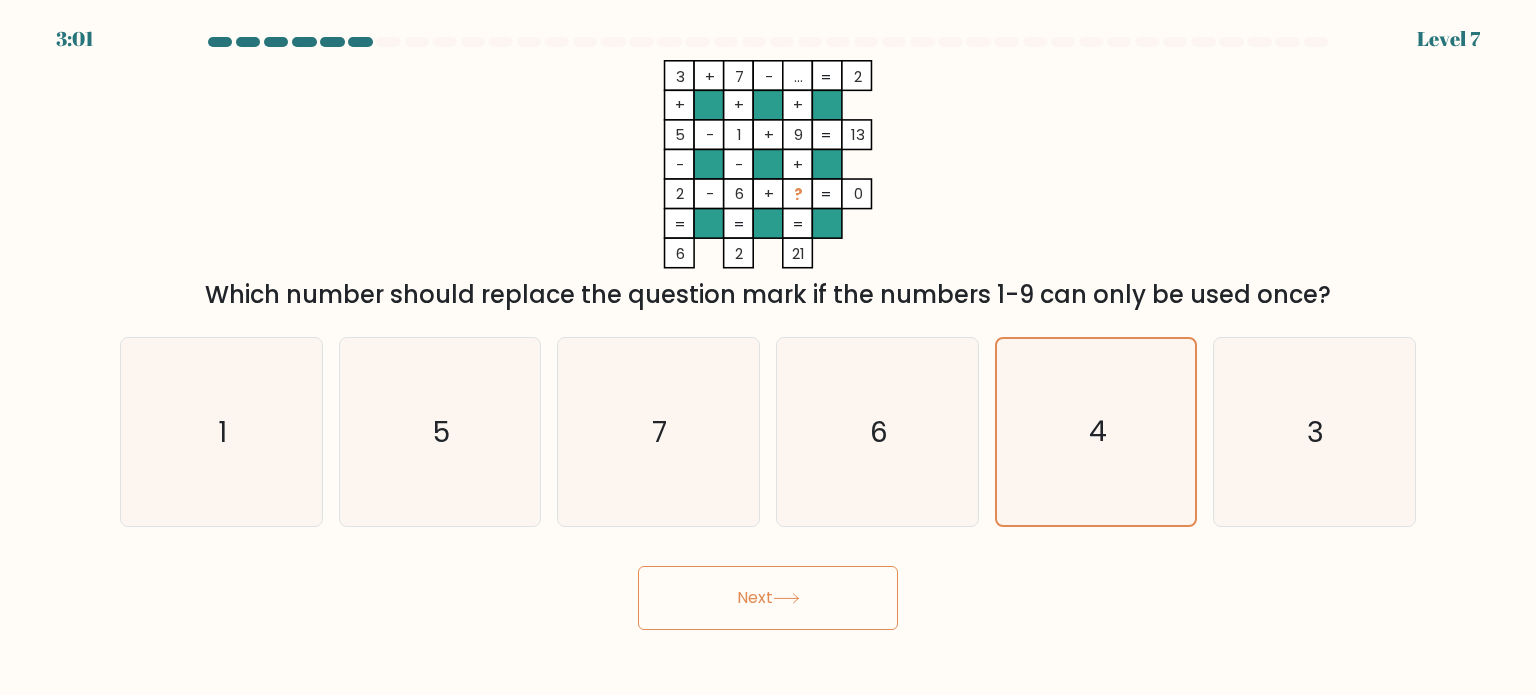 click on "Next" at bounding box center [768, 598] 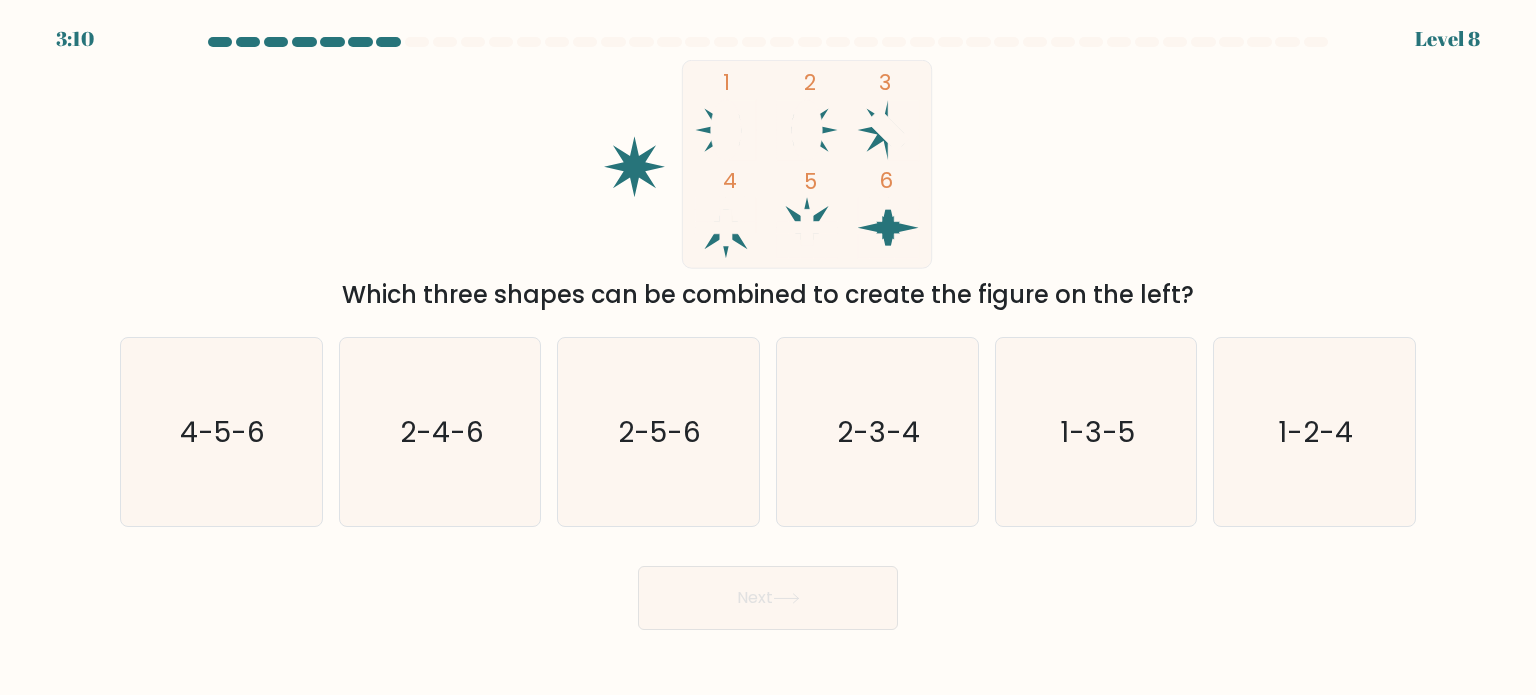 click 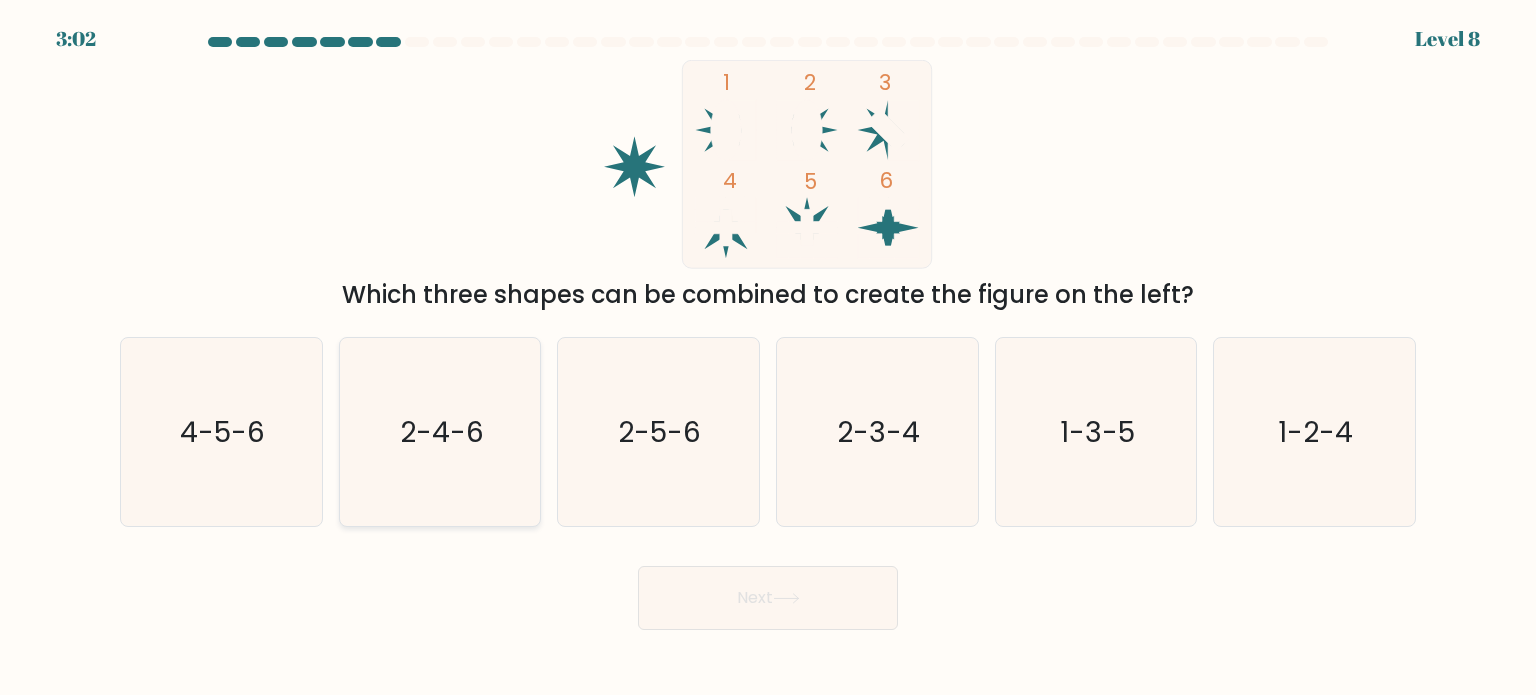 click on "2-4-6" 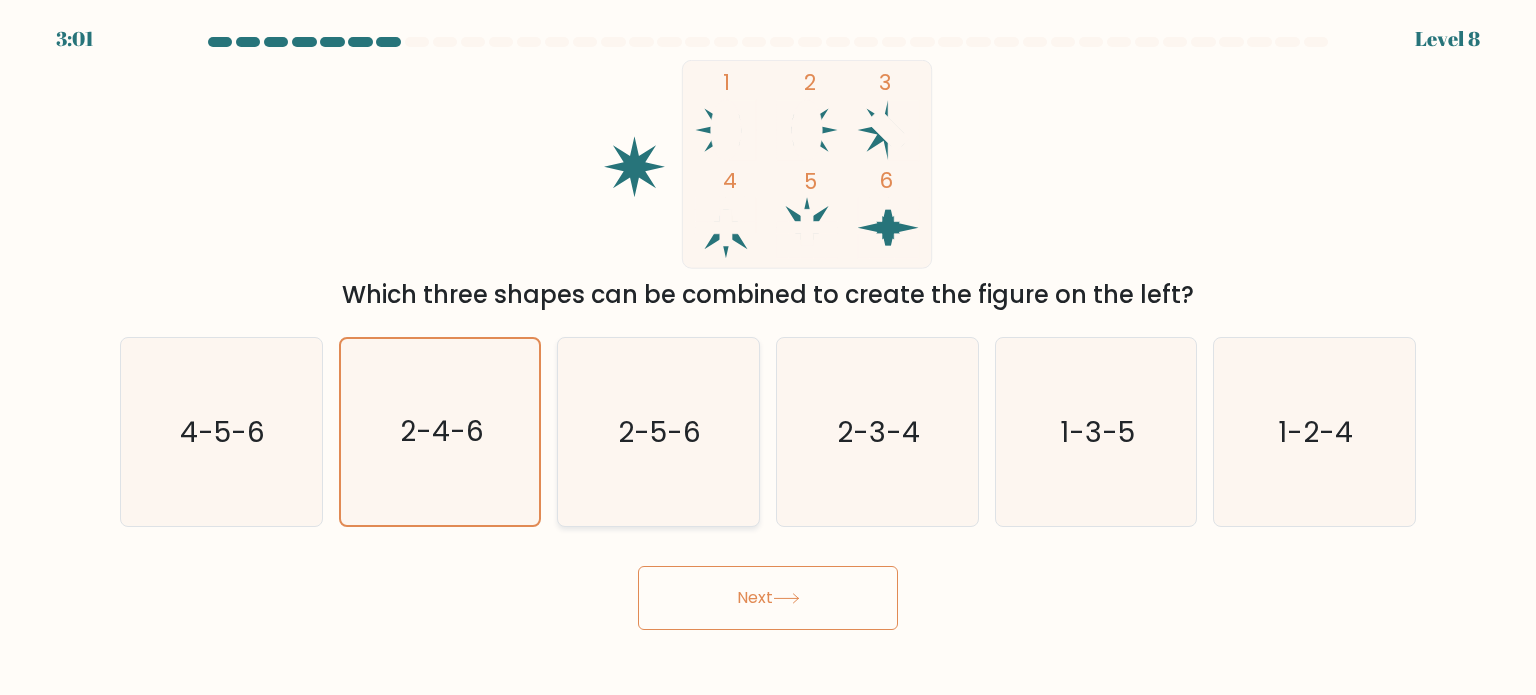 click on "2-5-6" 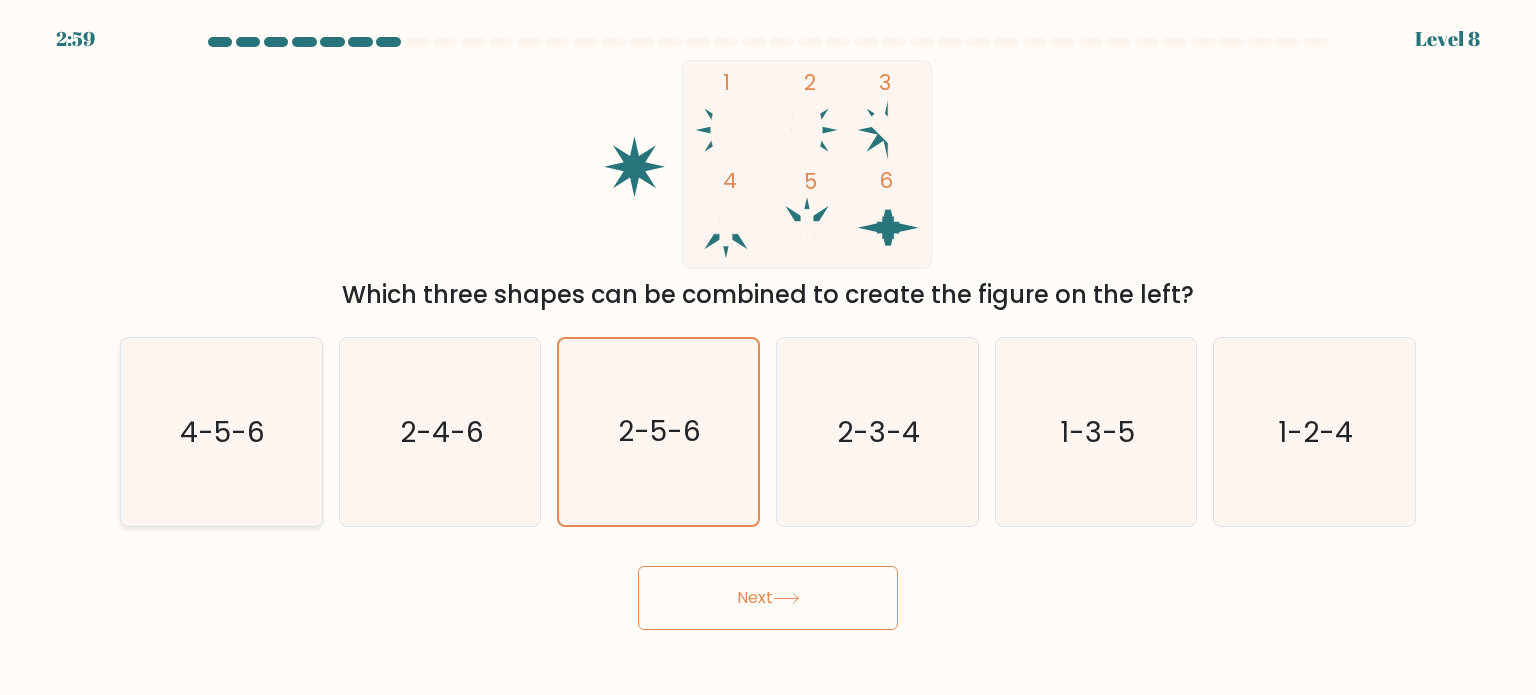 click on "4-5-6" 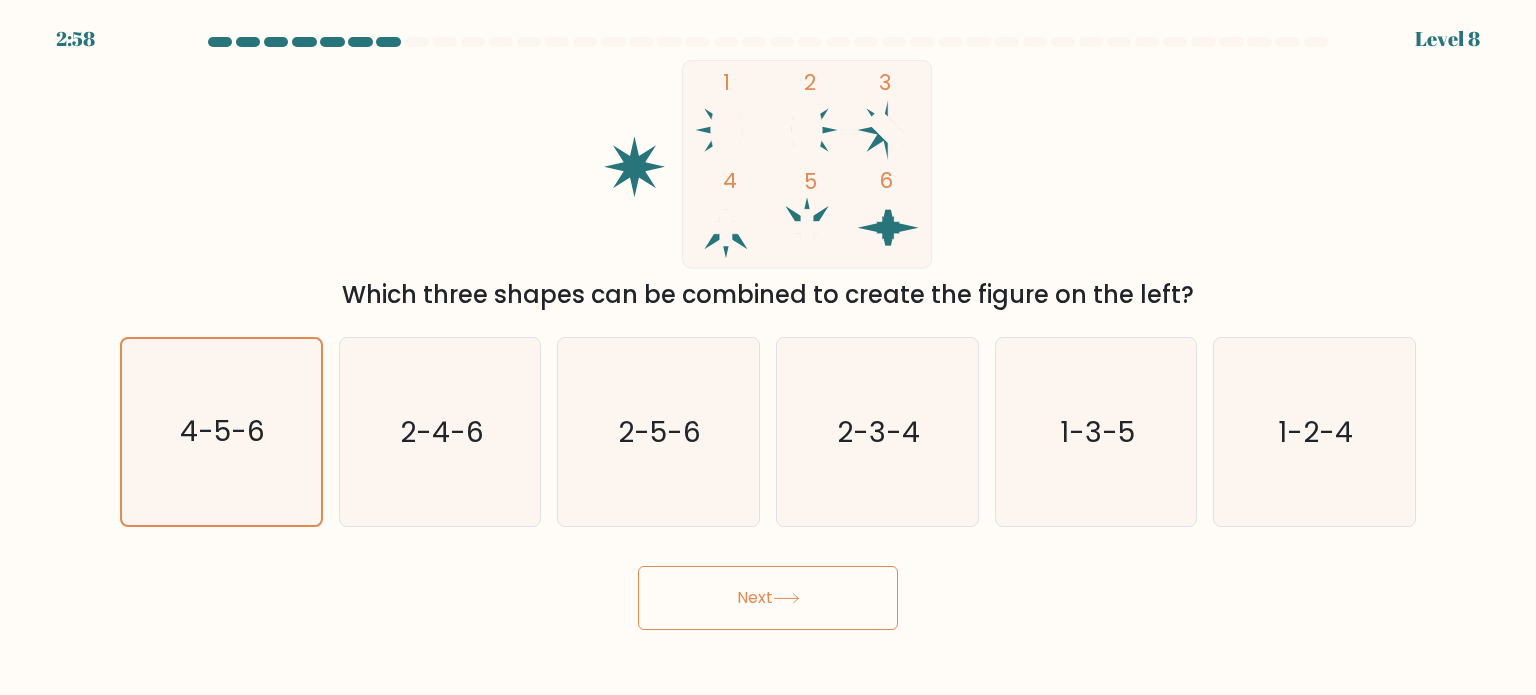 click on "Next" at bounding box center (768, 598) 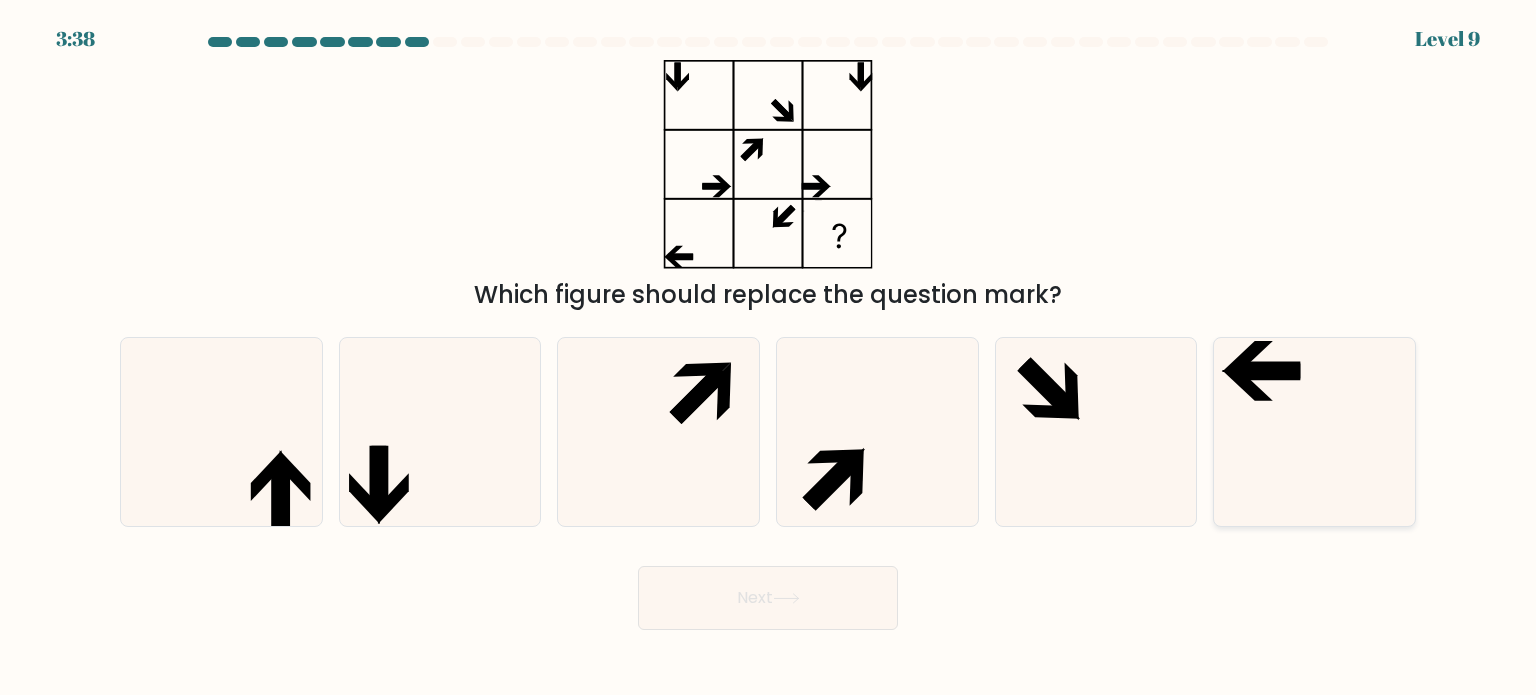 click 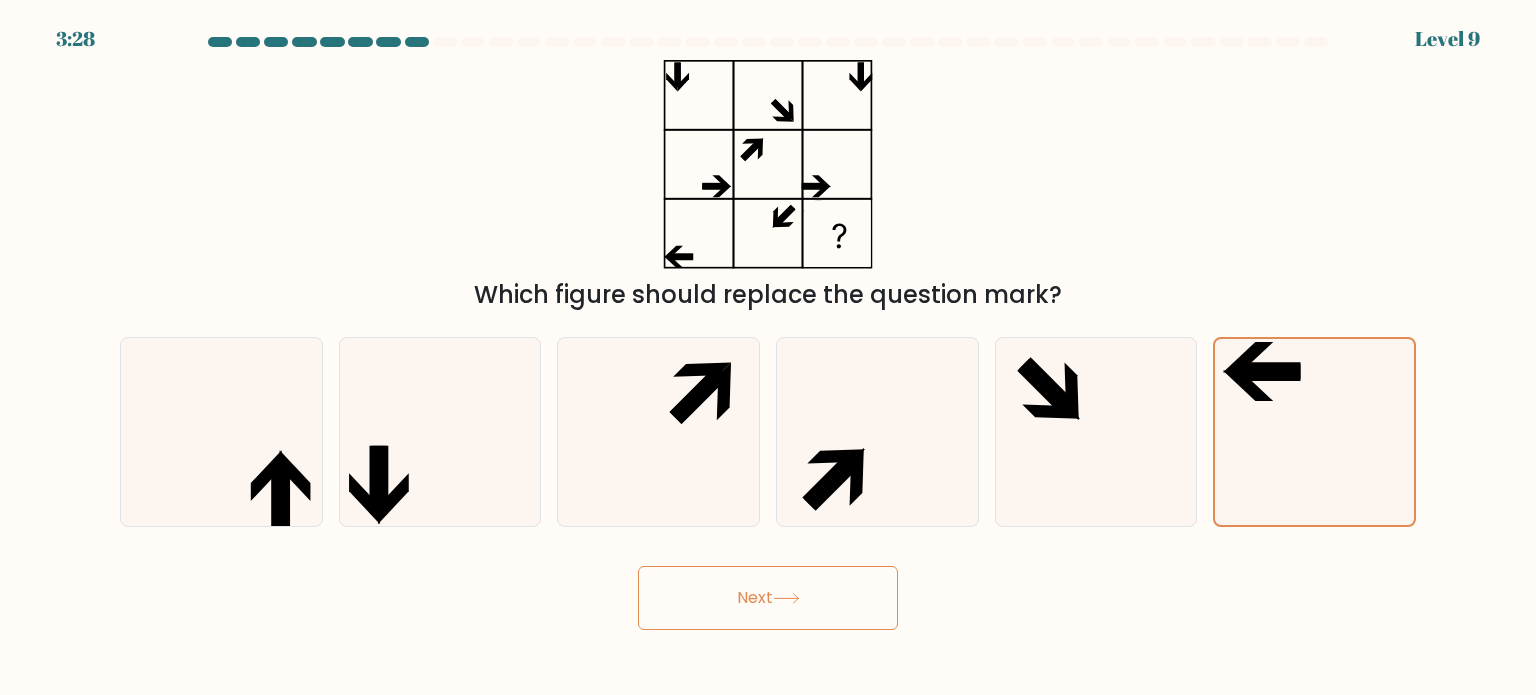 click on "Next" at bounding box center [768, 598] 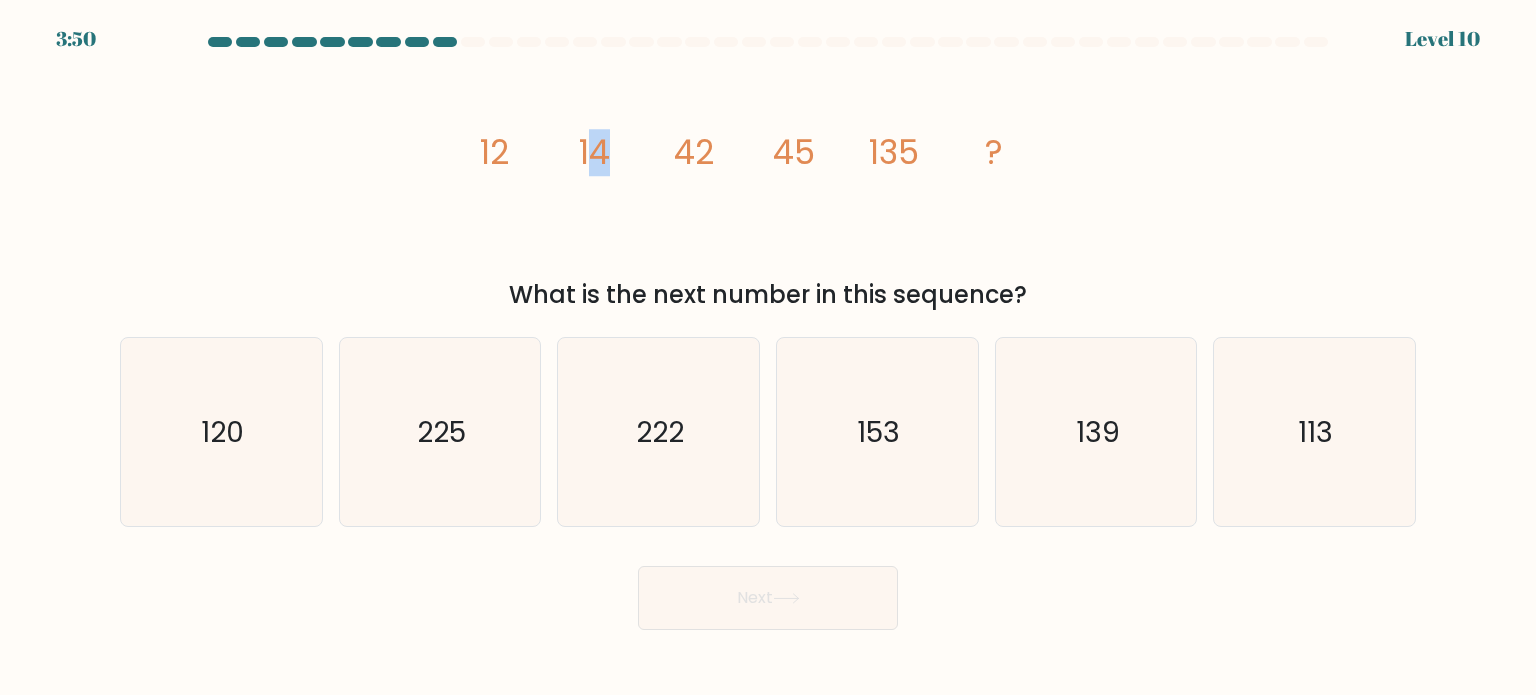 drag, startPoint x: 600, startPoint y: 167, endPoint x: 585, endPoint y: 159, distance: 17 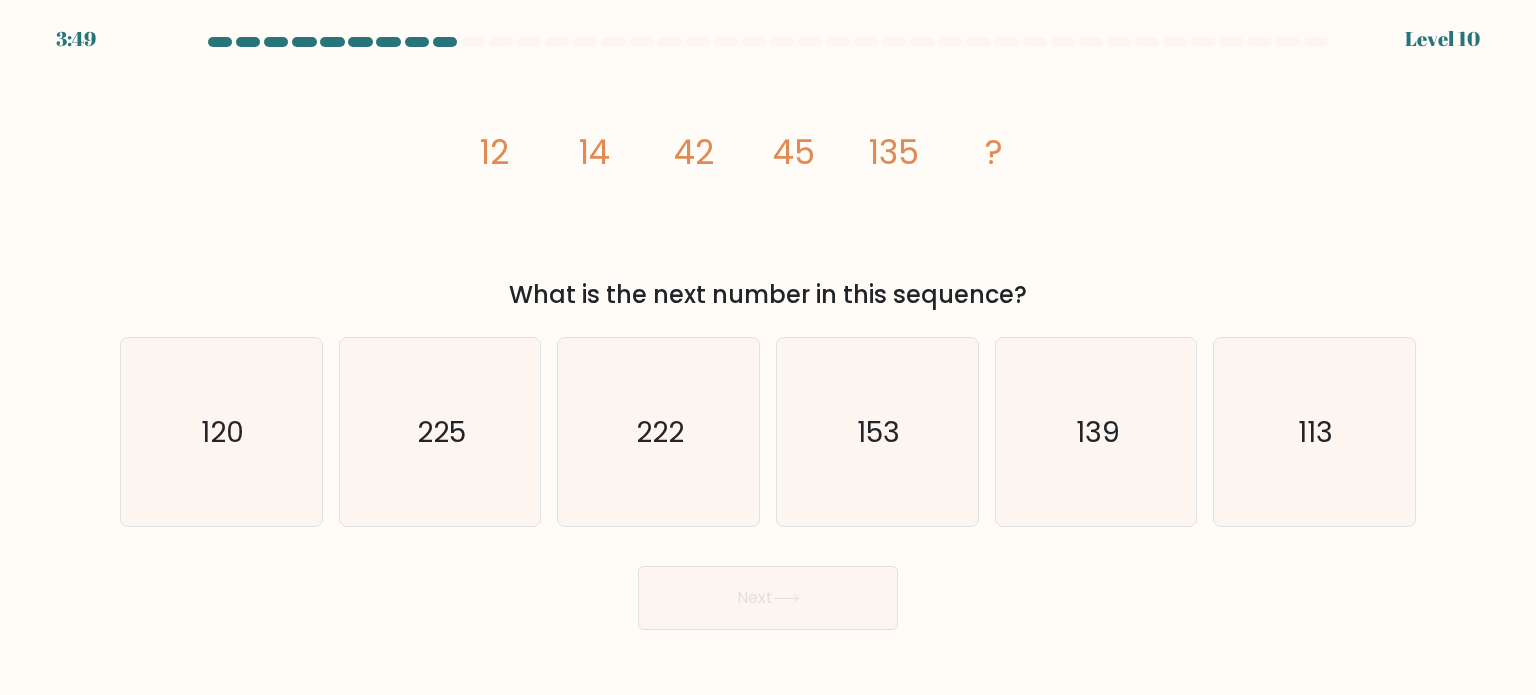 click on "45" 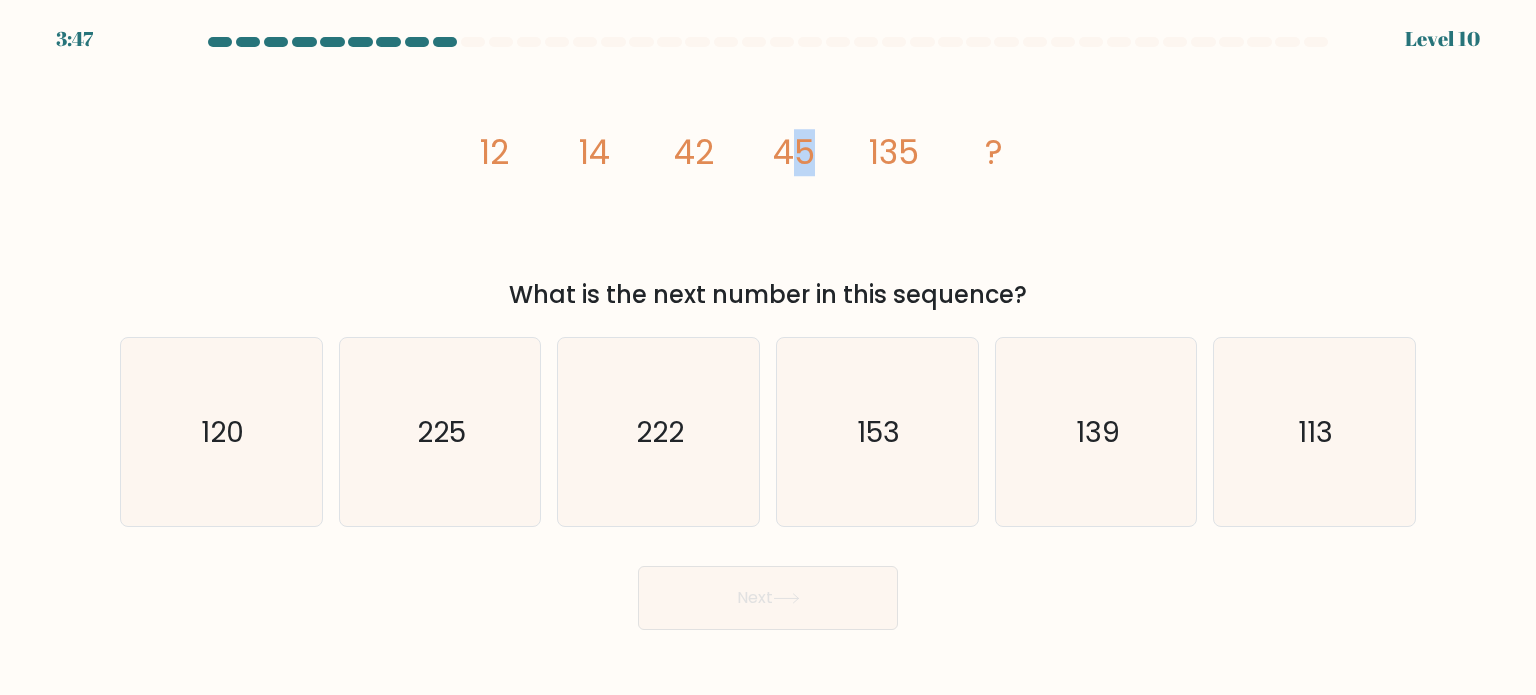 drag, startPoint x: 823, startPoint y: 150, endPoint x: 784, endPoint y: 149, distance: 39.012817 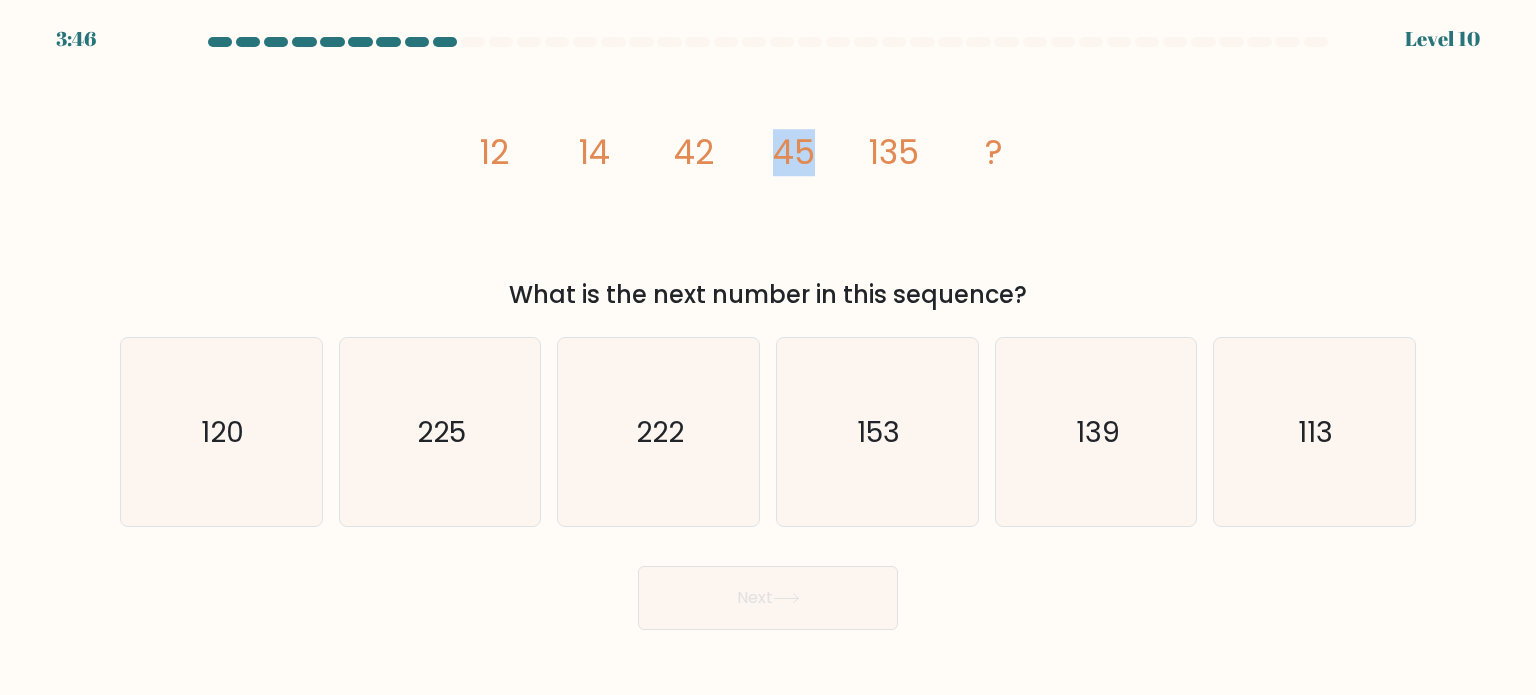 drag, startPoint x: 806, startPoint y: 151, endPoint x: 732, endPoint y: 159, distance: 74.431175 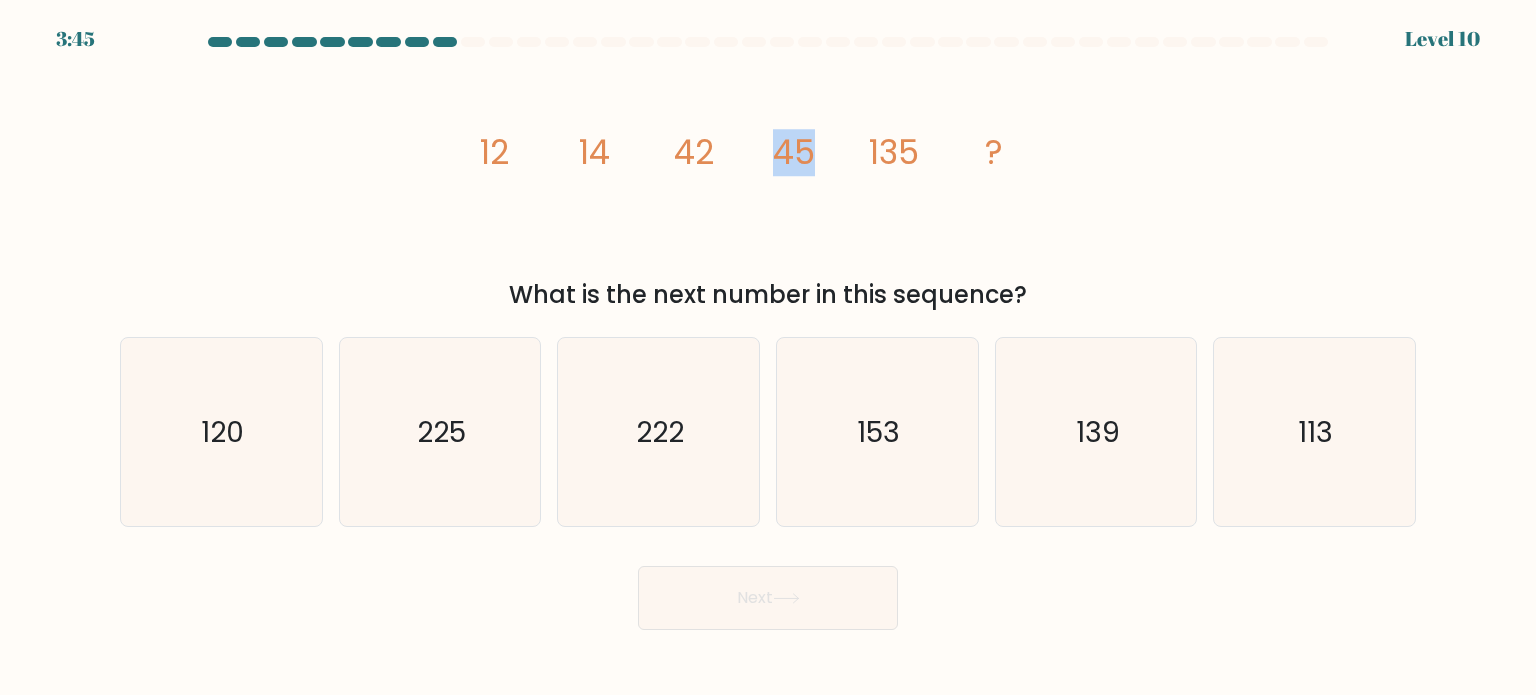 click on "image/svg+xml
12
14
42
45
135
?" 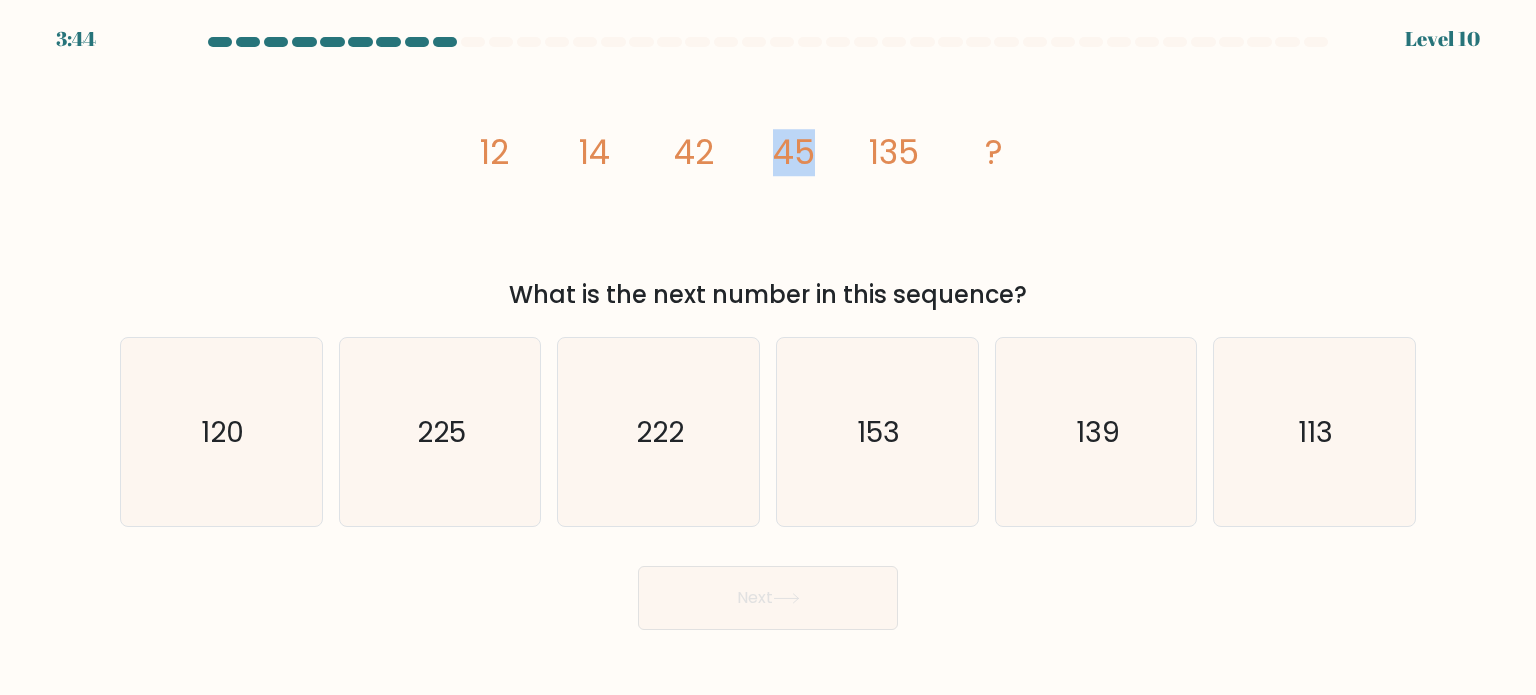 click on "image/svg+xml
12
14
42
45
135
?" 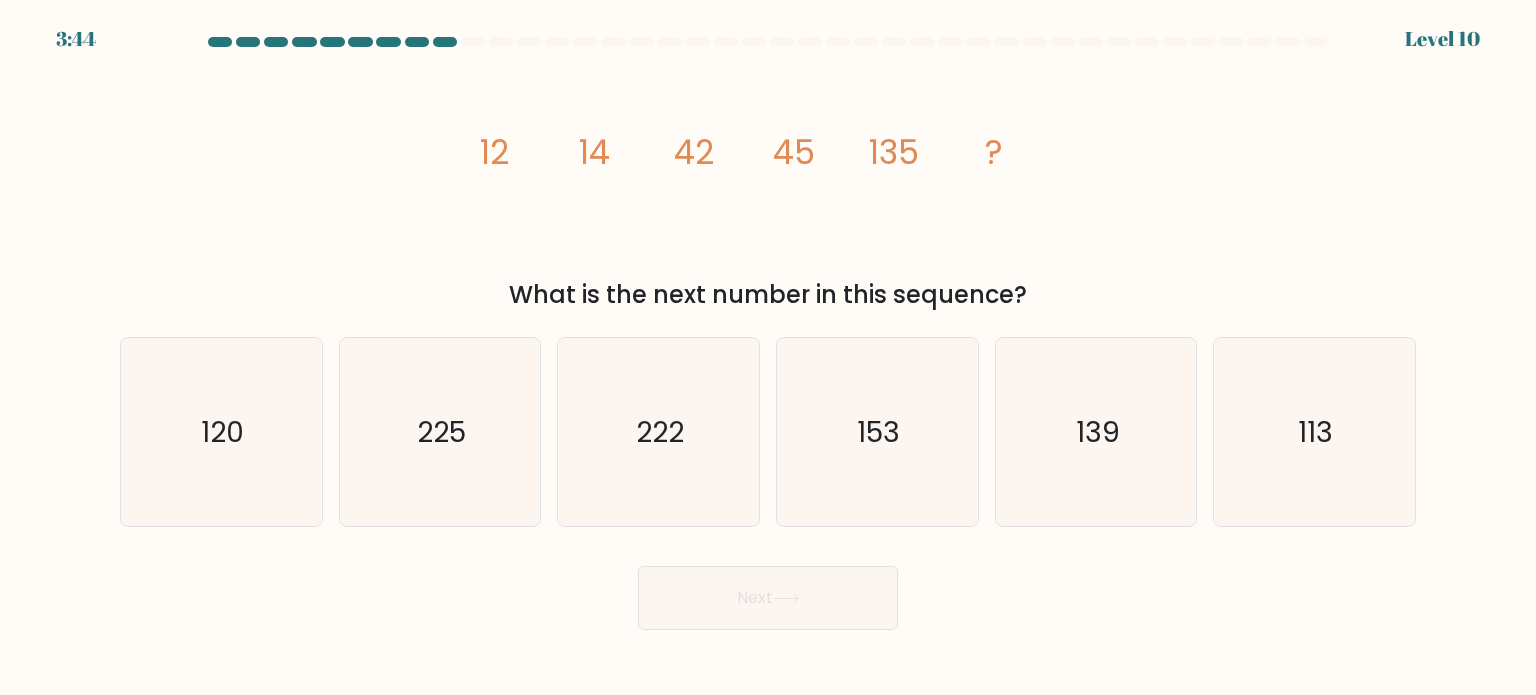 click on "42" 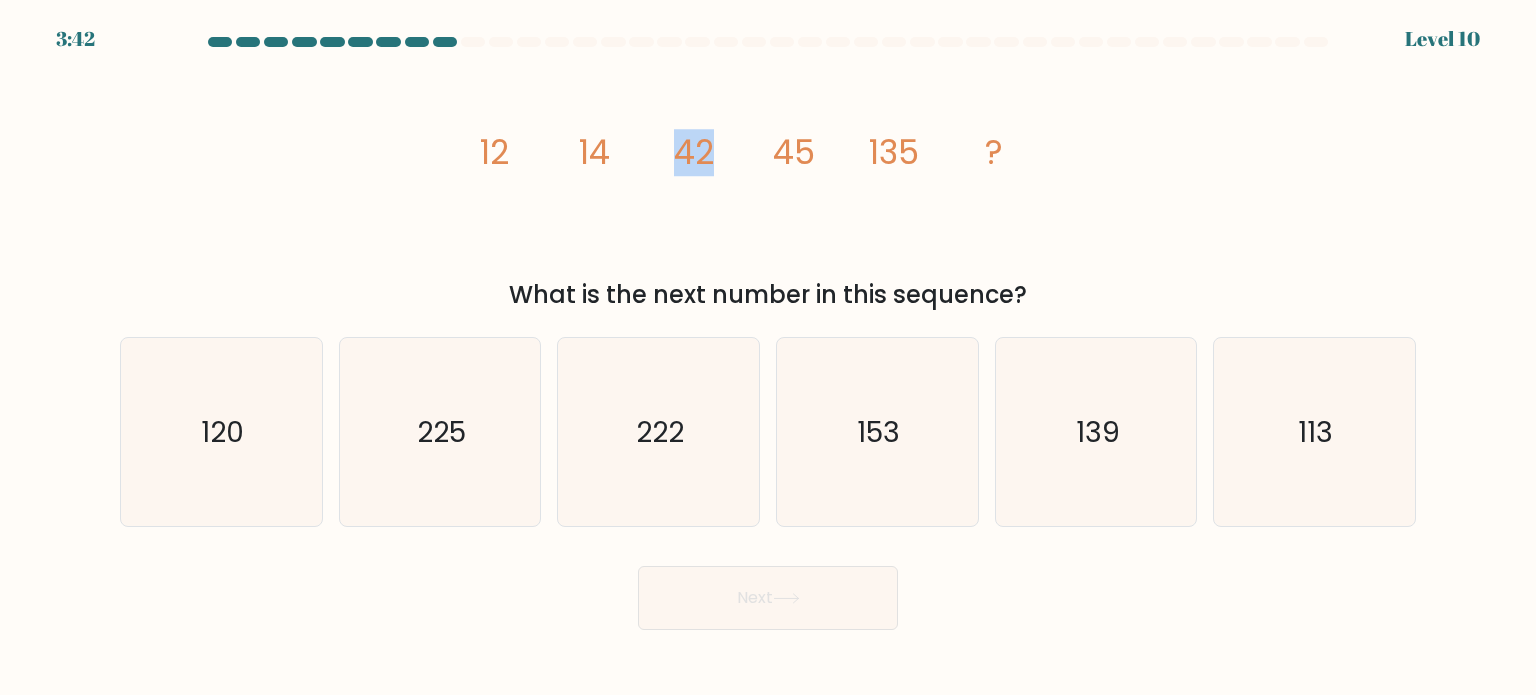 drag, startPoint x: 660, startPoint y: 145, endPoint x: 724, endPoint y: 145, distance: 64 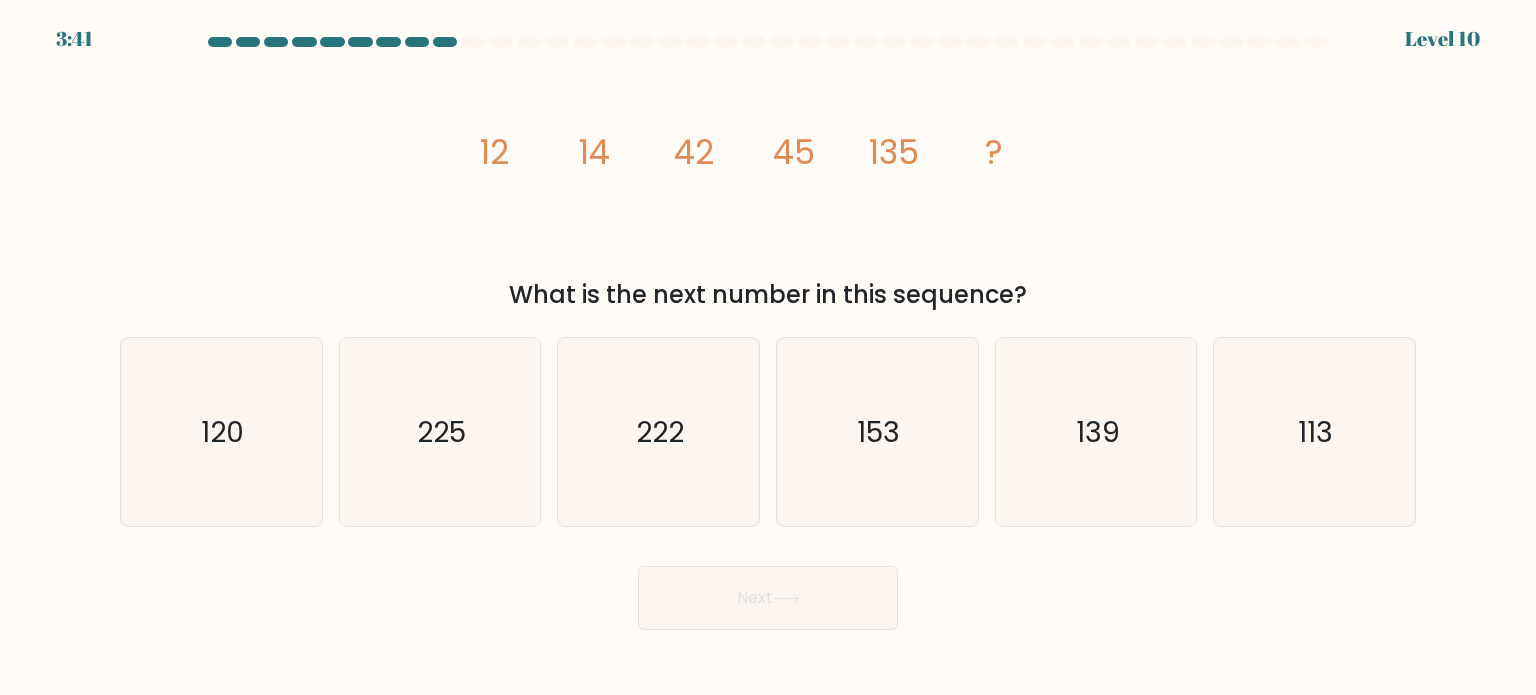 click on "135" 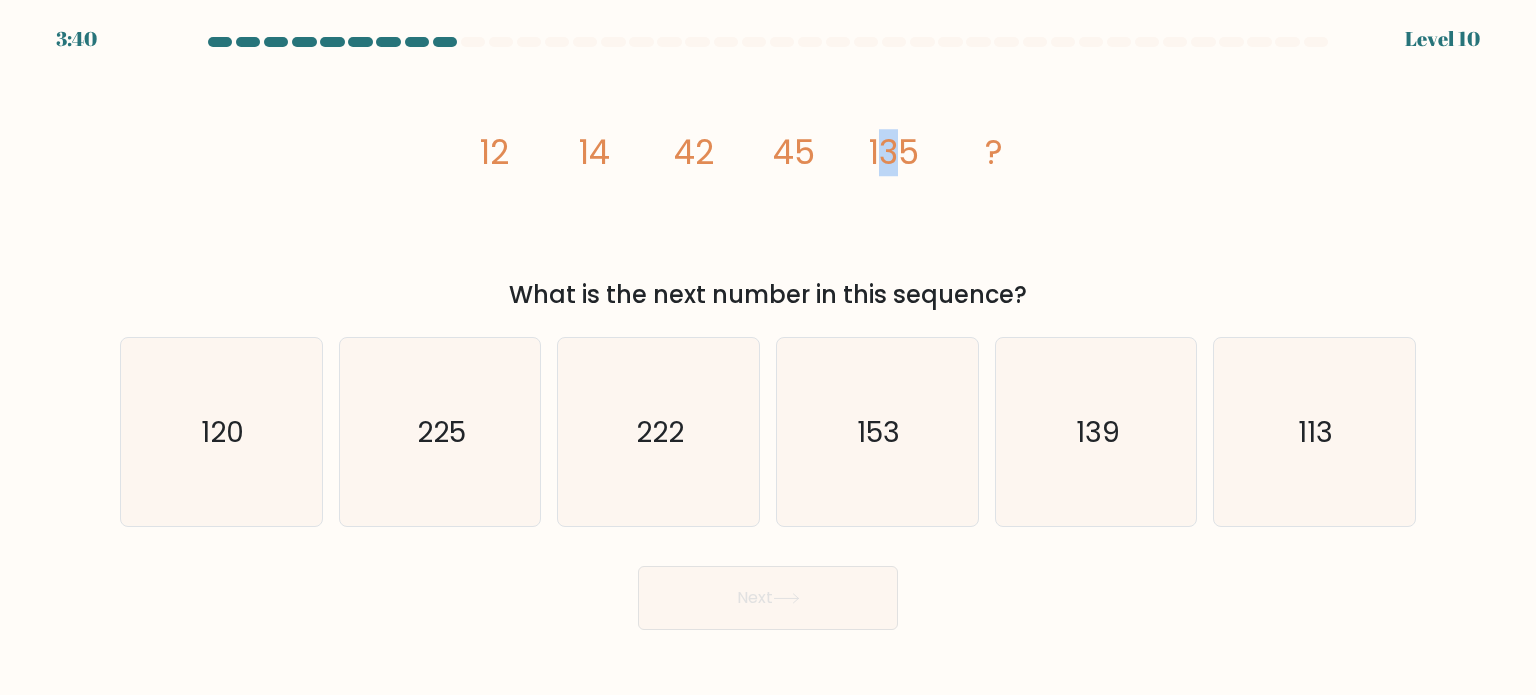 drag, startPoint x: 880, startPoint y: 159, endPoint x: 903, endPoint y: 163, distance: 23.345236 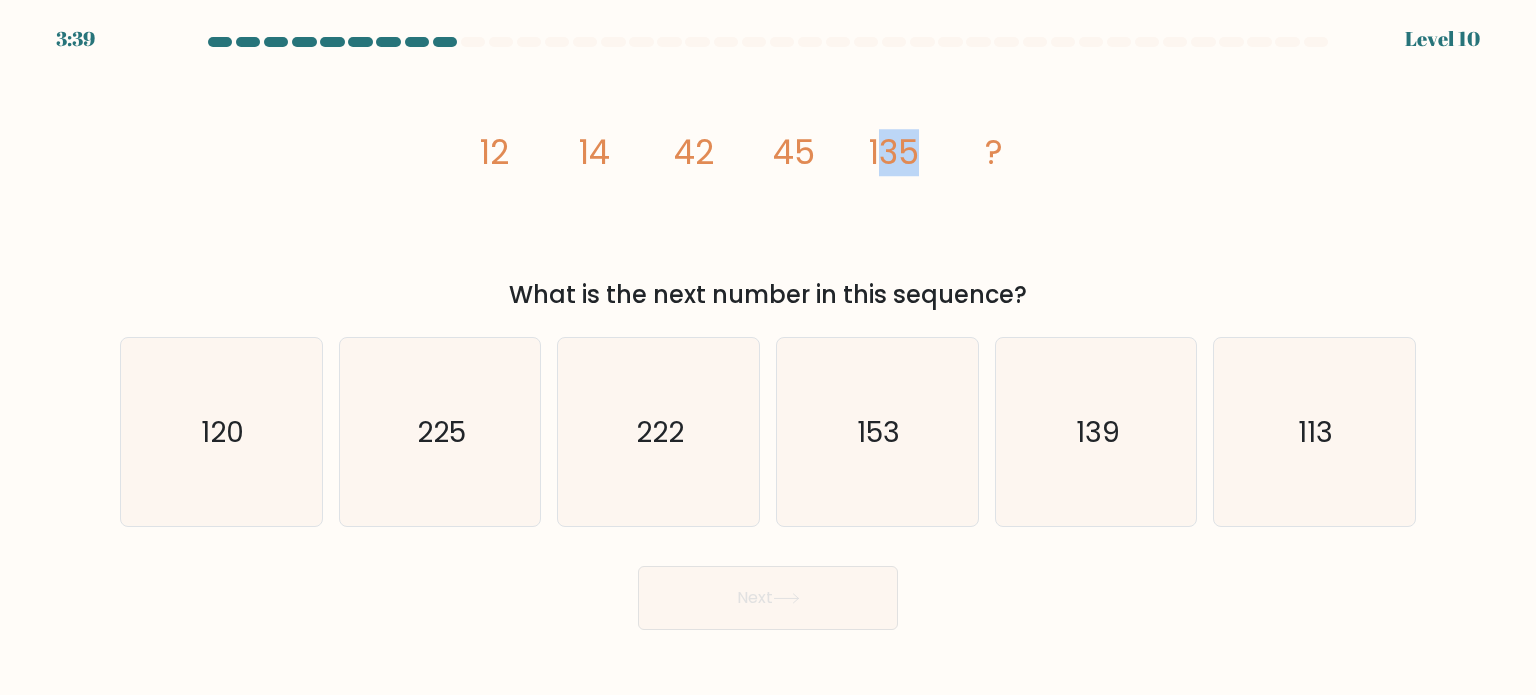 drag, startPoint x: 921, startPoint y: 153, endPoint x: 882, endPoint y: 147, distance: 39.45884 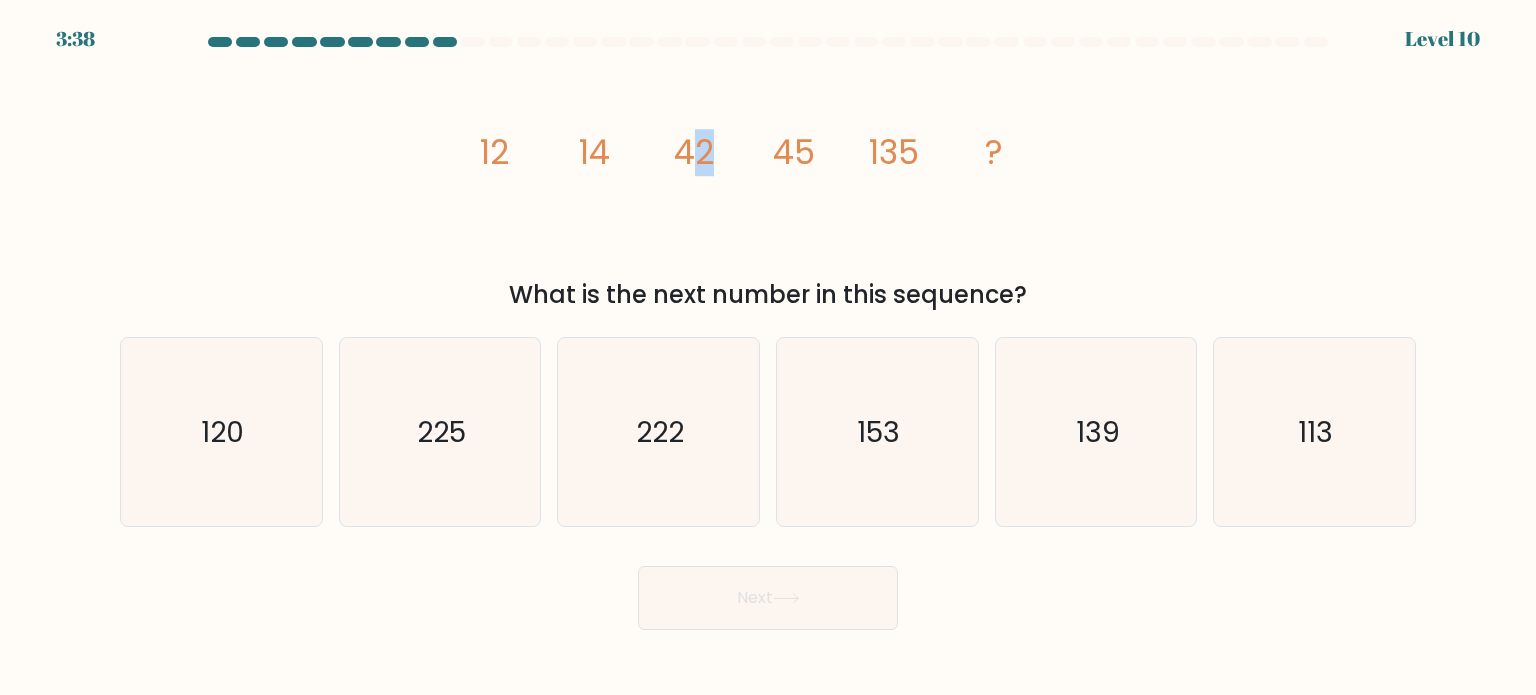 drag, startPoint x: 686, startPoint y: 167, endPoint x: 705, endPoint y: 172, distance: 19.646883 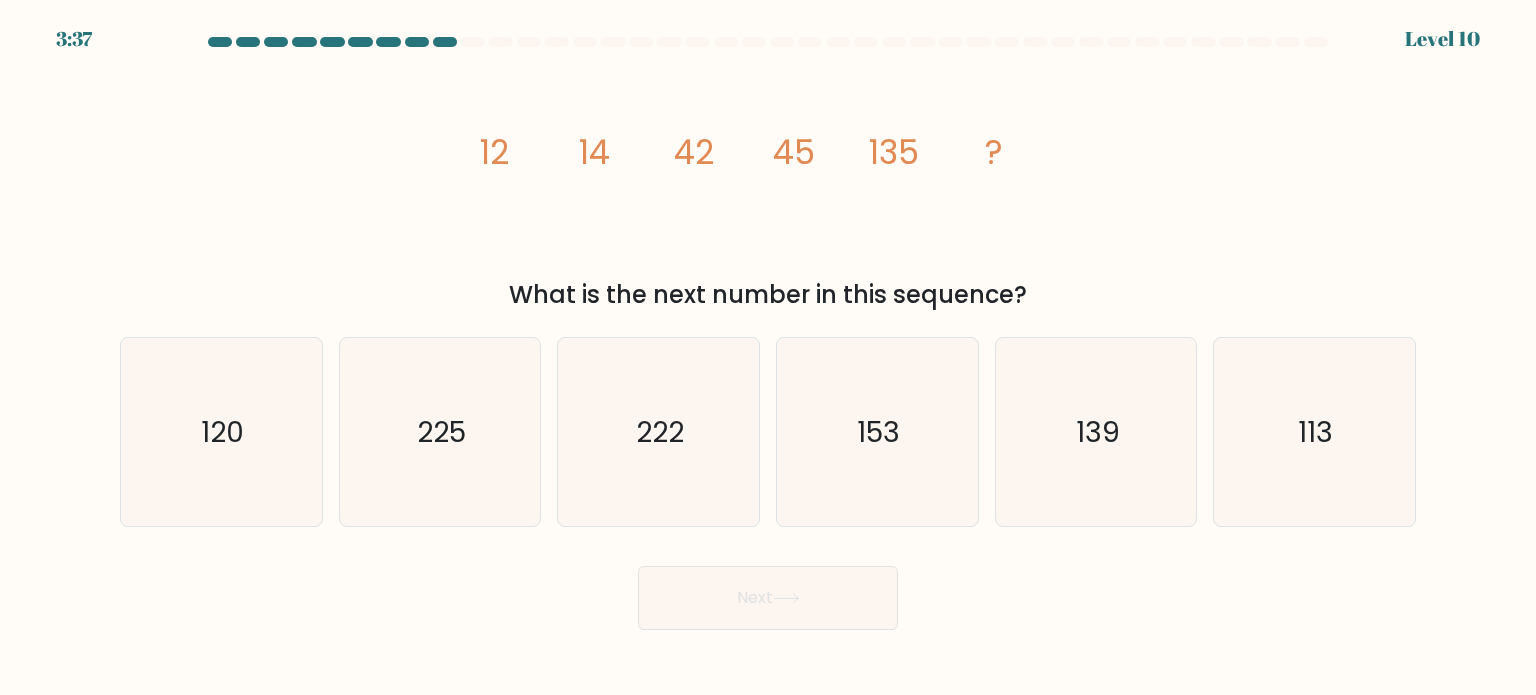 click on "135" 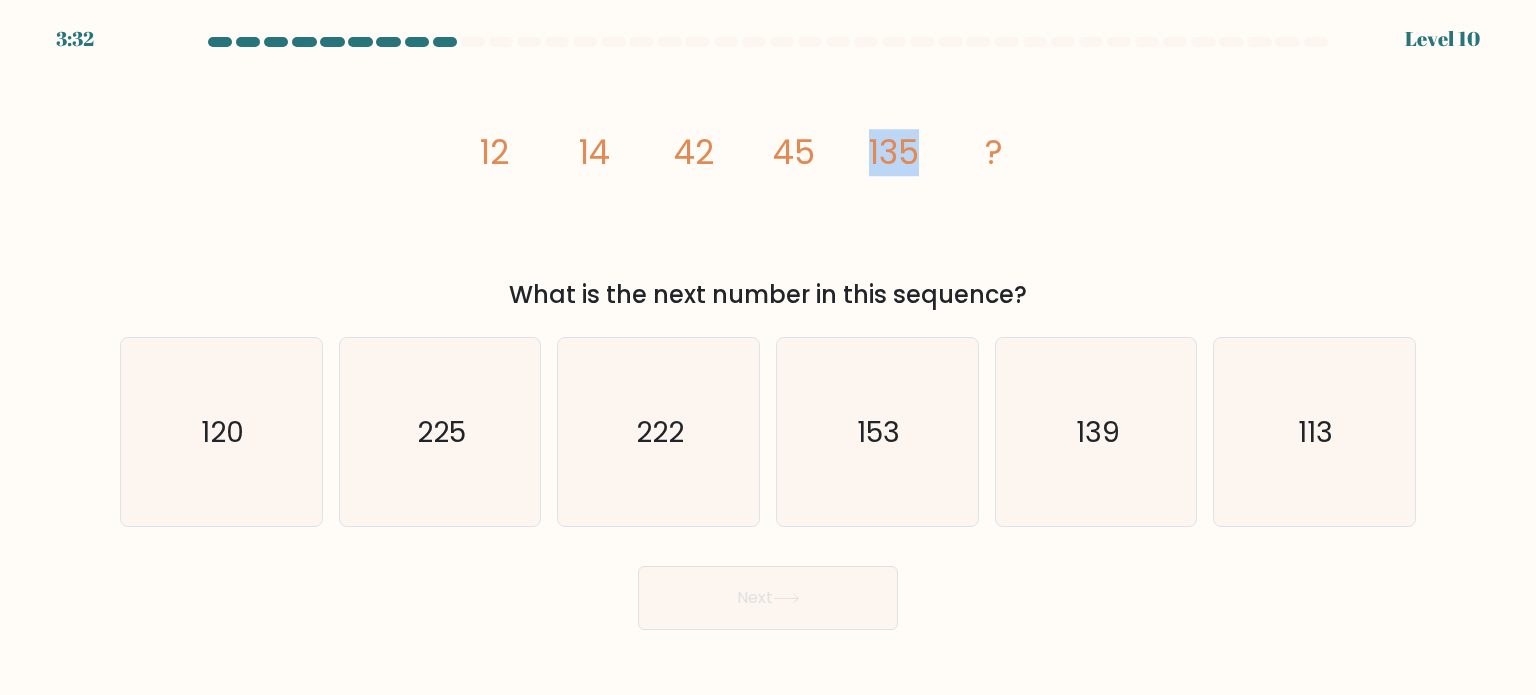 drag, startPoint x: 928, startPoint y: 157, endPoint x: 855, endPoint y: 150, distance: 73.33485 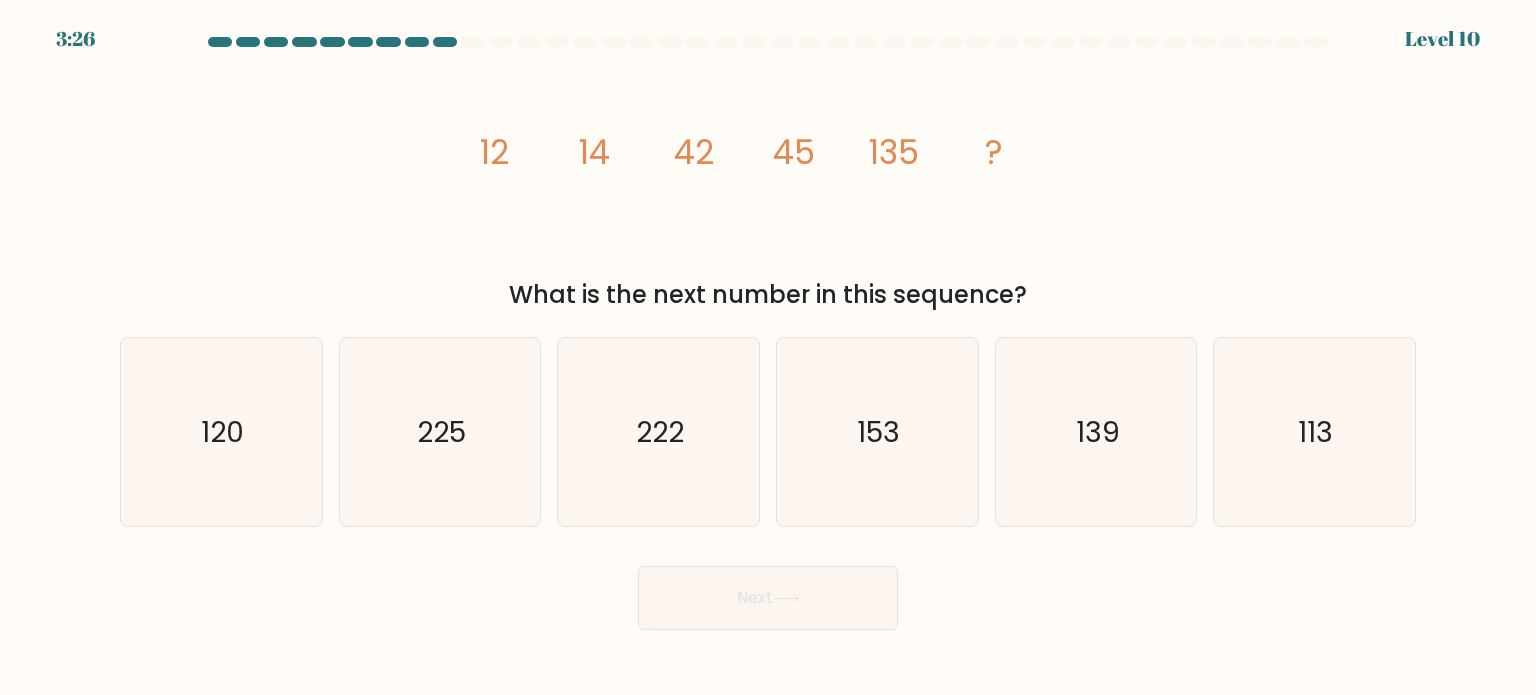 click on "14" 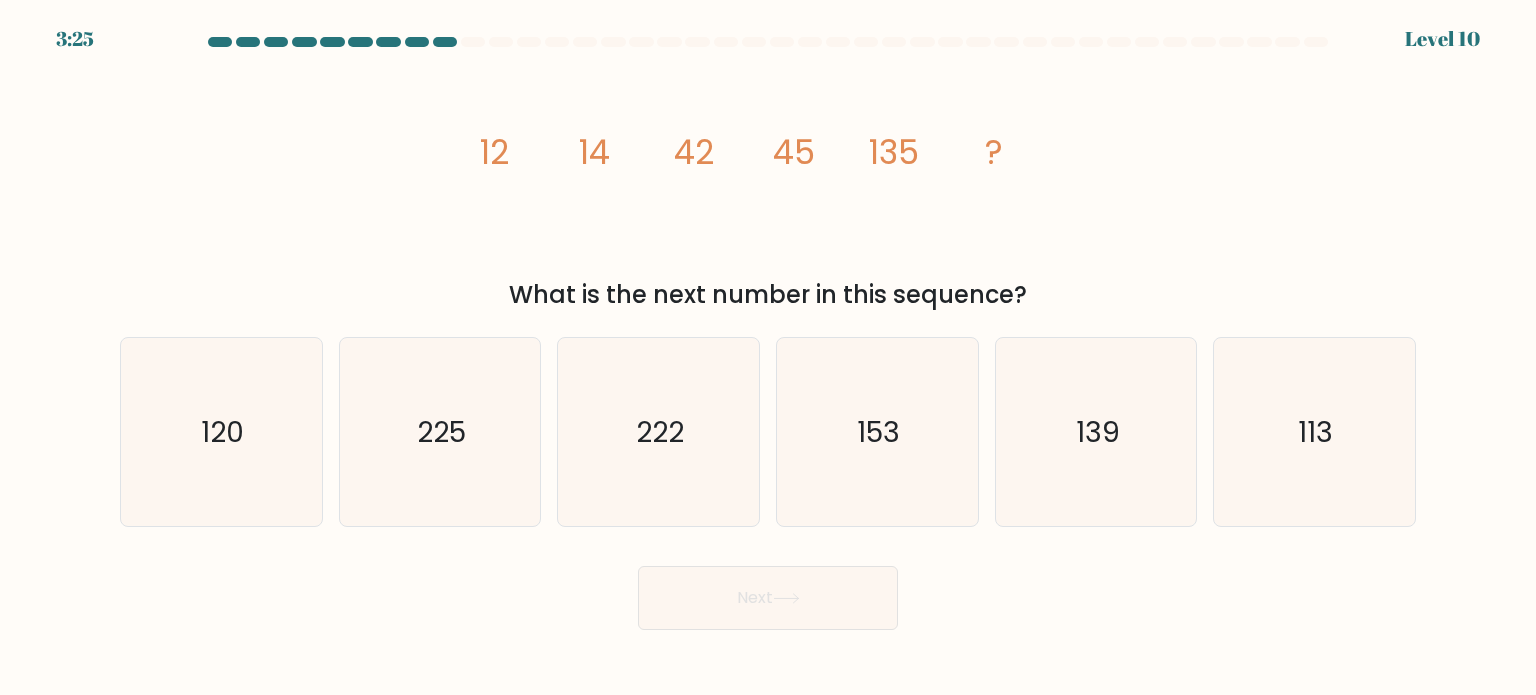 click on "42" 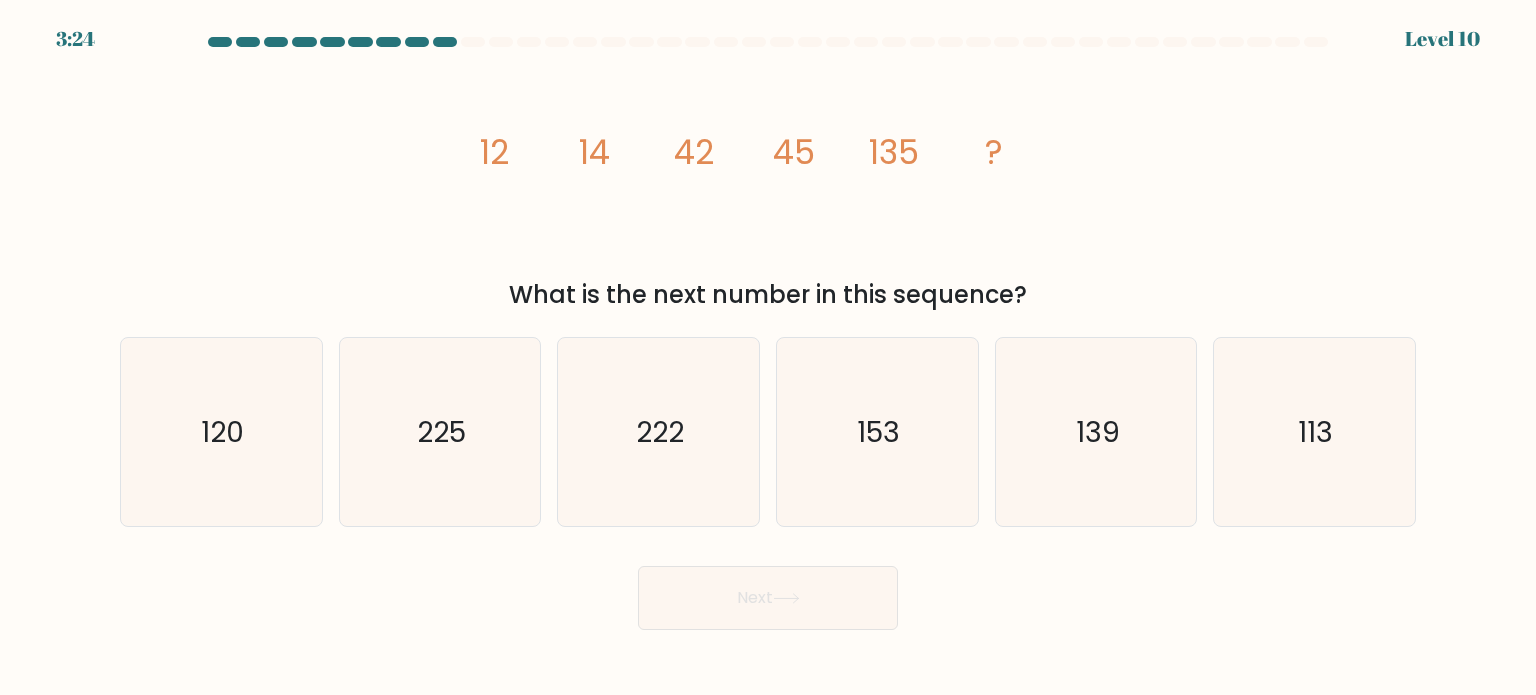 click on "42" 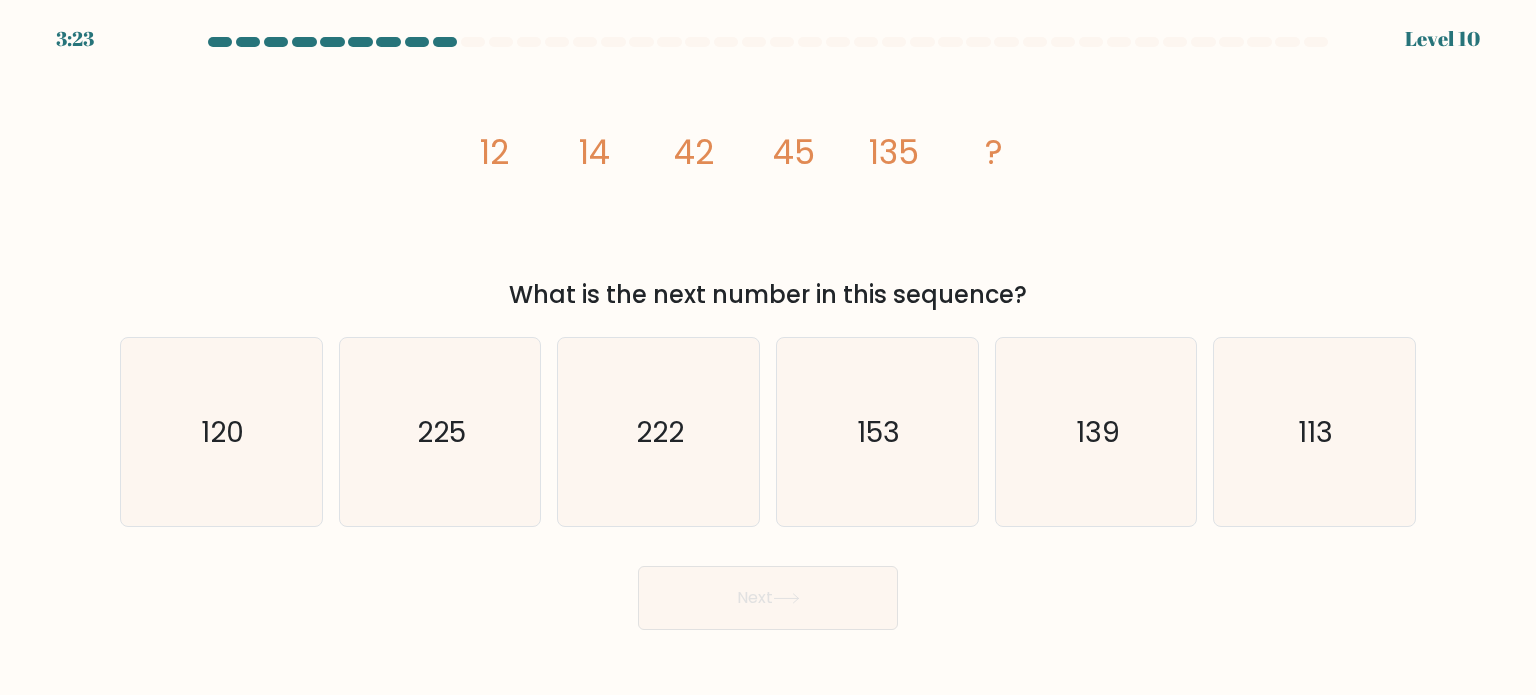 click on "42" 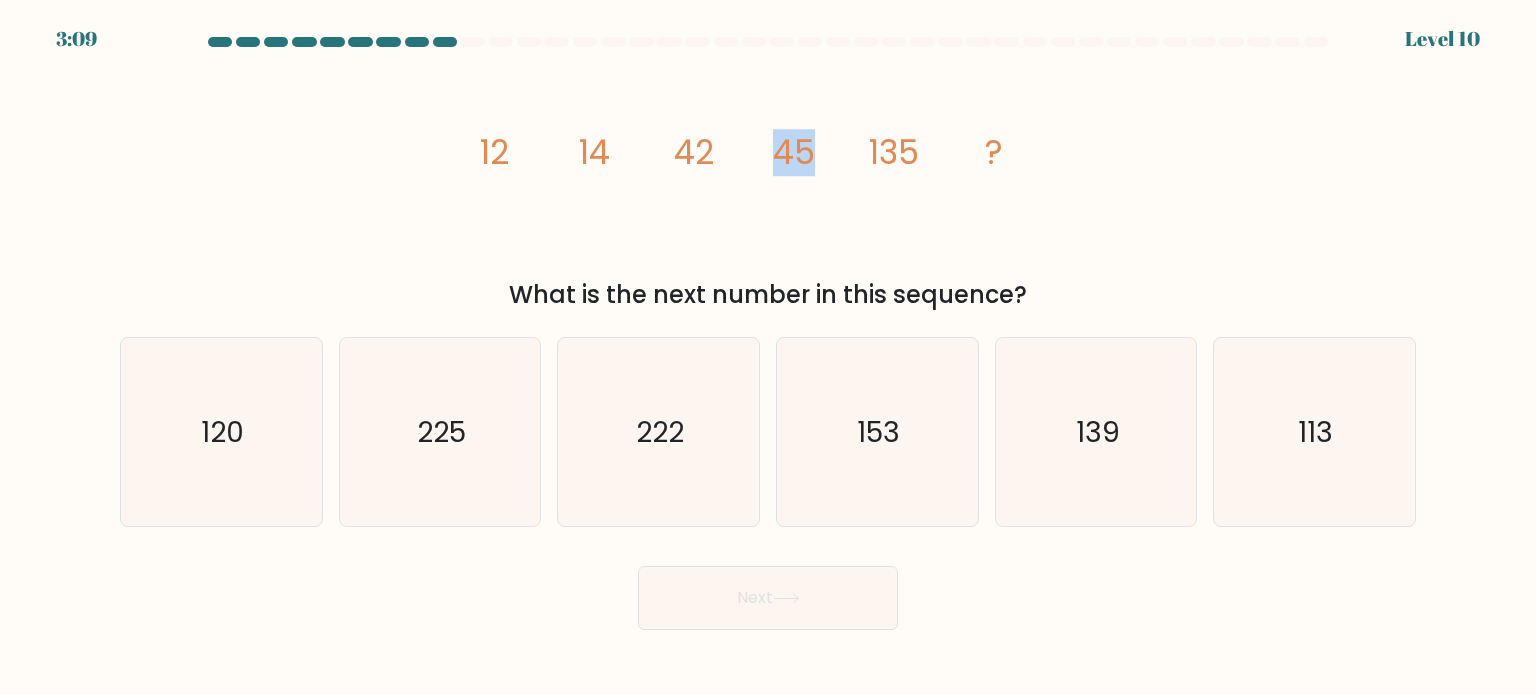 drag, startPoint x: 791, startPoint y: 156, endPoint x: 826, endPoint y: 156, distance: 35 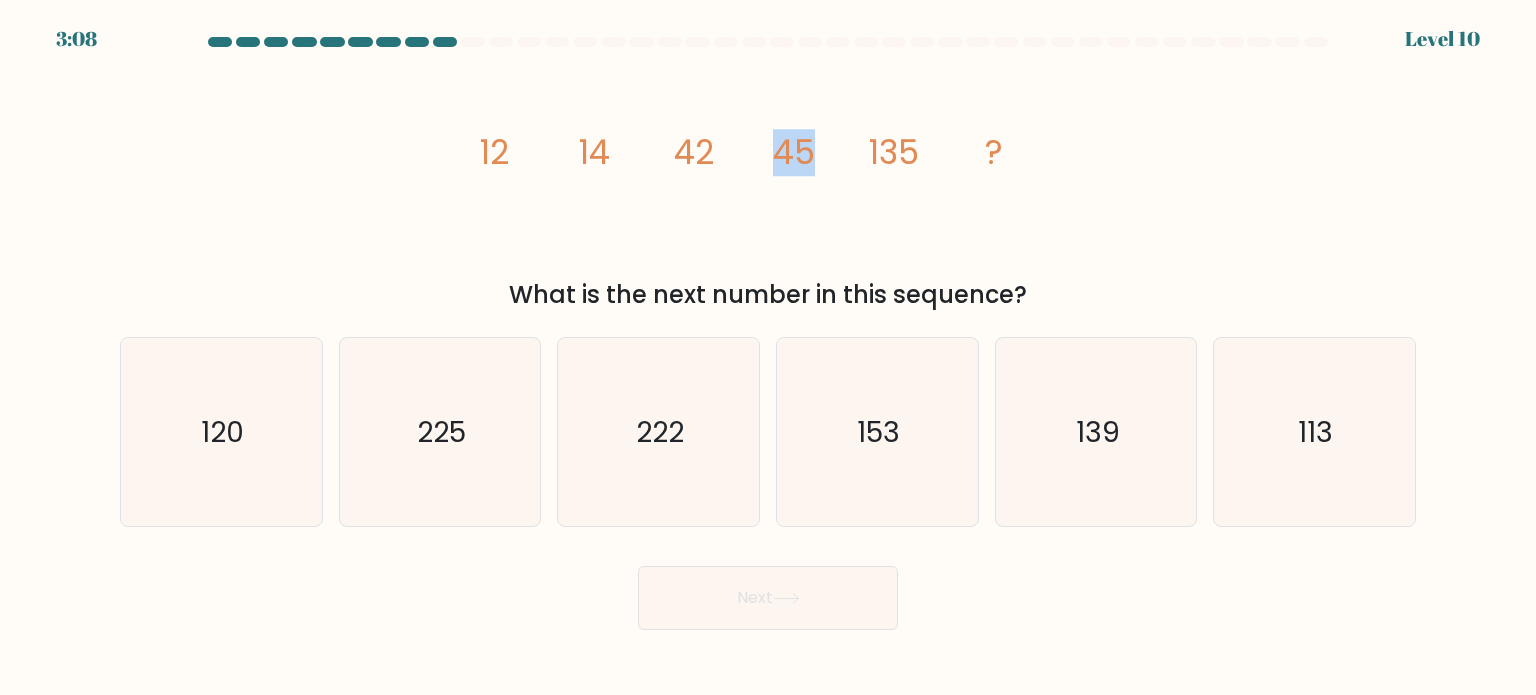 click on "image/svg+xml
12
14
42
45
135
?" 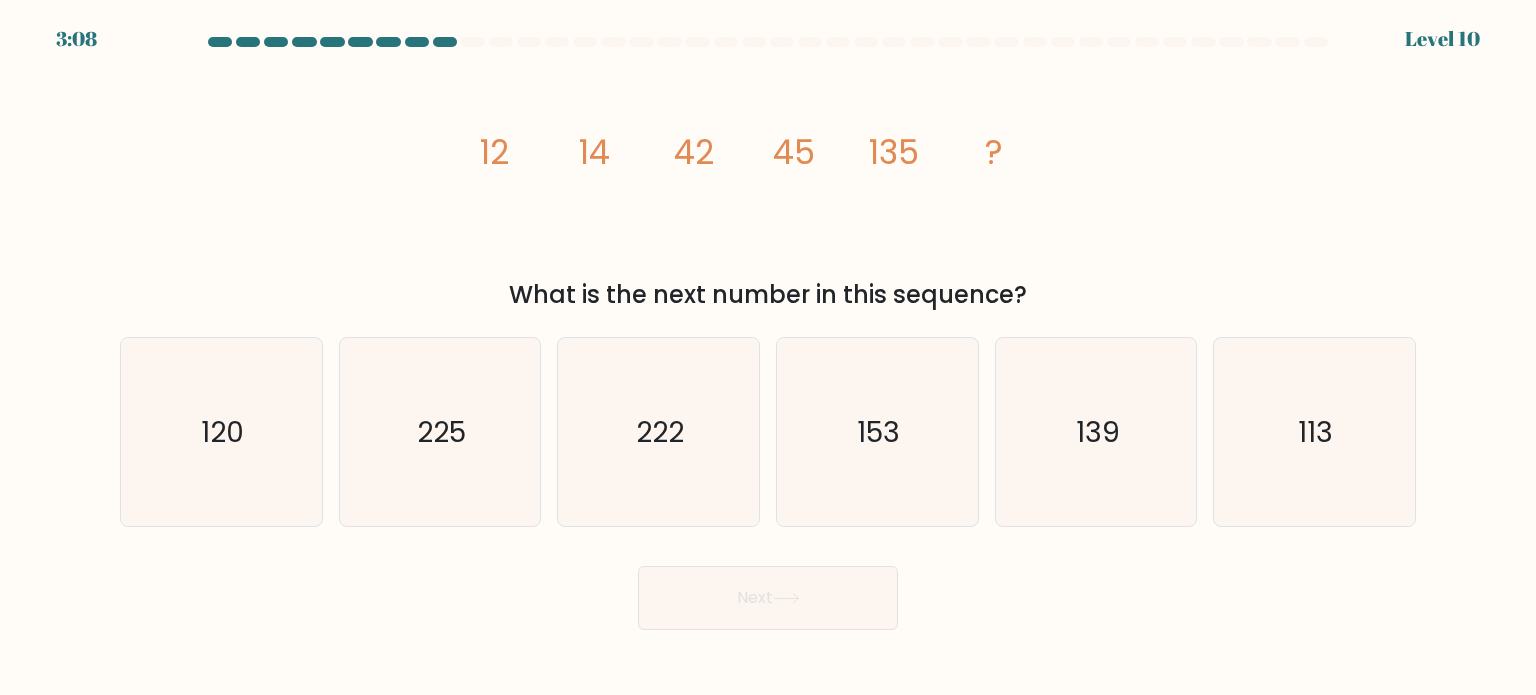 click on "45" 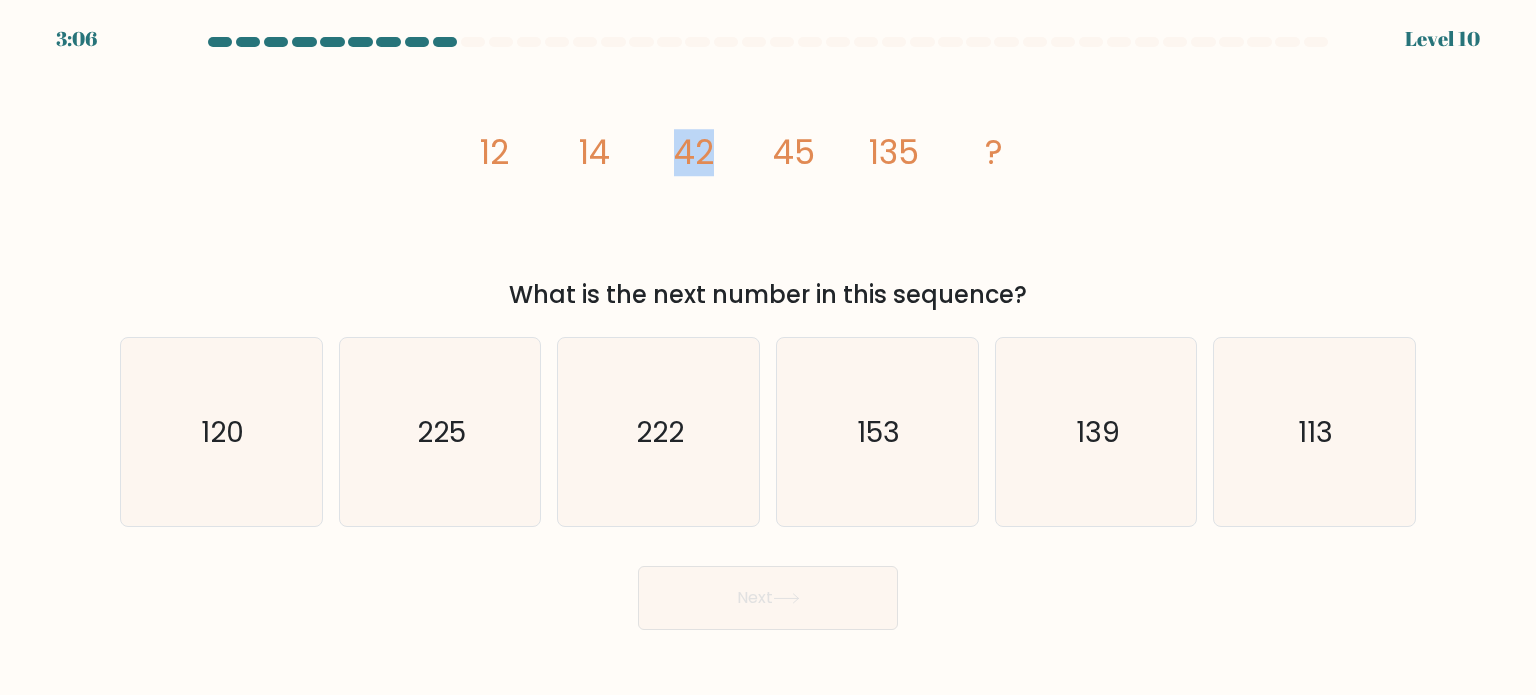 drag, startPoint x: 706, startPoint y: 143, endPoint x: 602, endPoint y: 137, distance: 104.172935 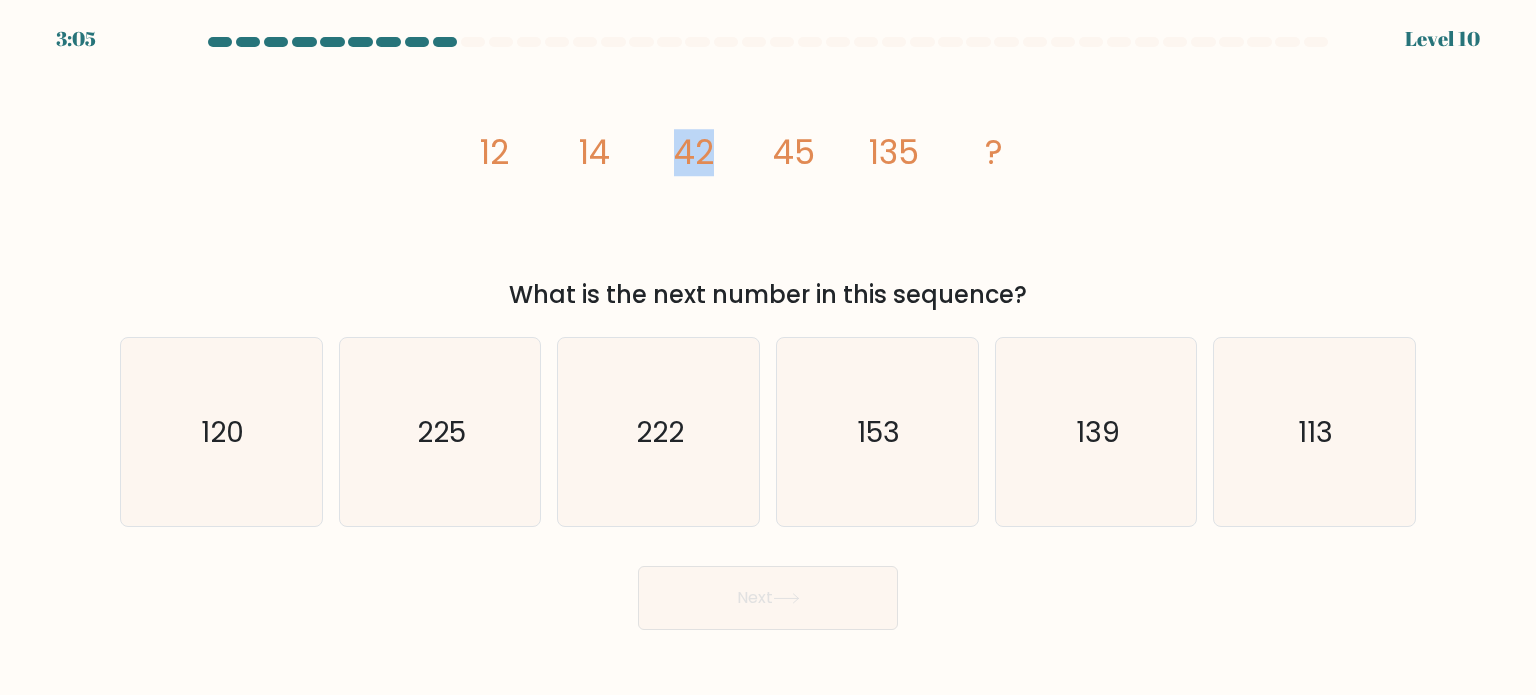 click on "image/svg+xml
12
14
42
45
135
?" 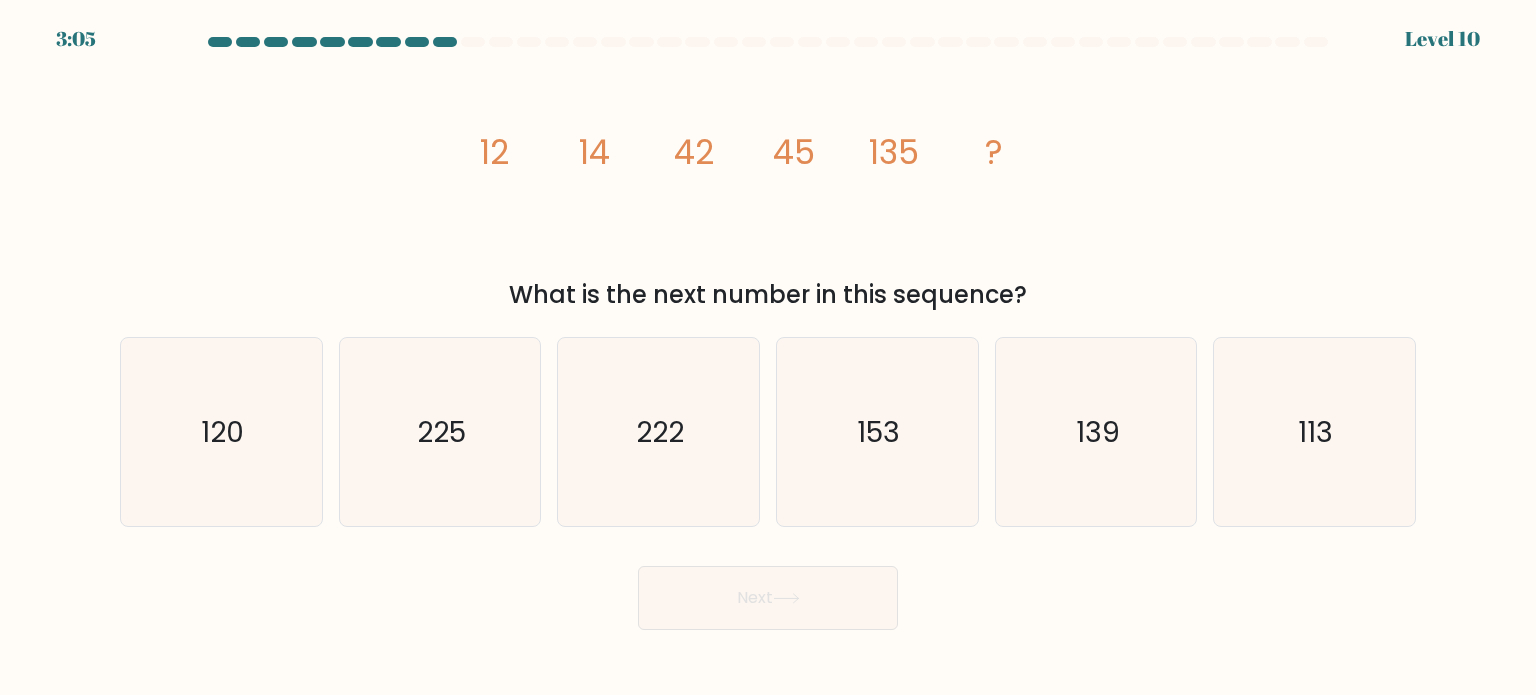 click on "14" 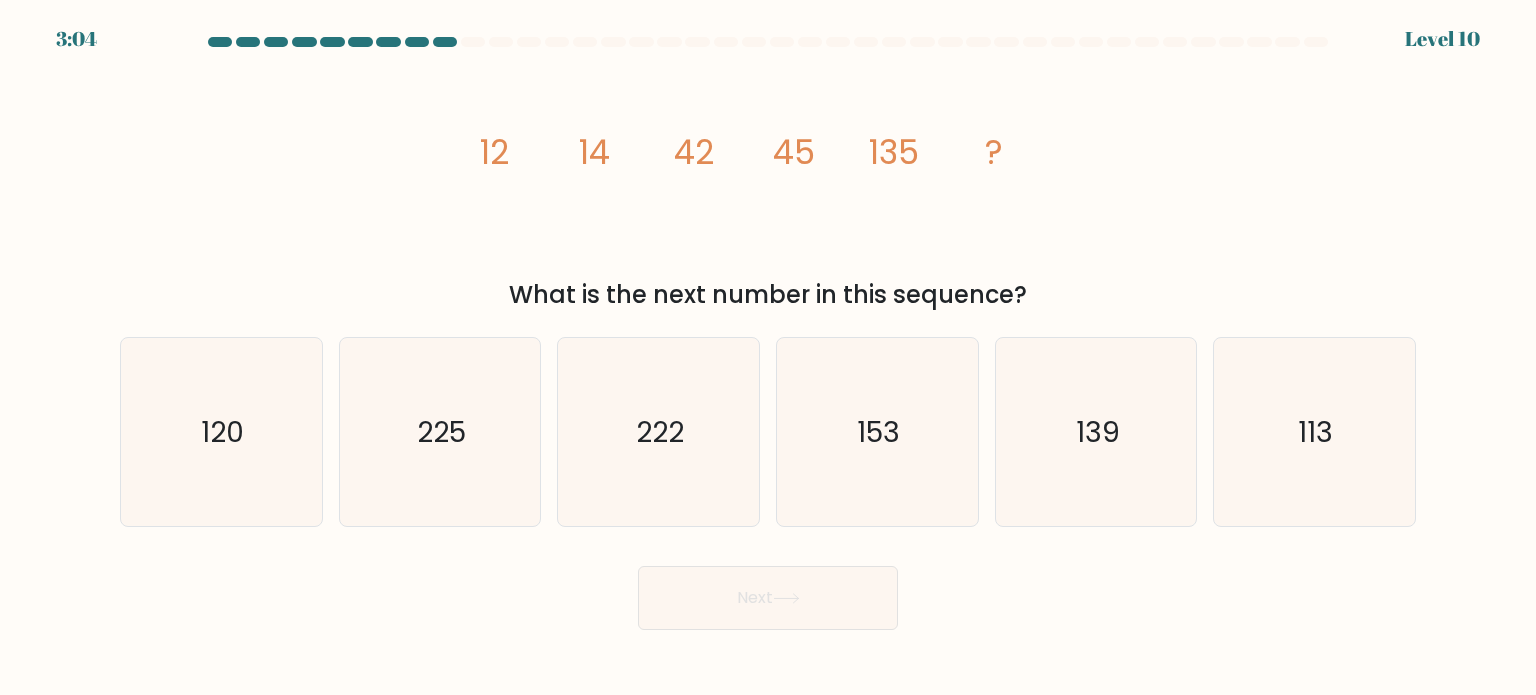 click on "image/svg+xml
12
14
42
45
135
?" 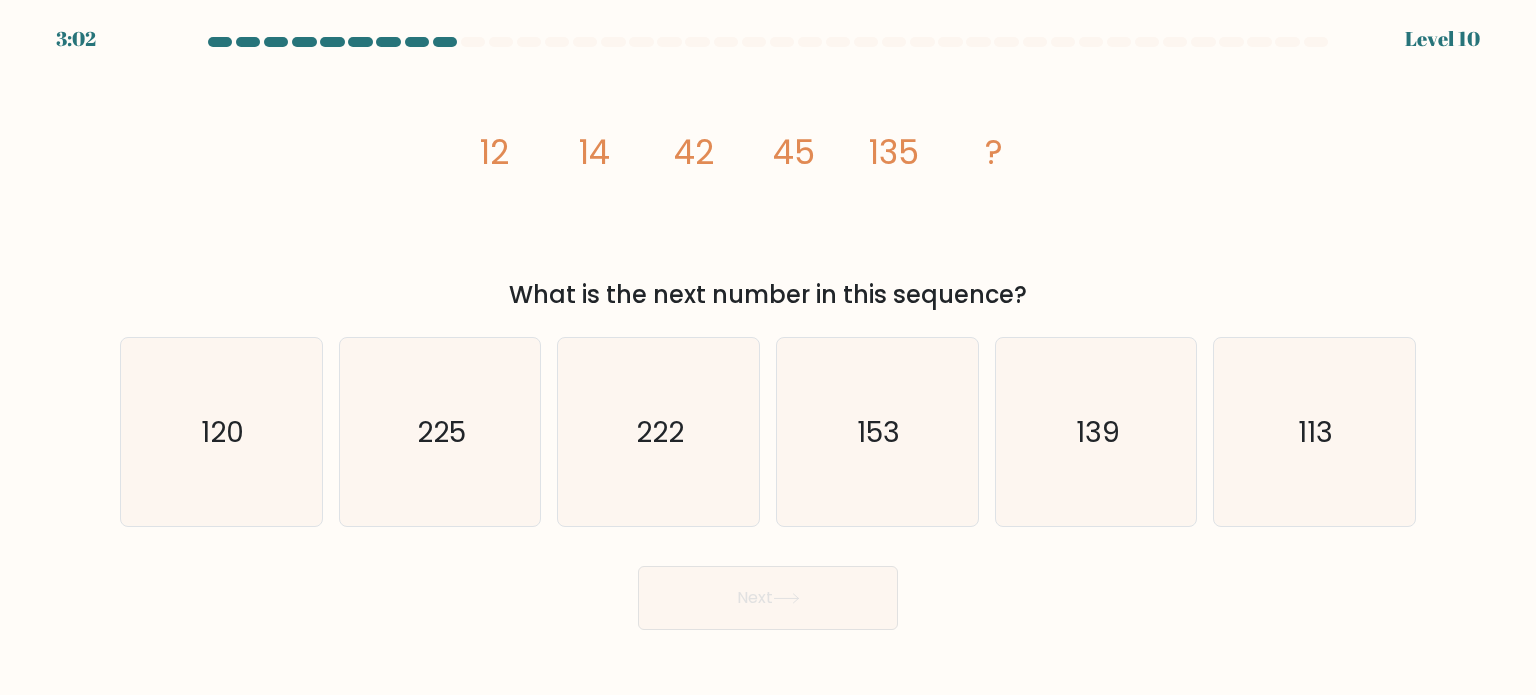 click on "135" 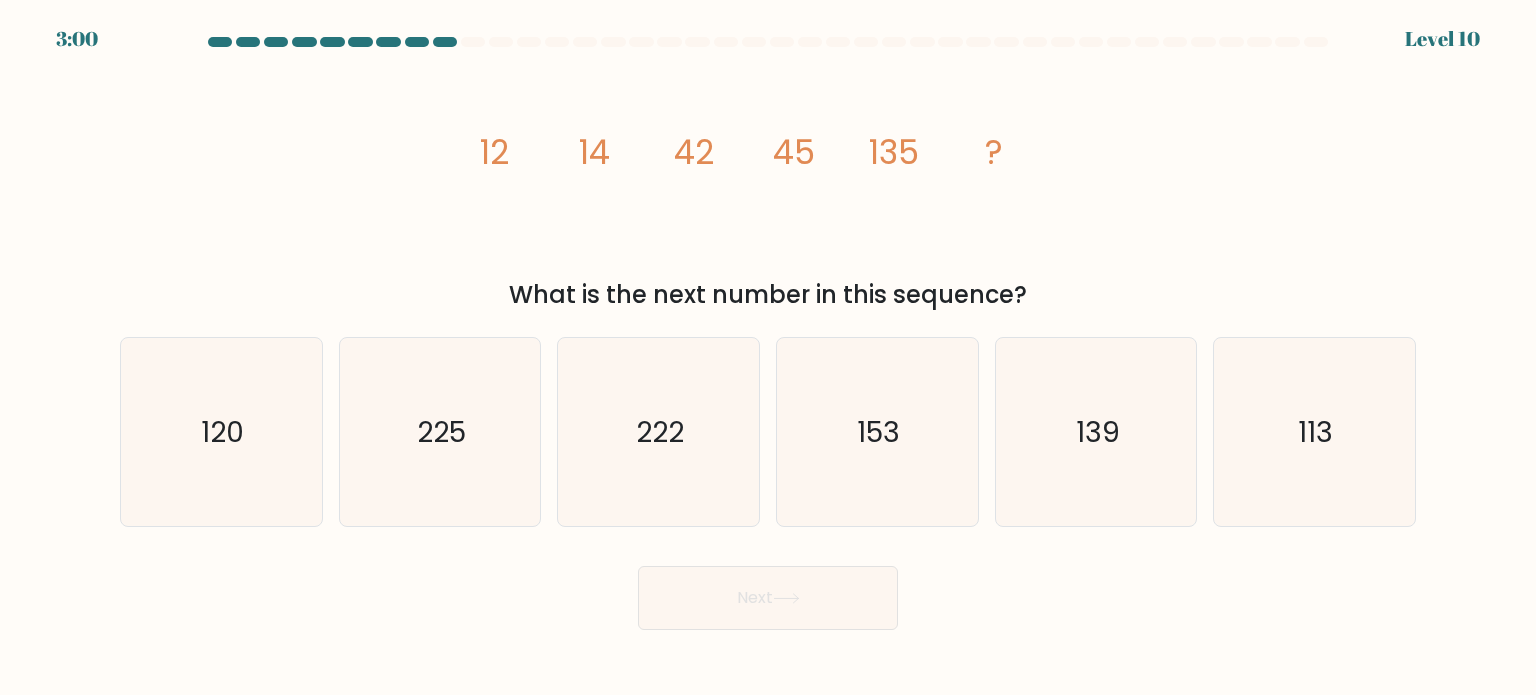 click on "135" 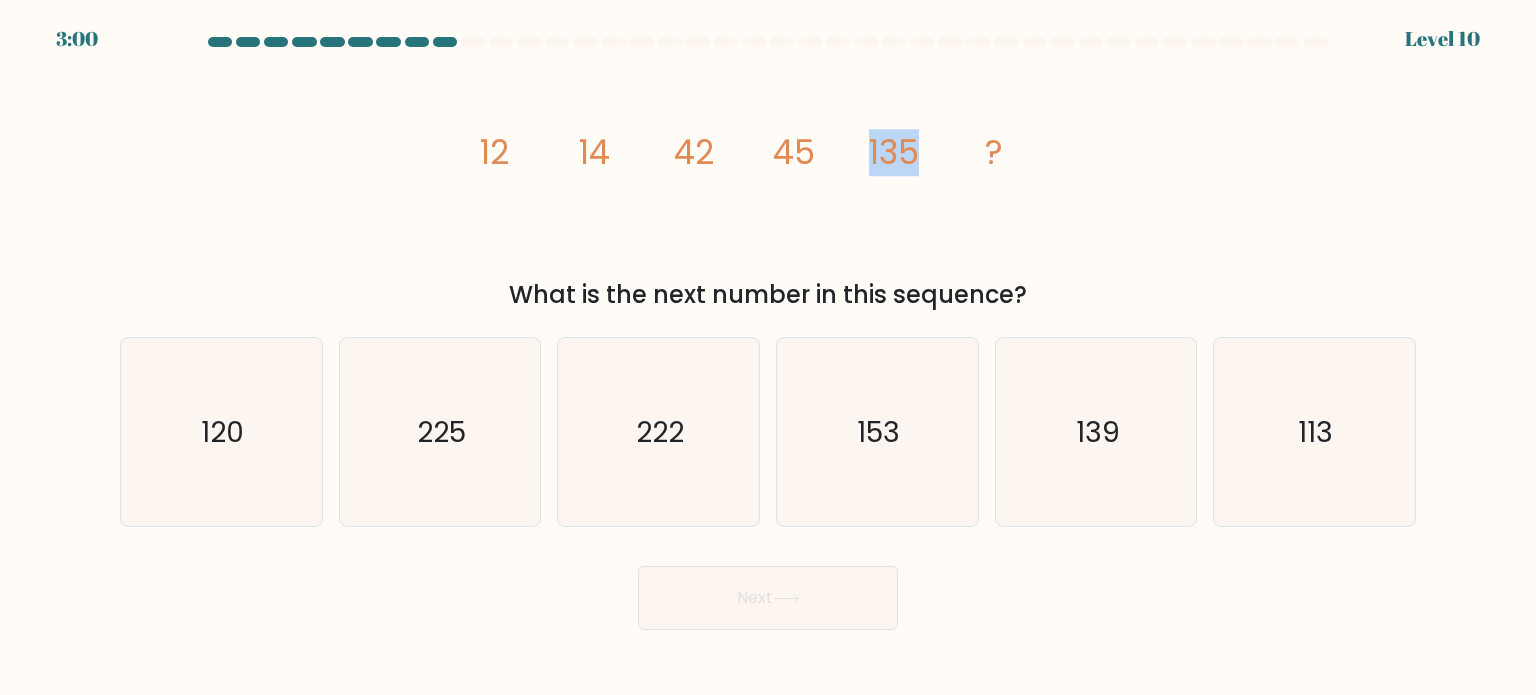 click on "135" 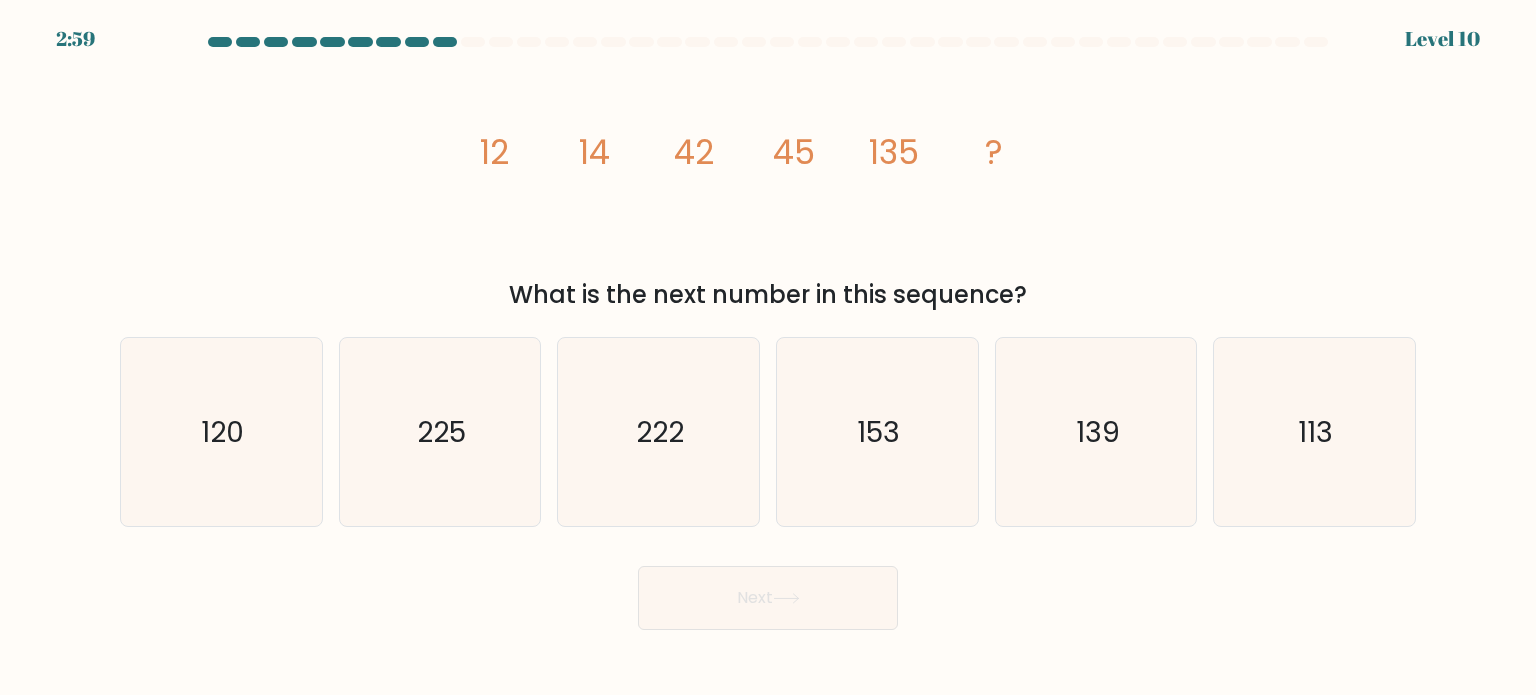 click on "135" 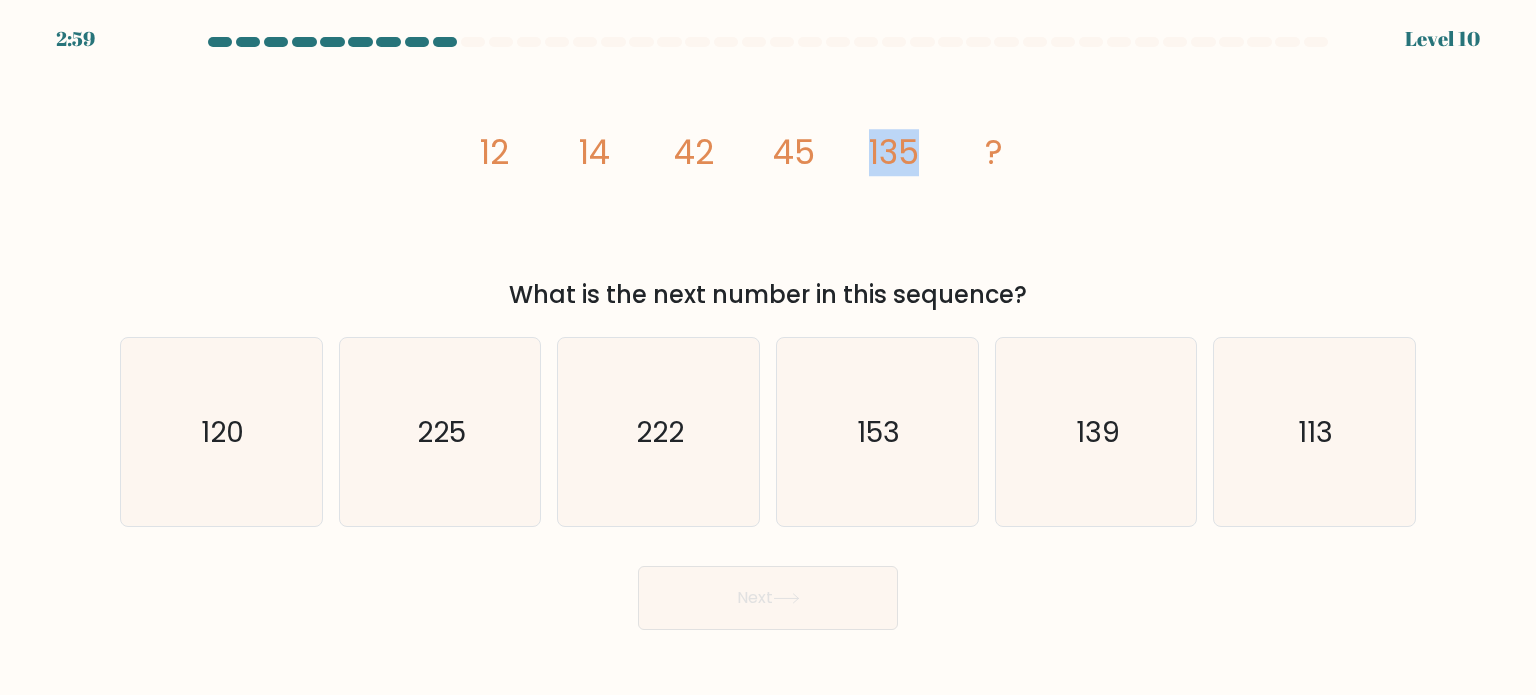 click on "135" 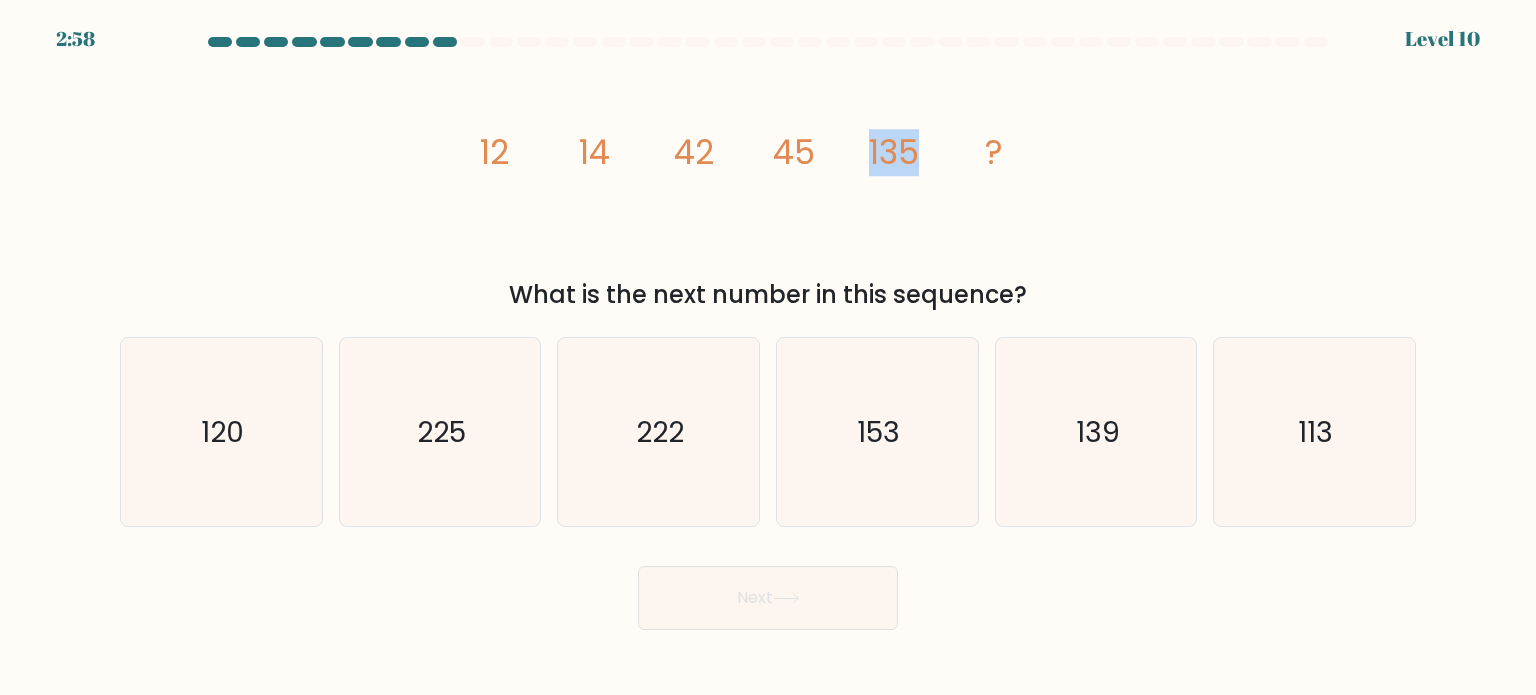 click on "135" 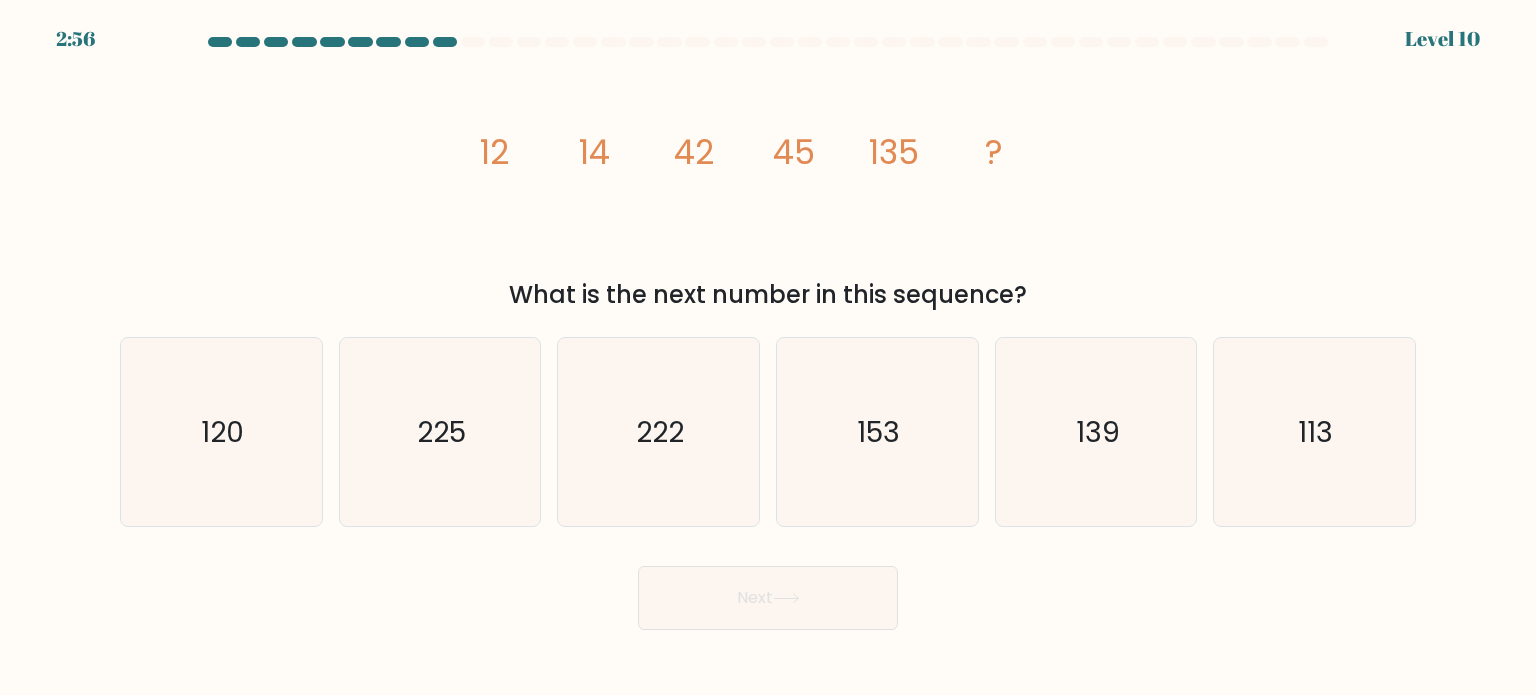 click on "42" 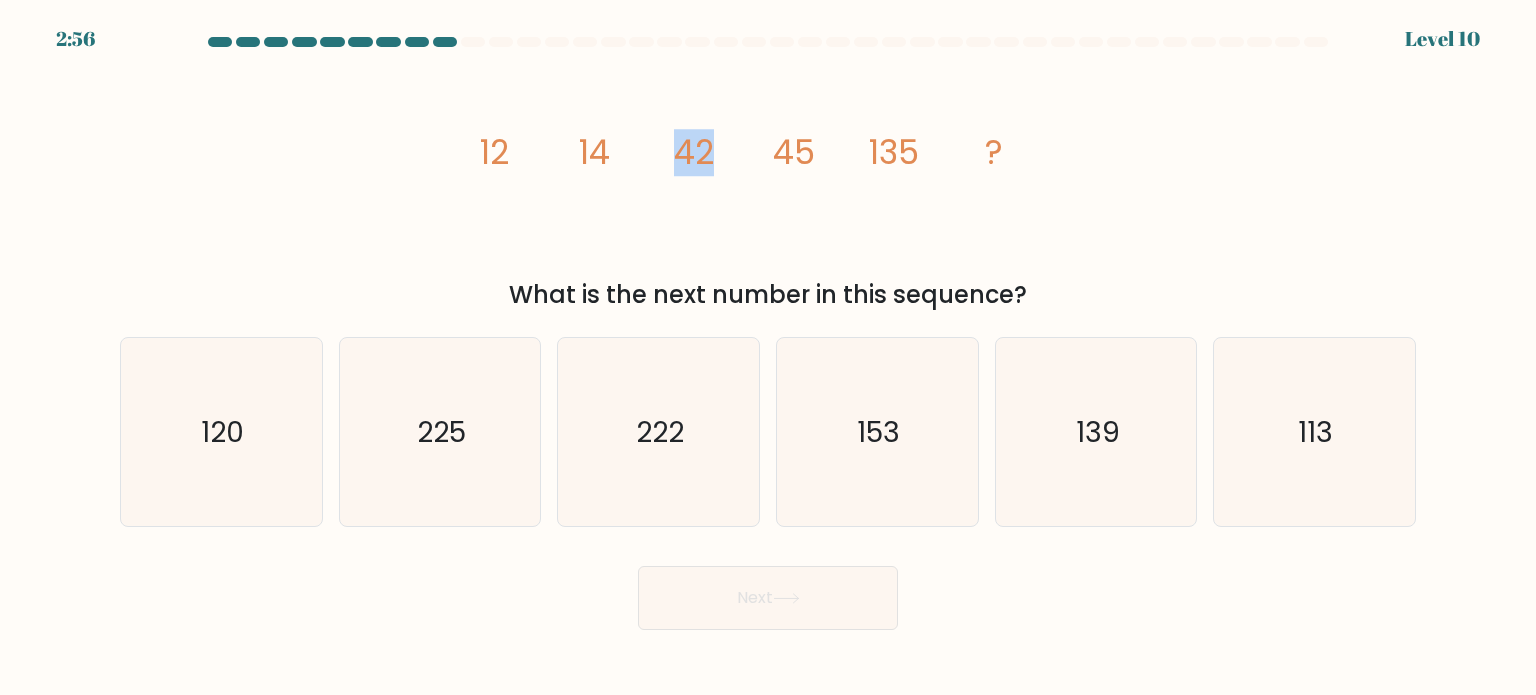 click on "42" 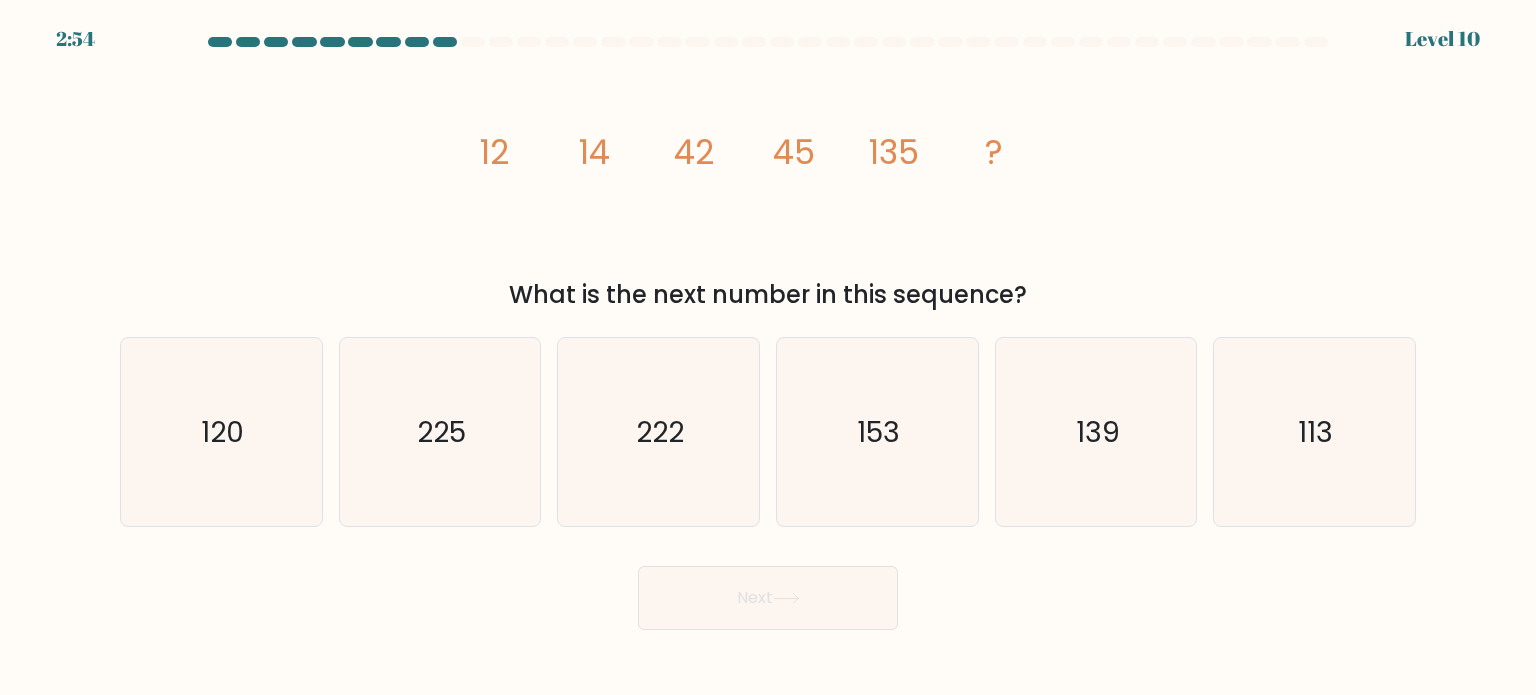 click on "135" 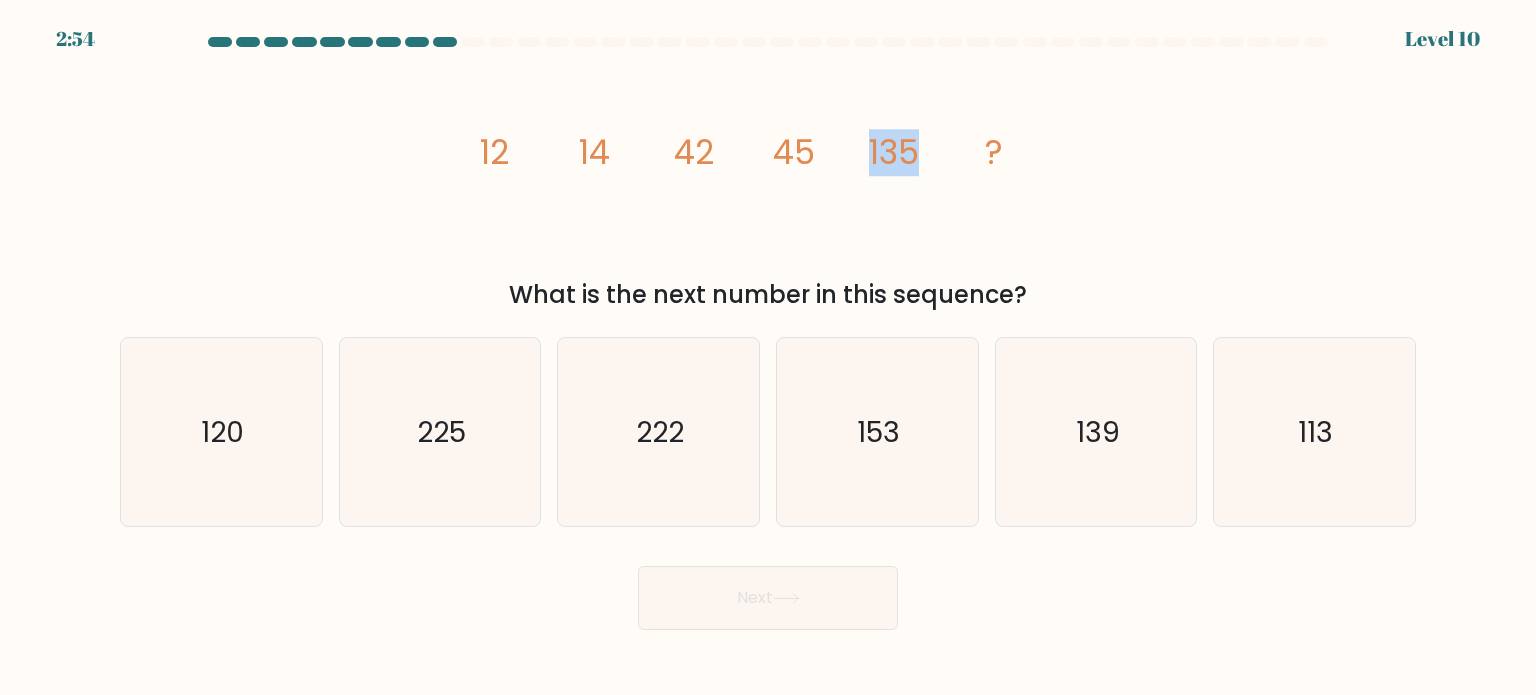 click on "135" 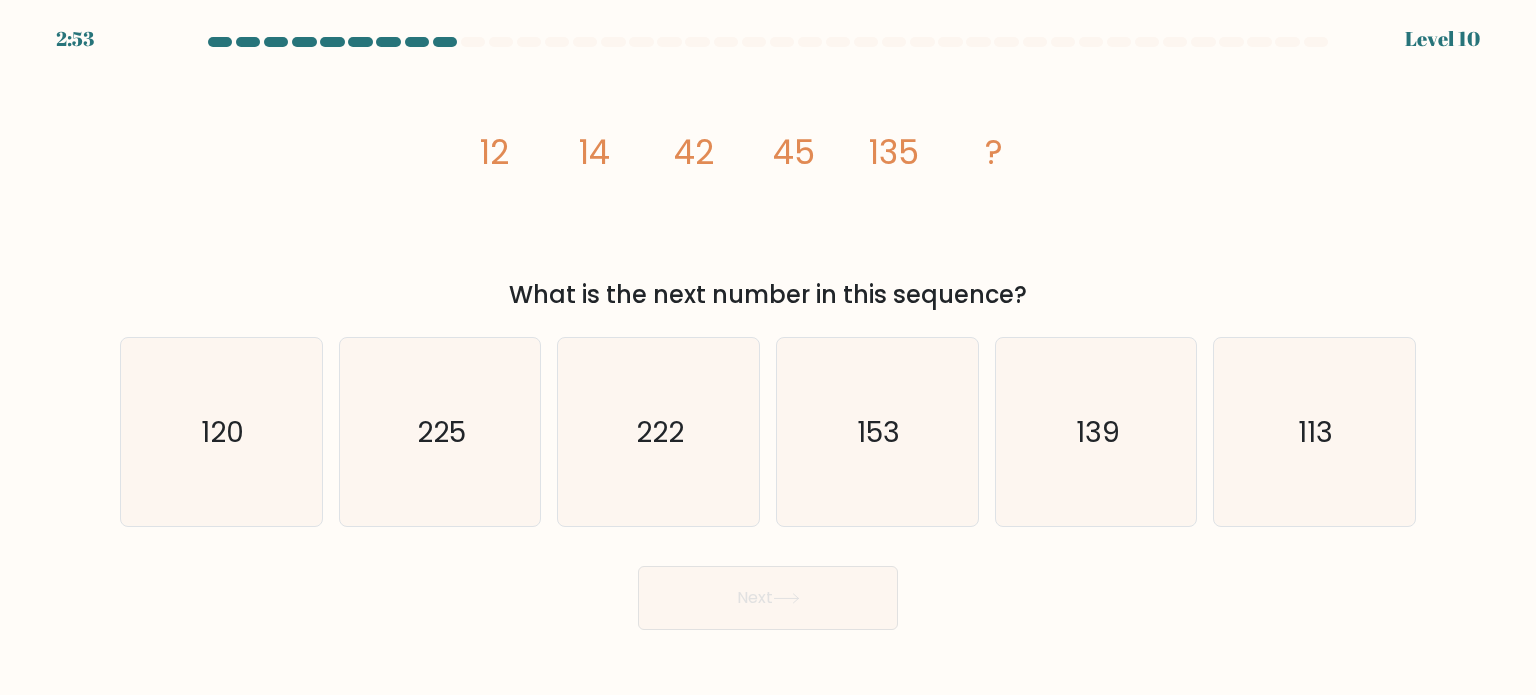 click on "45" 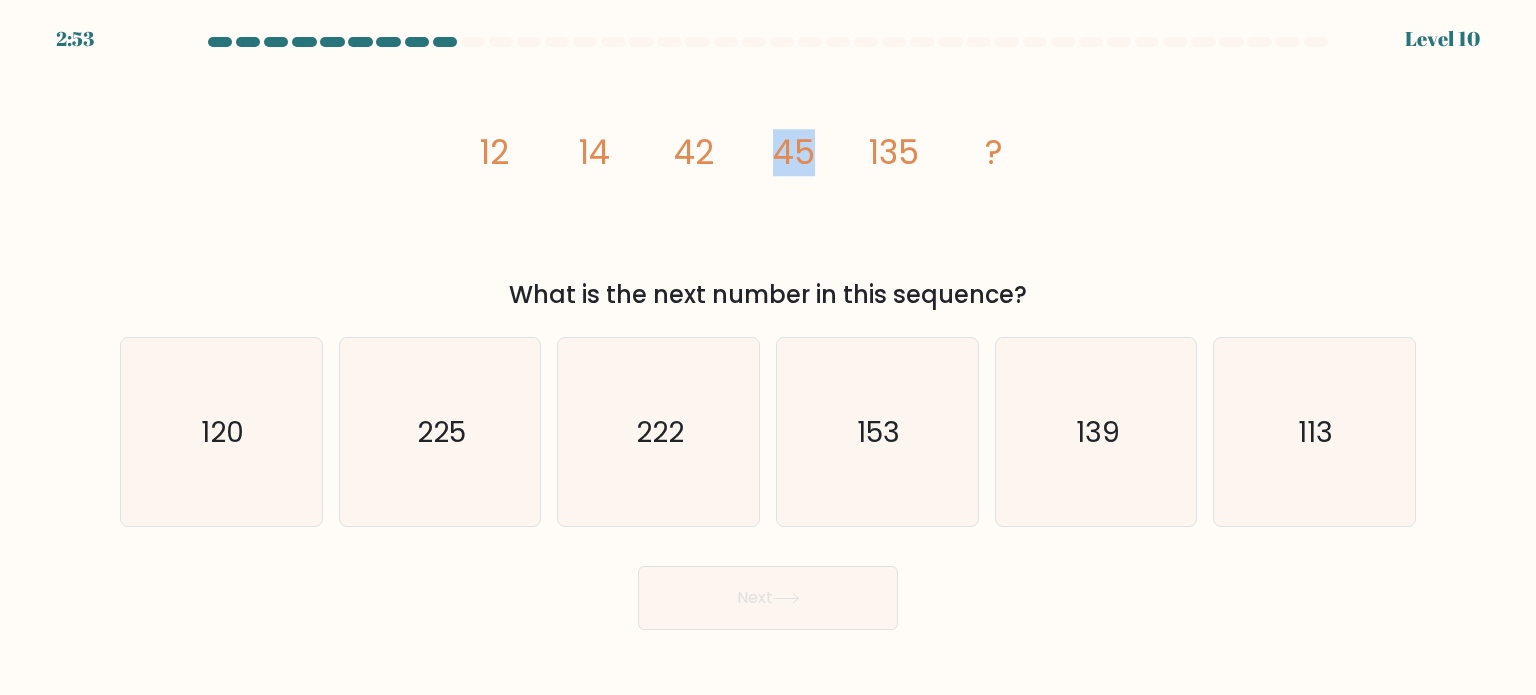 click on "45" 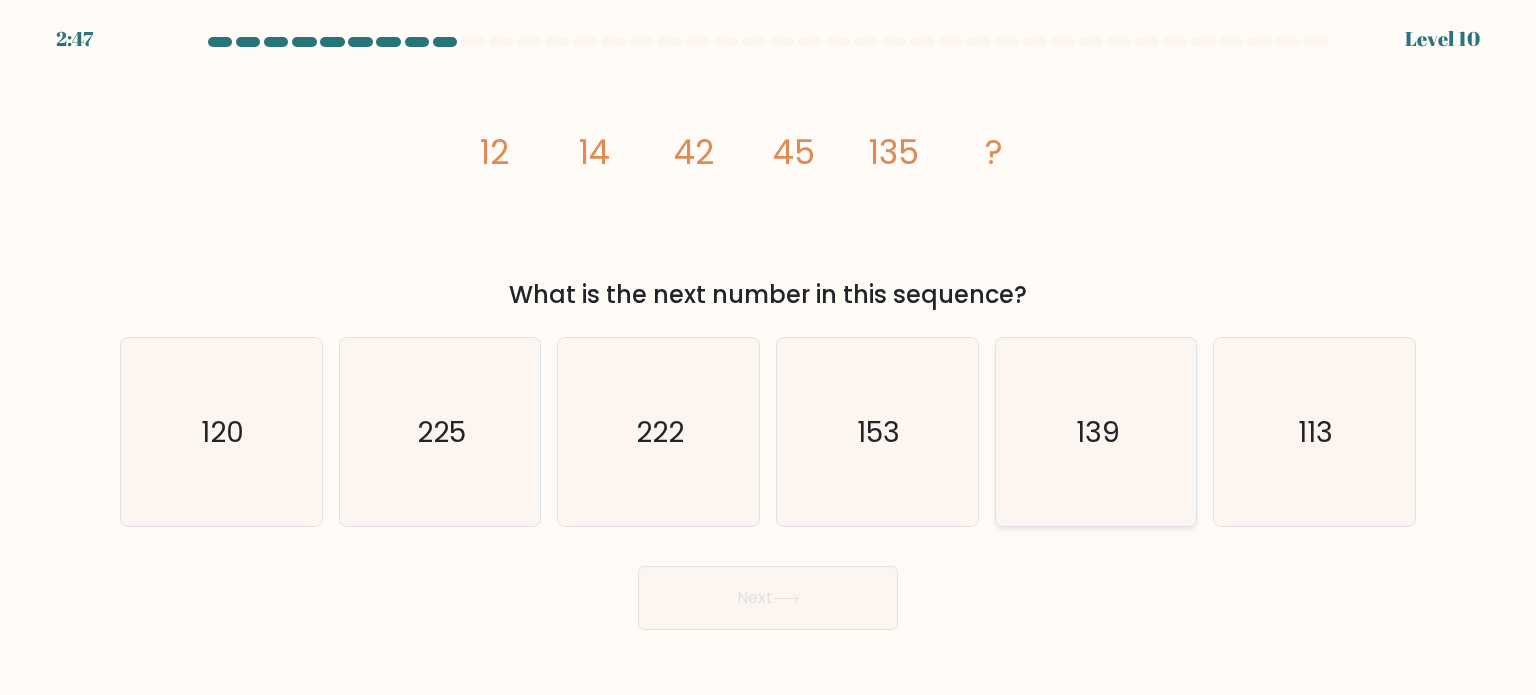 click on "139" 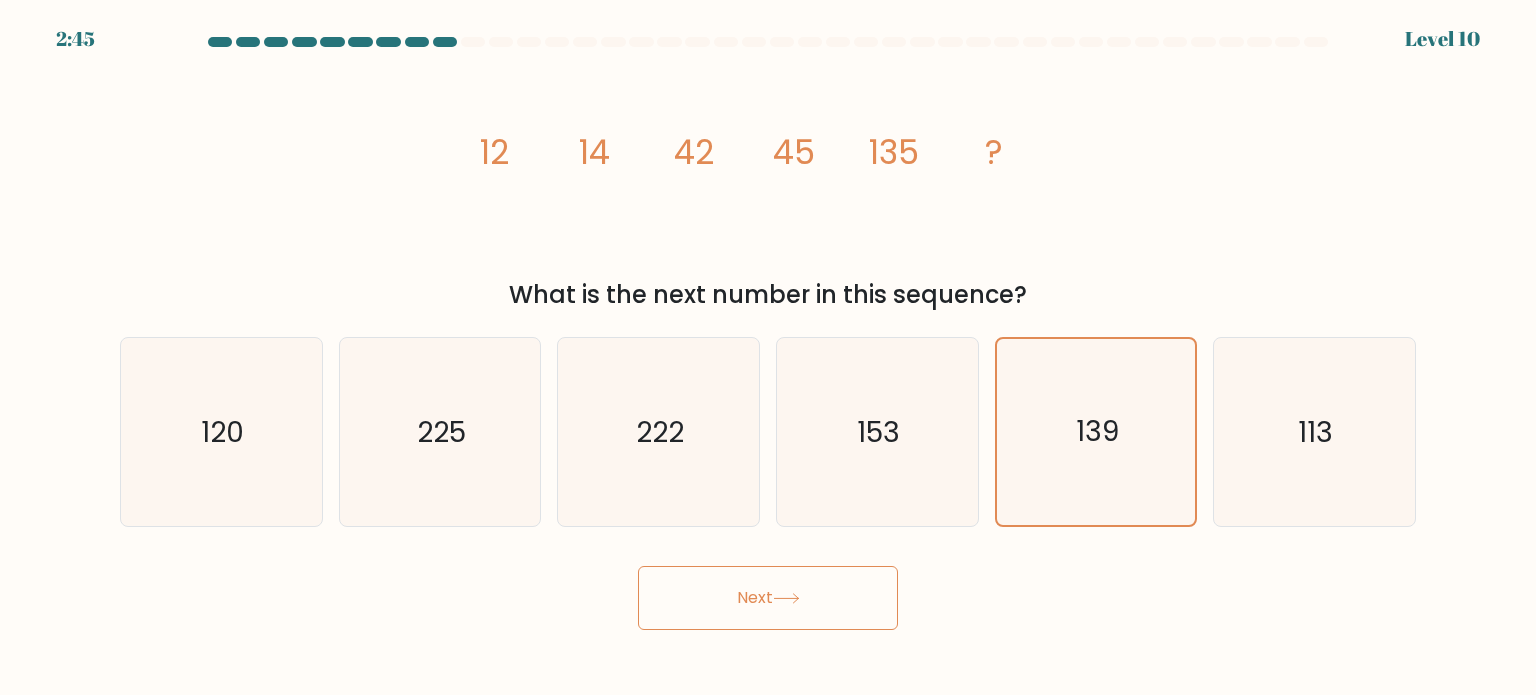 click 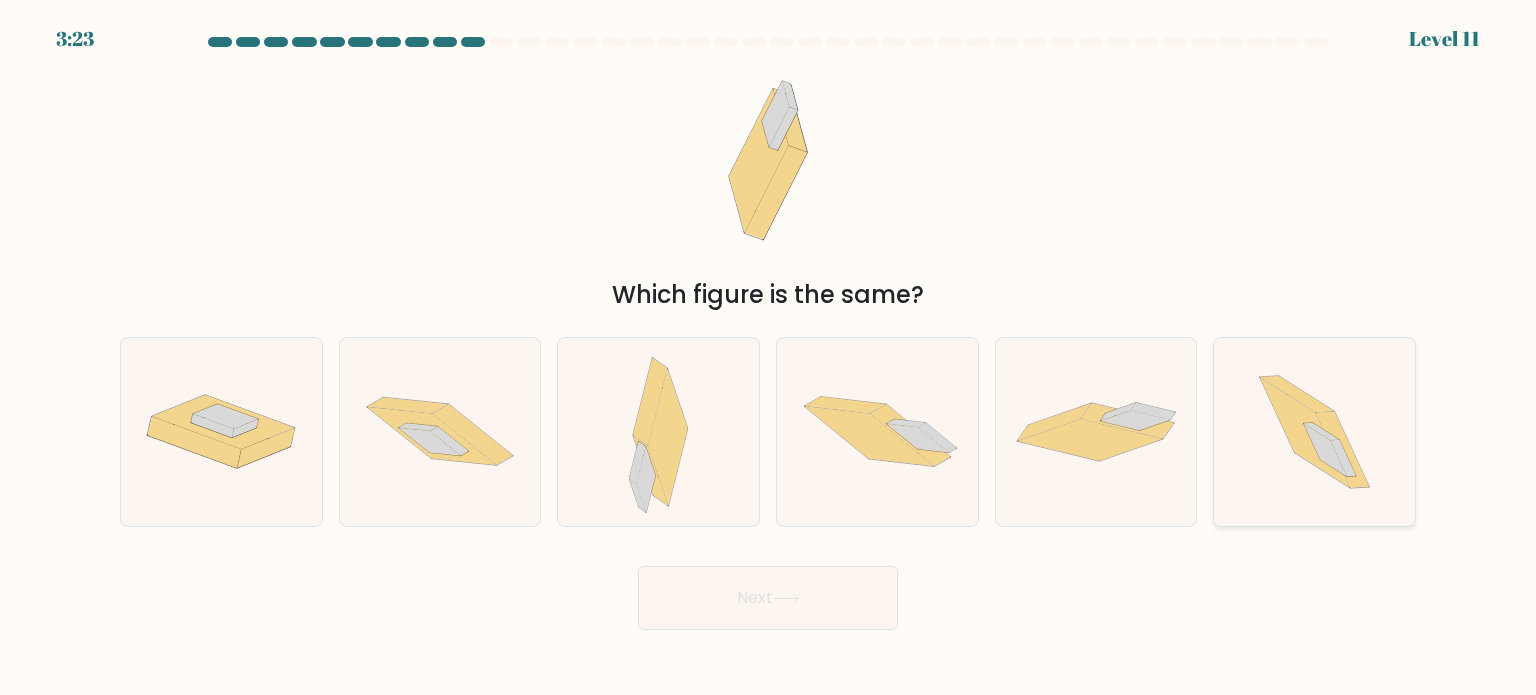click 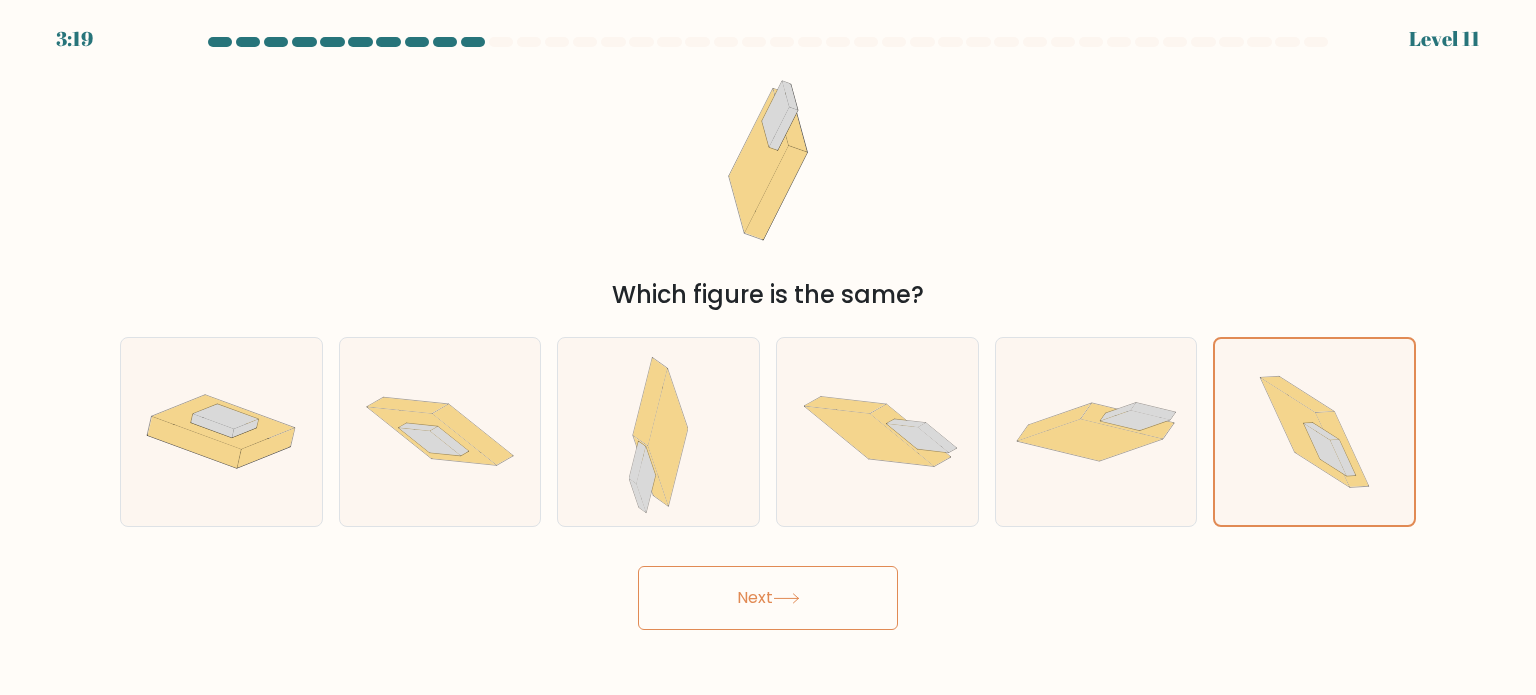click on "Next" at bounding box center (768, 598) 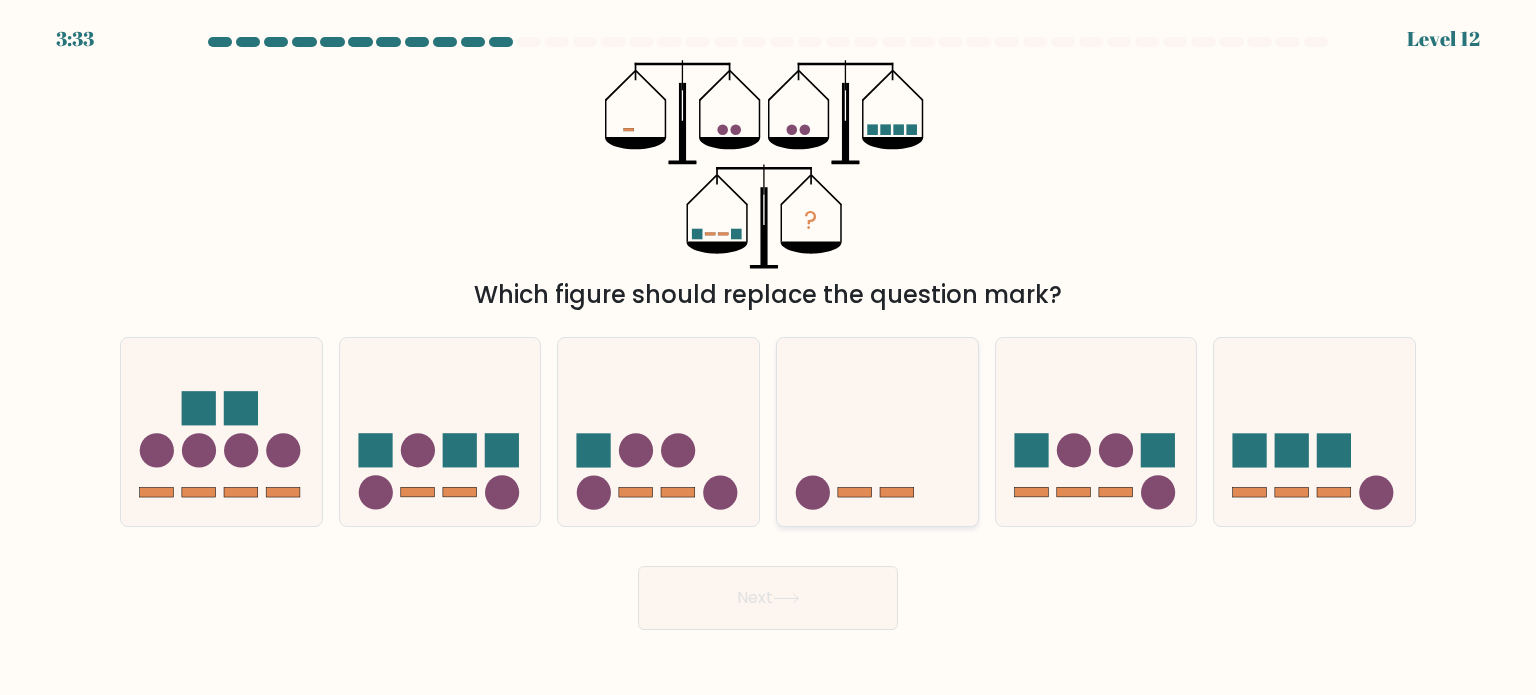 click 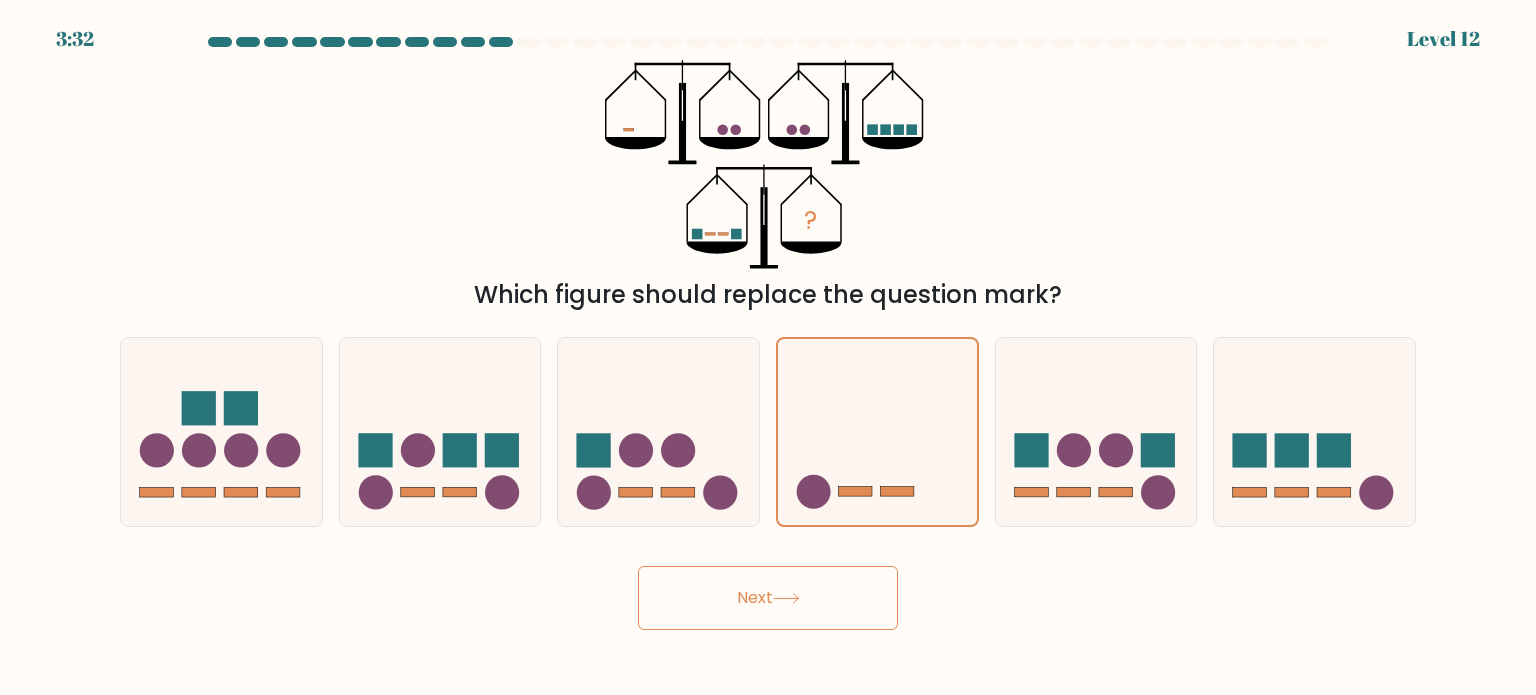 click on "Next" at bounding box center [768, 598] 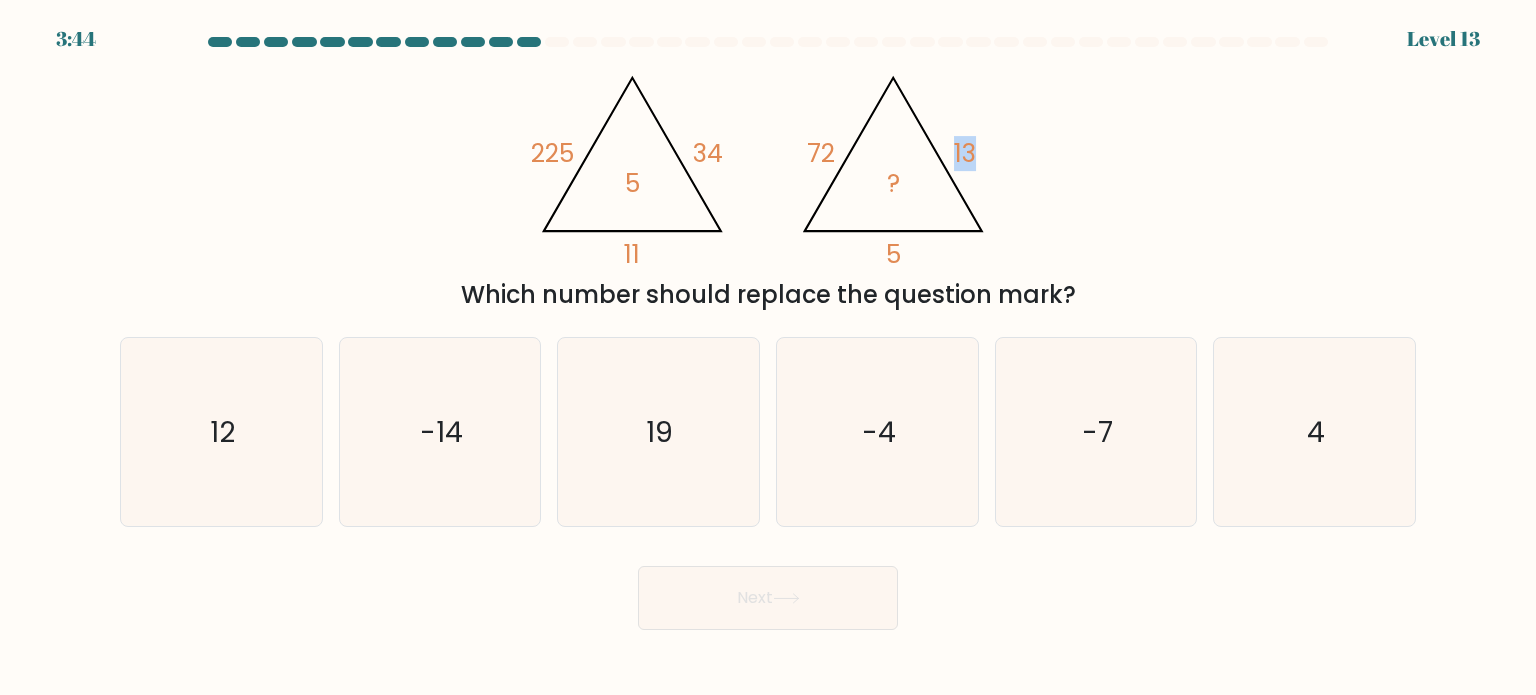drag, startPoint x: 974, startPoint y: 152, endPoint x: 954, endPoint y: 148, distance: 20.396078 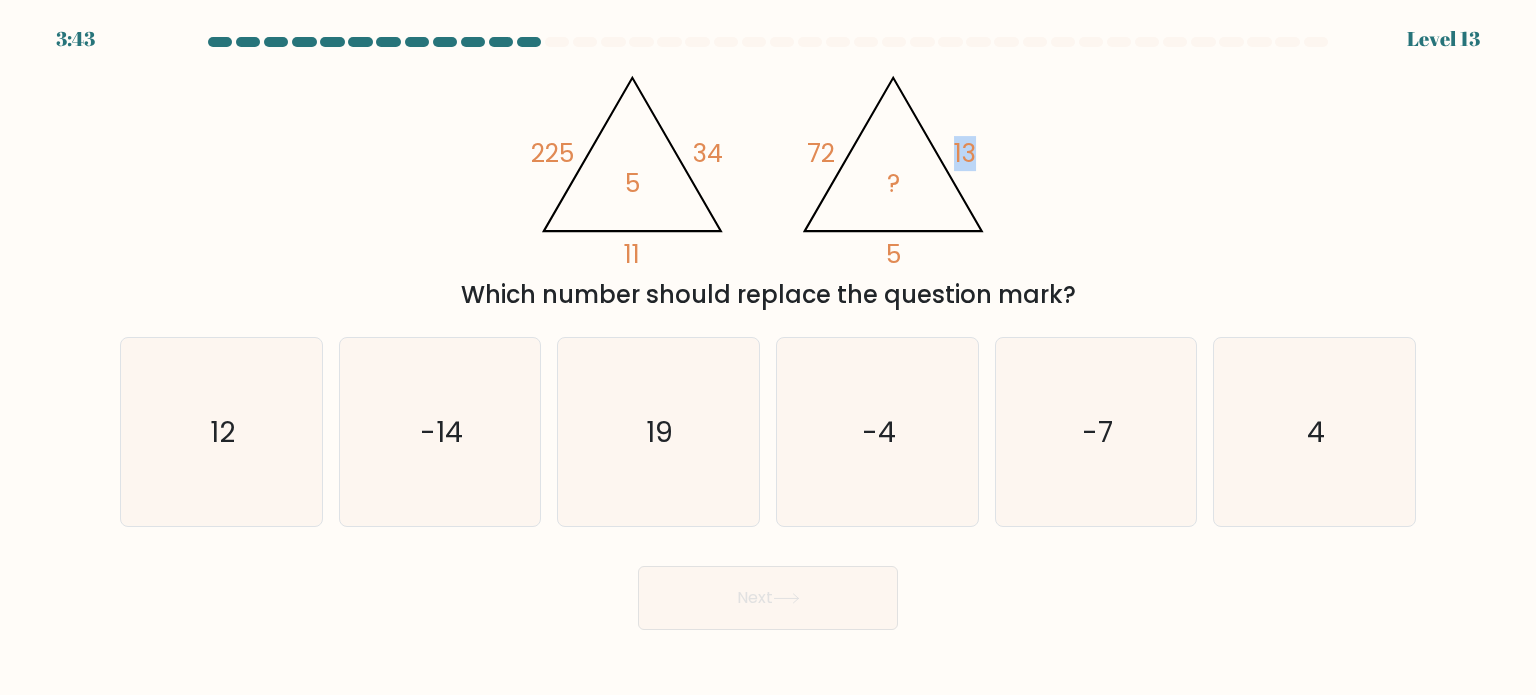 click on "13" 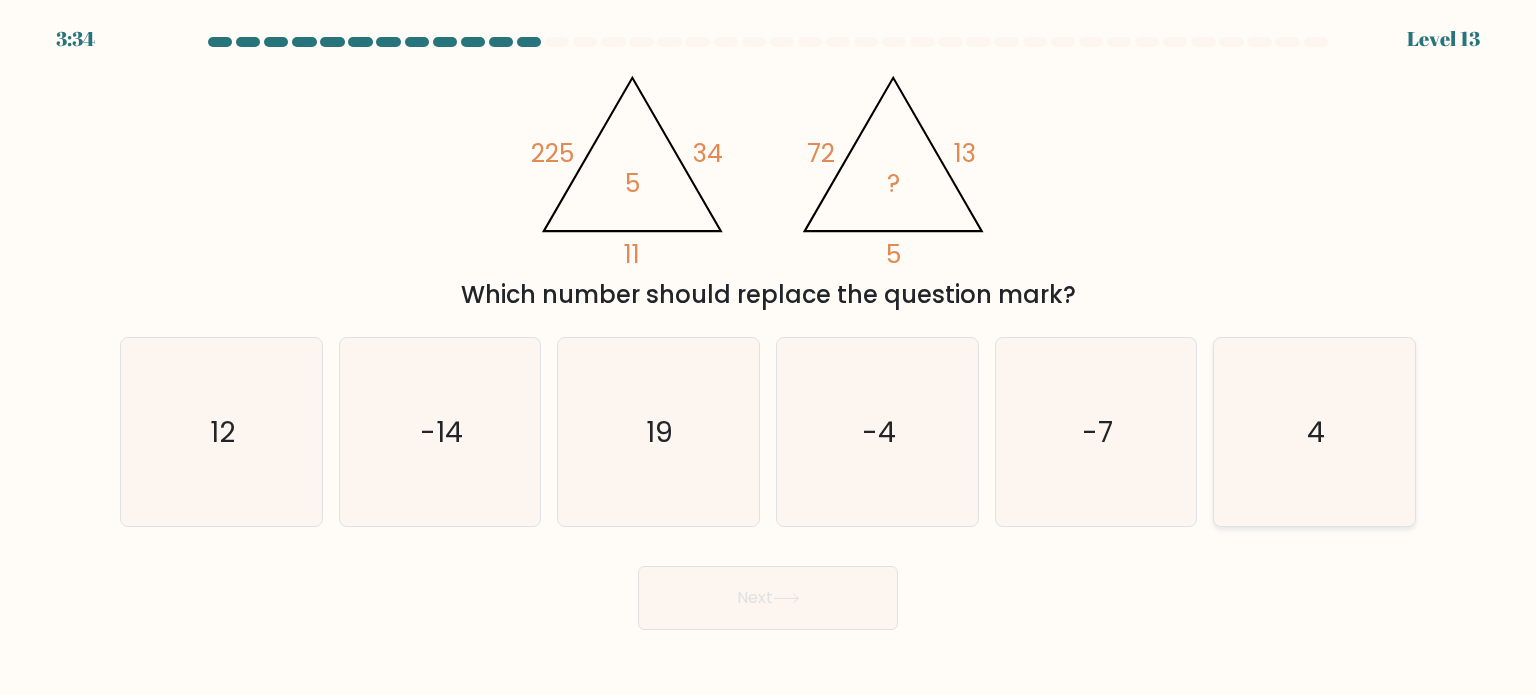 drag, startPoint x: 1300, startPoint y: 484, endPoint x: 1284, endPoint y: 457, distance: 31.38471 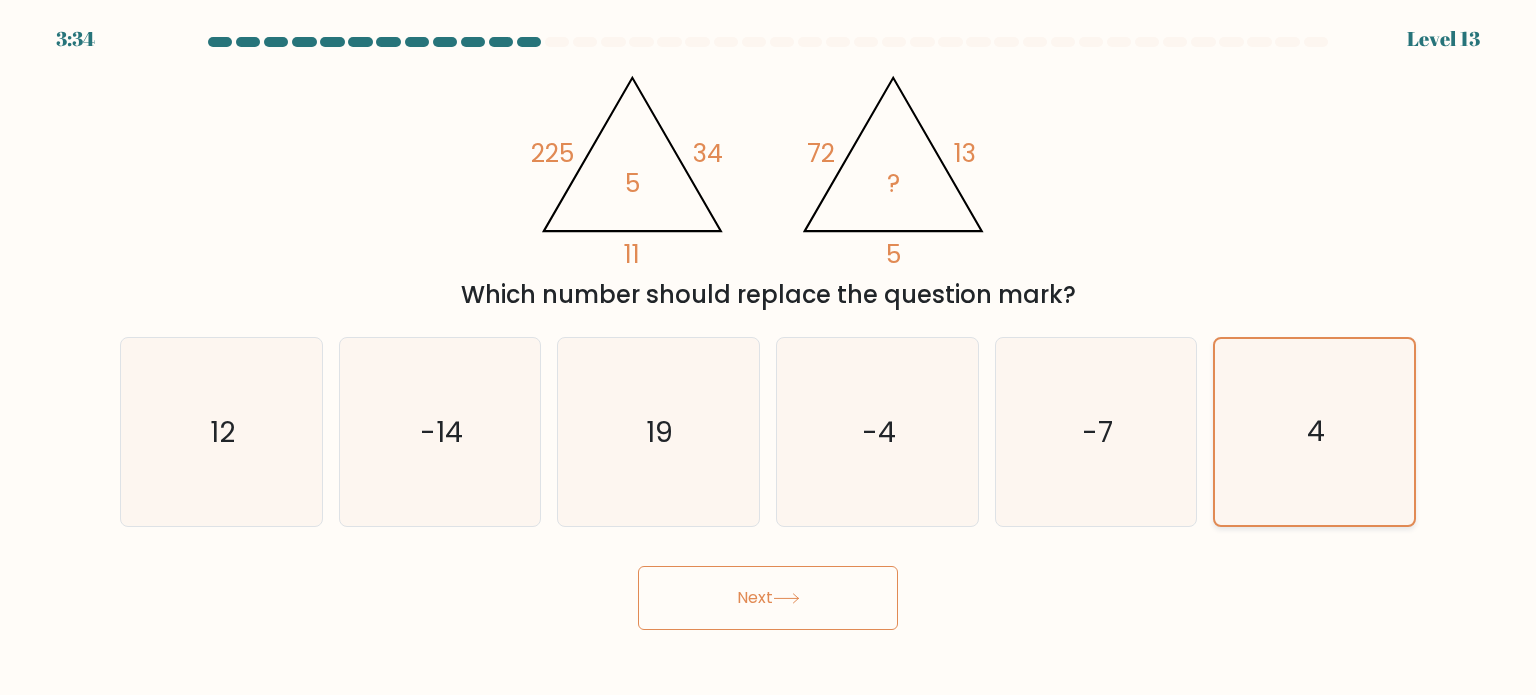 click on "4" 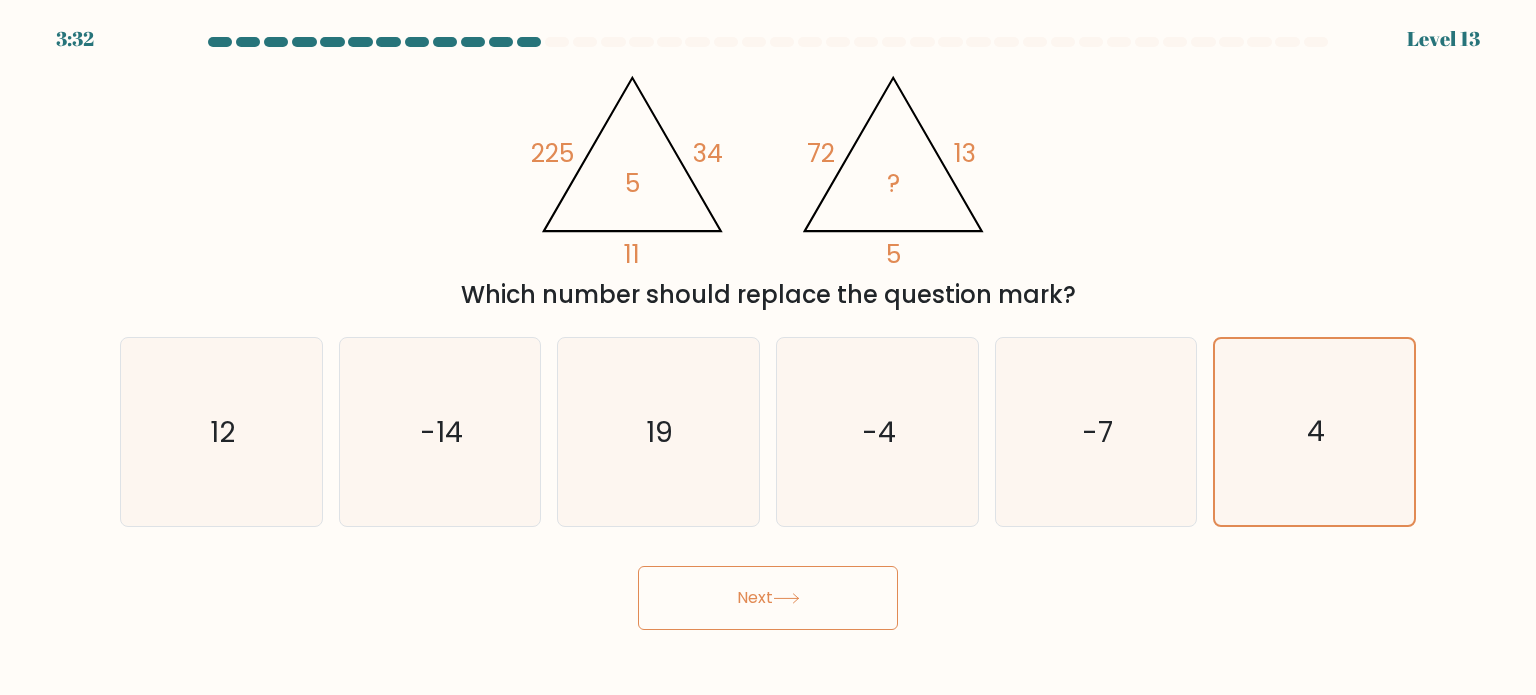 click on "Next" at bounding box center (768, 598) 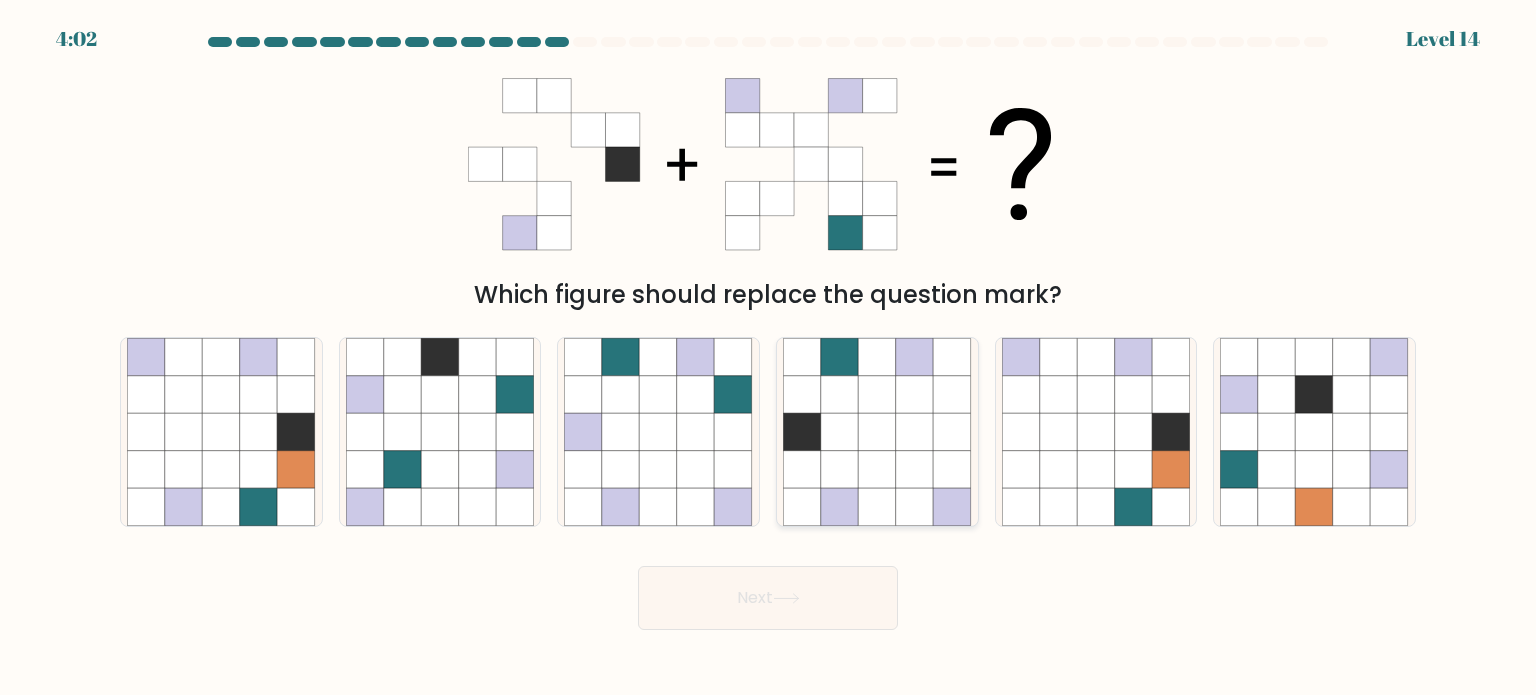 click 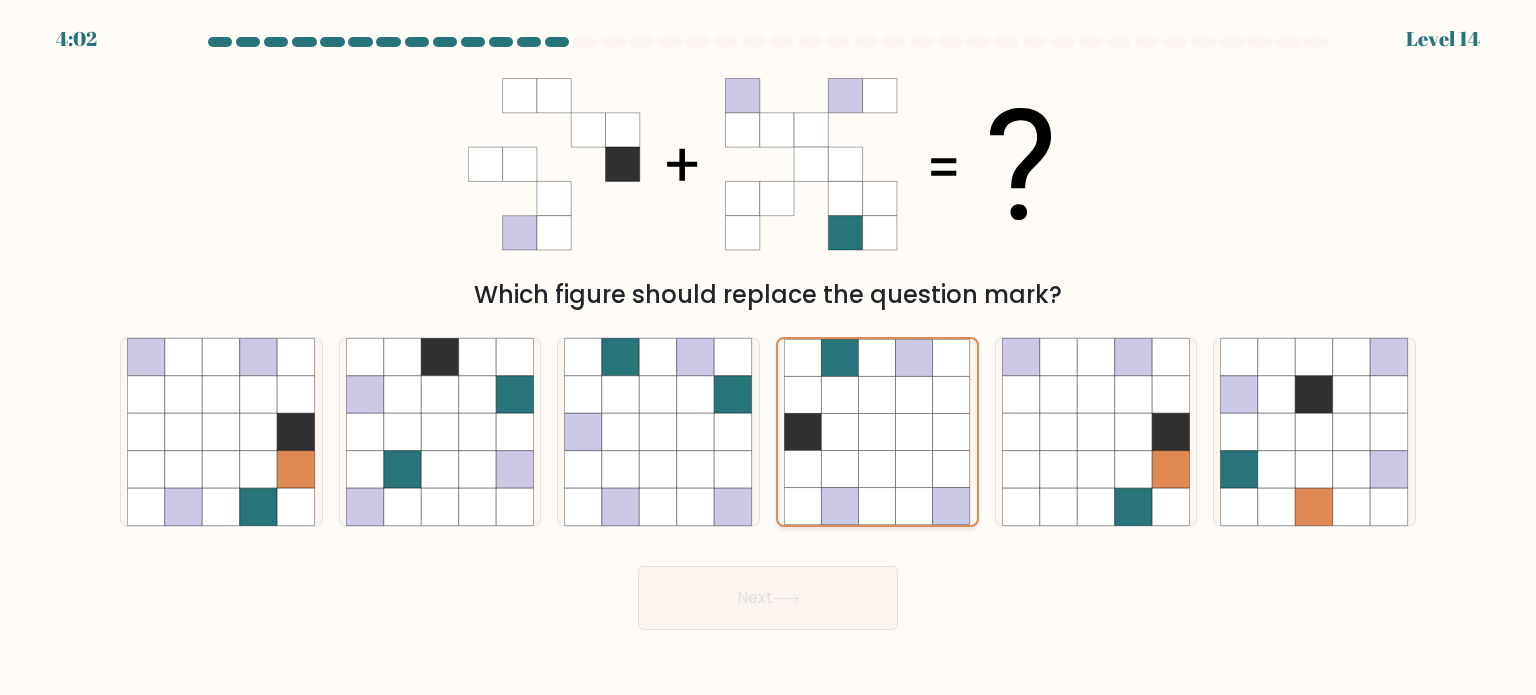 click 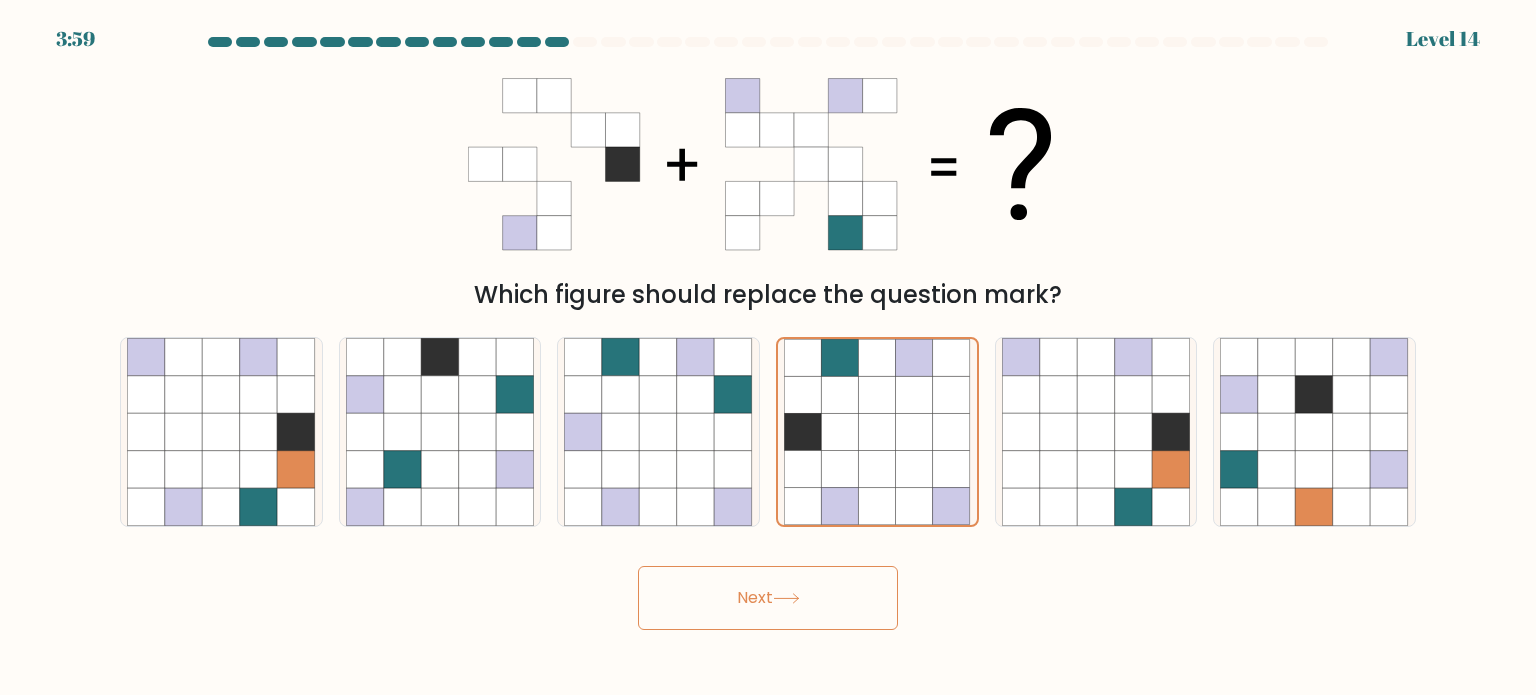 click on "Next" at bounding box center [768, 598] 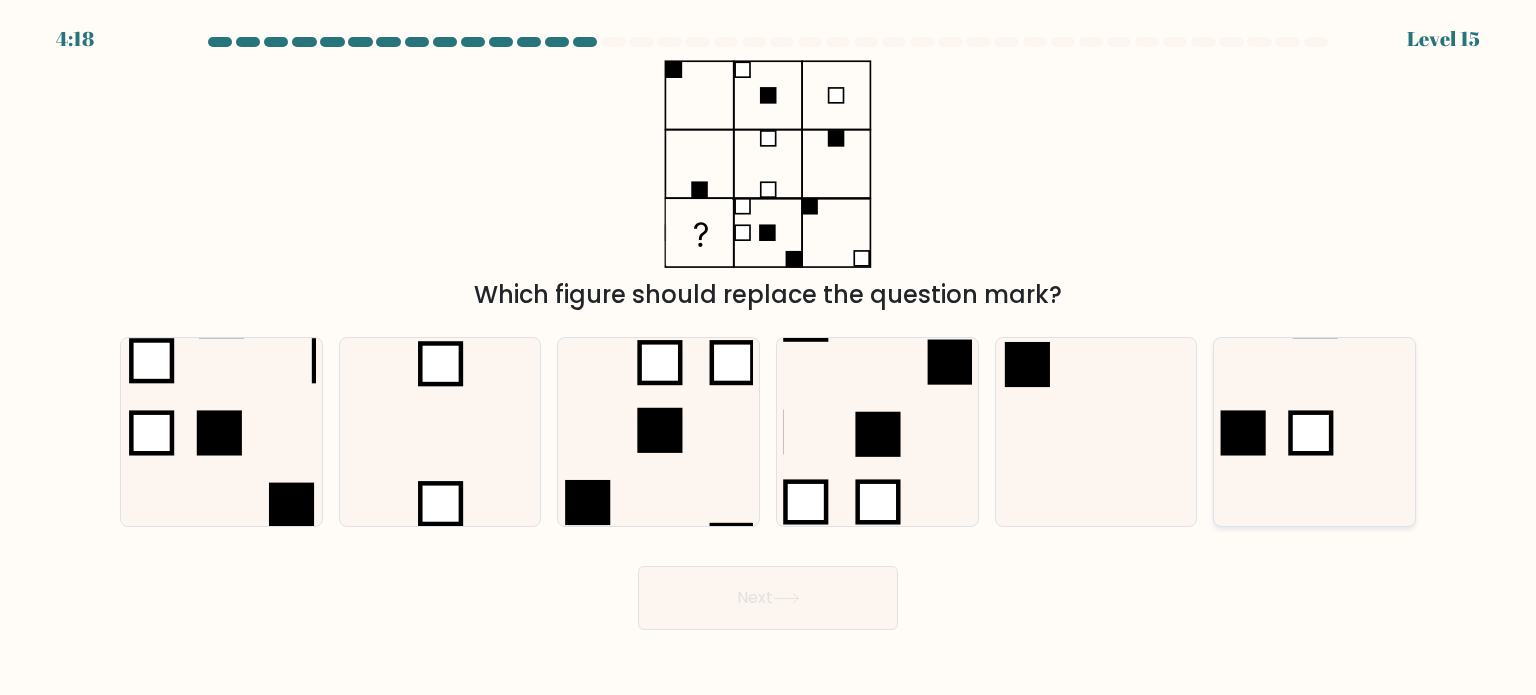 drag, startPoint x: 1408, startPoint y: 471, endPoint x: 1368, endPoint y: 450, distance: 45.17743 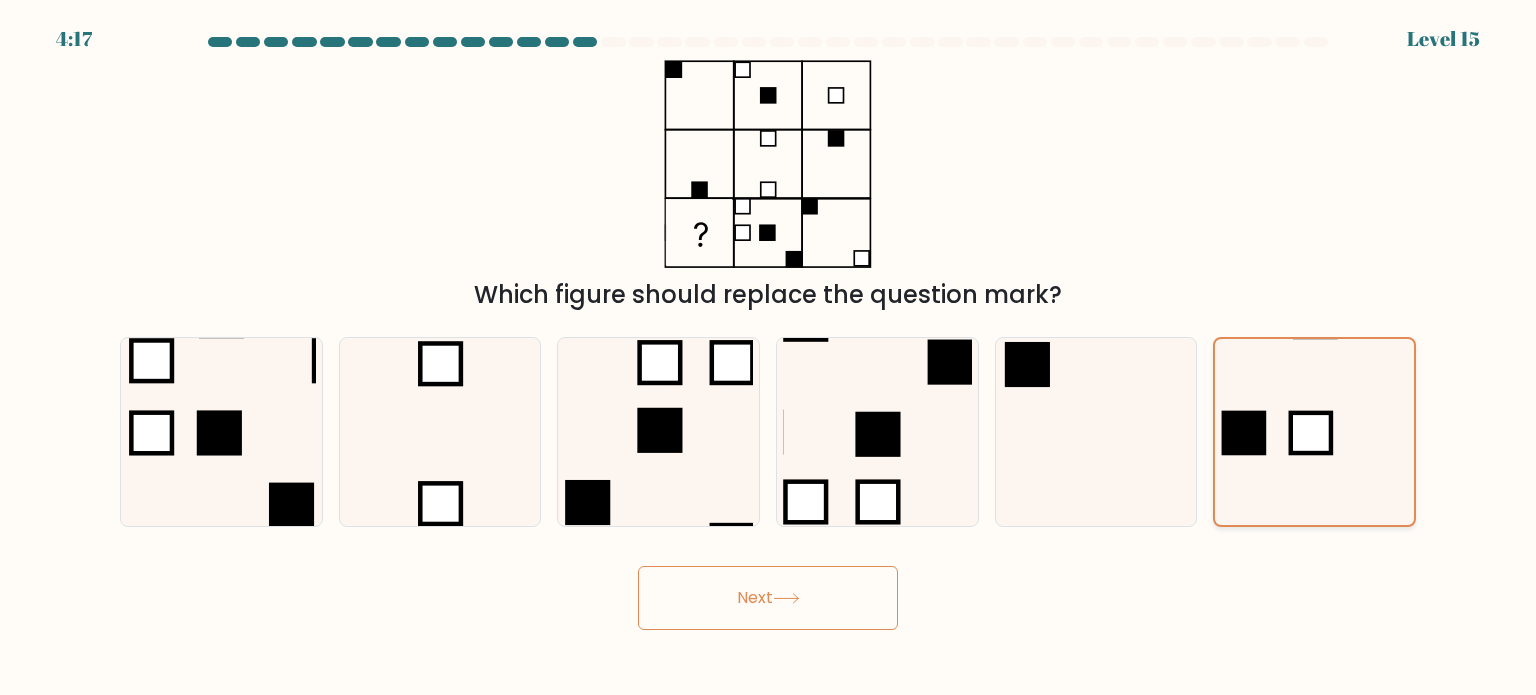drag, startPoint x: 1355, startPoint y: 463, endPoint x: 1325, endPoint y: 446, distance: 34.48188 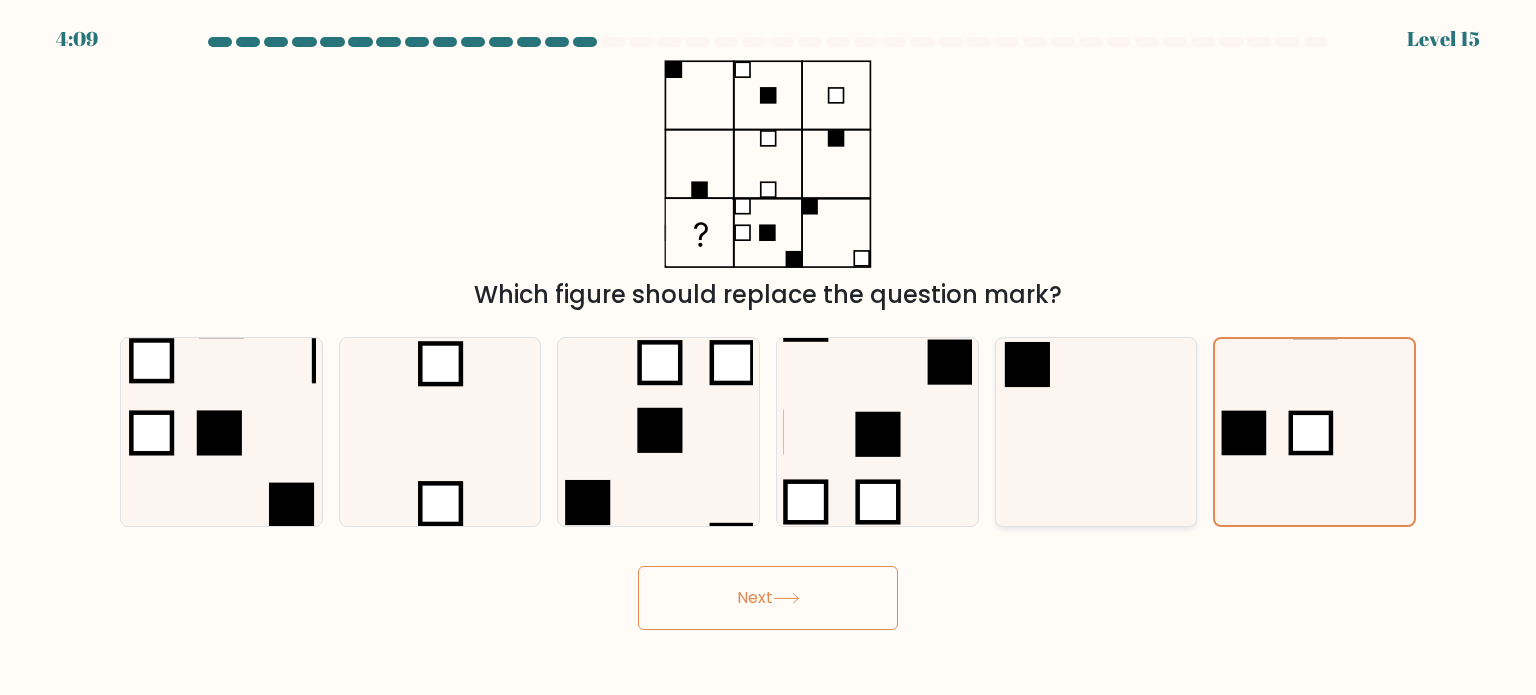 click 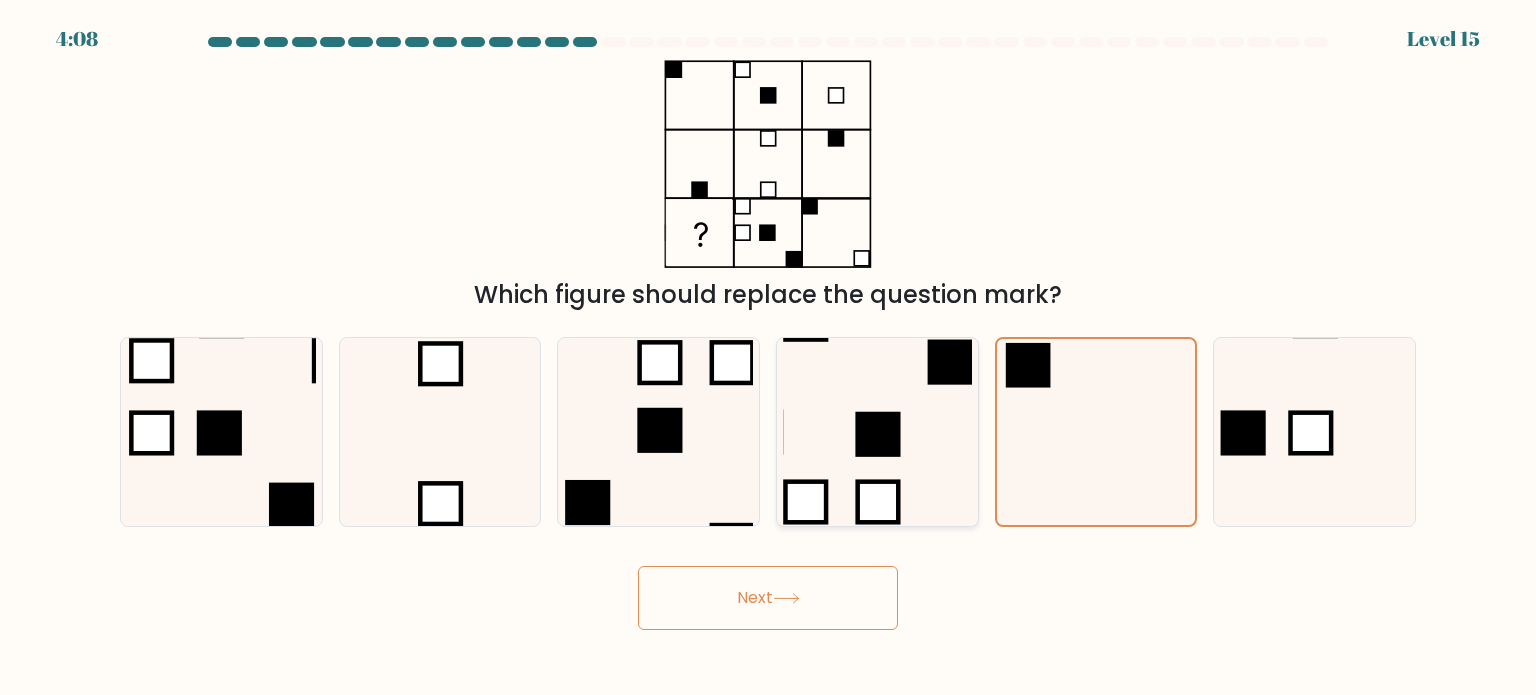 click 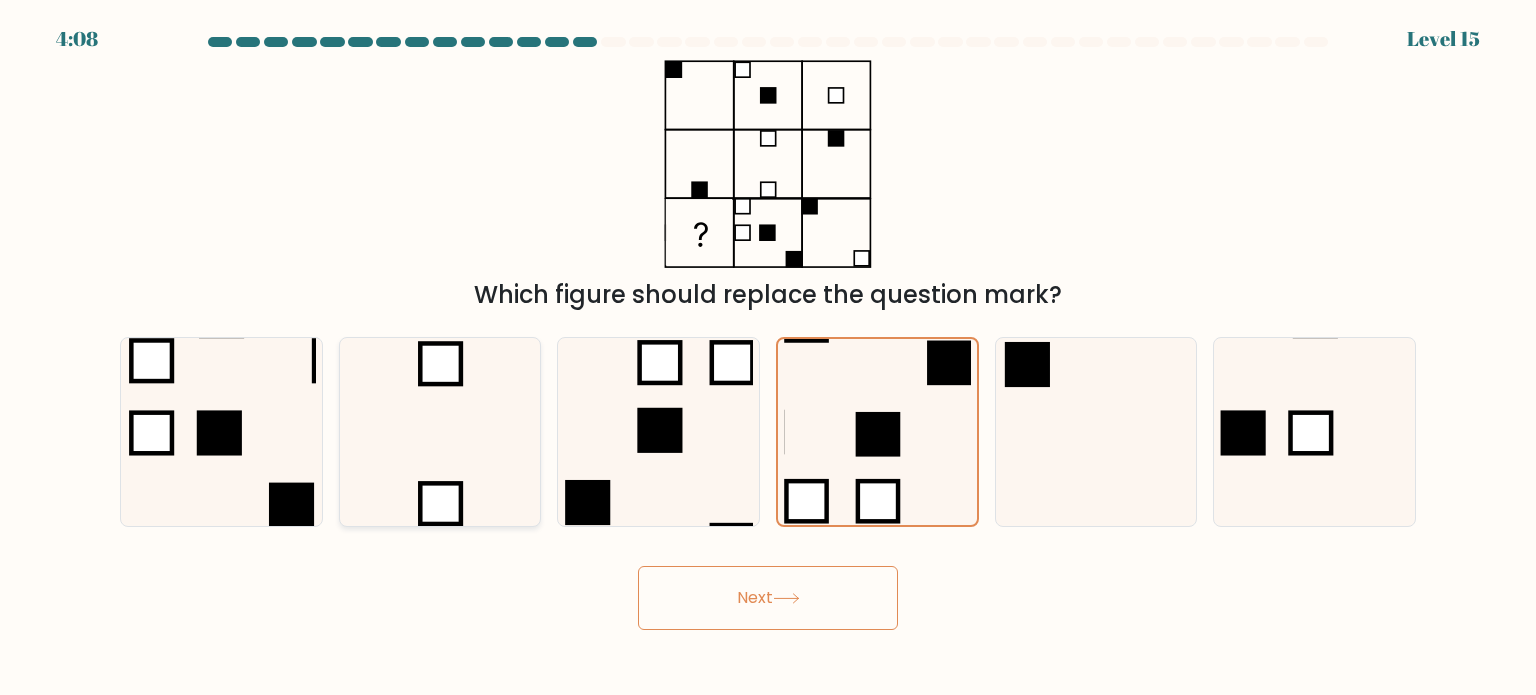 click 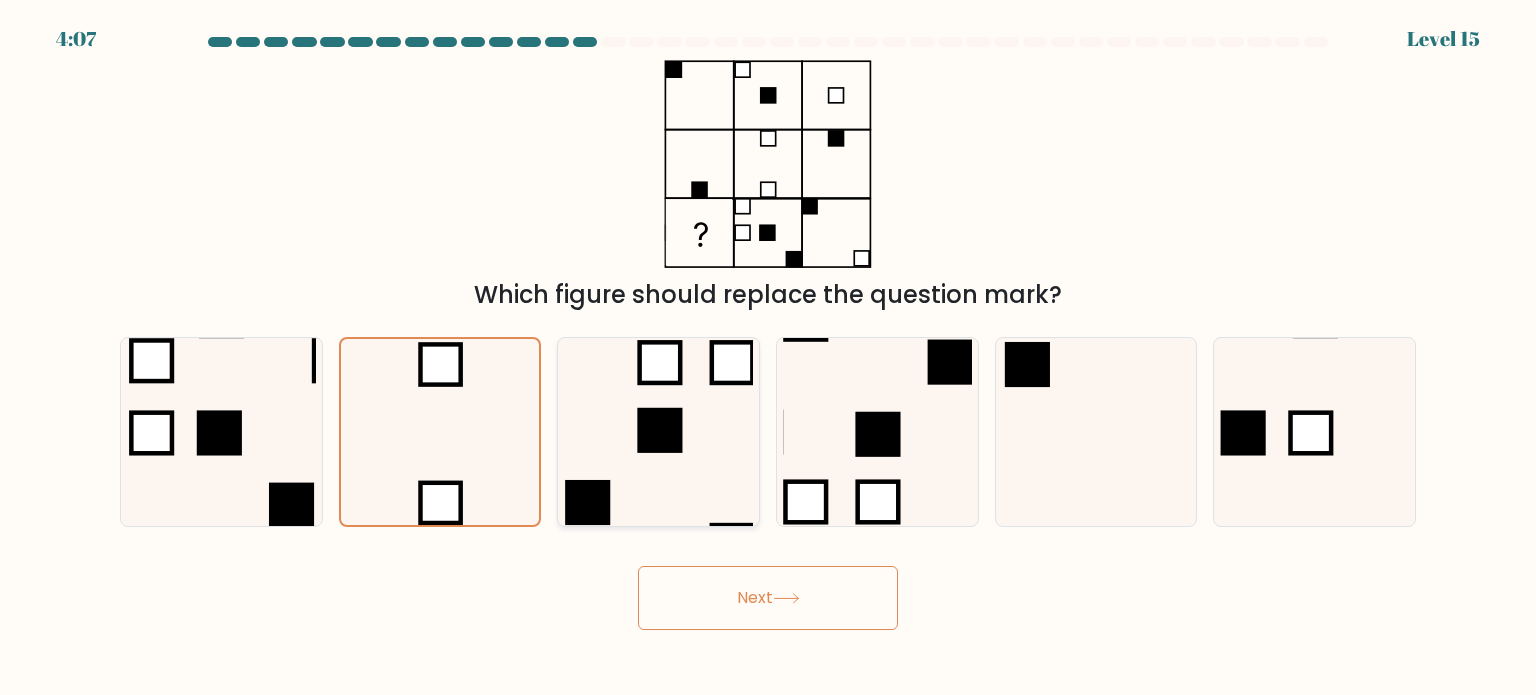 click 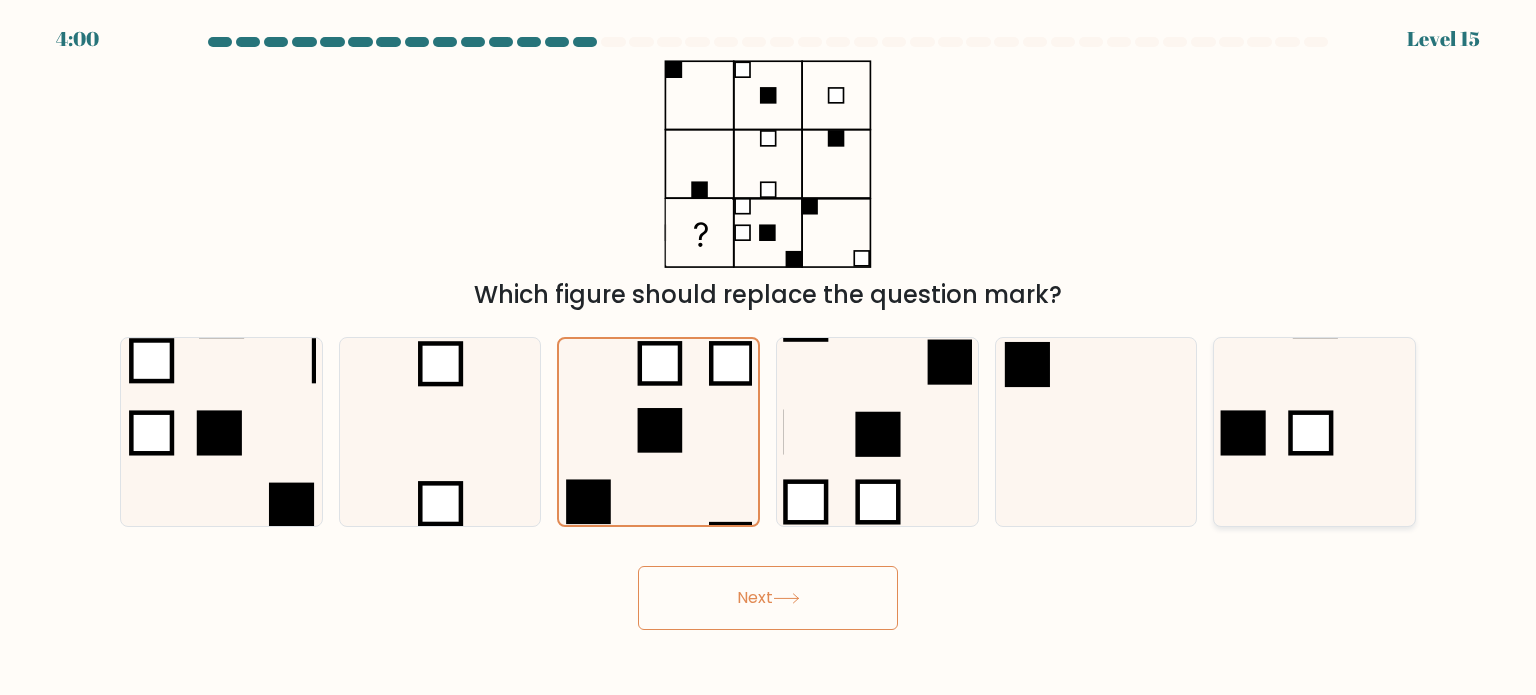 click 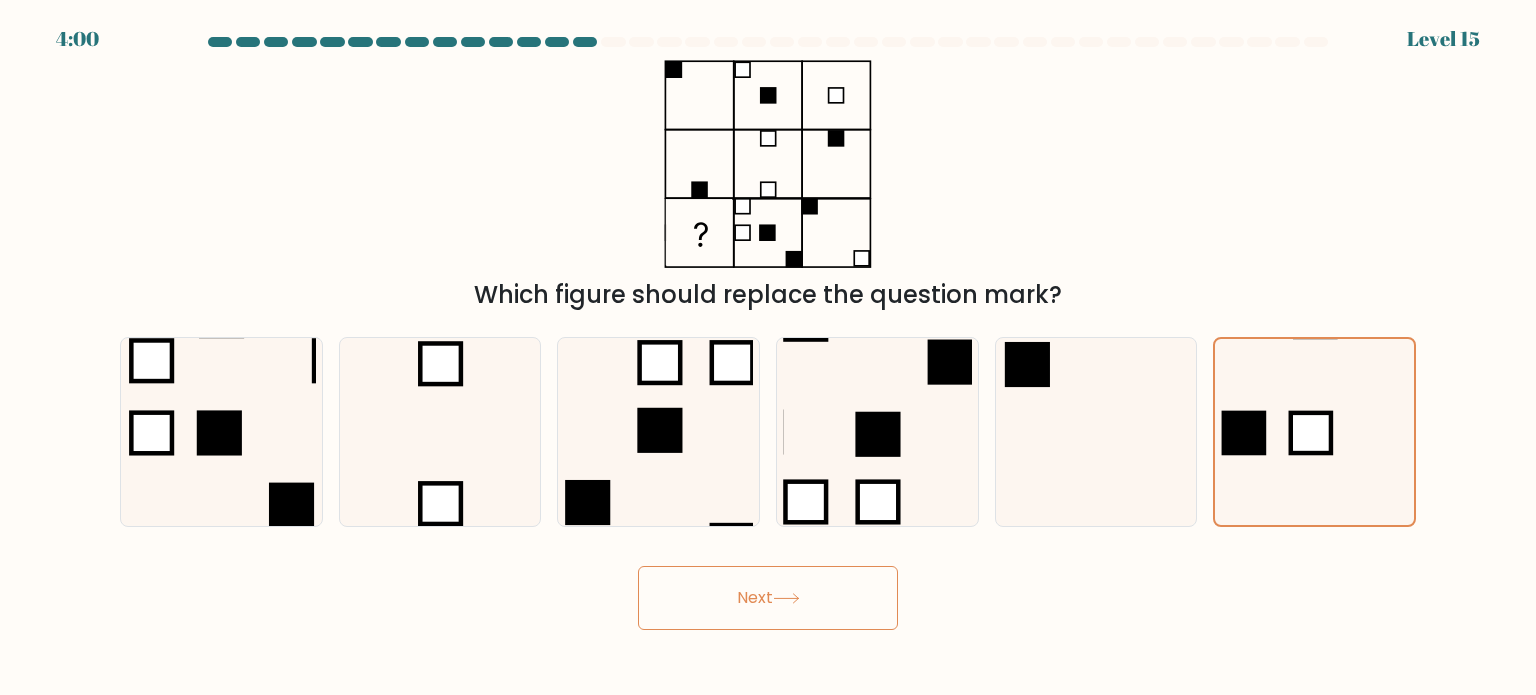 click on "Next" at bounding box center (768, 598) 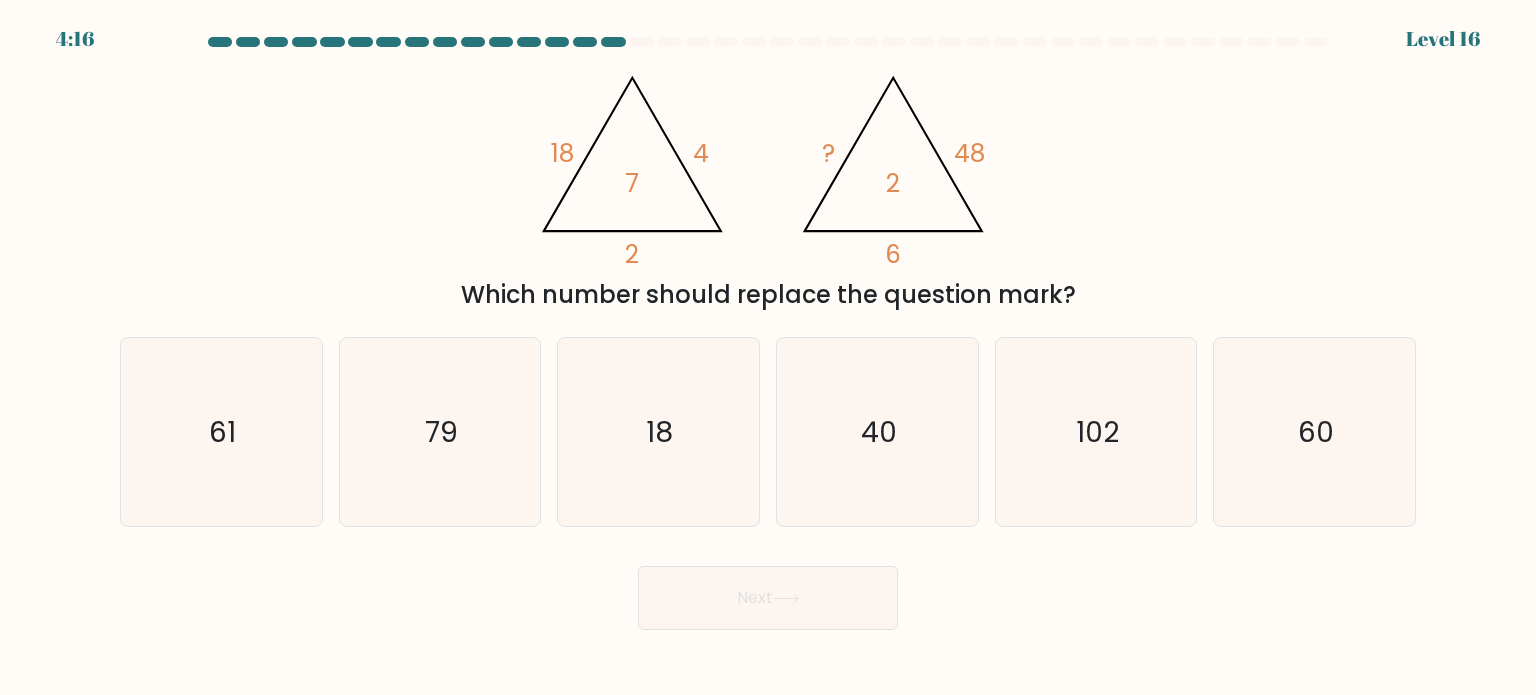click on "2" 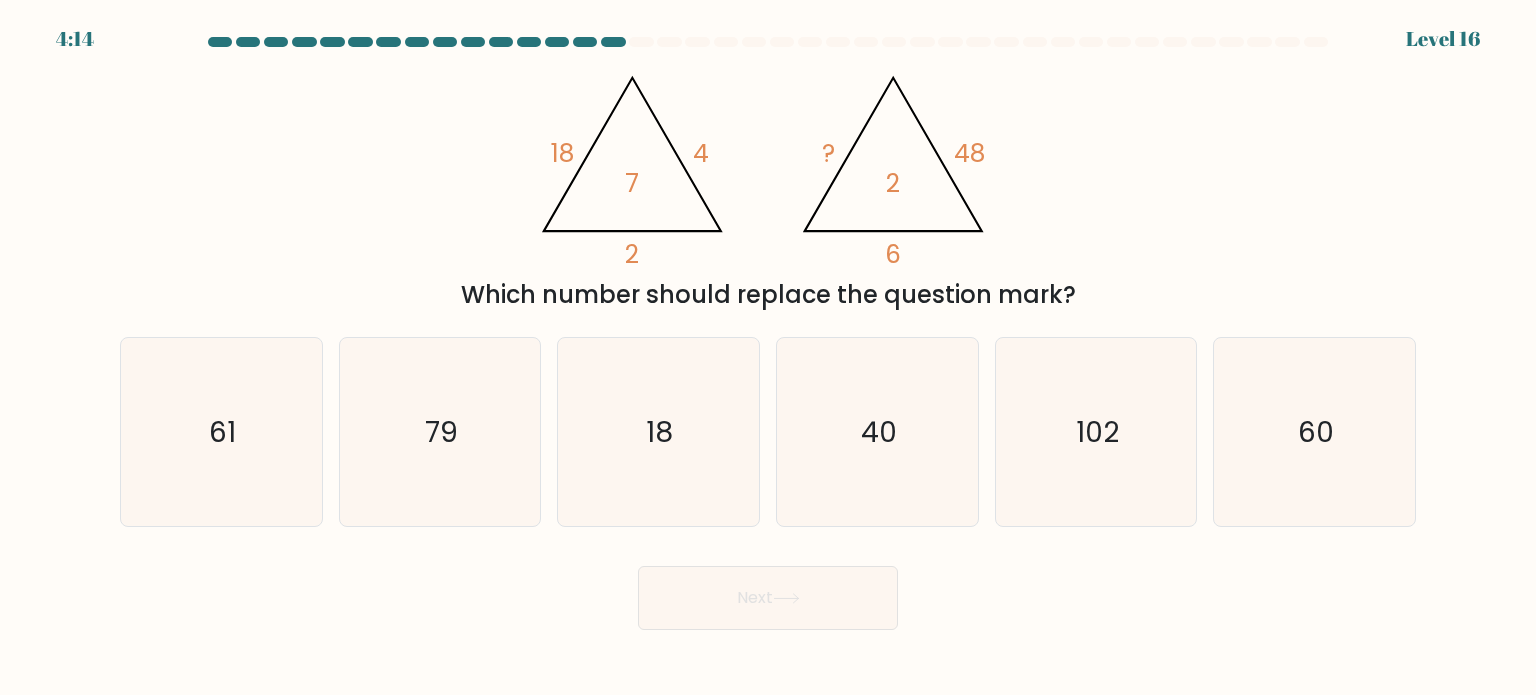 click on "@import url('https://fonts.googleapis.com/css?family=Abril+Fatface:400,100,100italic,300,300italic,400italic,500,500italic,700,700italic,900,900italic');                        18       4       2       7                                       @import url('https://fonts.googleapis.com/css?family=Abril+Fatface:400,100,100italic,300,300italic,400italic,500,500italic,700,700italic,900,900italic');                        ?       48       6       2" 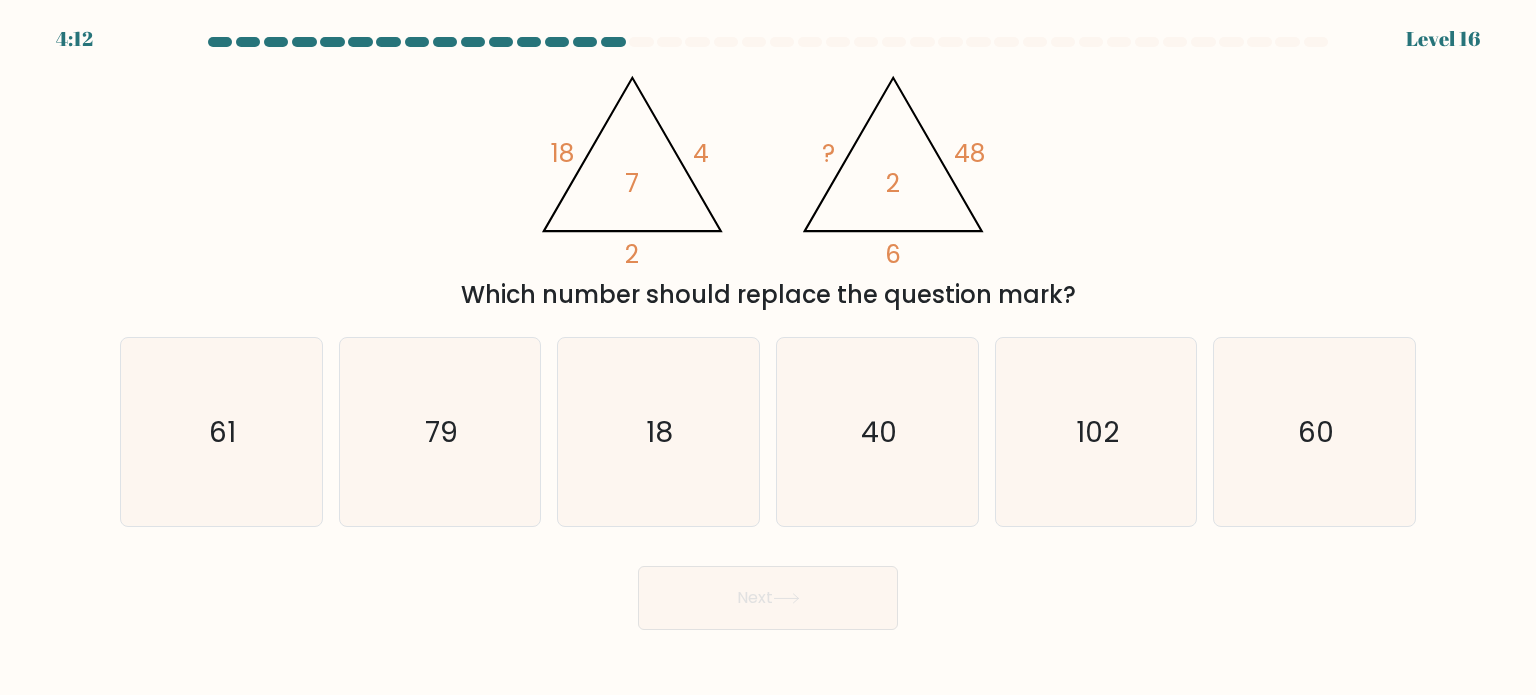 click on "@import url('https://fonts.googleapis.com/css?family=Abril+Fatface:400,100,100italic,300,300italic,400italic,500,500italic,700,700italic,900,900italic');                        18       4       2       7                                       @import url('https://fonts.googleapis.com/css?family=Abril+Fatface:400,100,100italic,300,300italic,400italic,500,500italic,700,700italic,900,900italic');                        ?       48       6       2" 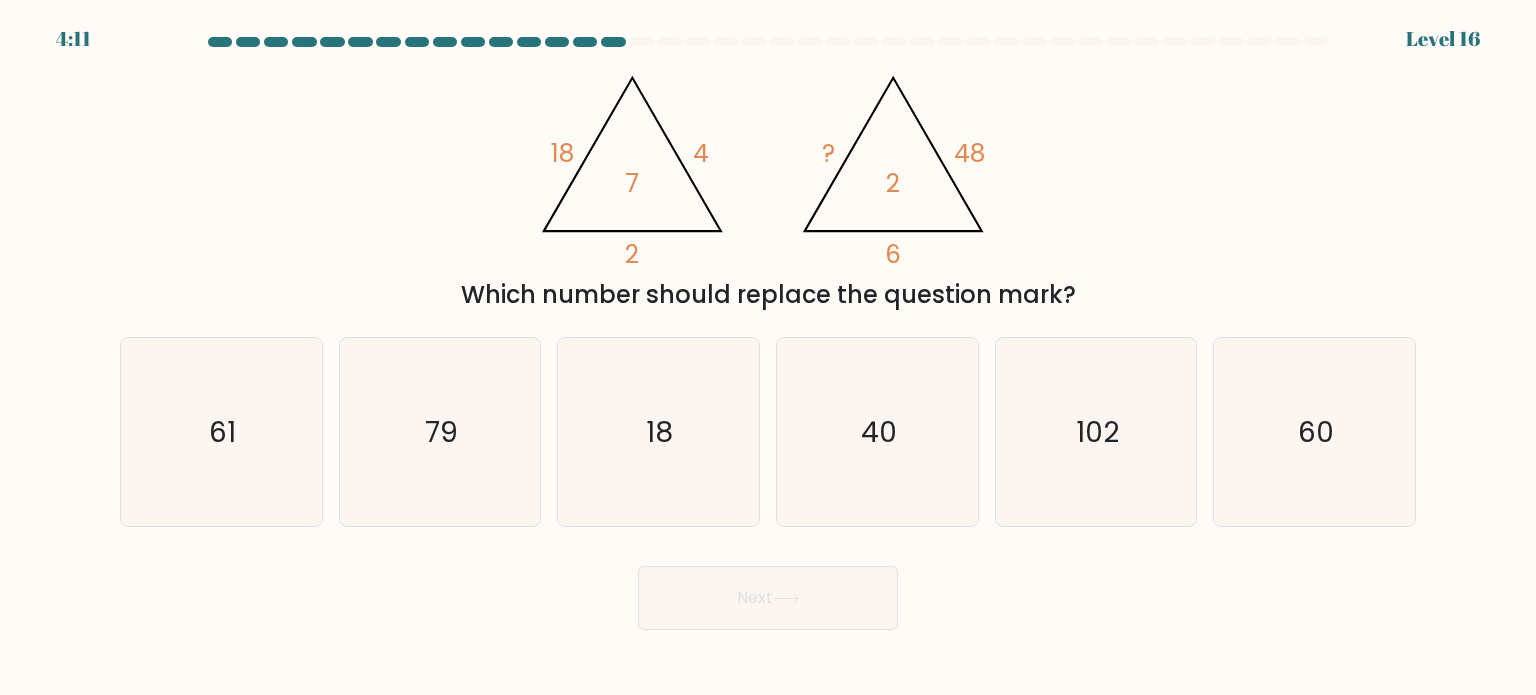 click on "@import url('https://fonts.googleapis.com/css?family=Abril+Fatface:400,100,100italic,300,300italic,400italic,500,500italic,700,700italic,900,900italic');                        18       4       2       7                                       @import url('https://fonts.googleapis.com/css?family=Abril+Fatface:400,100,100italic,300,300italic,400italic,500,500italic,700,700italic,900,900italic');                        ?       48       6       2
Which number should replace the question mark?" at bounding box center (768, 186) 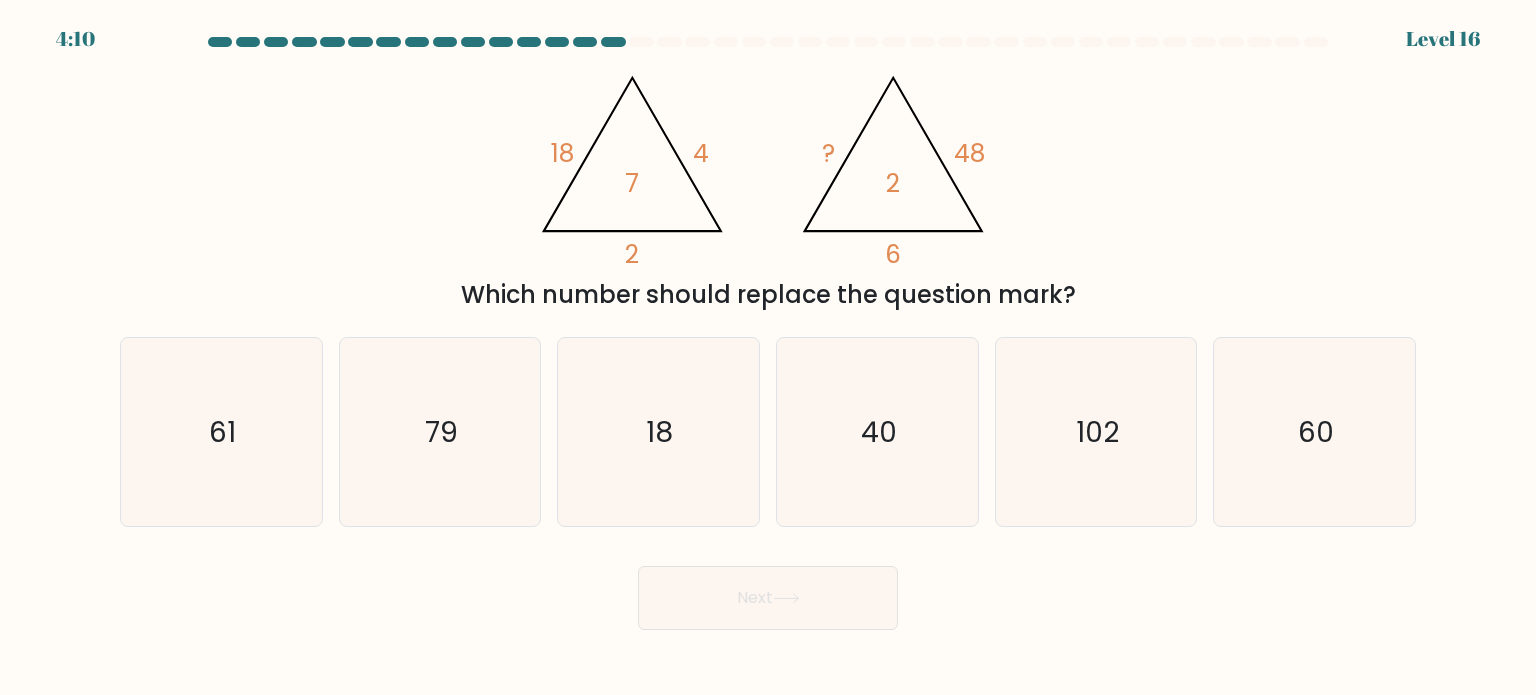click on "@import url('https://fonts.googleapis.com/css?family=Abril+Fatface:400,100,100italic,300,300italic,400italic,500,500italic,700,700italic,900,900italic');                        18       4       2       7                                       @import url('https://fonts.googleapis.com/css?family=Abril+Fatface:400,100,100italic,300,300italic,400italic,500,500italic,700,700italic,900,900italic');                        ?       48       6       2" 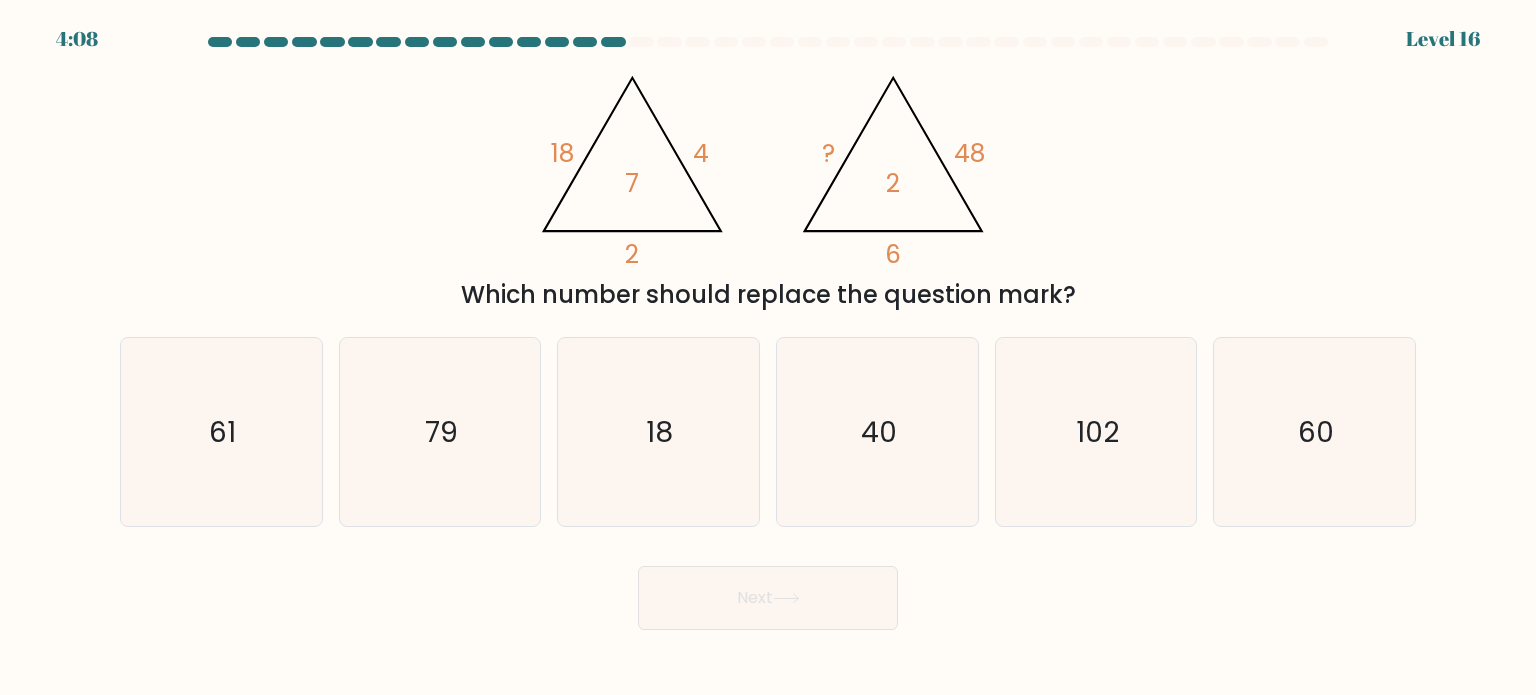 click on "48" 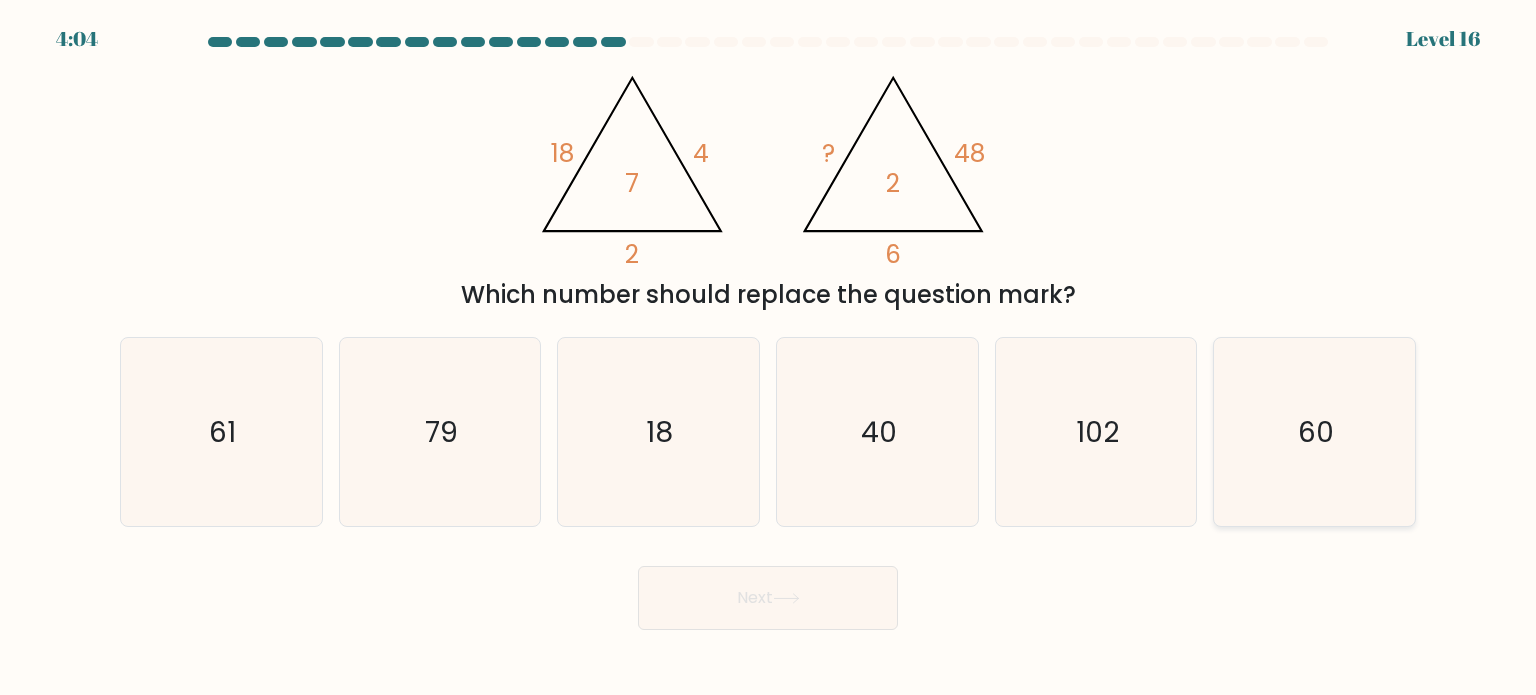 click on "60" 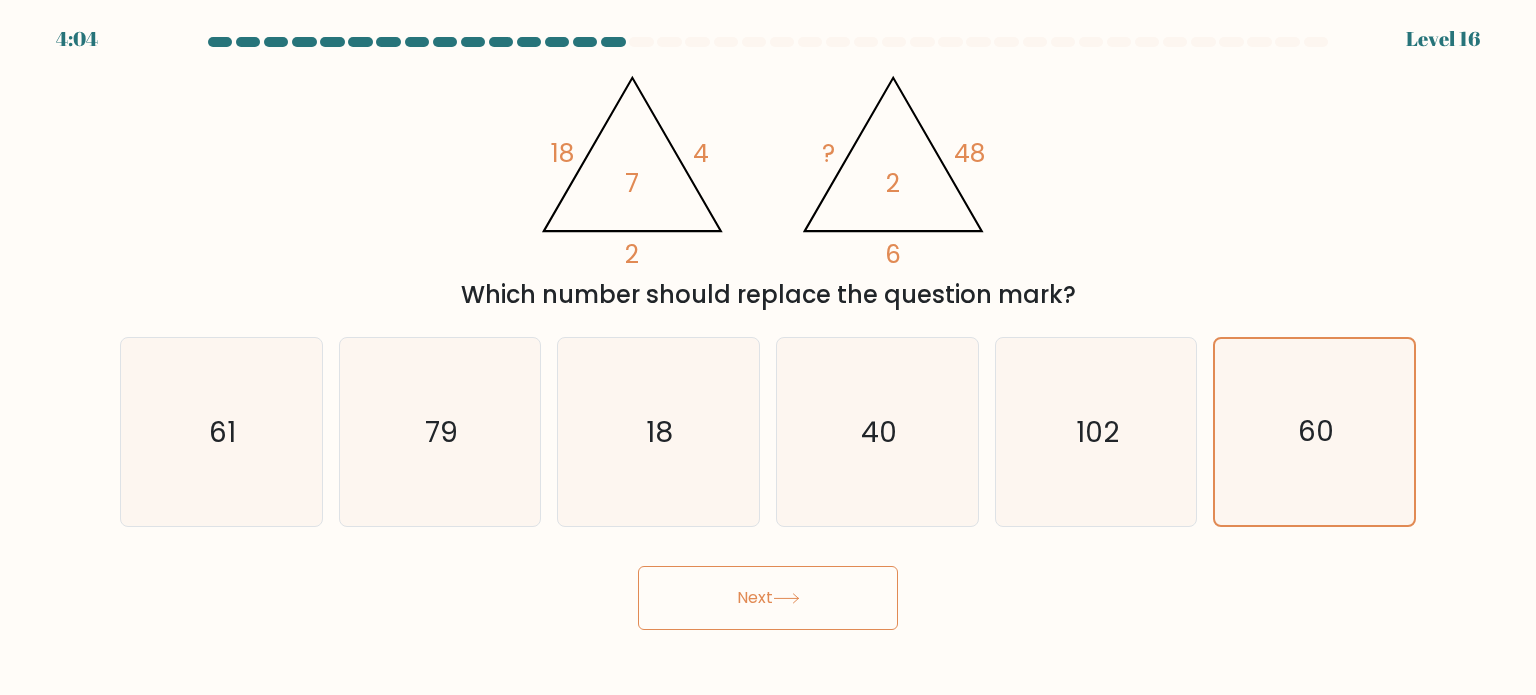 click on "Next" at bounding box center [768, 598] 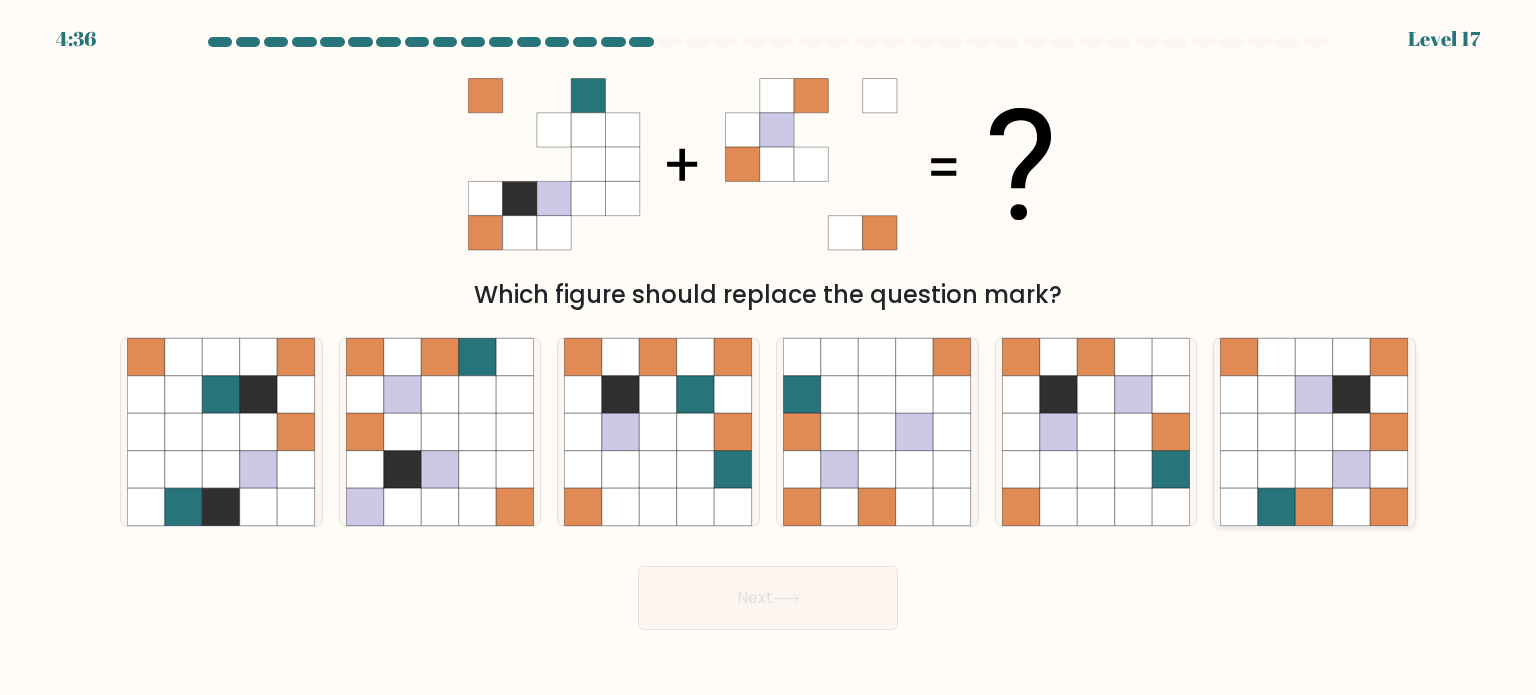 click 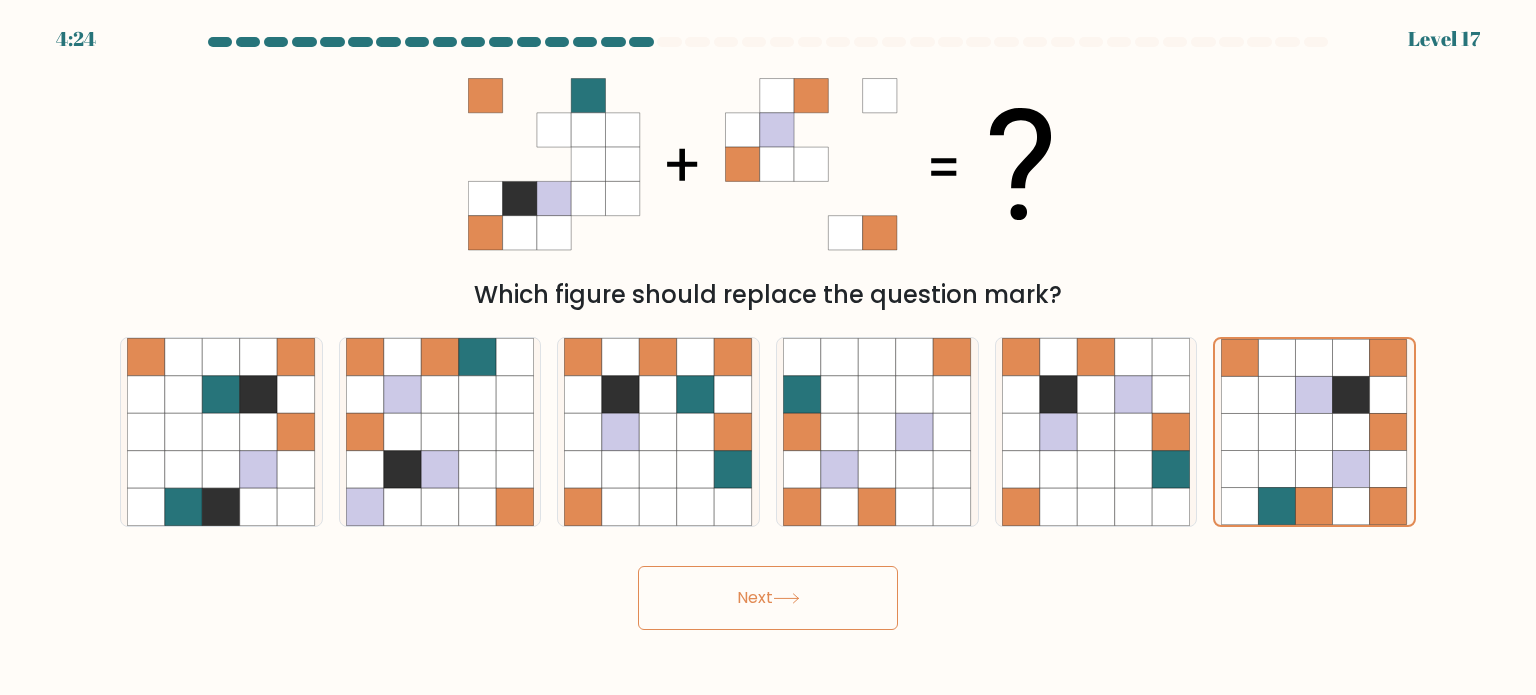 click on "4:24
Level 17" at bounding box center (768, 347) 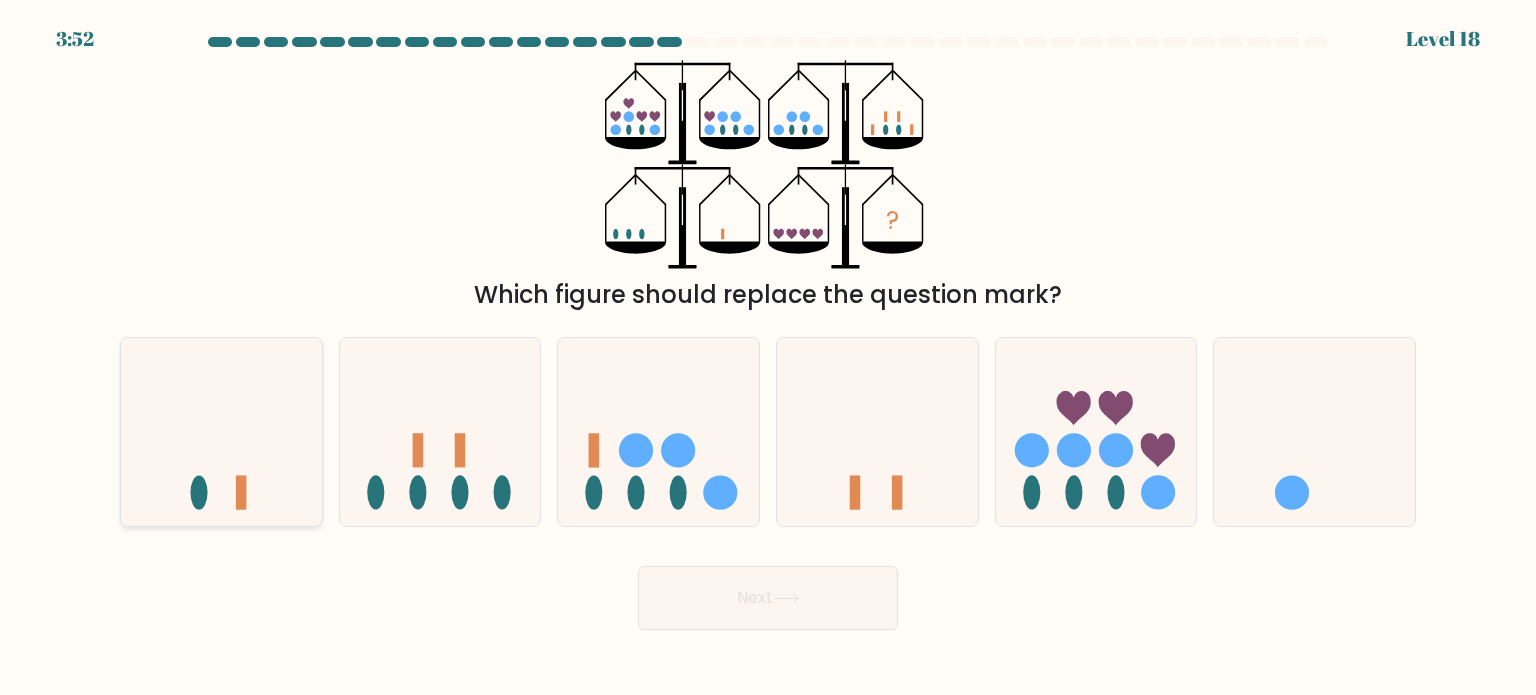 click 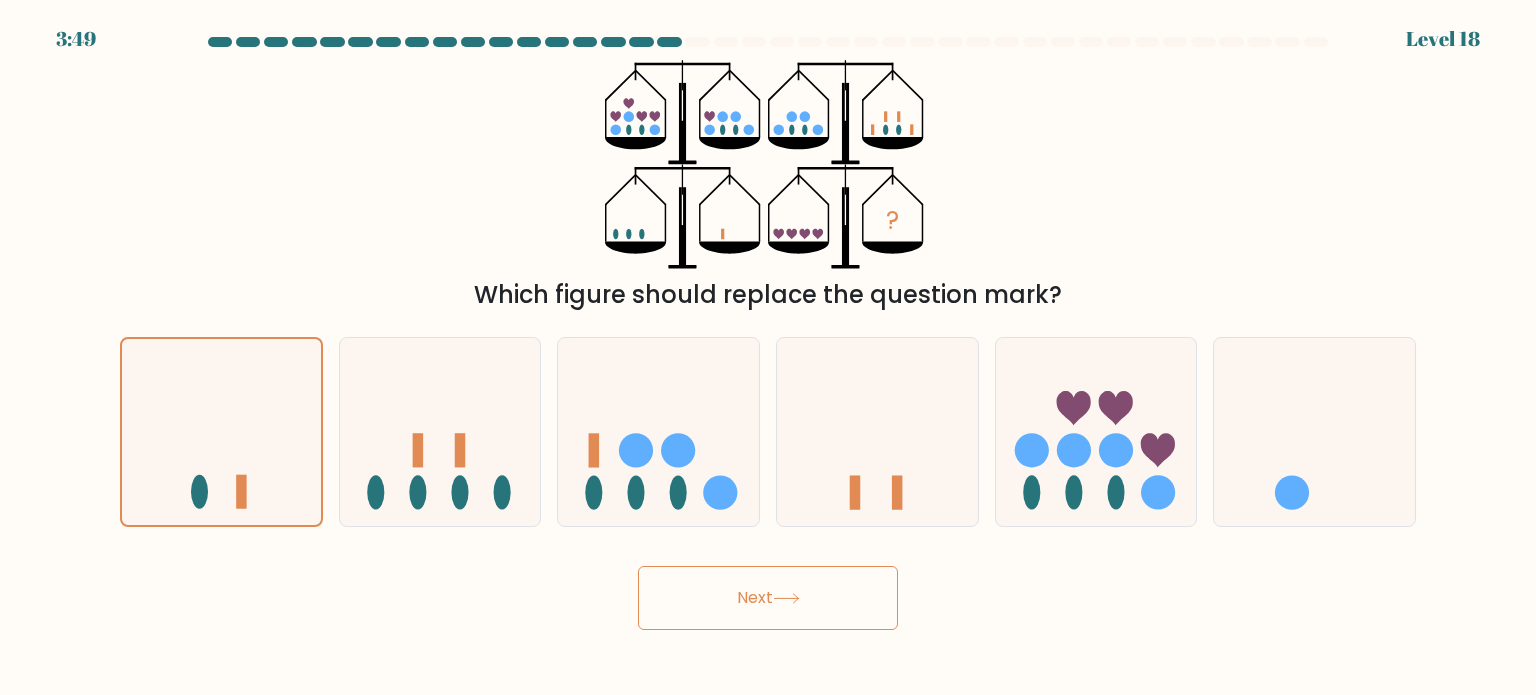 click on "Next" at bounding box center (768, 598) 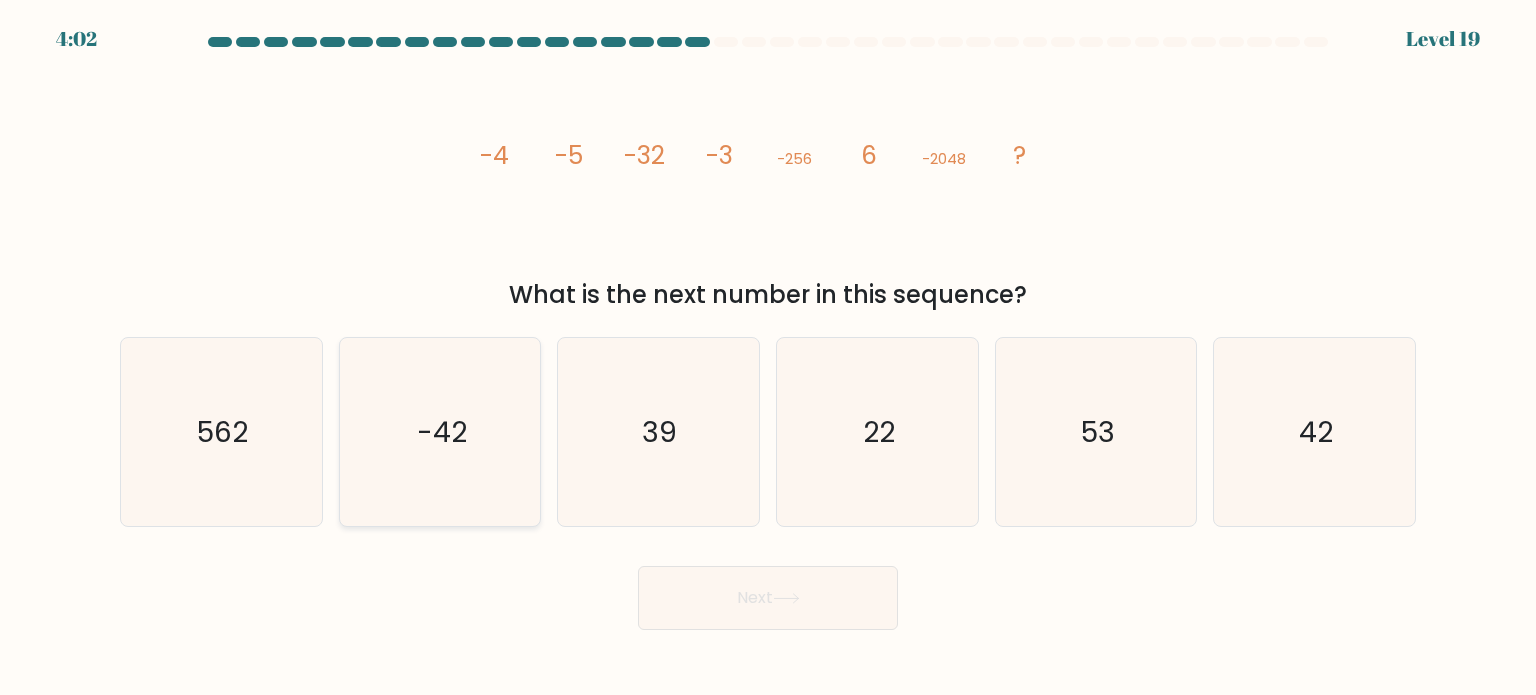 click on "-42" 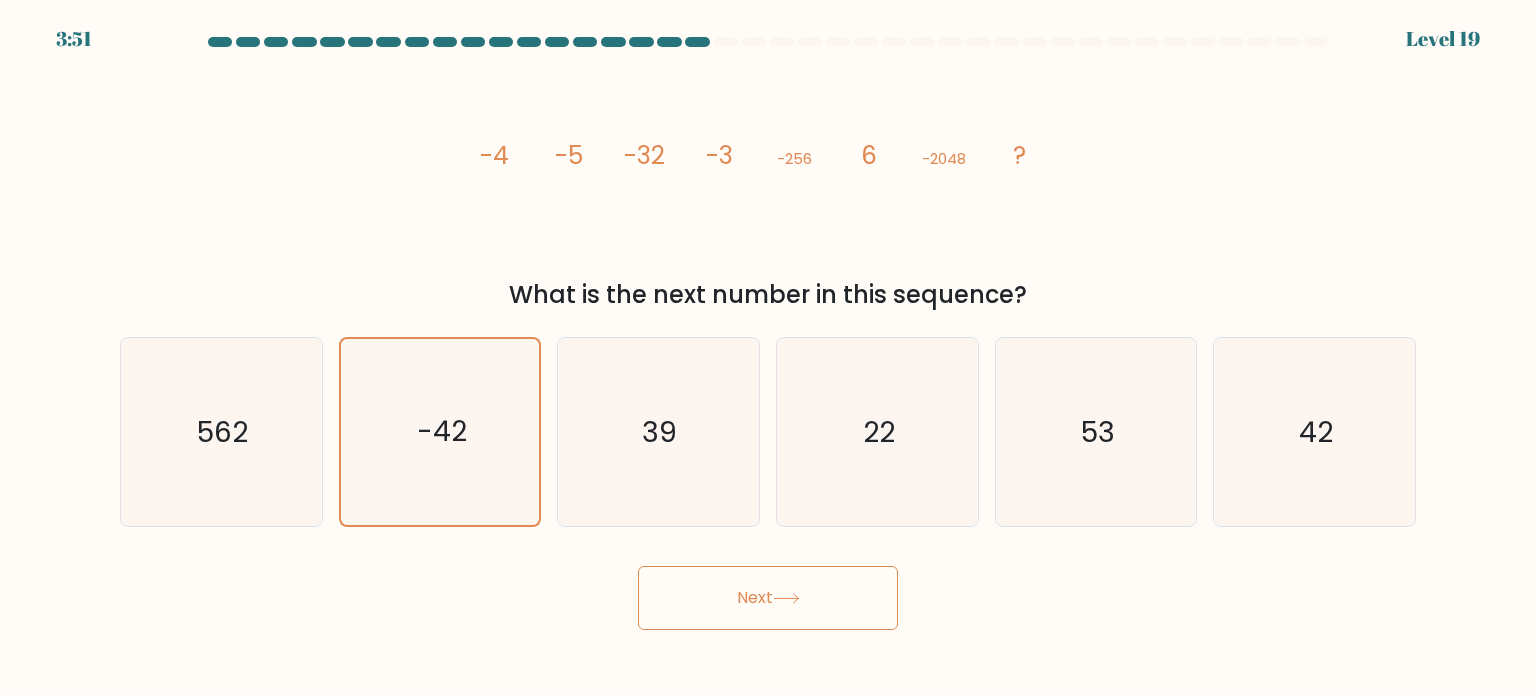 click on "-256" 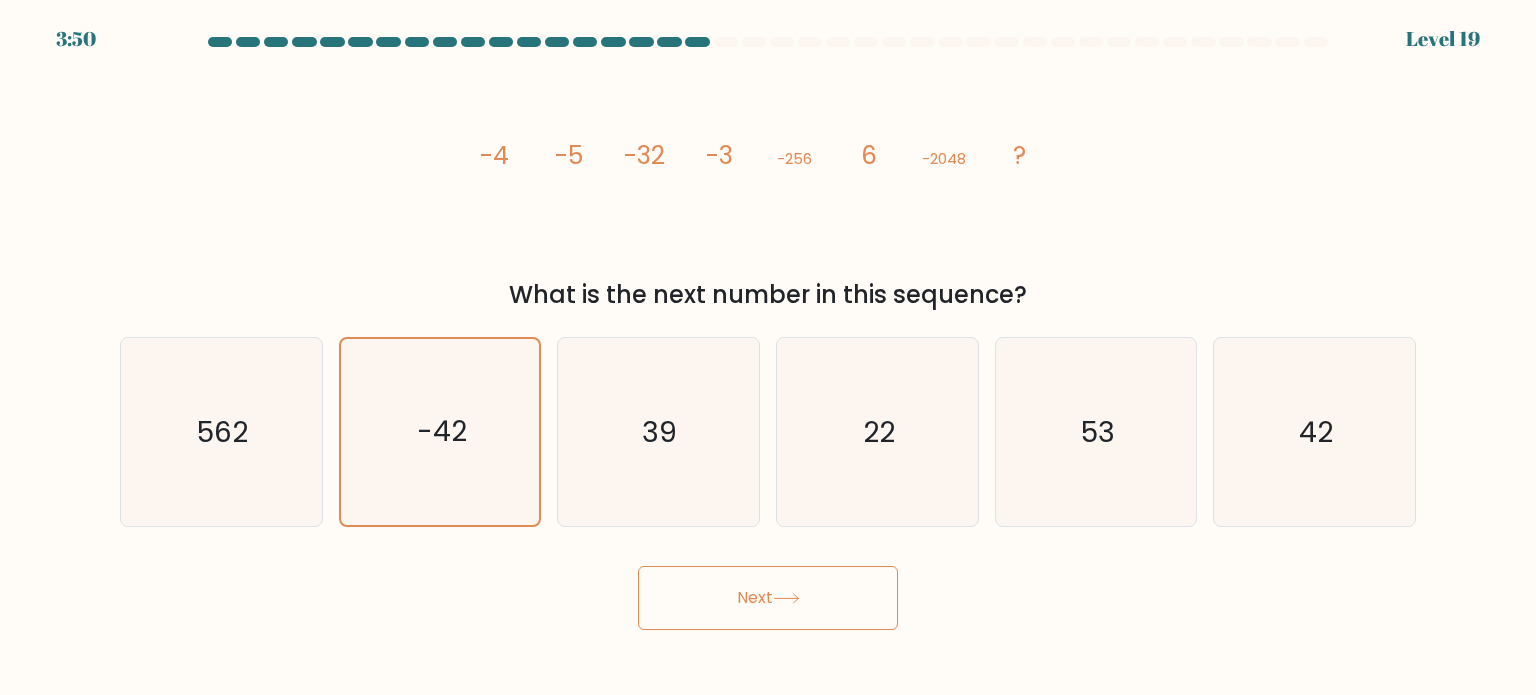 drag, startPoint x: 812, startPoint y: 162, endPoint x: 793, endPoint y: 159, distance: 19.235384 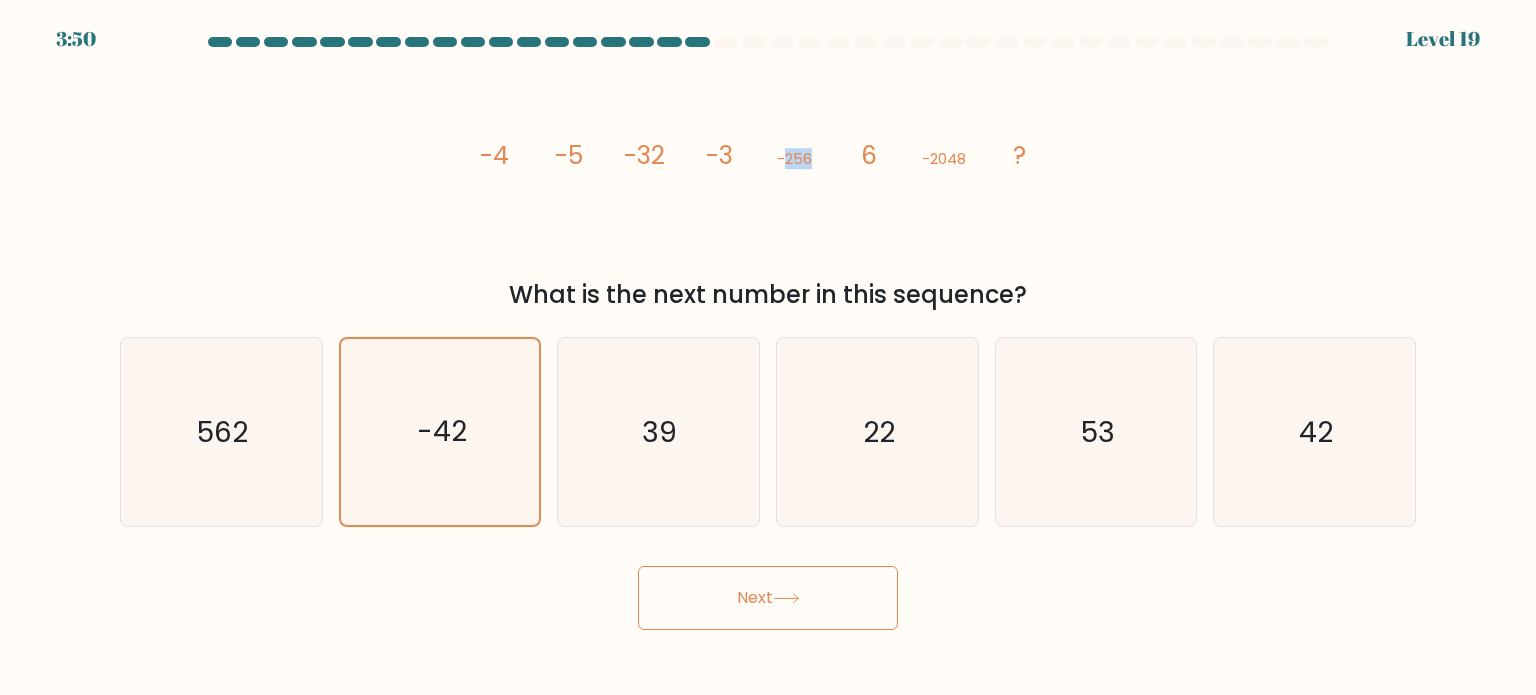 click on "-256" 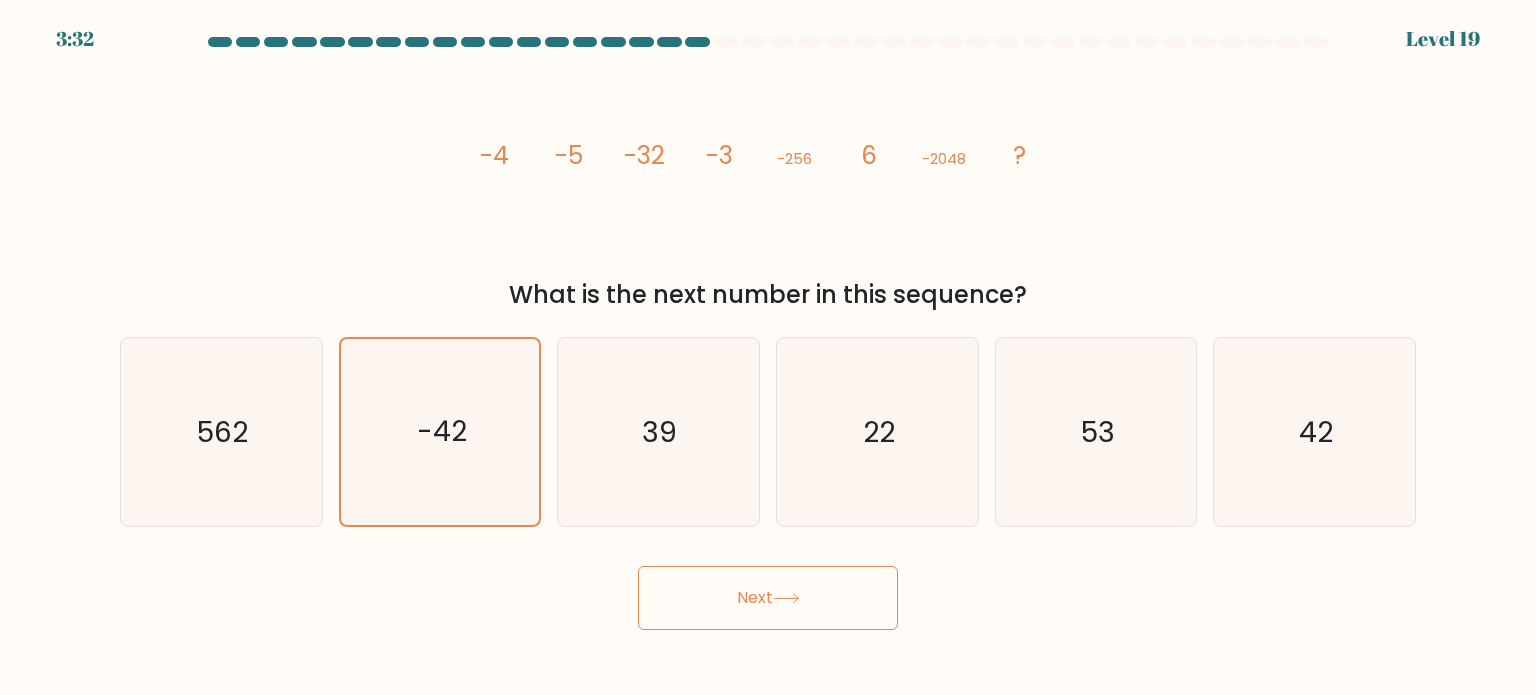 click on "6" 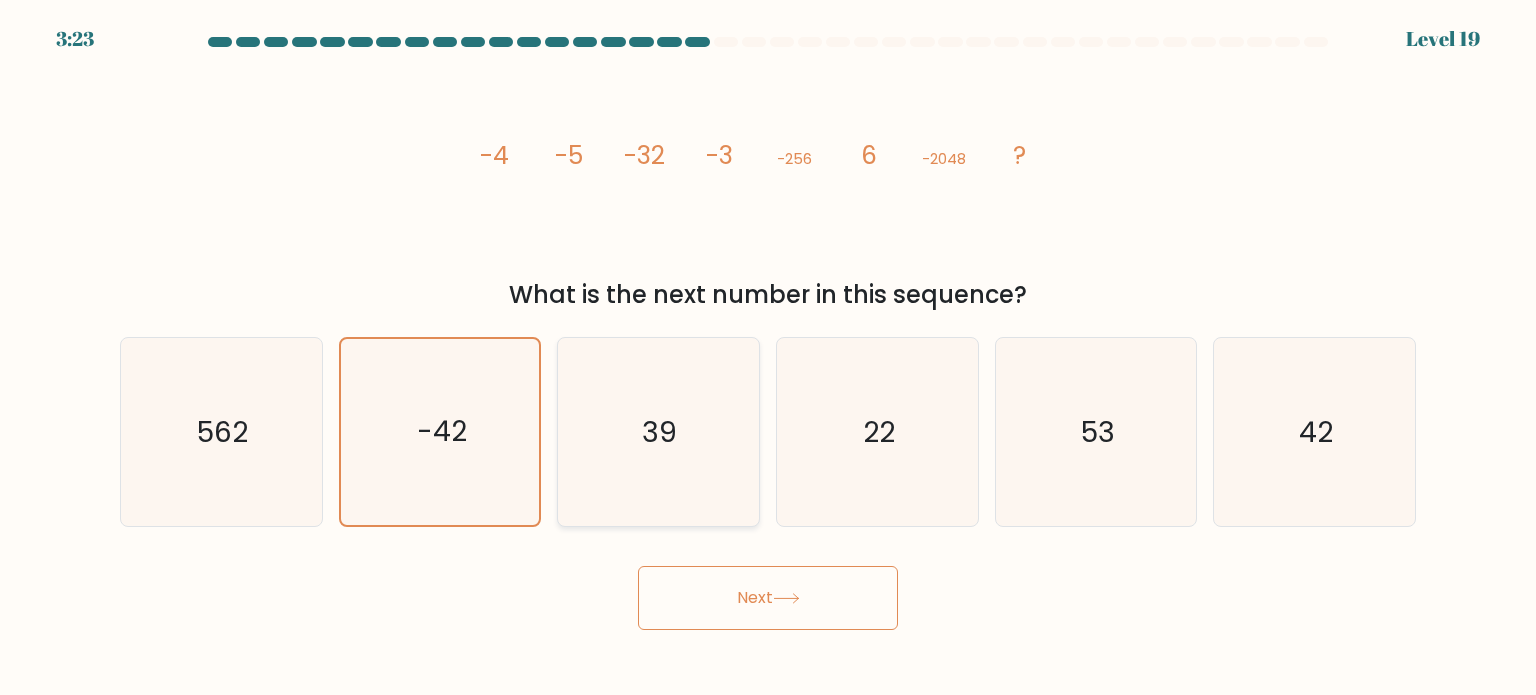 click on "39" 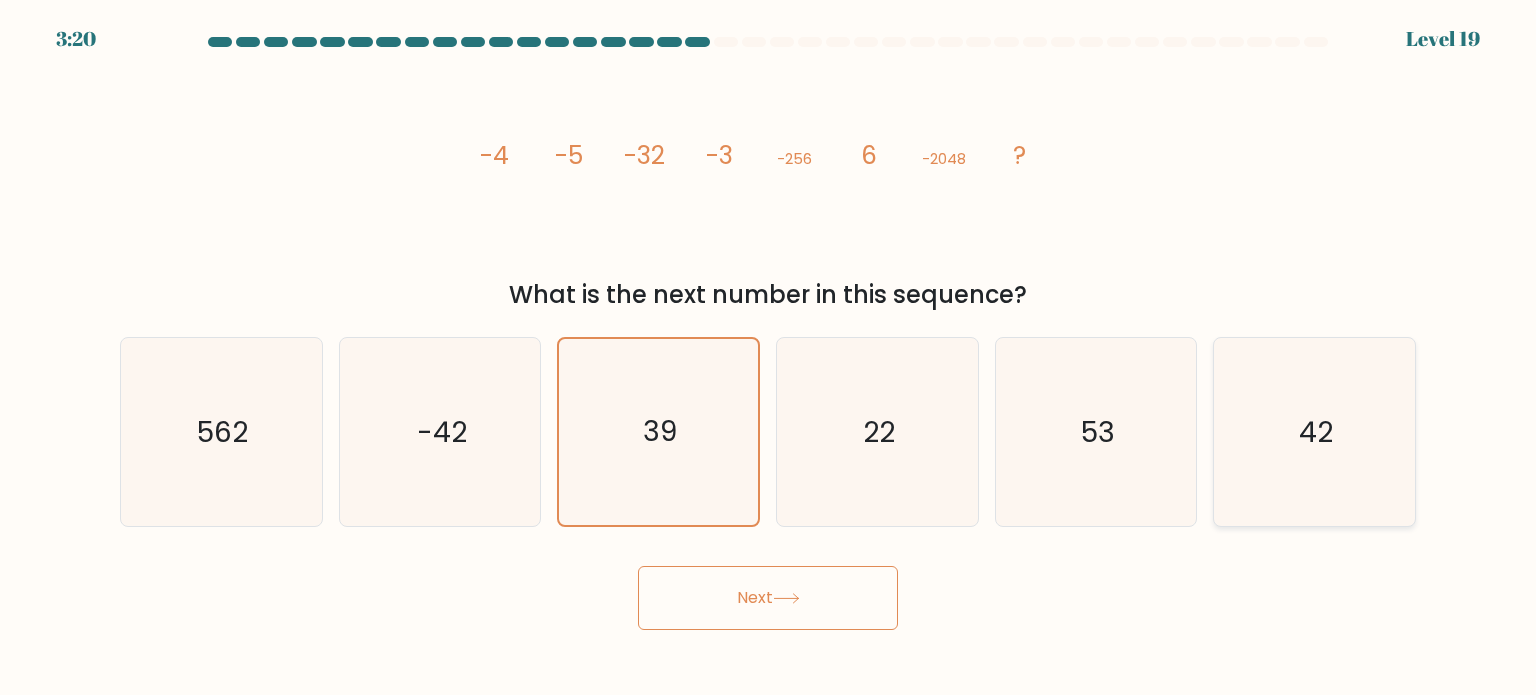 click on "42" 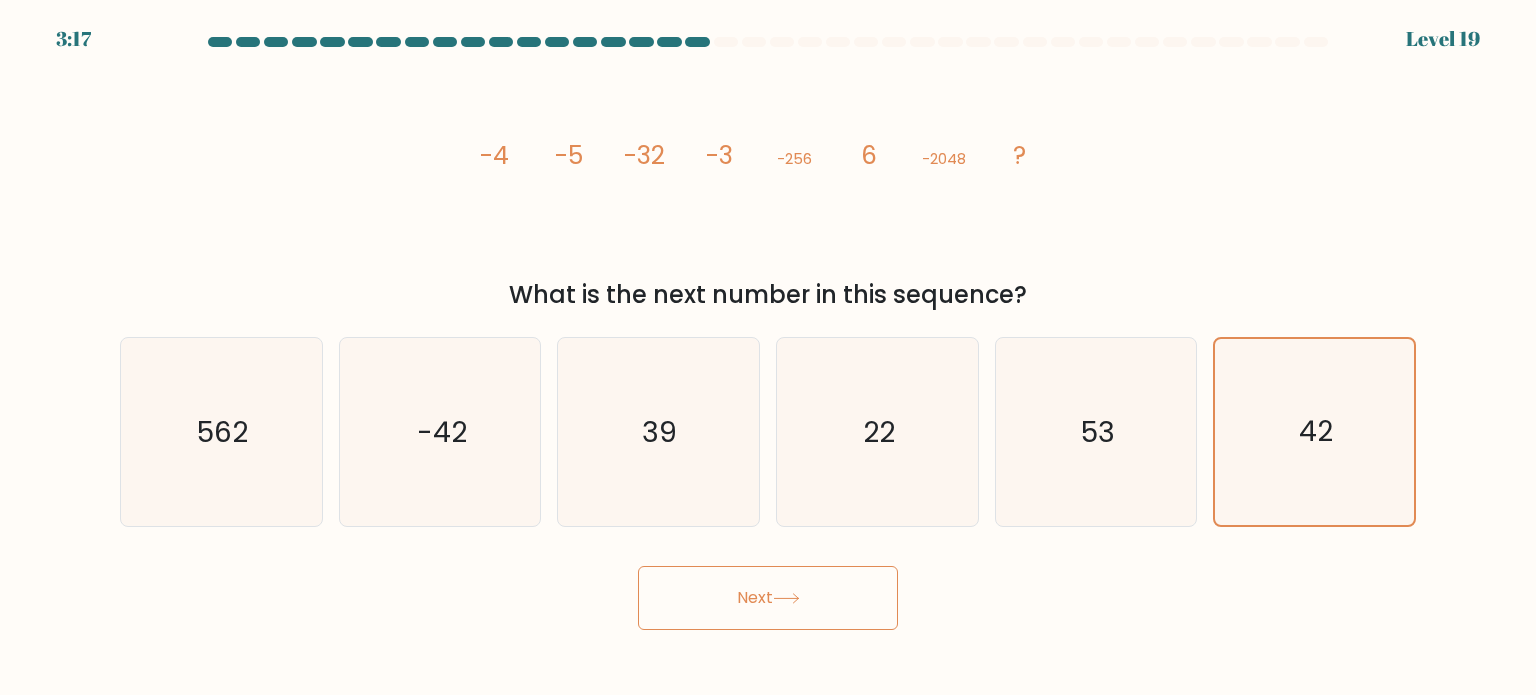 click on "Next" at bounding box center [768, 598] 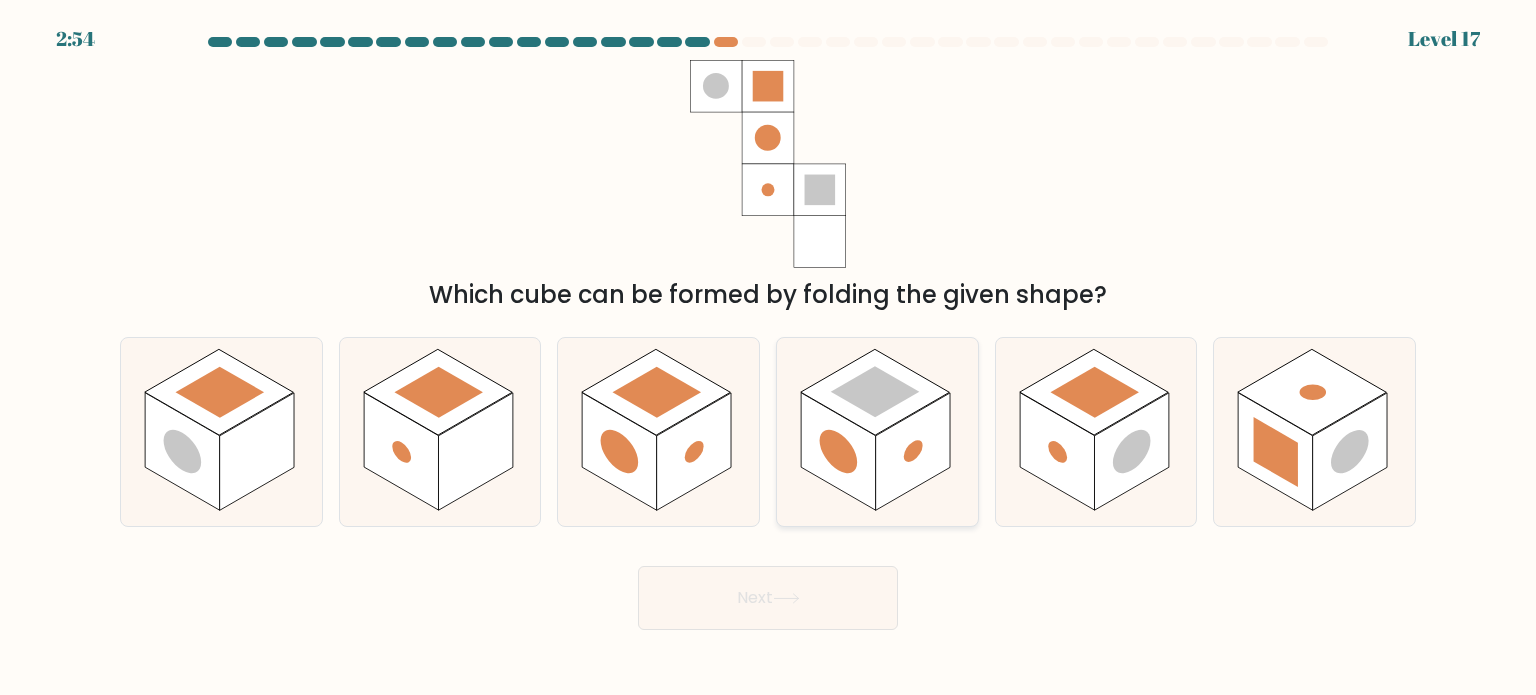 click 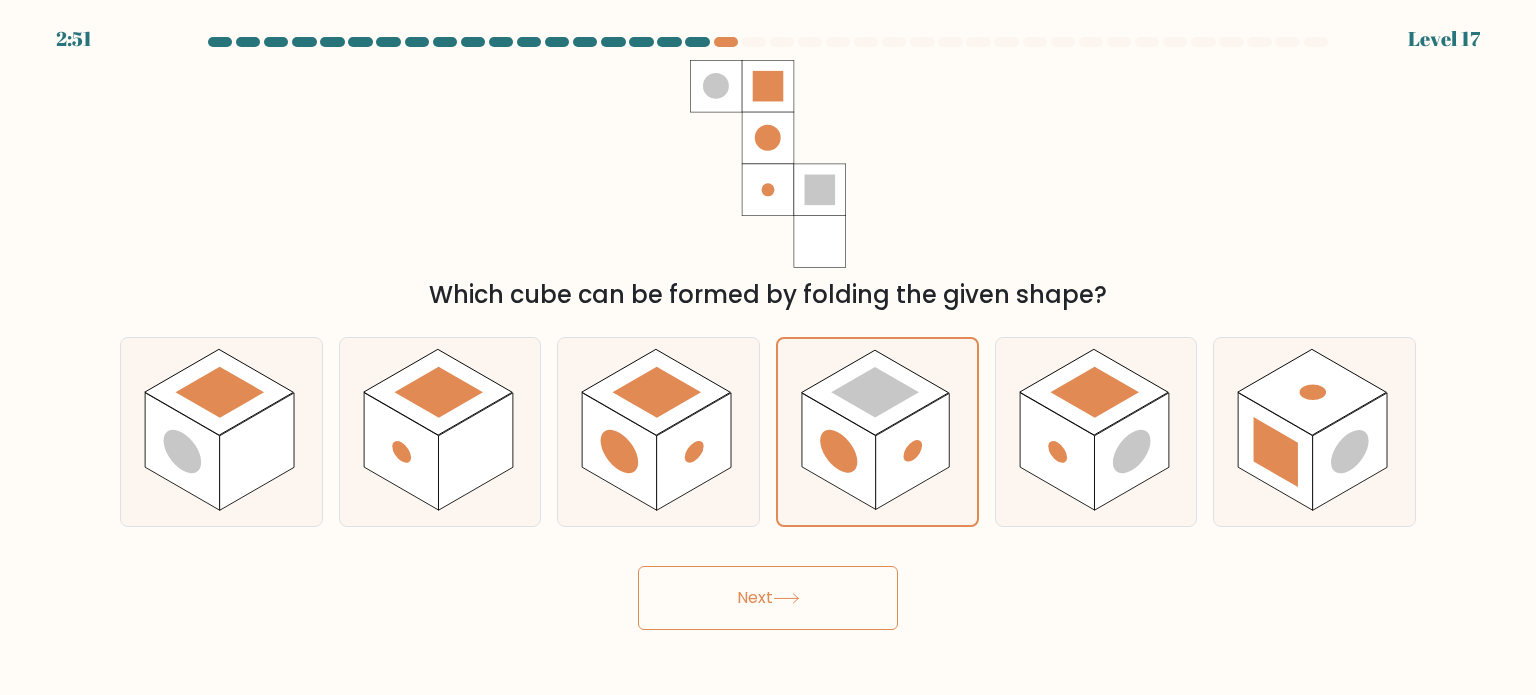 click on "Next" at bounding box center (768, 598) 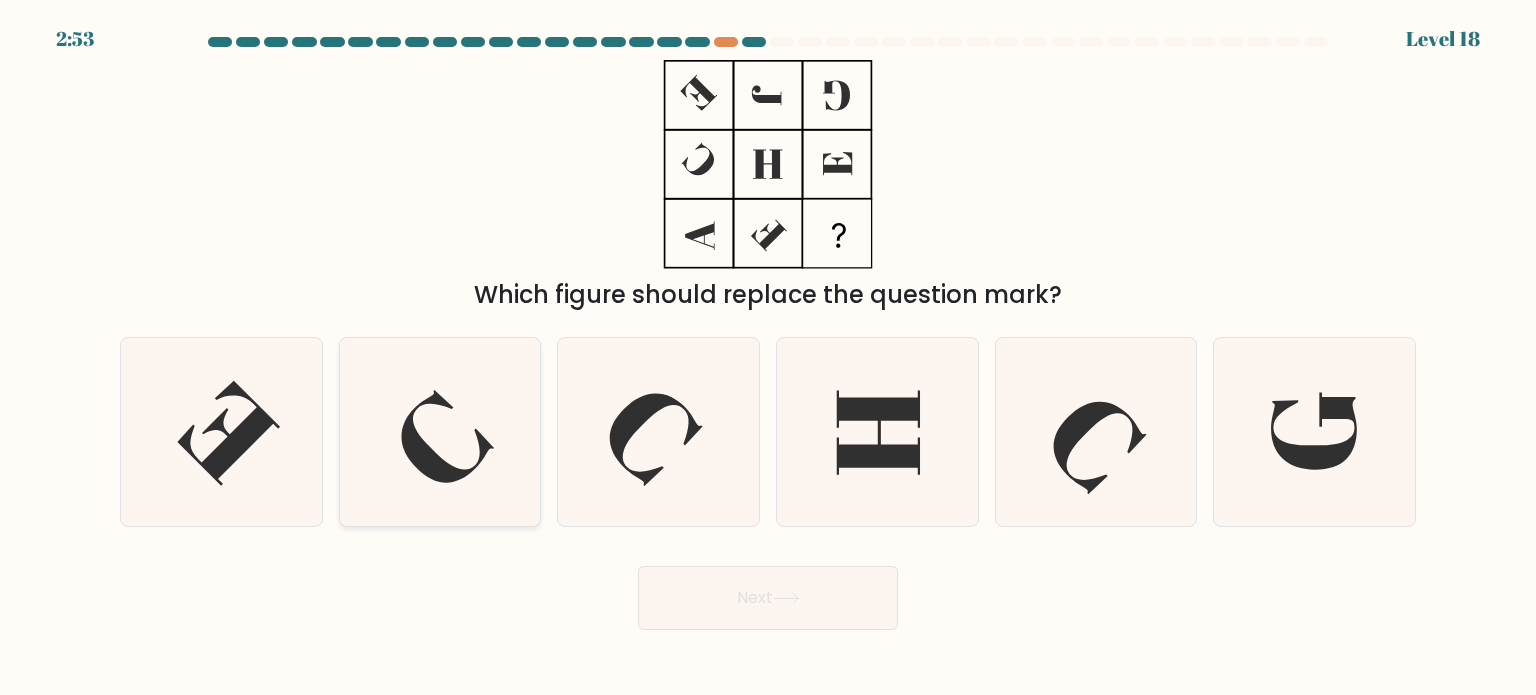 click 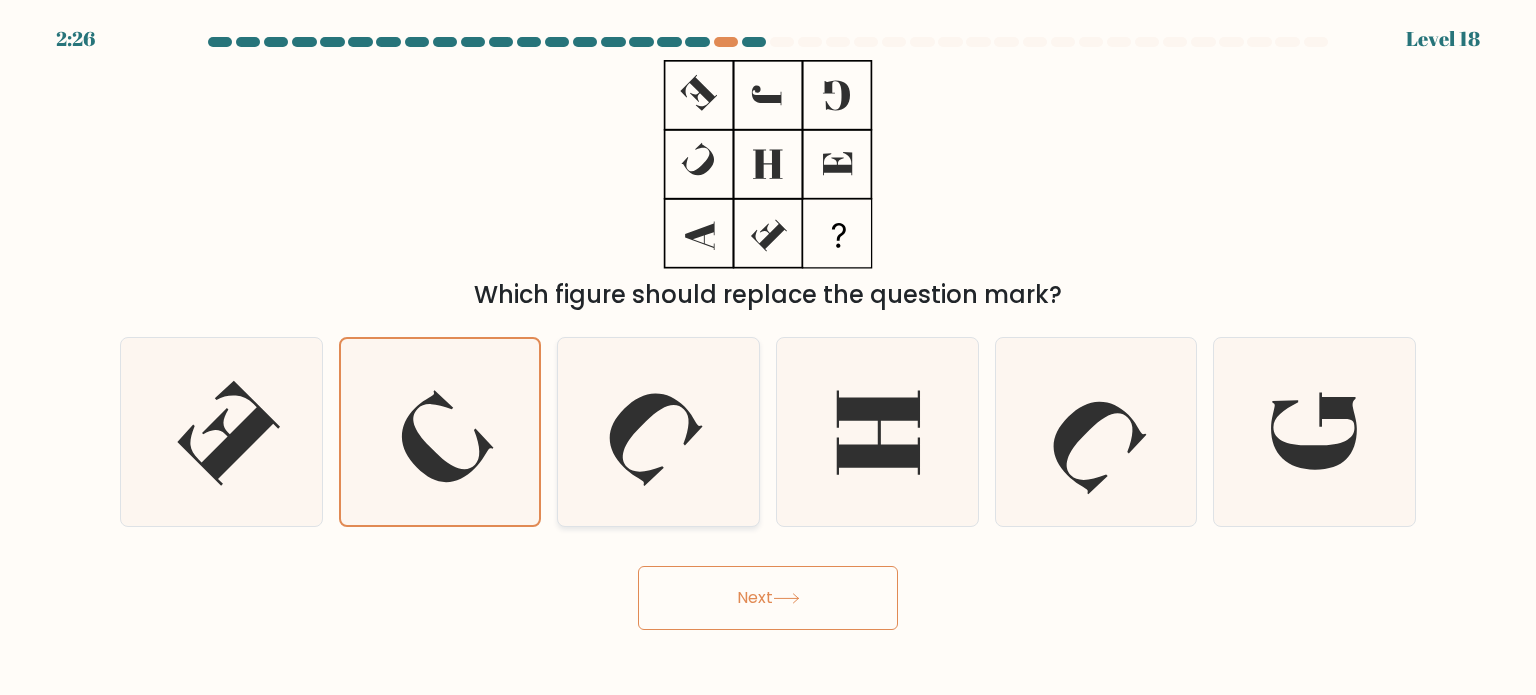 click 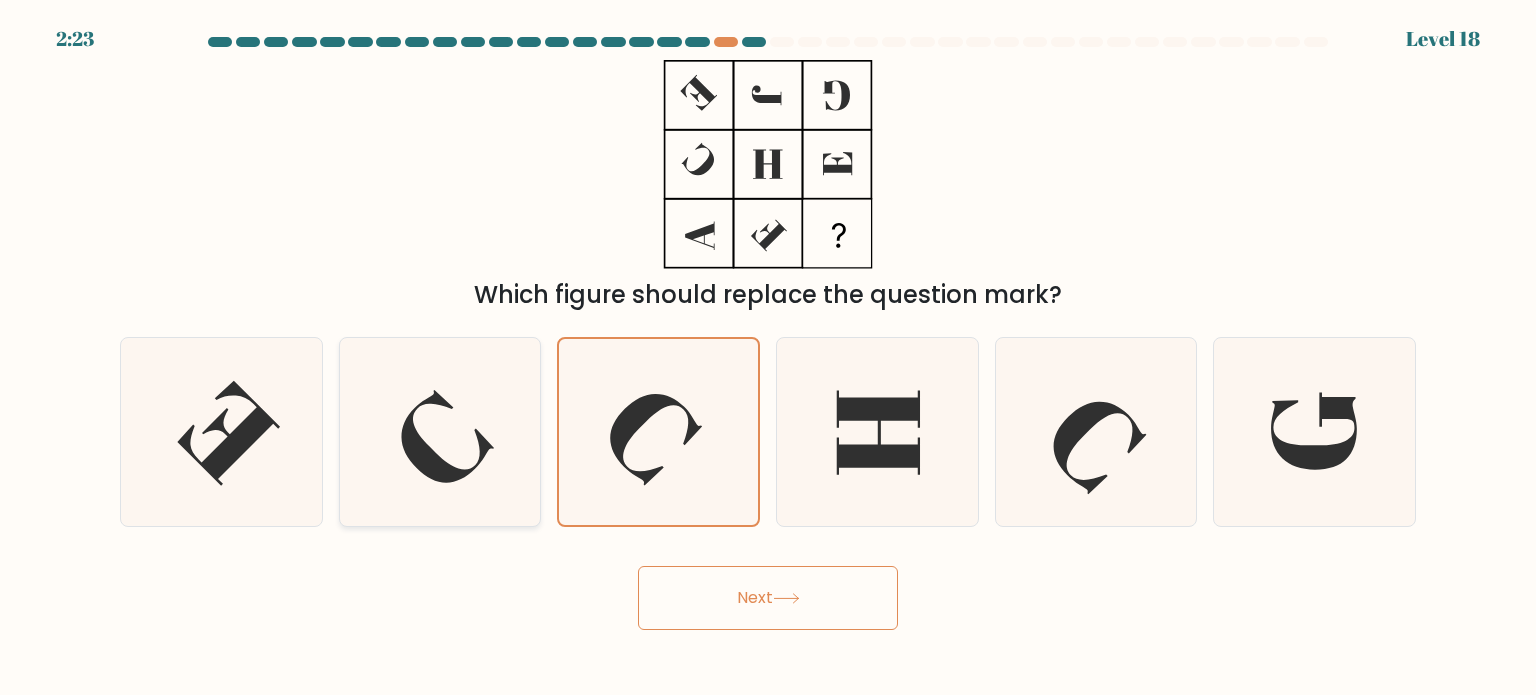 click 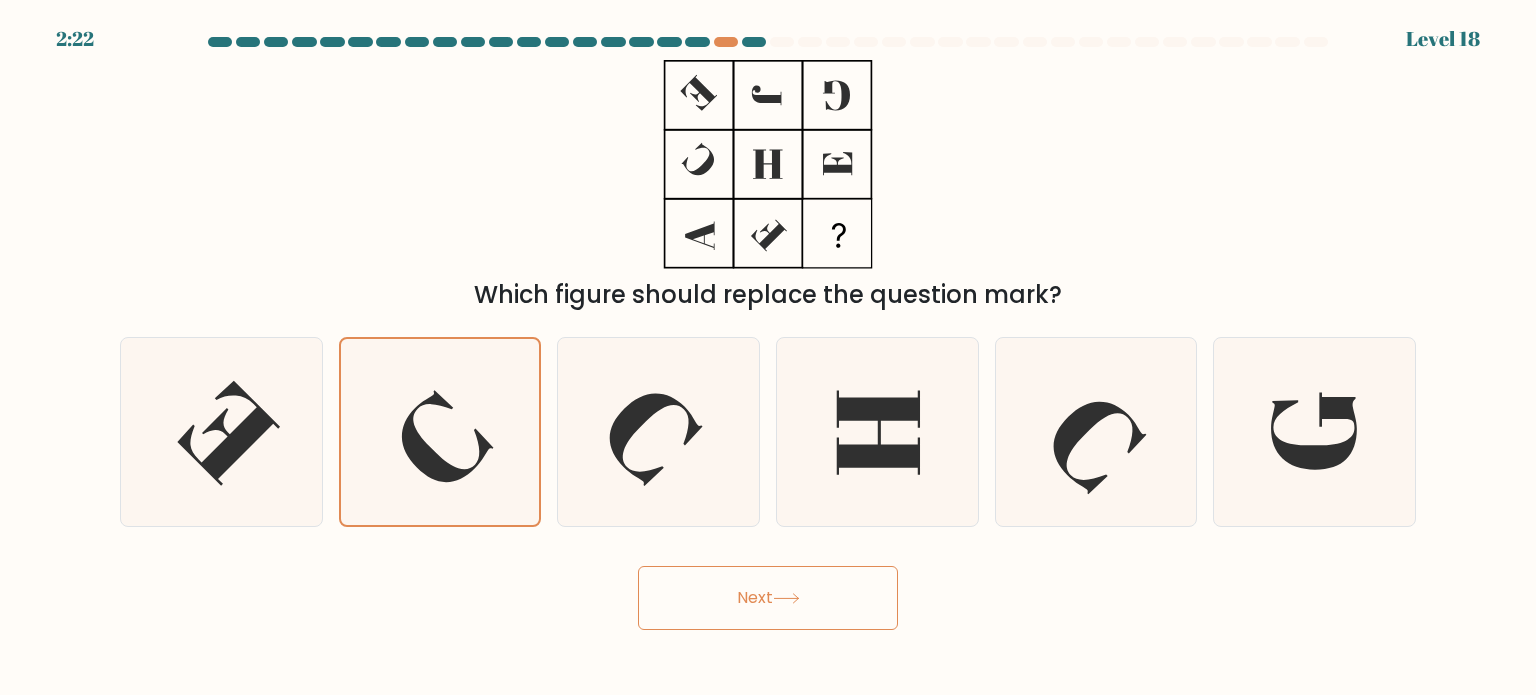 click on "Next" at bounding box center [768, 598] 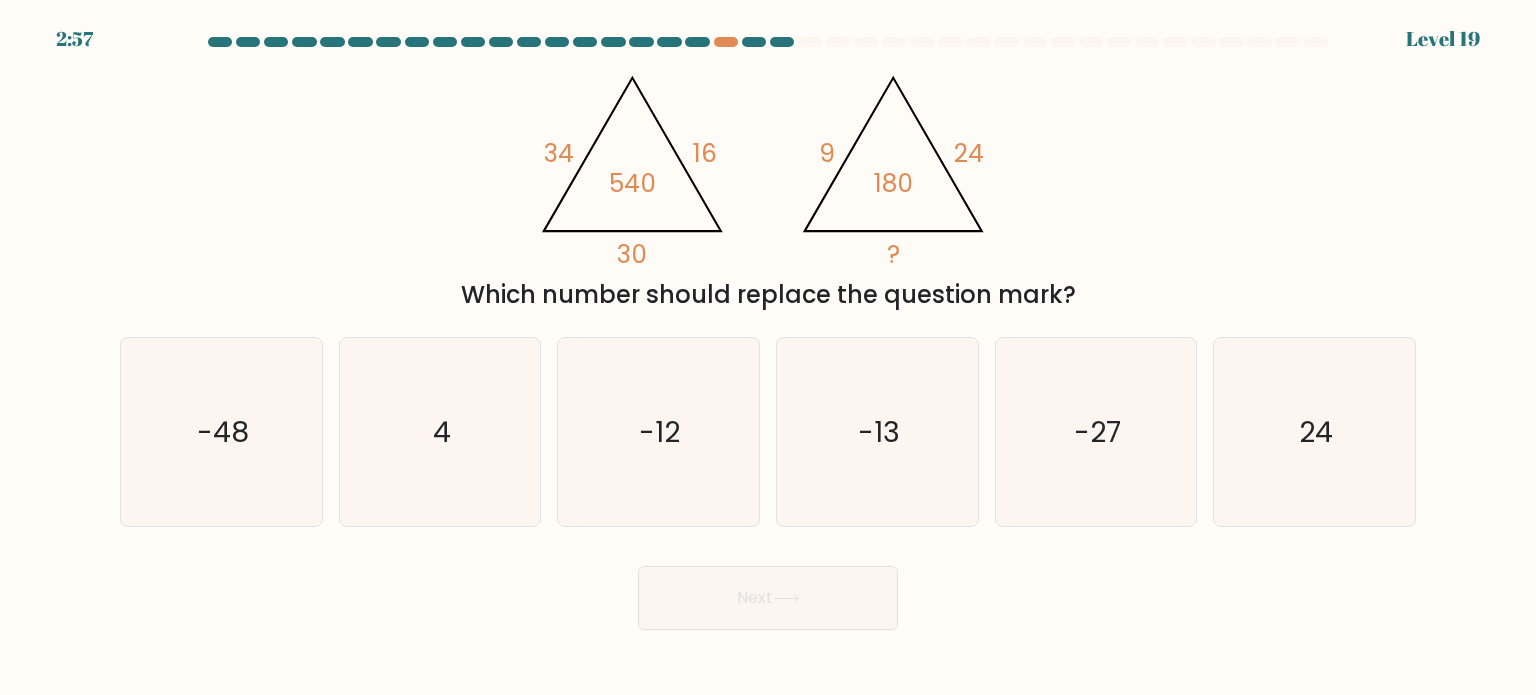 click on "@import url('https://fonts.googleapis.com/css?family=Abril+Fatface:400,100,100italic,300,300italic,400italic,500,500italic,700,700italic,900,900italic');                        34       16       30       540                                       @import url('https://fonts.googleapis.com/css?family=Abril+Fatface:400,100,100italic,300,300italic,400italic,500,500italic,700,700italic,900,900italic');                        9       24       ?       180" 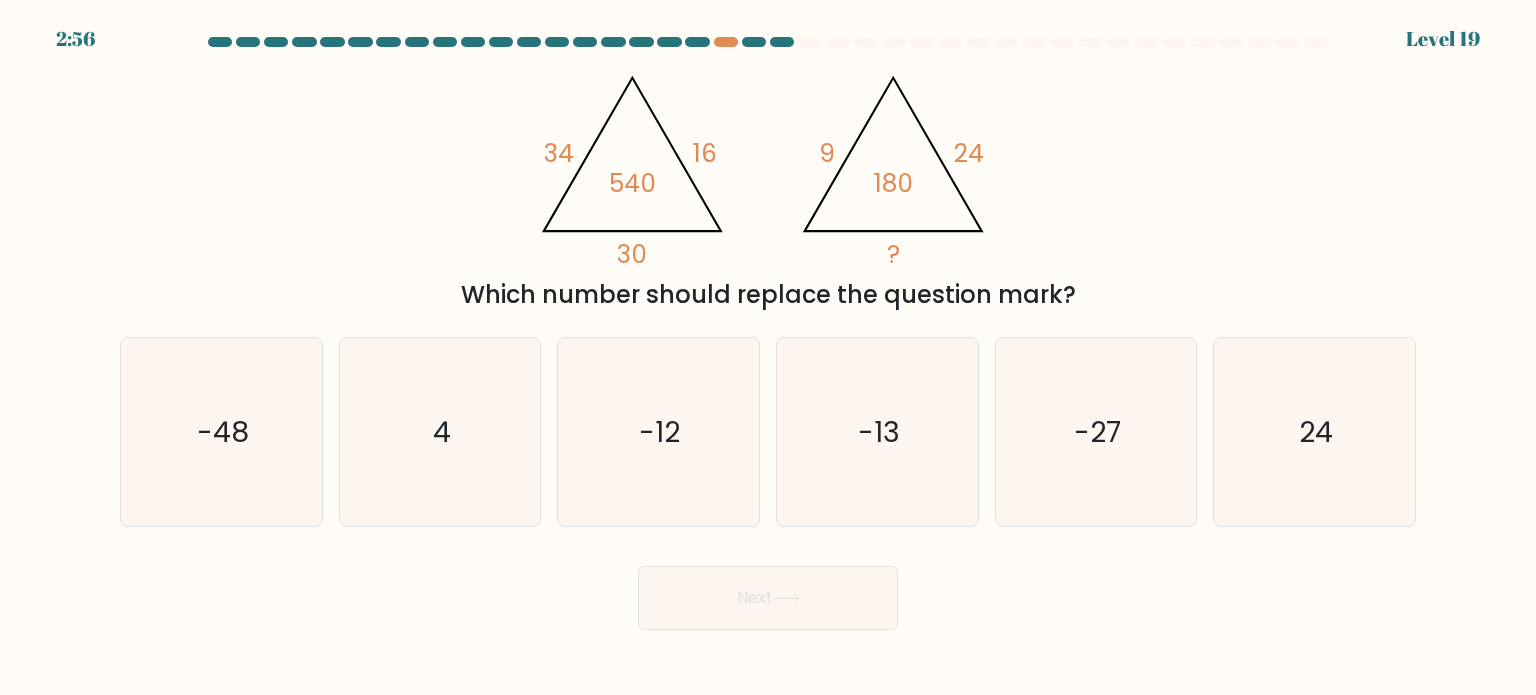 click on "@import url('https://fonts.googleapis.com/css?family=Abril+Fatface:400,100,100italic,300,300italic,400italic,500,500italic,700,700italic,900,900italic');                        34       16       30       540                                       @import url('https://fonts.googleapis.com/css?family=Abril+Fatface:400,100,100italic,300,300italic,400italic,500,500italic,700,700italic,900,900italic');                        9       24       ?       180" 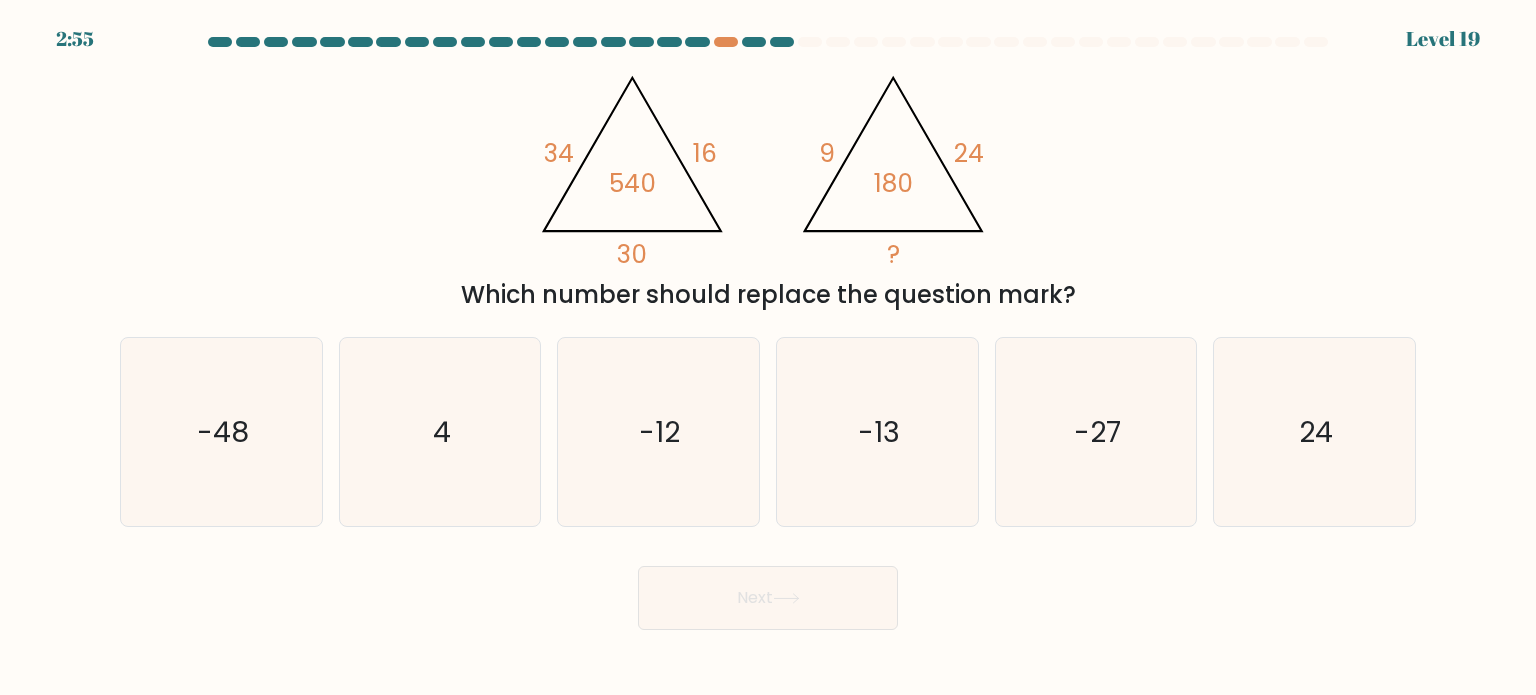 click on "@import url('https://fonts.googleapis.com/css?family=Abril+Fatface:400,100,100italic,300,300italic,400italic,500,500italic,700,700italic,900,900italic');                        34       16       30       540                                       @import url('https://fonts.googleapis.com/css?family=Abril+Fatface:400,100,100italic,300,300italic,400italic,500,500italic,700,700italic,900,900italic');                        9       24       ?       180" 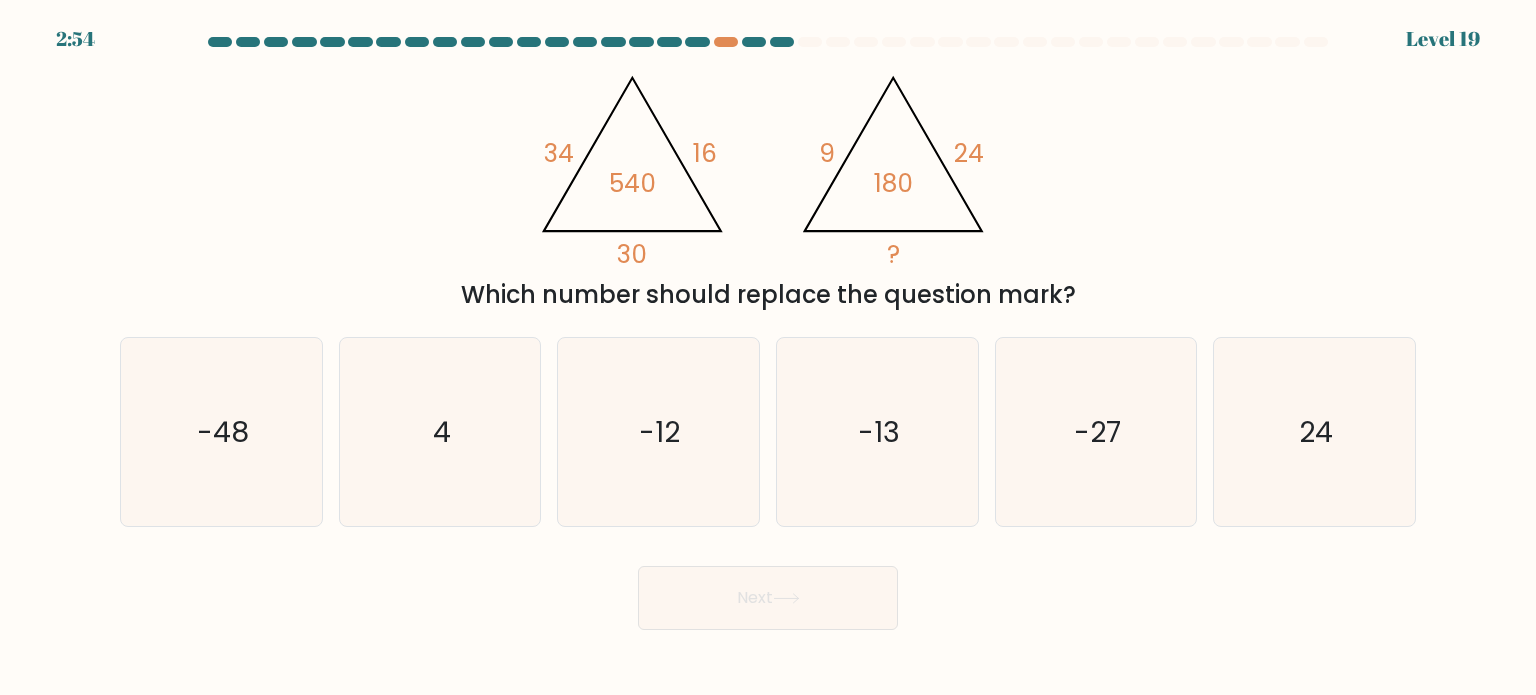 click on "16" 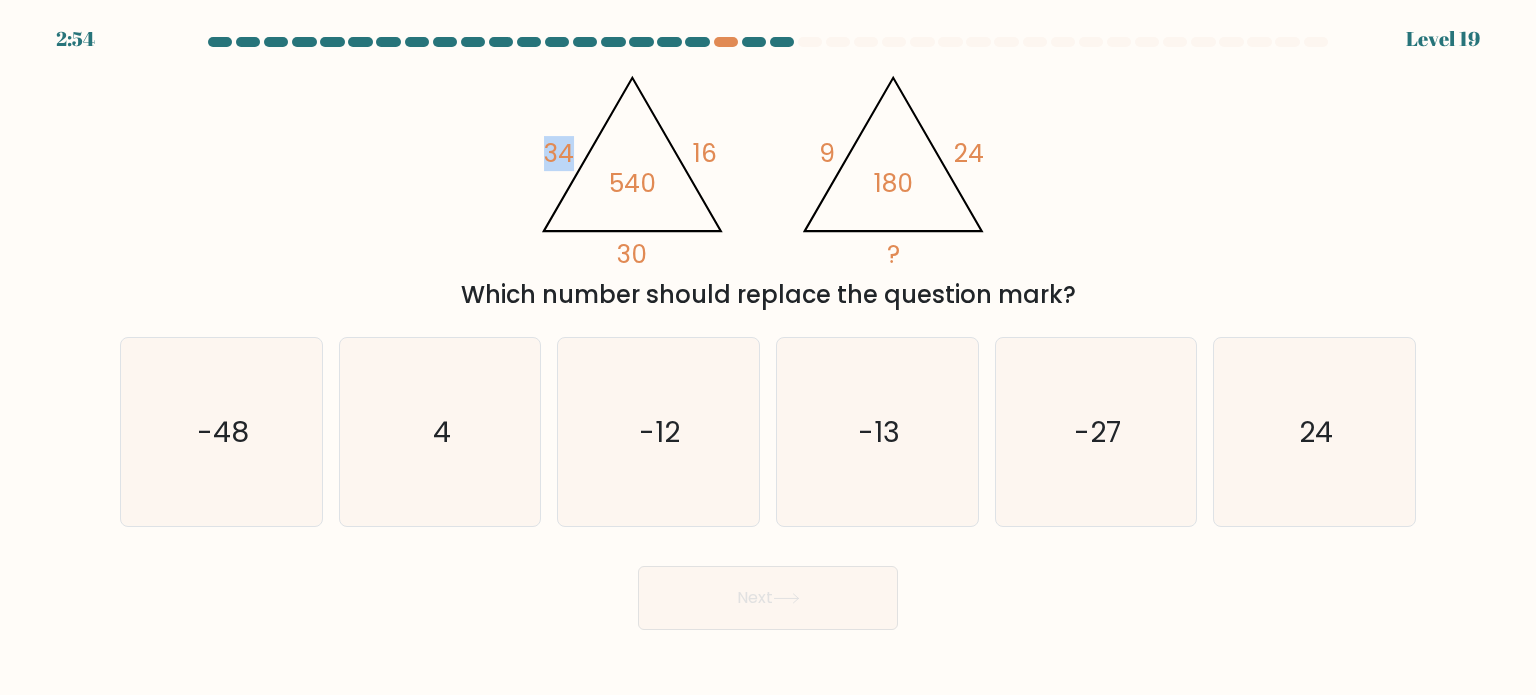 click on "@import url('https://fonts.googleapis.com/css?family=Abril+Fatface:400,100,100italic,300,300italic,400italic,500,500italic,700,700italic,900,900italic');                        34       16       30       540                                       @import url('https://fonts.googleapis.com/css?family=Abril+Fatface:400,100,100italic,300,300italic,400italic,500,500italic,700,700italic,900,900italic');                        9       24       ?       180" 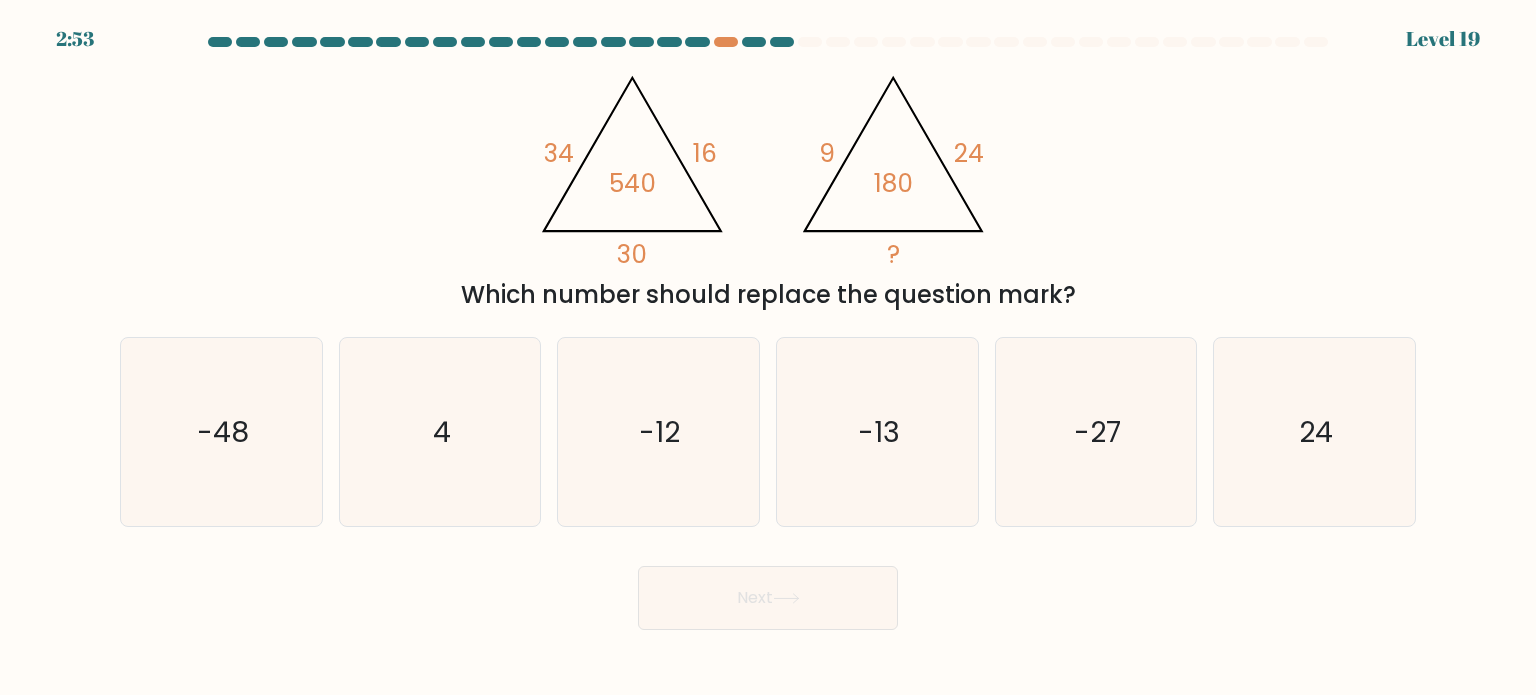 click on "@import url('https://fonts.googleapis.com/css?family=Abril+Fatface:400,100,100italic,300,300italic,400italic,500,500italic,700,700italic,900,900italic');                        34       16       30       540                                       @import url('https://fonts.googleapis.com/css?family=Abril+Fatface:400,100,100italic,300,300italic,400italic,500,500italic,700,700italic,900,900italic');                        9       24       ?       180" 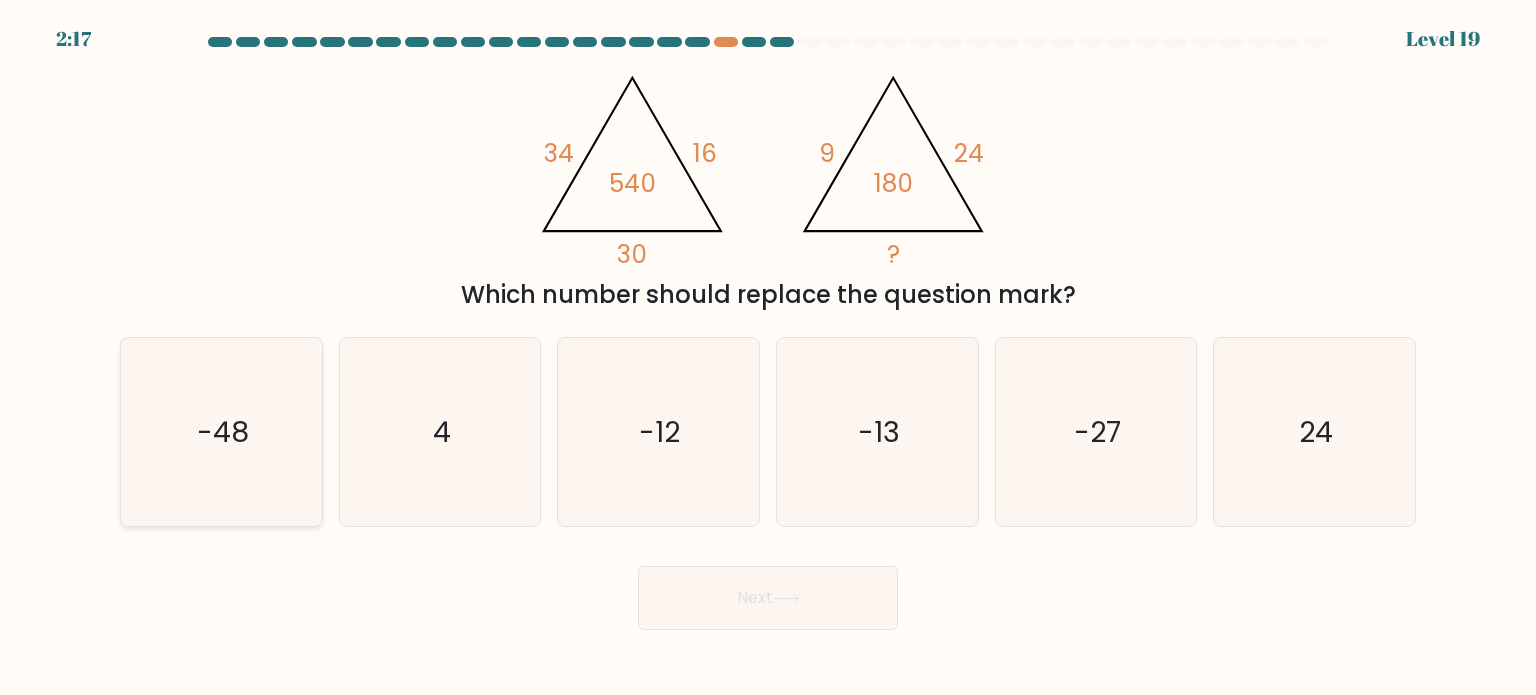 click on "-48" 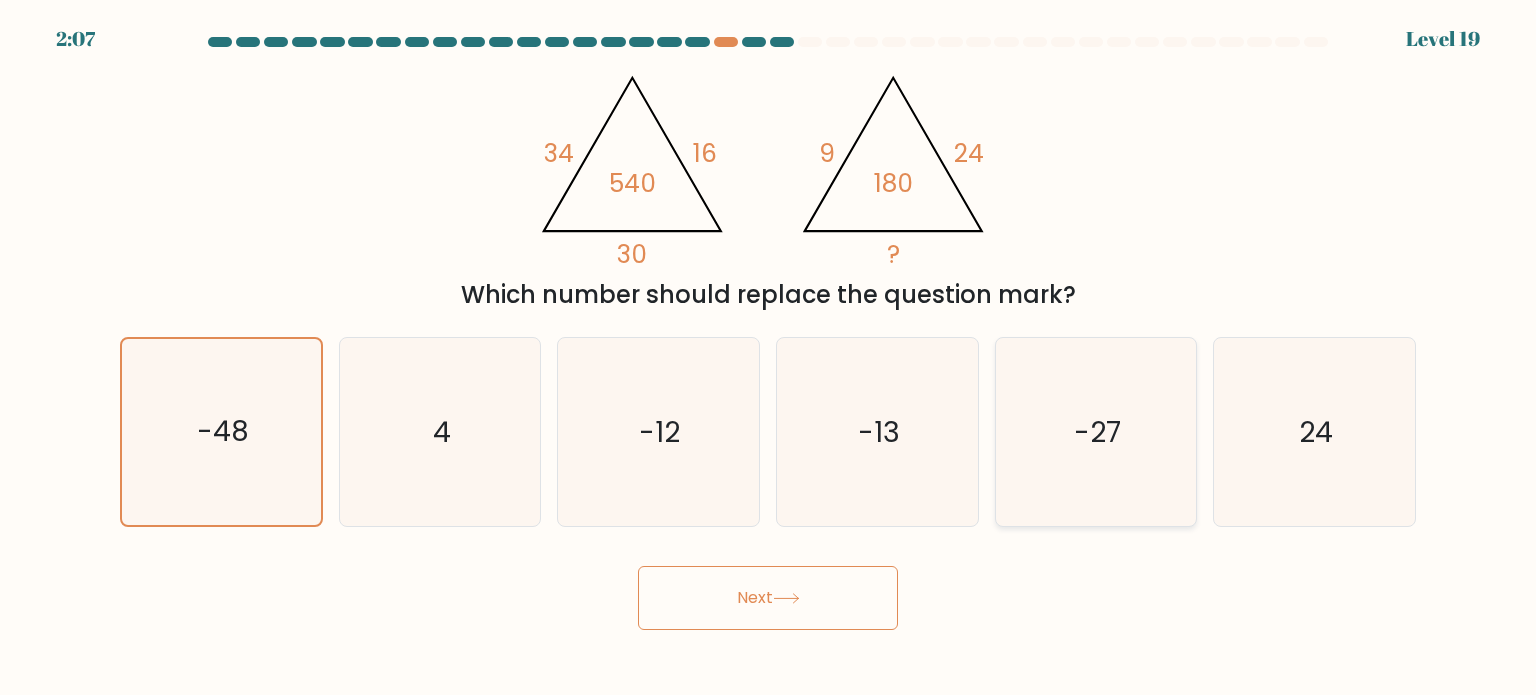 click on "-27" 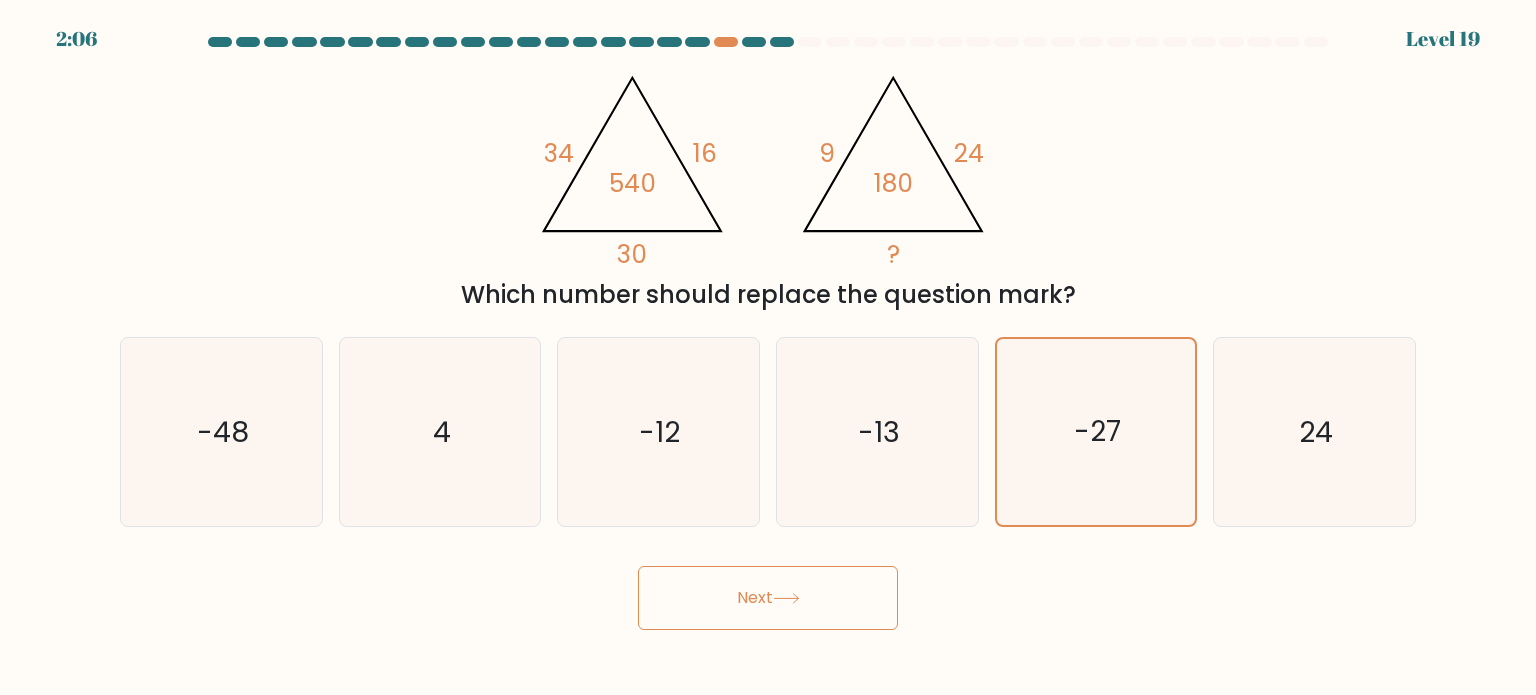 click on "Next" at bounding box center (768, 598) 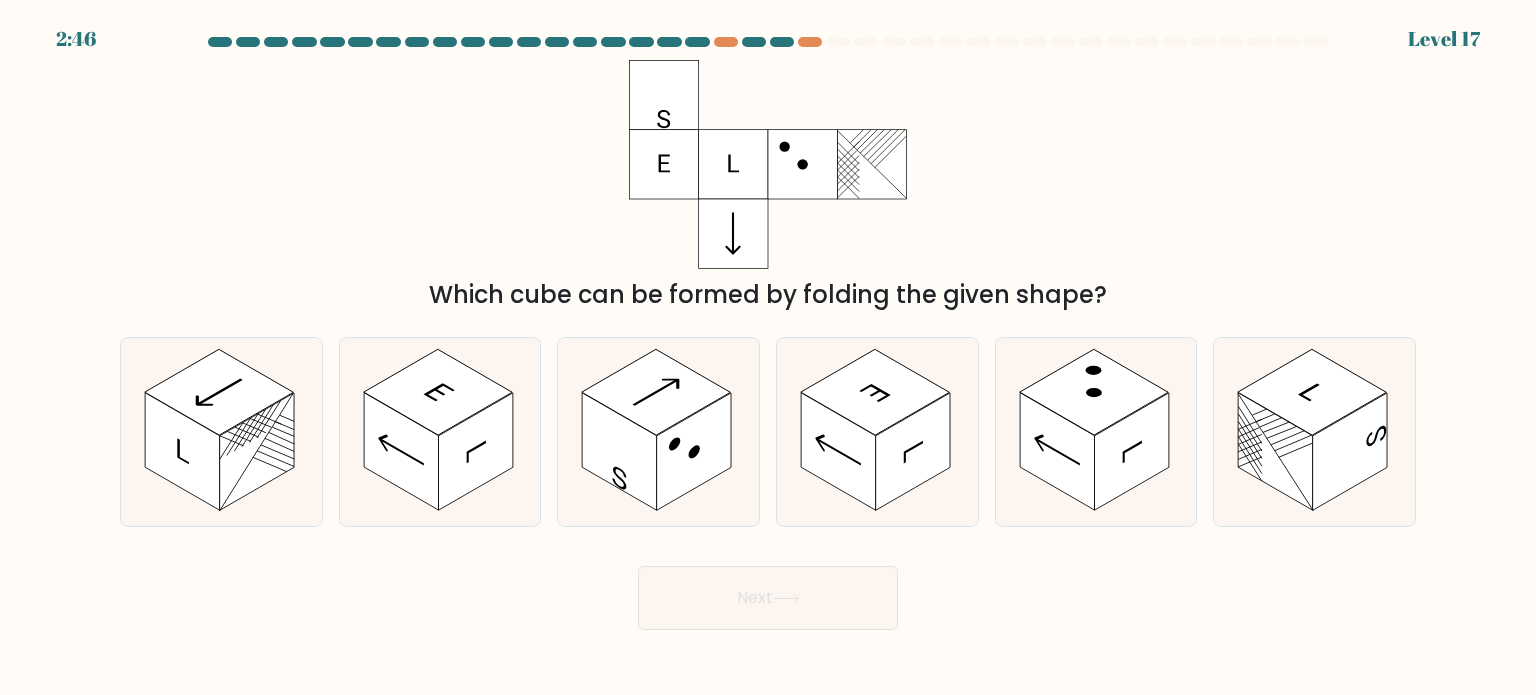 click on "2:46
Level 17" at bounding box center (768, 27) 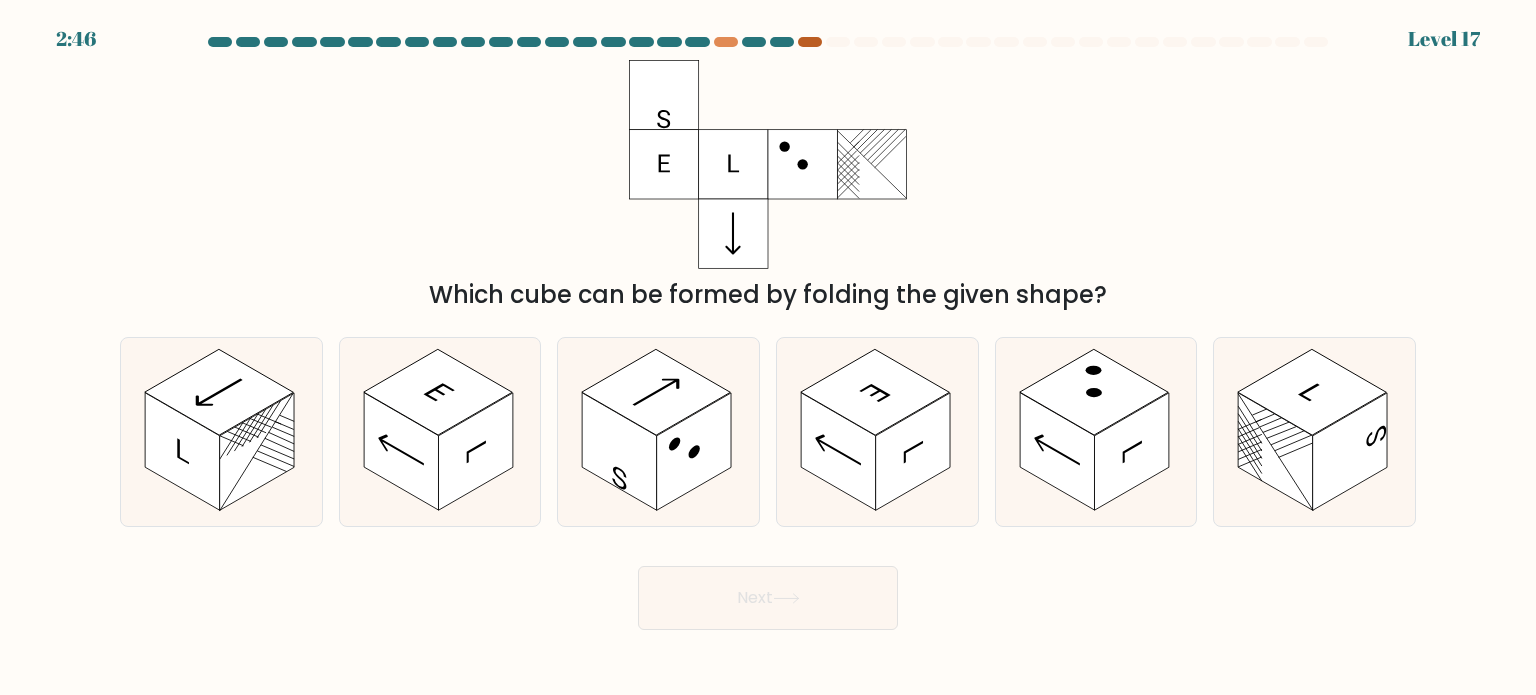 click at bounding box center [810, 42] 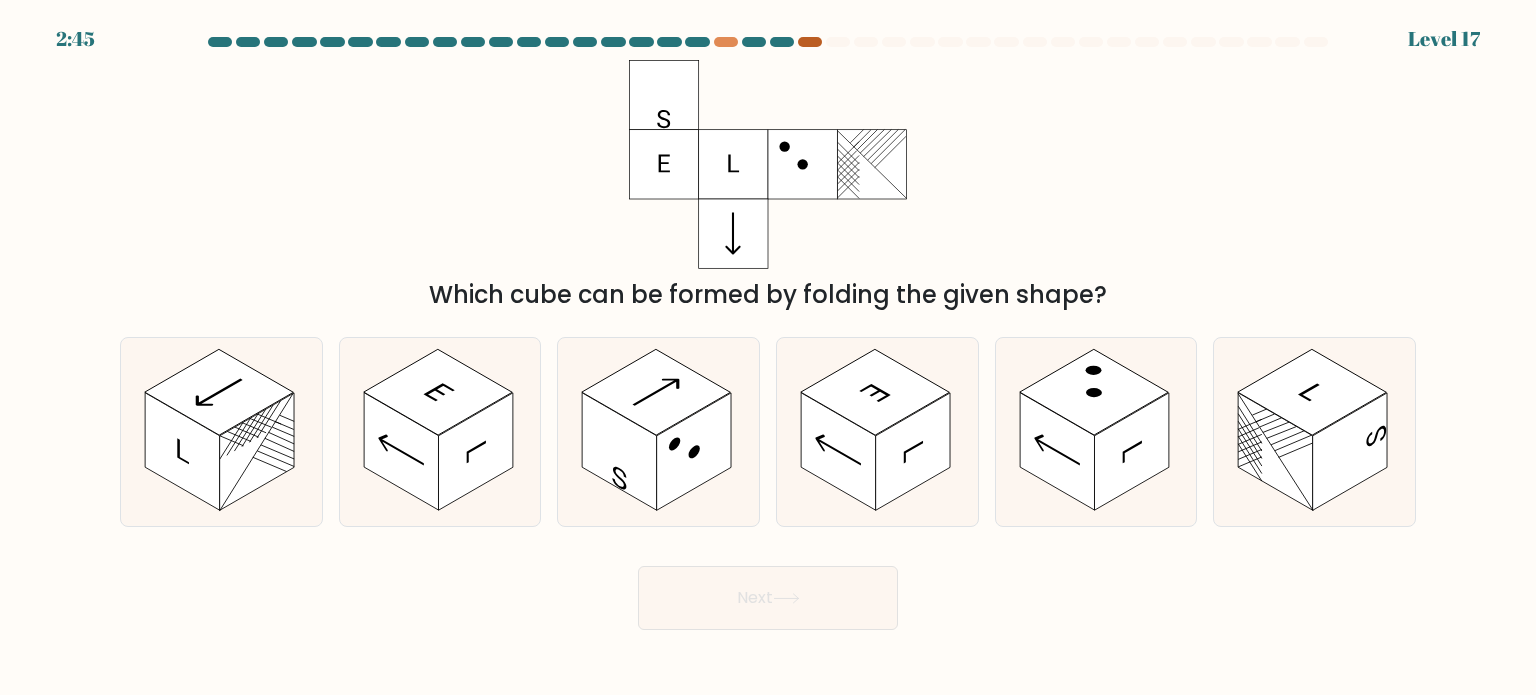 click at bounding box center [810, 42] 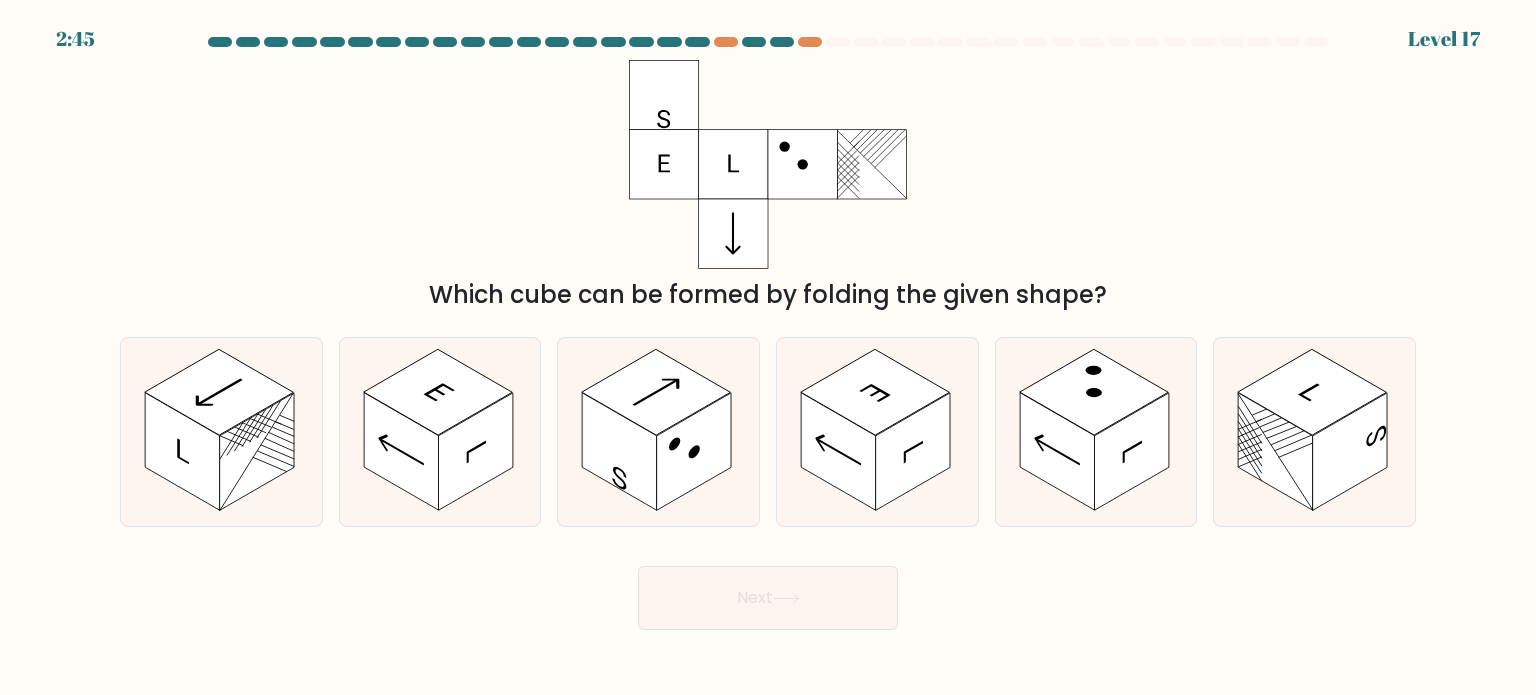 click 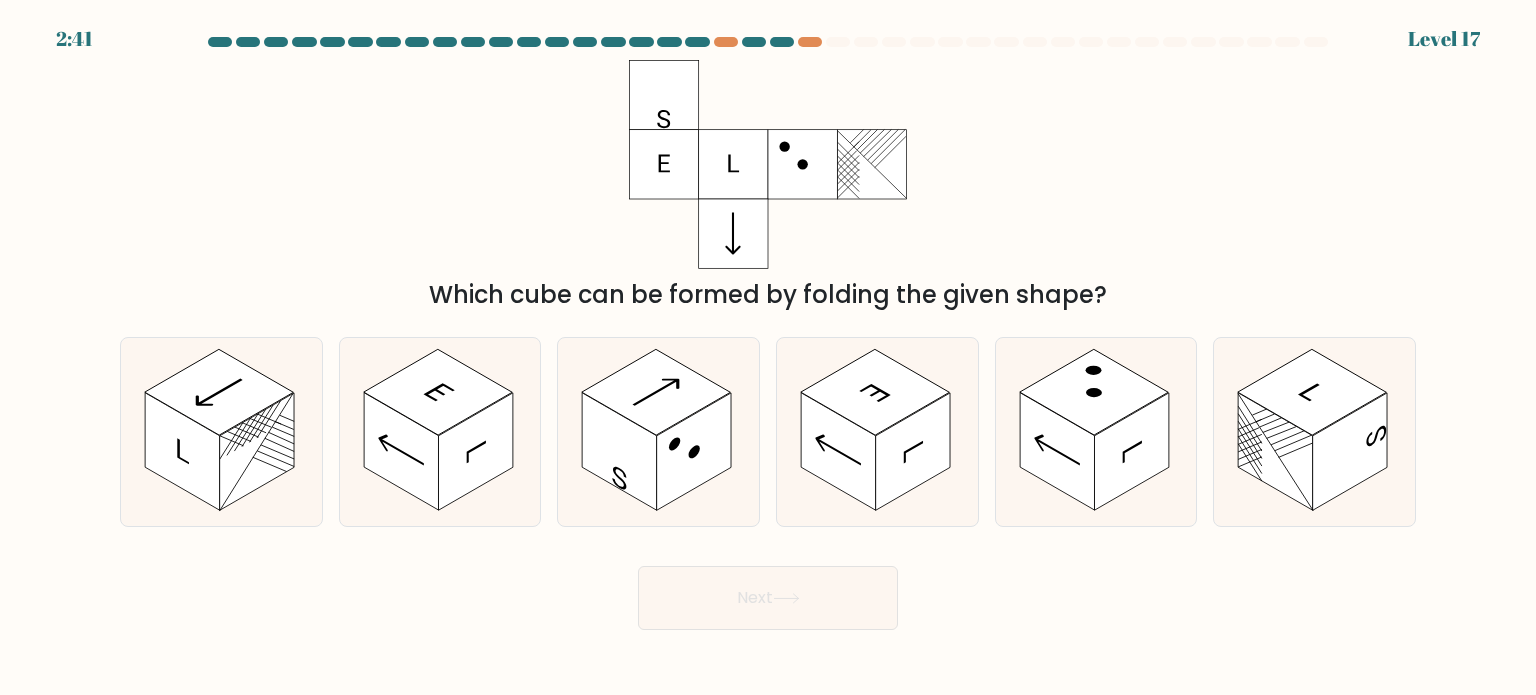 click on "Which cube can be formed by folding the given shape?" at bounding box center [768, 295] 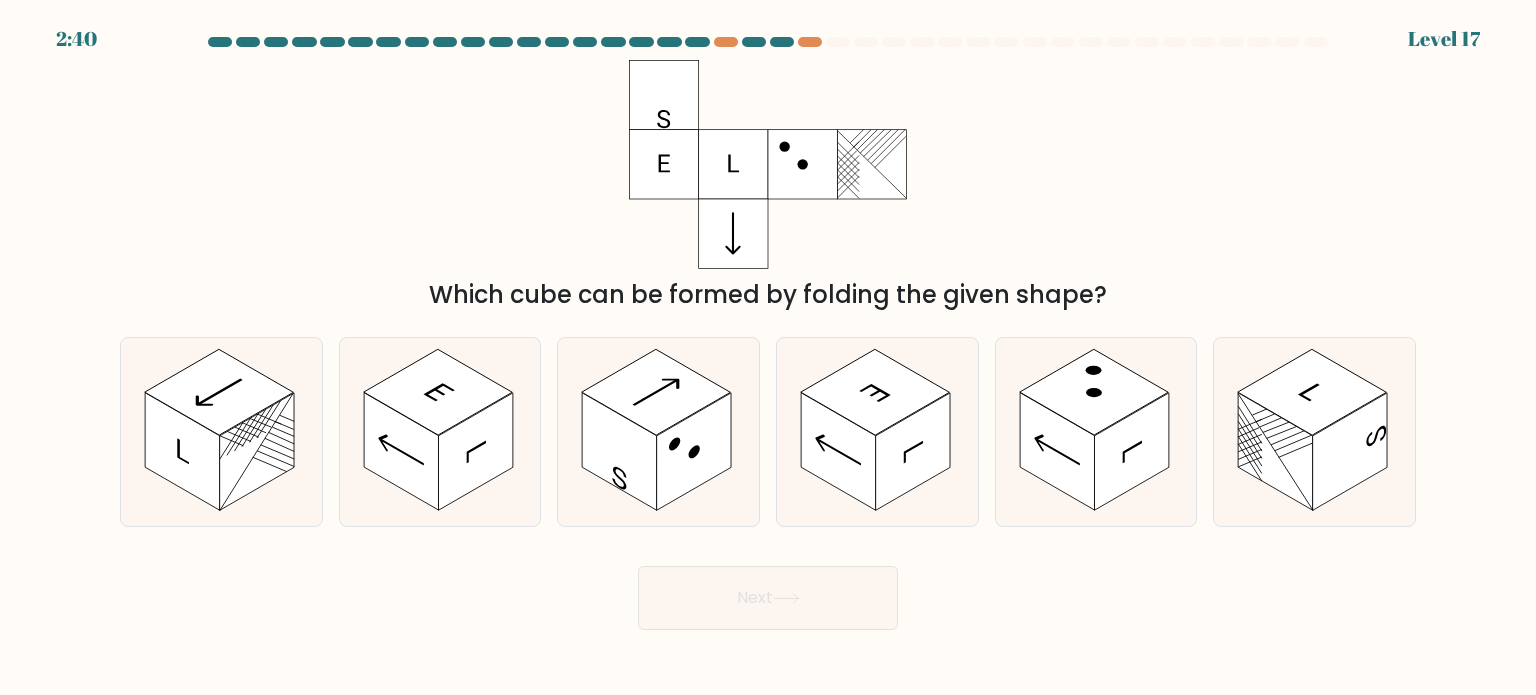 drag, startPoint x: 1116, startPoint y: 283, endPoint x: 1064, endPoint y: 283, distance: 52 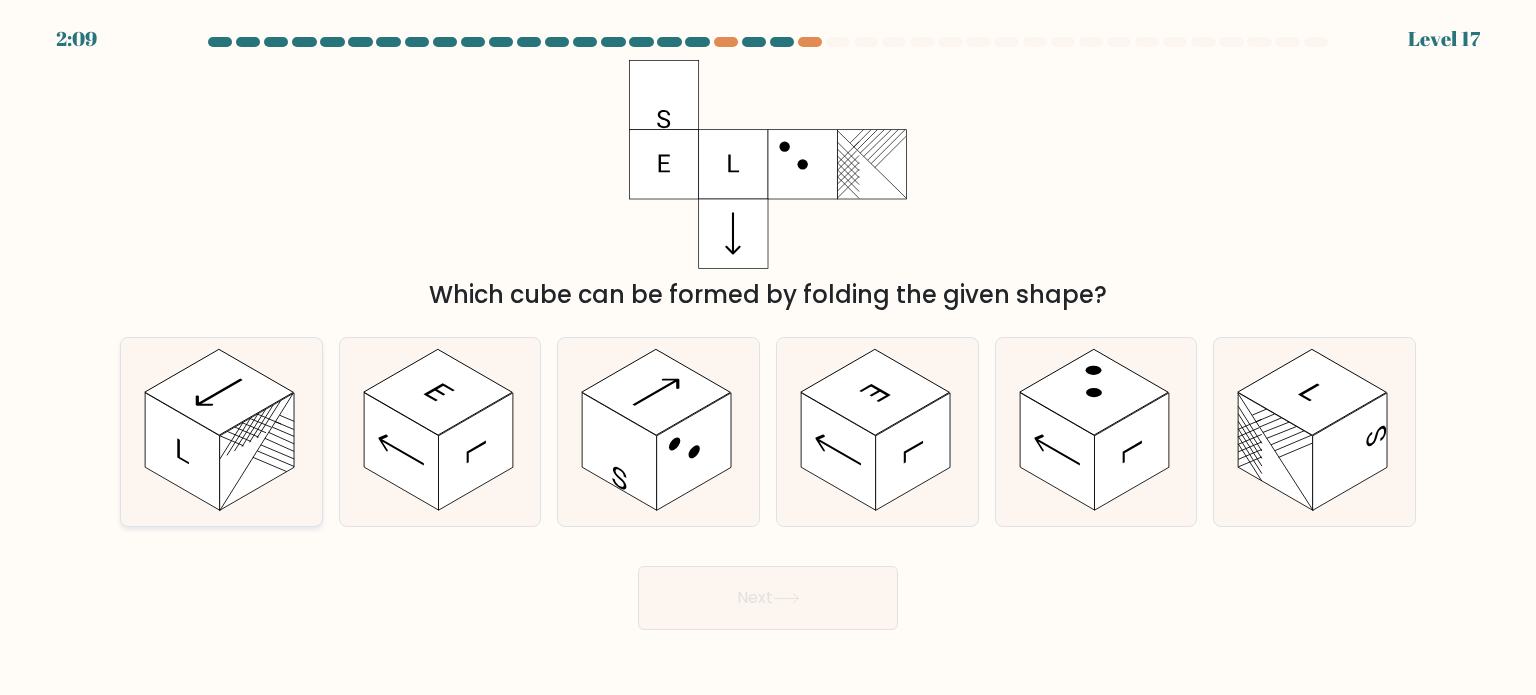 click 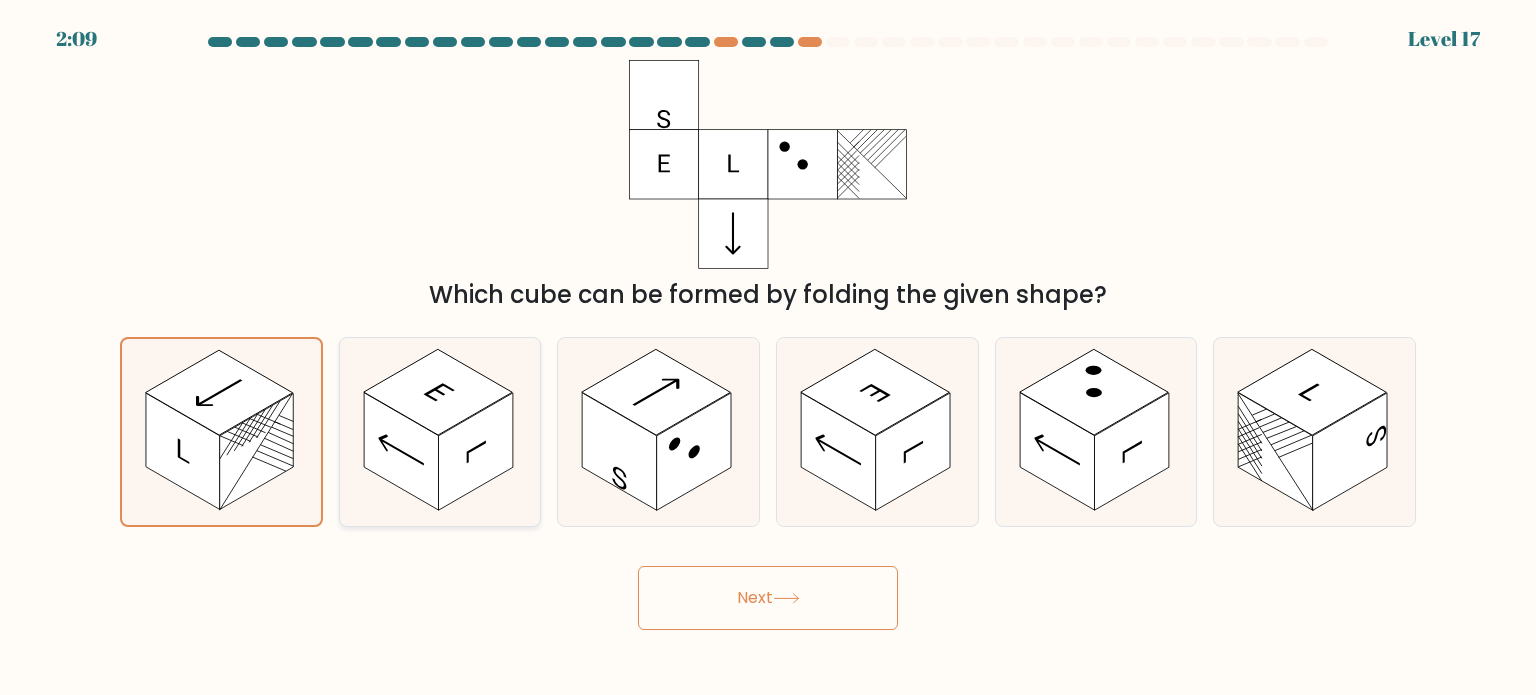 click 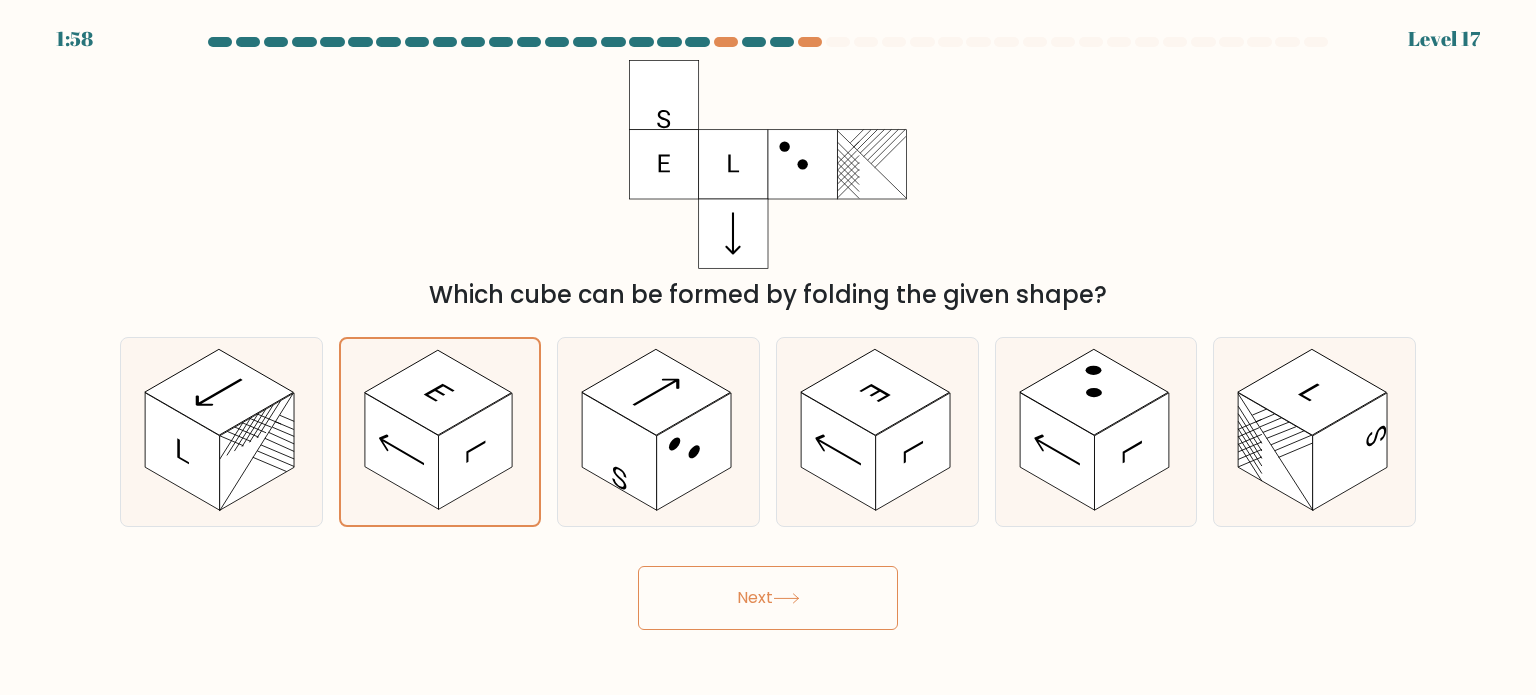 click on "Next" at bounding box center [768, 598] 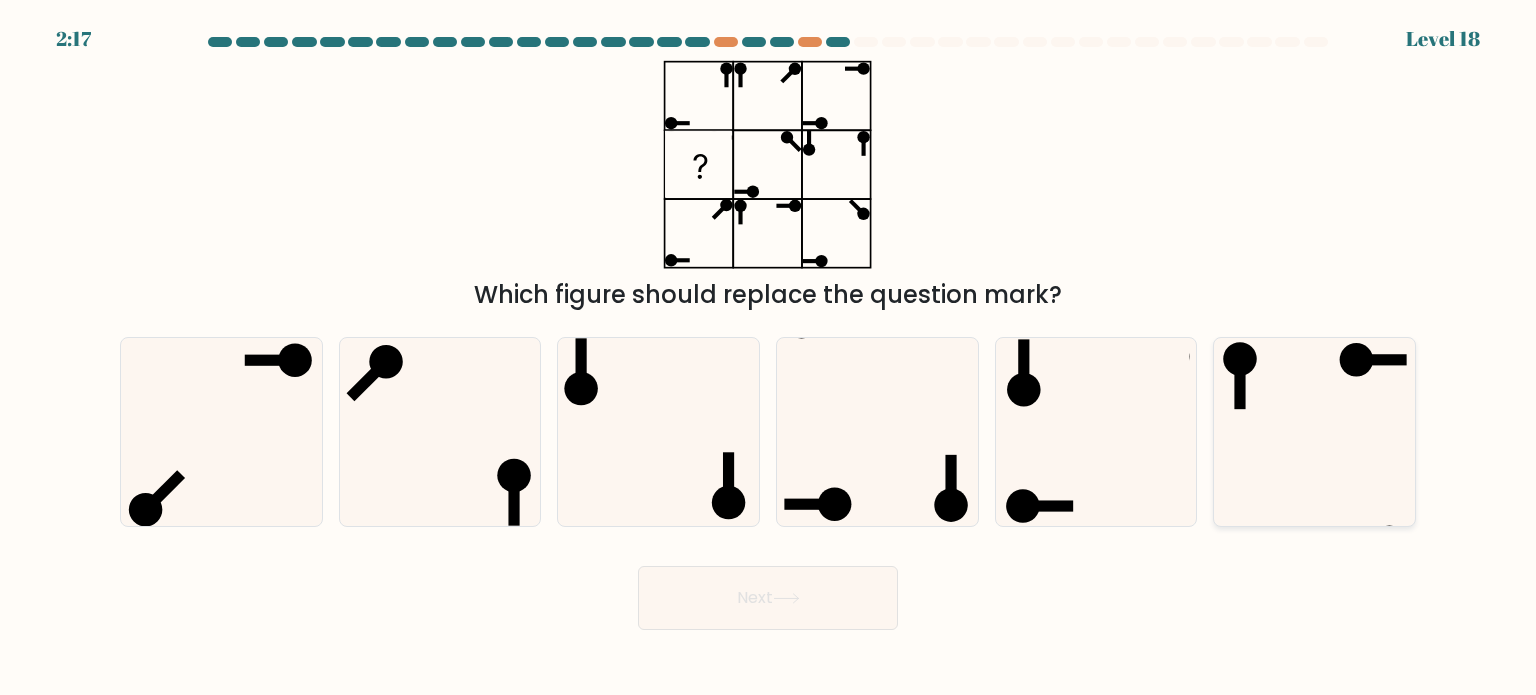 click 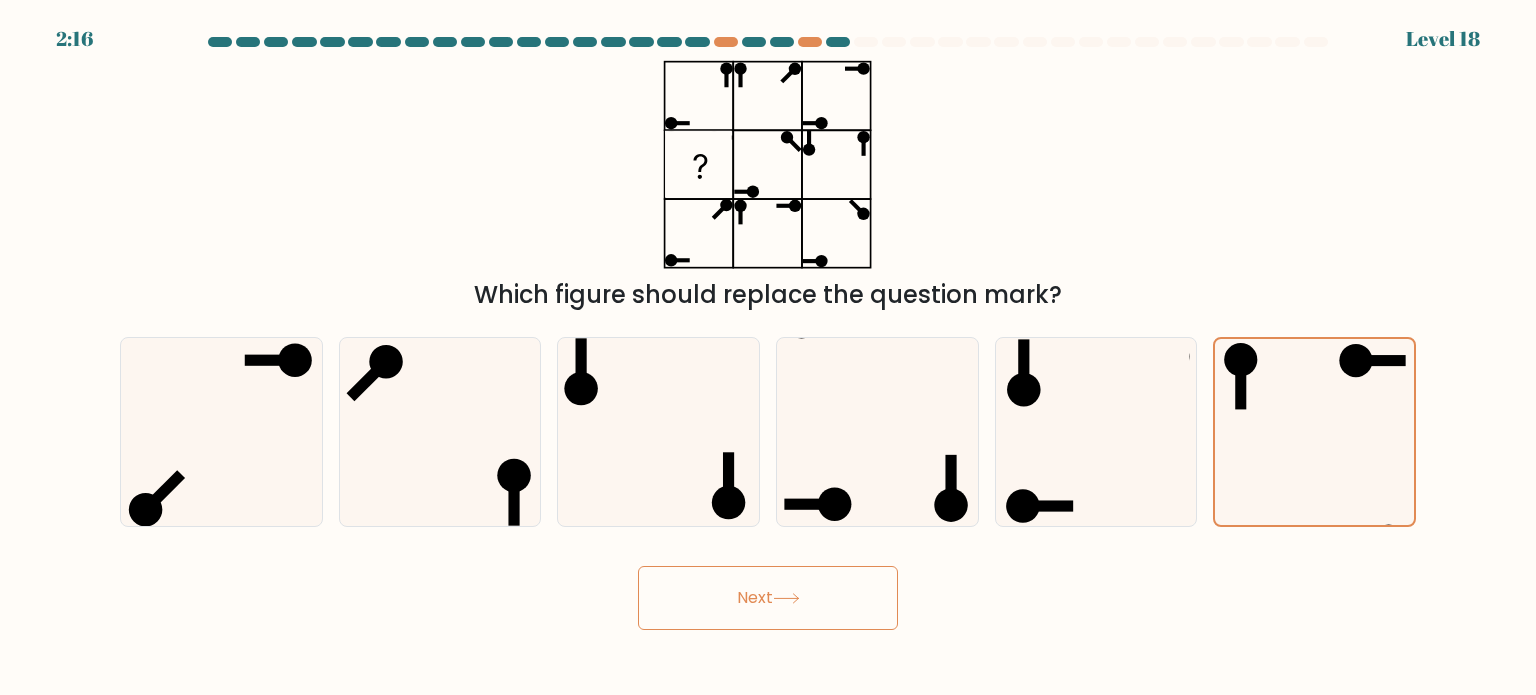 click on "2:16
Level 18" at bounding box center [768, 347] 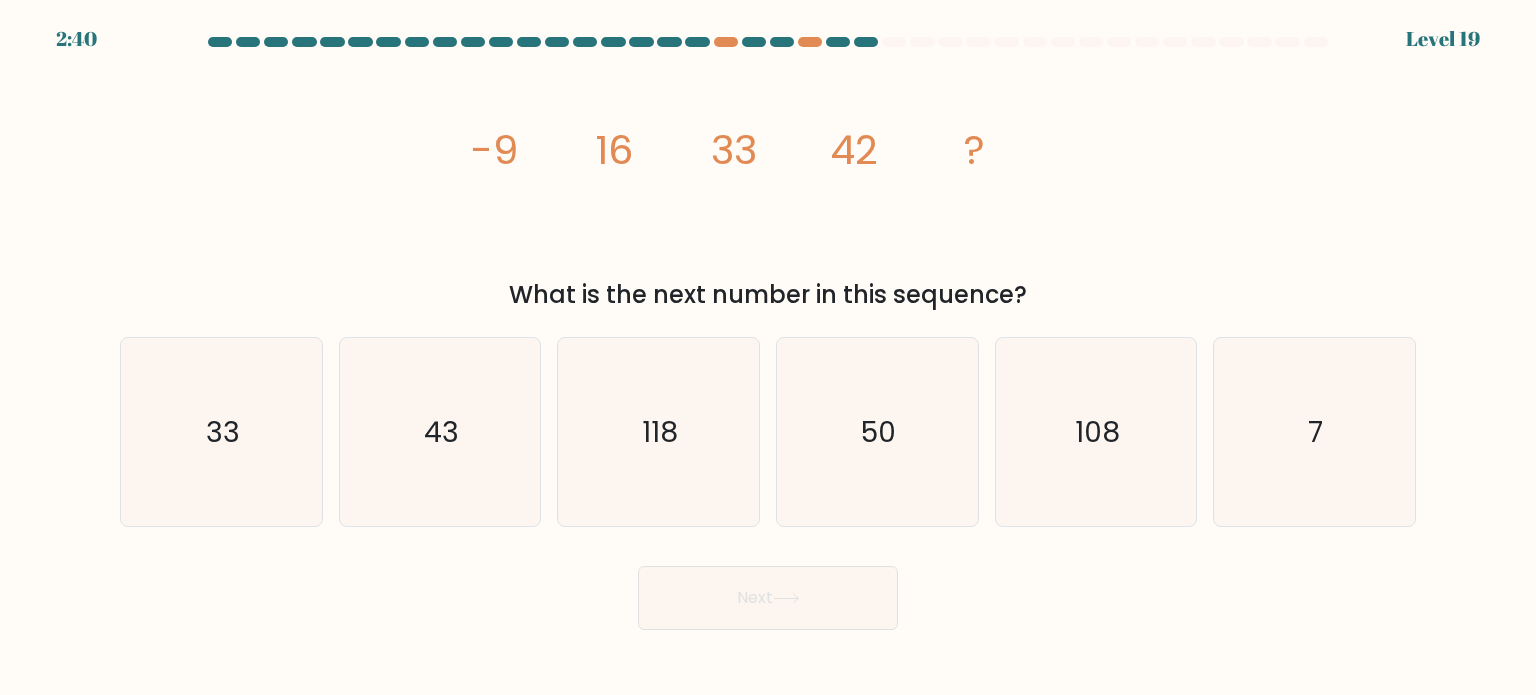 click on "33" 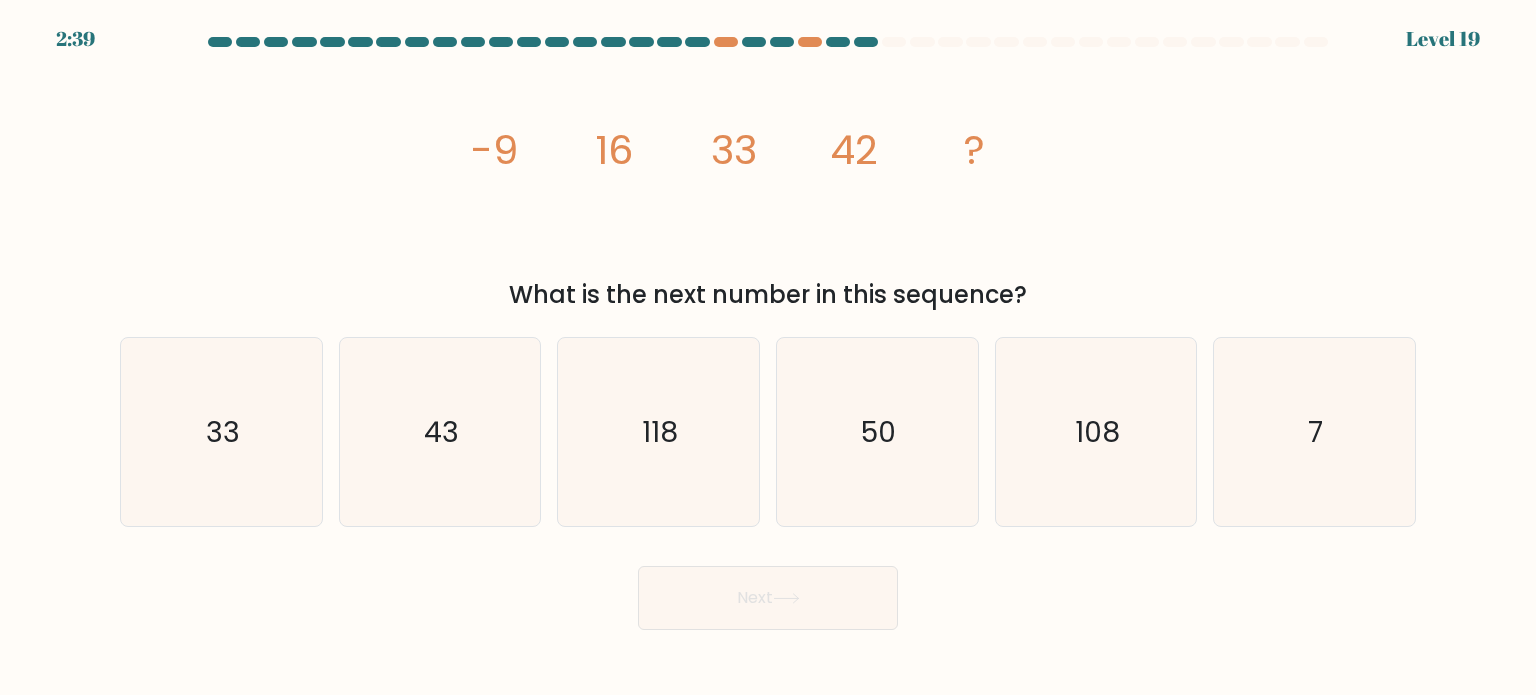 click on "42" 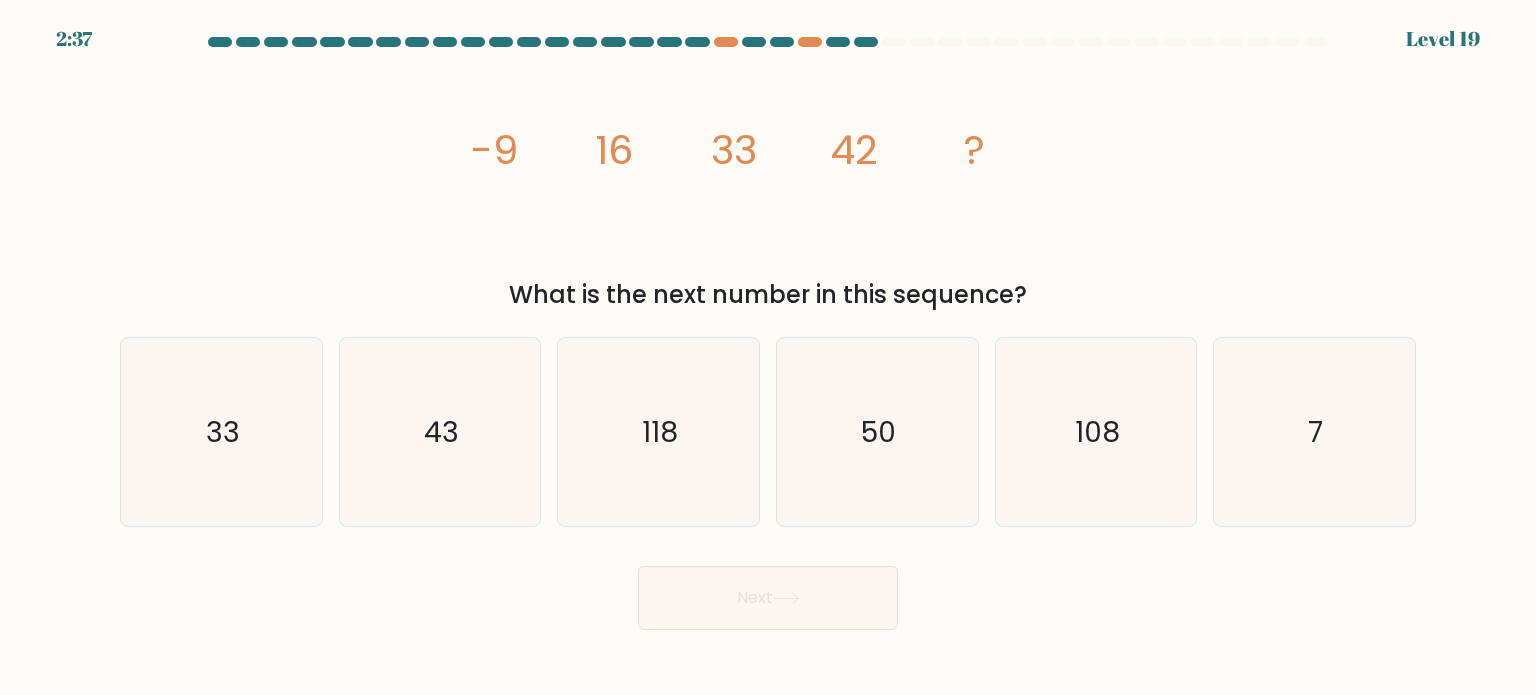 click on "42" 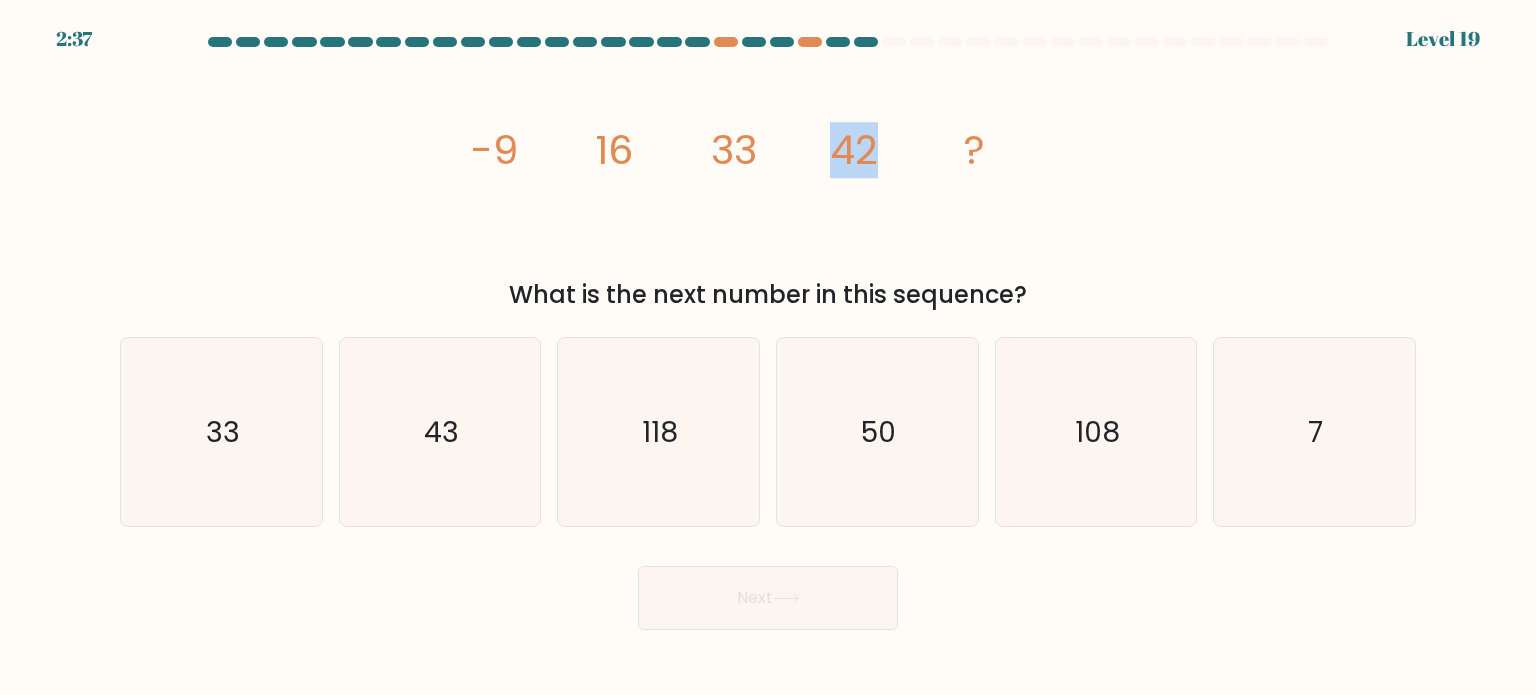 click on "42" 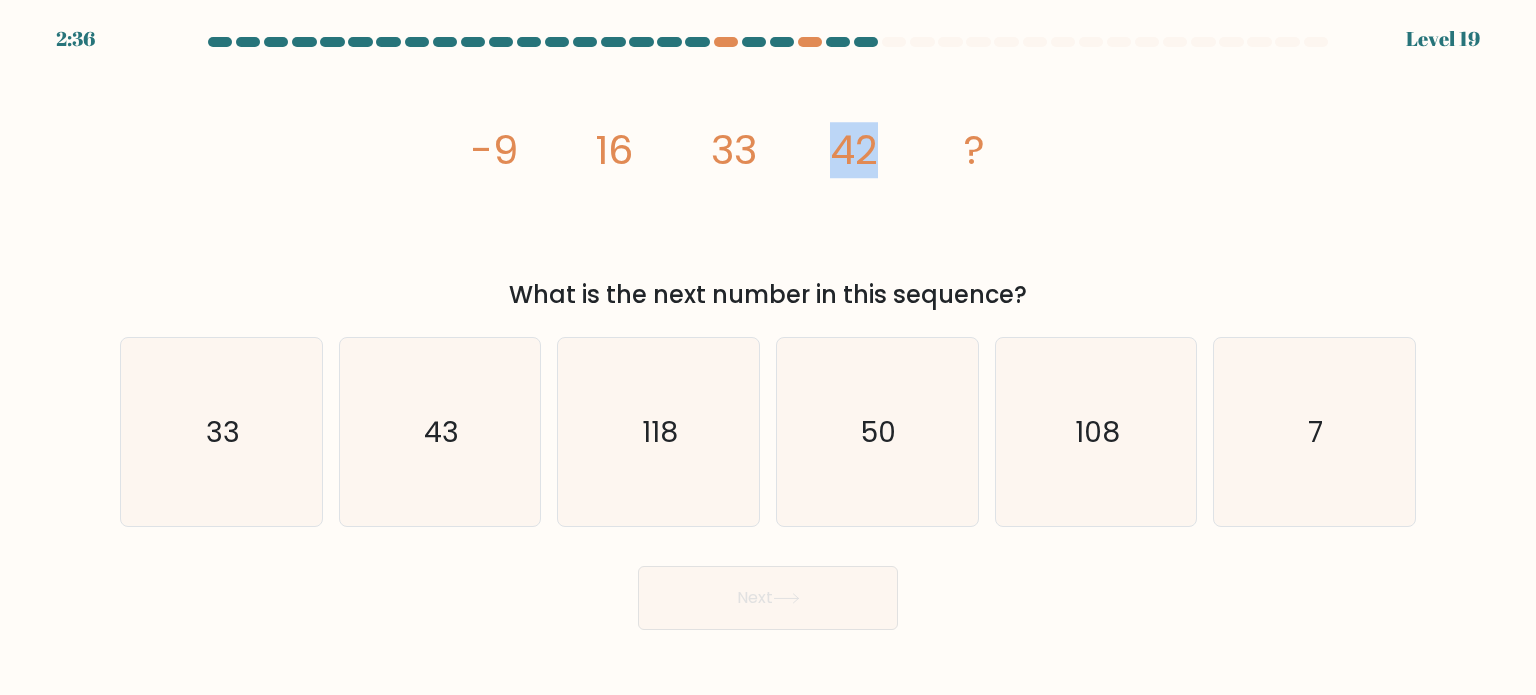 click on "image/svg+xml
-9
16
33
42
?" 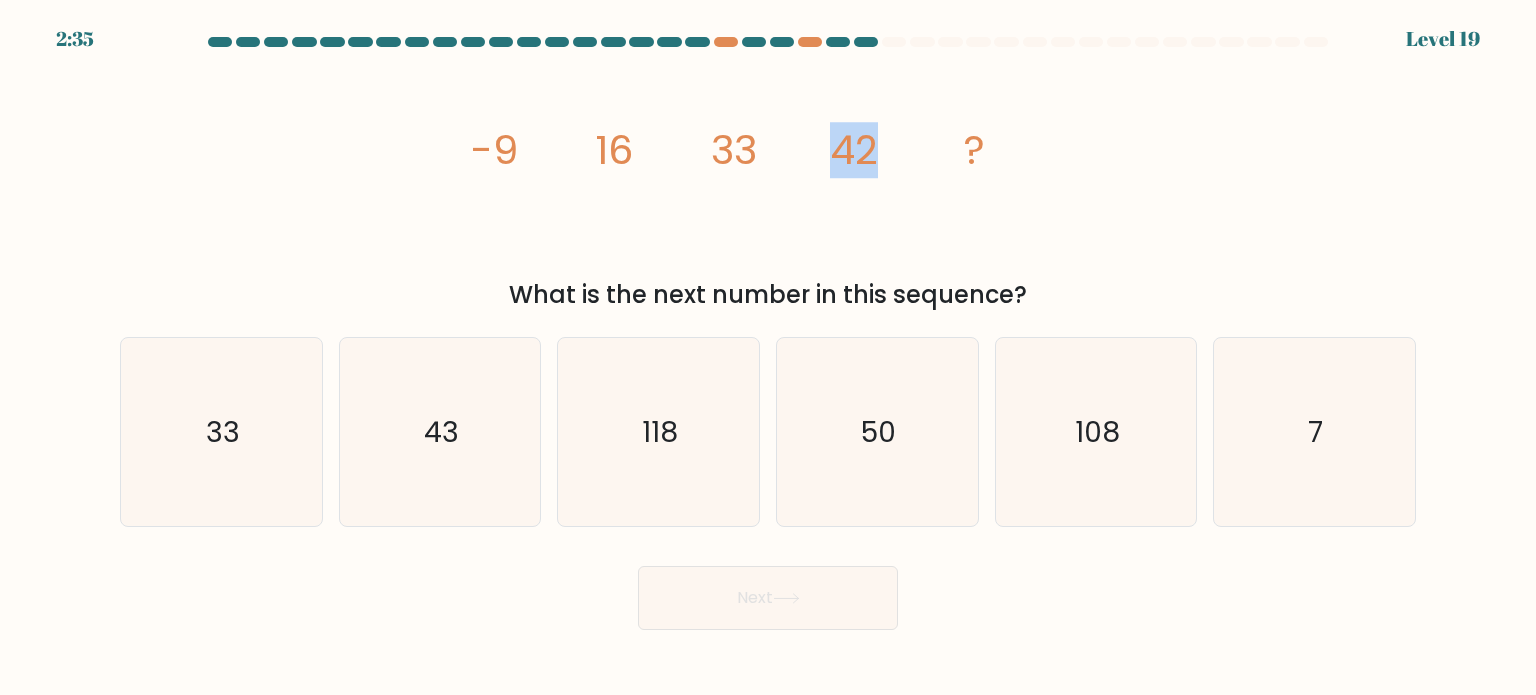 click on "image/svg+xml
-9
16
33
42
?" 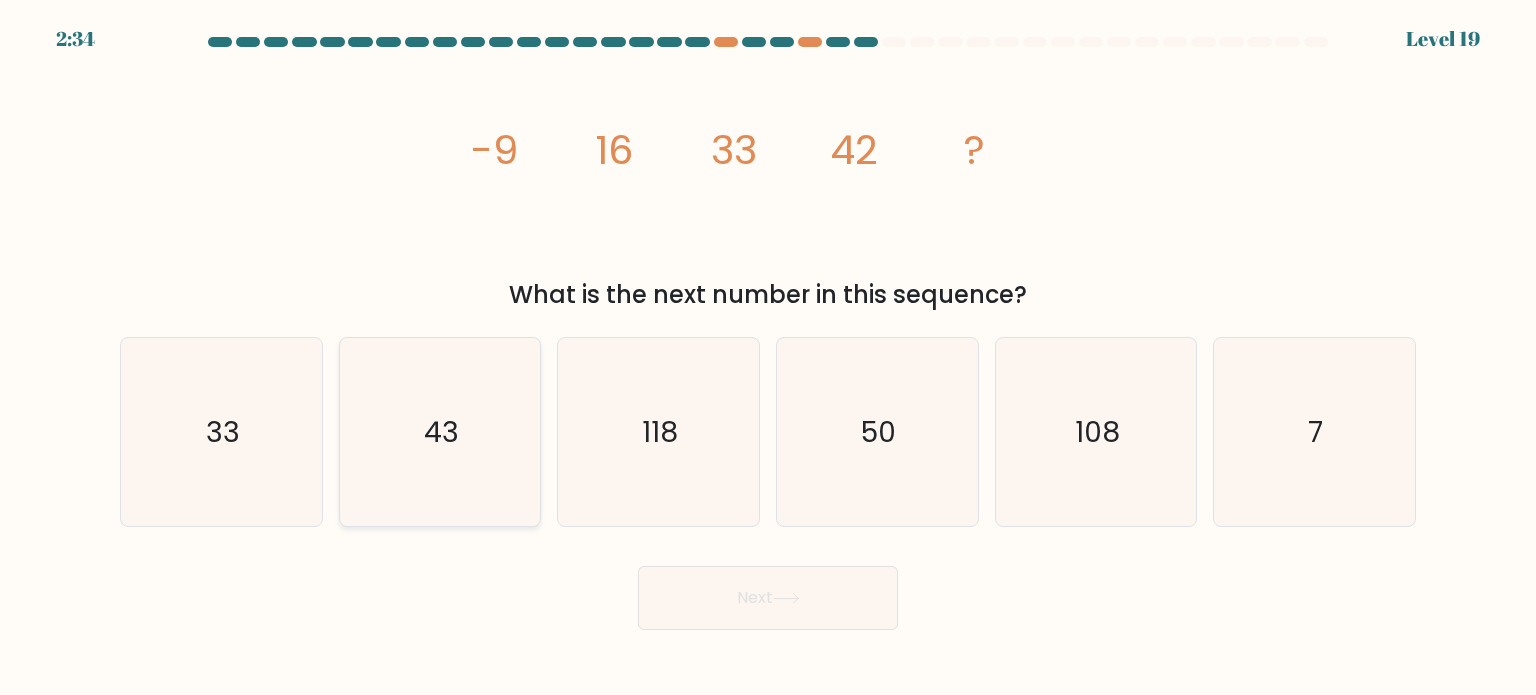 click on "43" 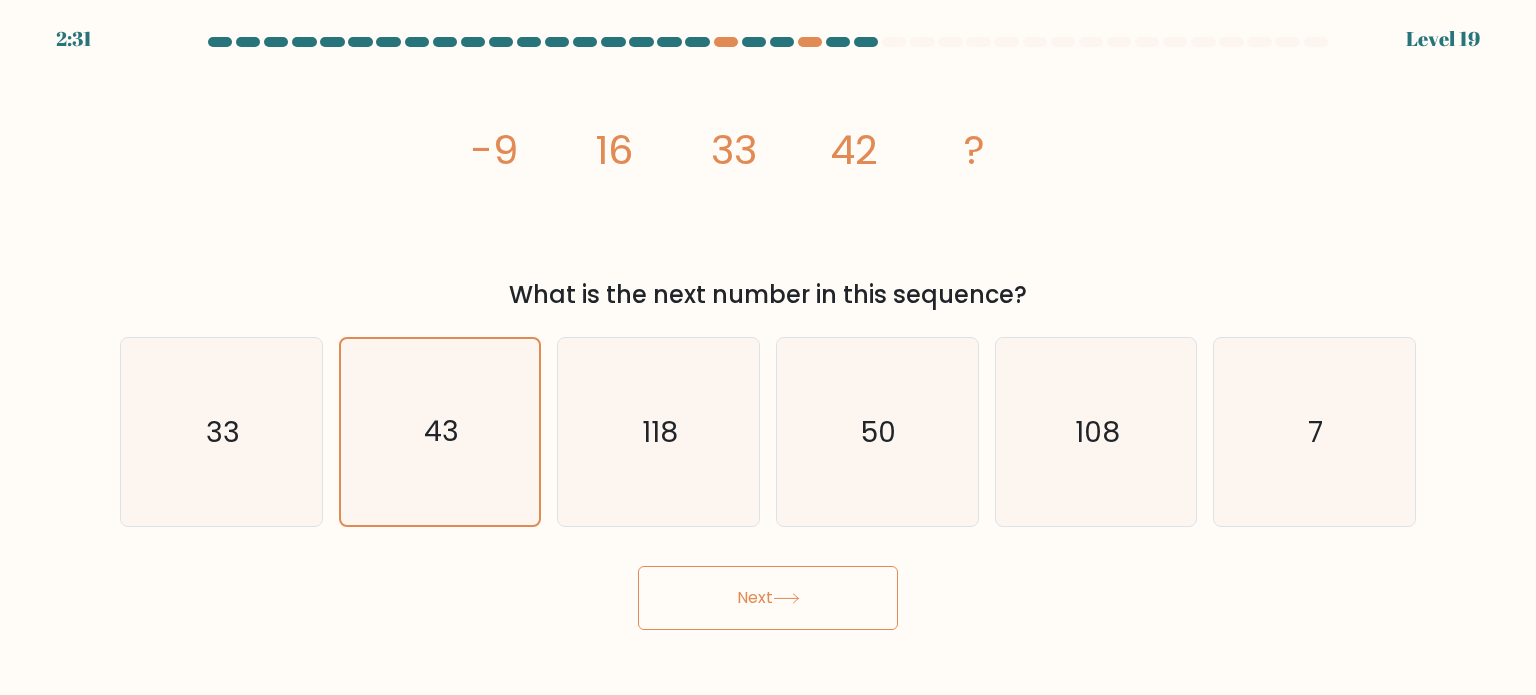click on "Next" at bounding box center [768, 598] 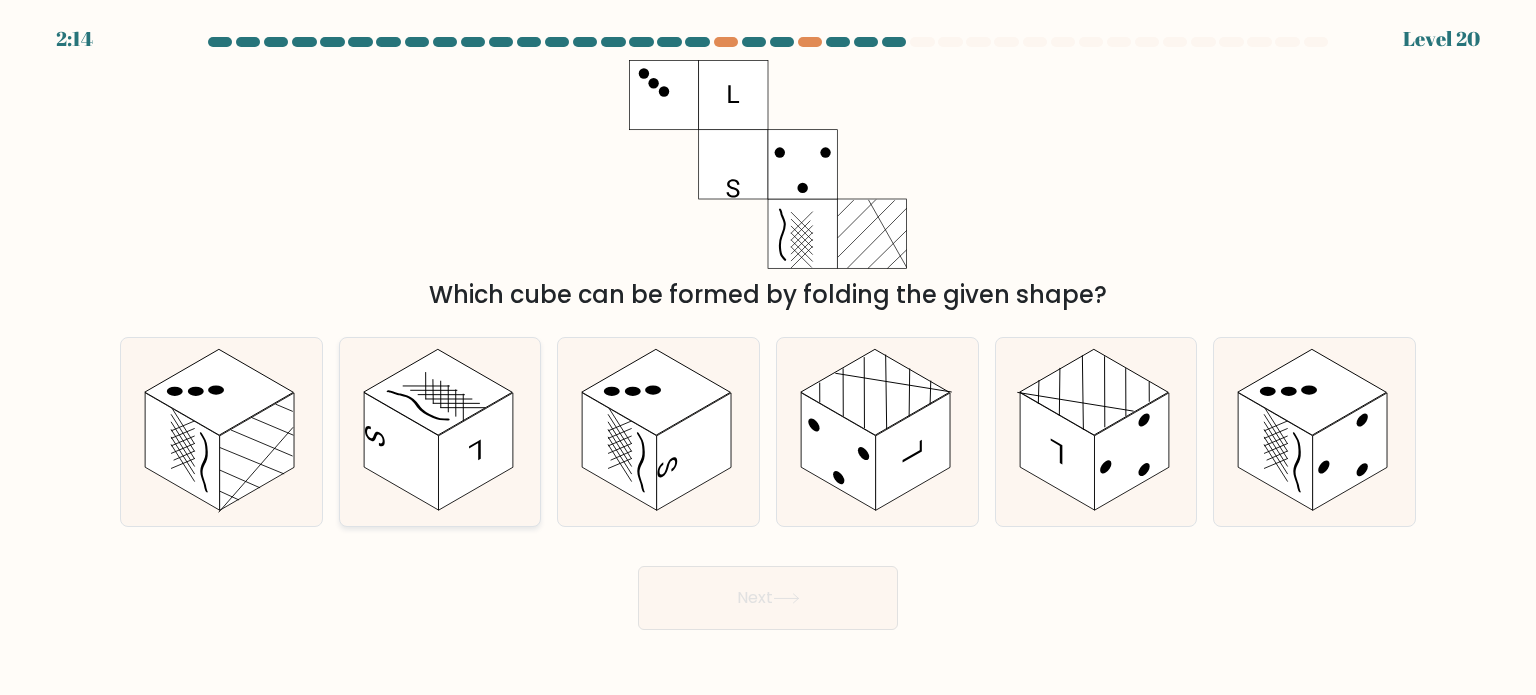 click 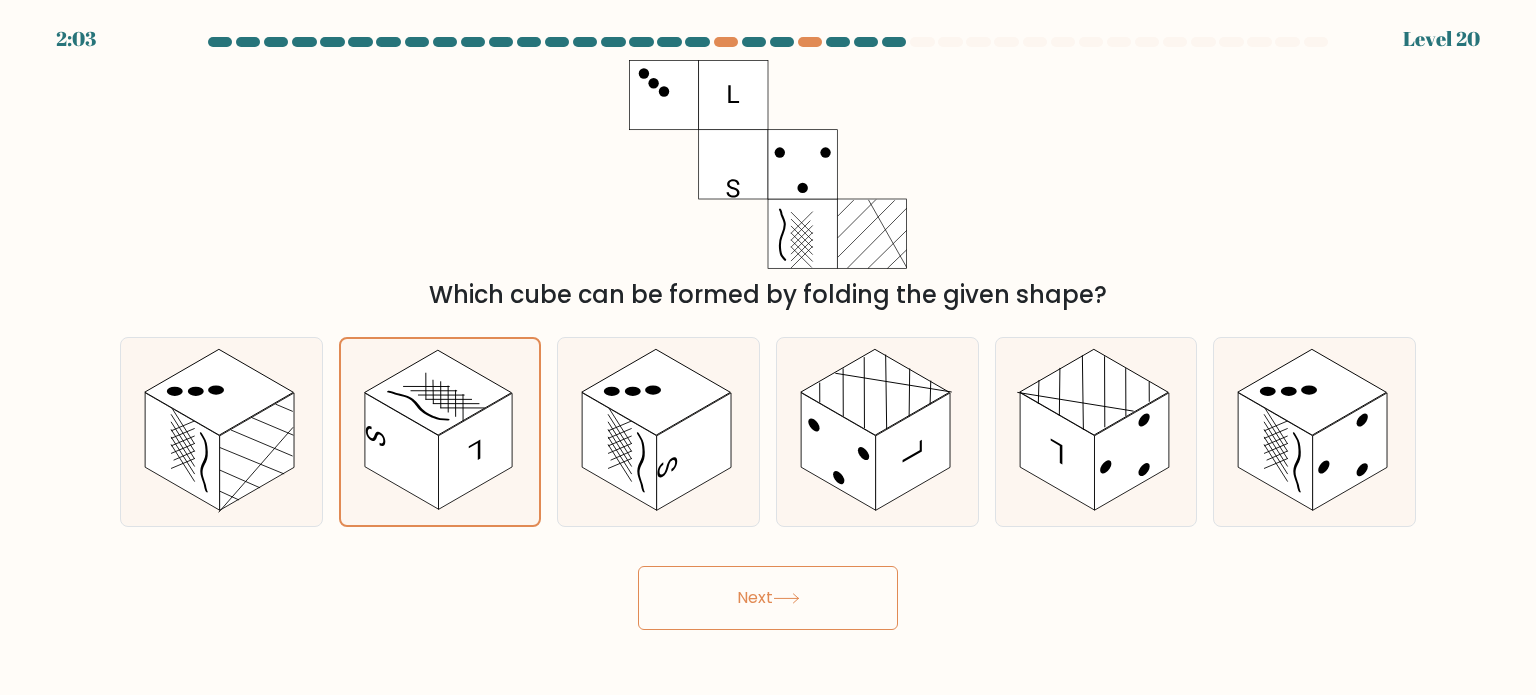click on "Next" at bounding box center [768, 598] 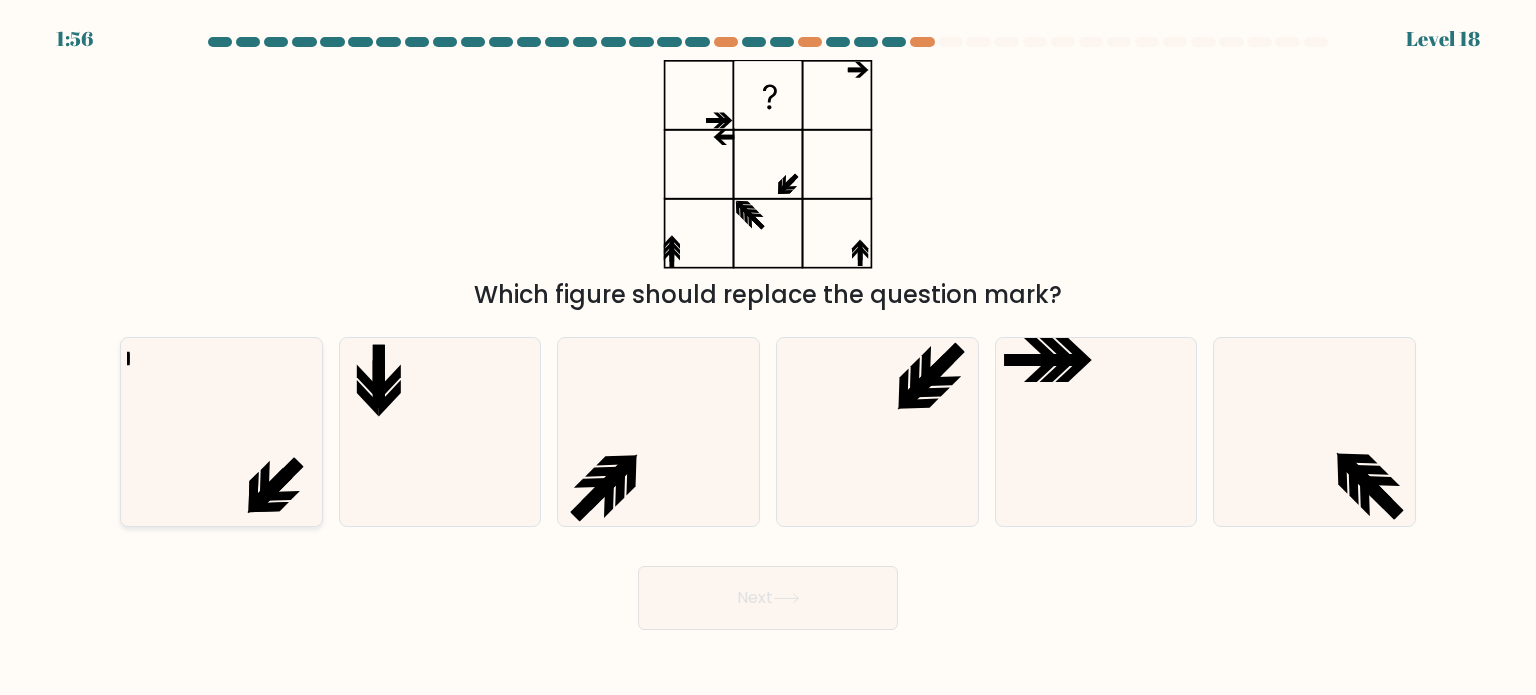 click 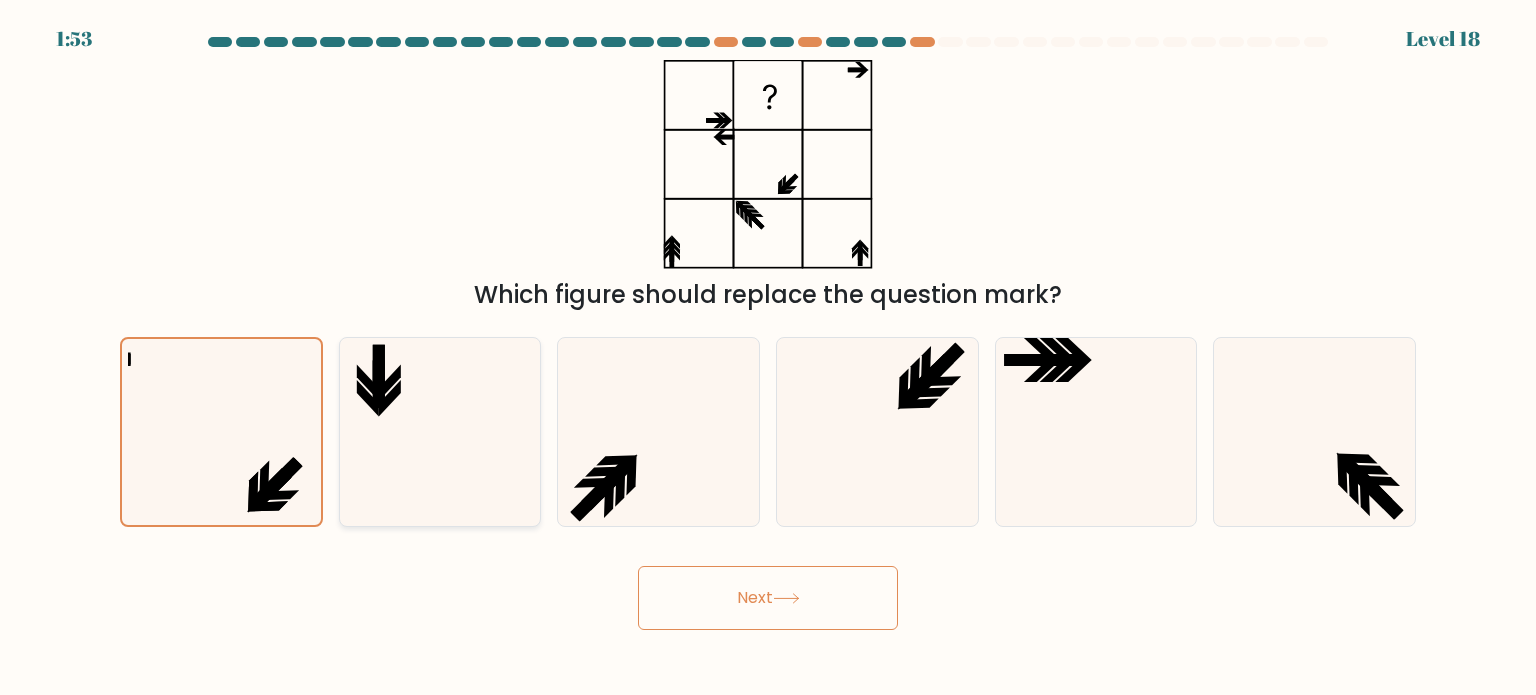 click 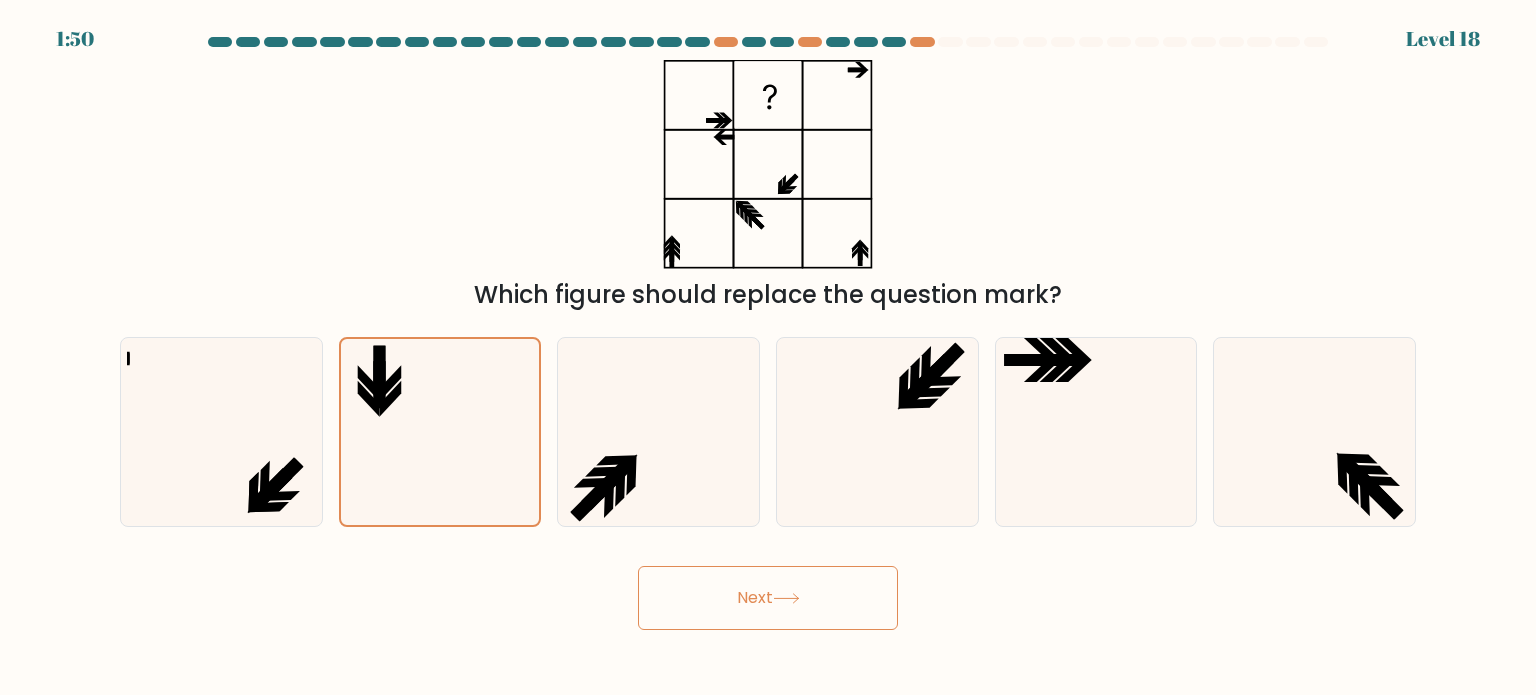 click on "Next" at bounding box center (768, 598) 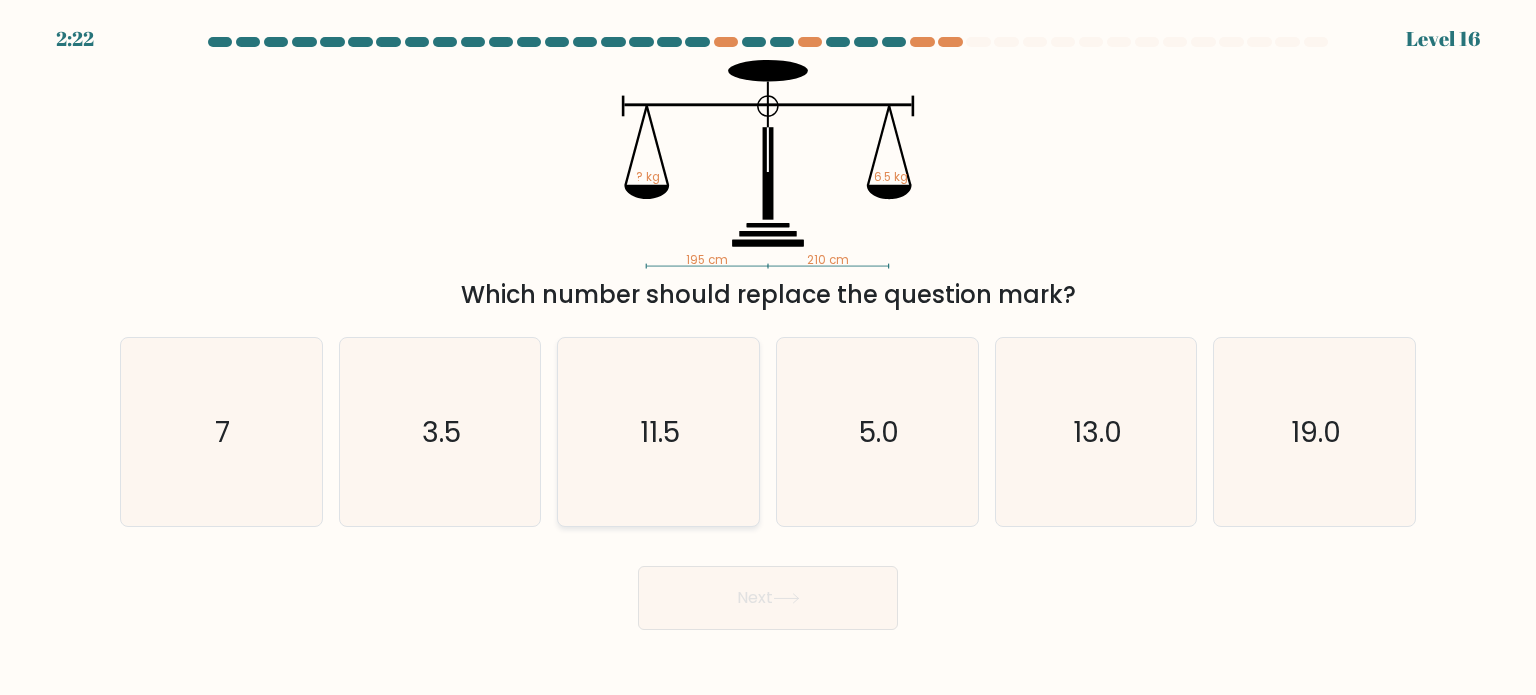 drag, startPoint x: 675, startPoint y: 469, endPoint x: 674, endPoint y: 446, distance: 23.021729 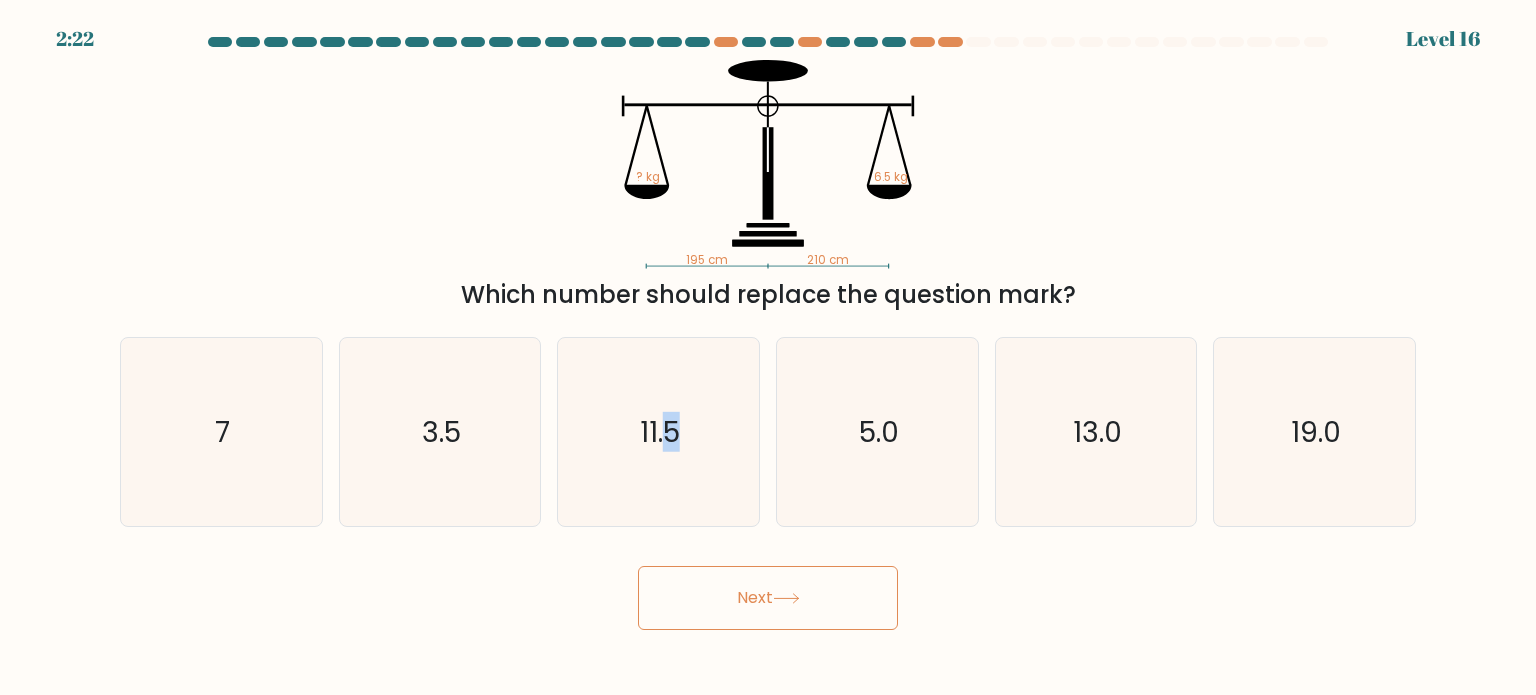 click on "Next" at bounding box center [768, 598] 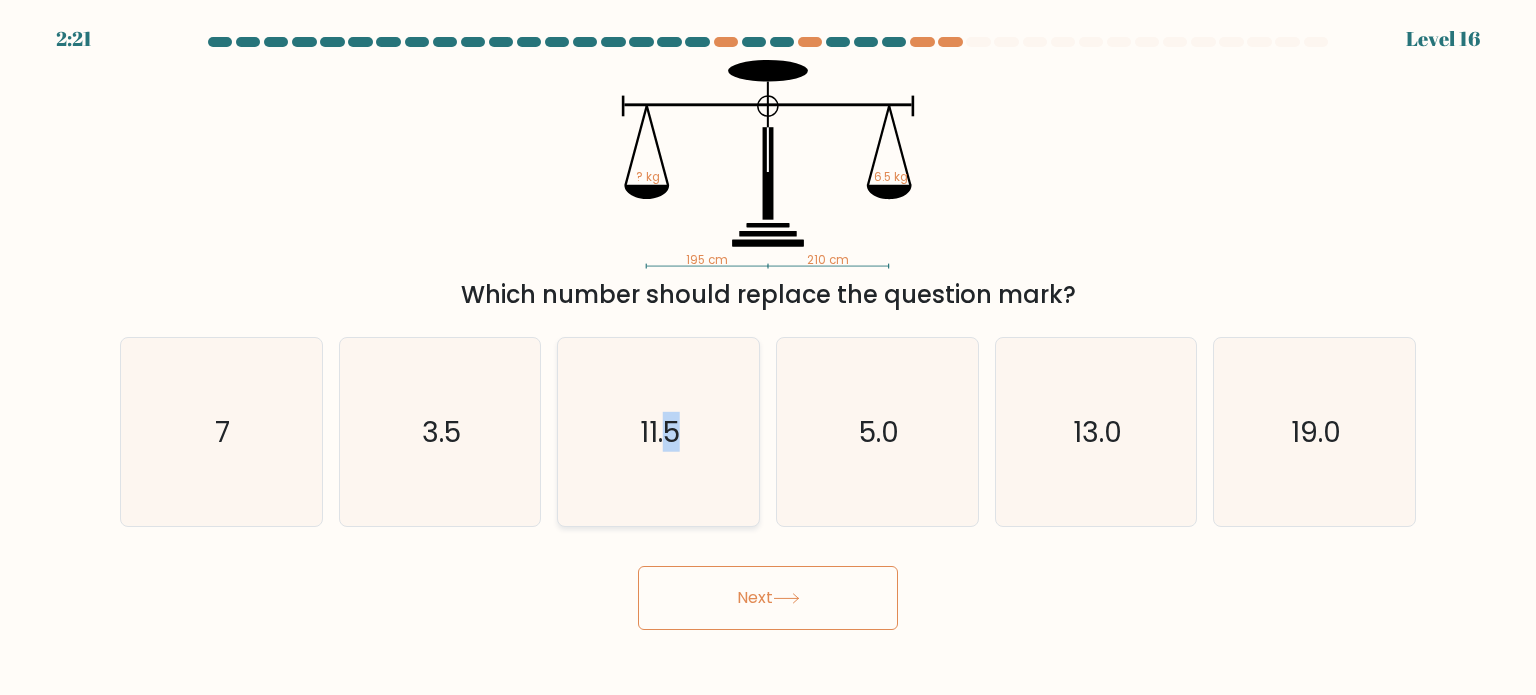 click on "11.5" 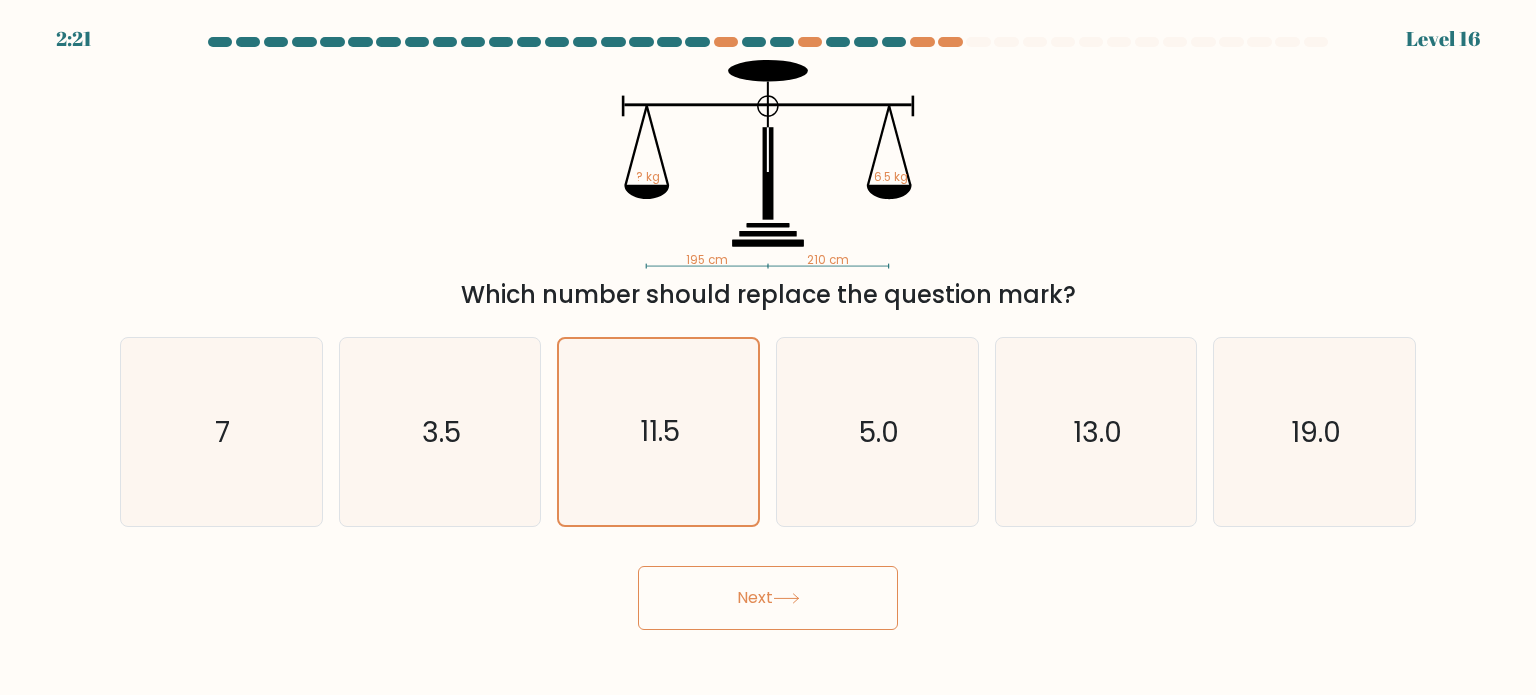 click on "2:21
Level 16" at bounding box center [768, 347] 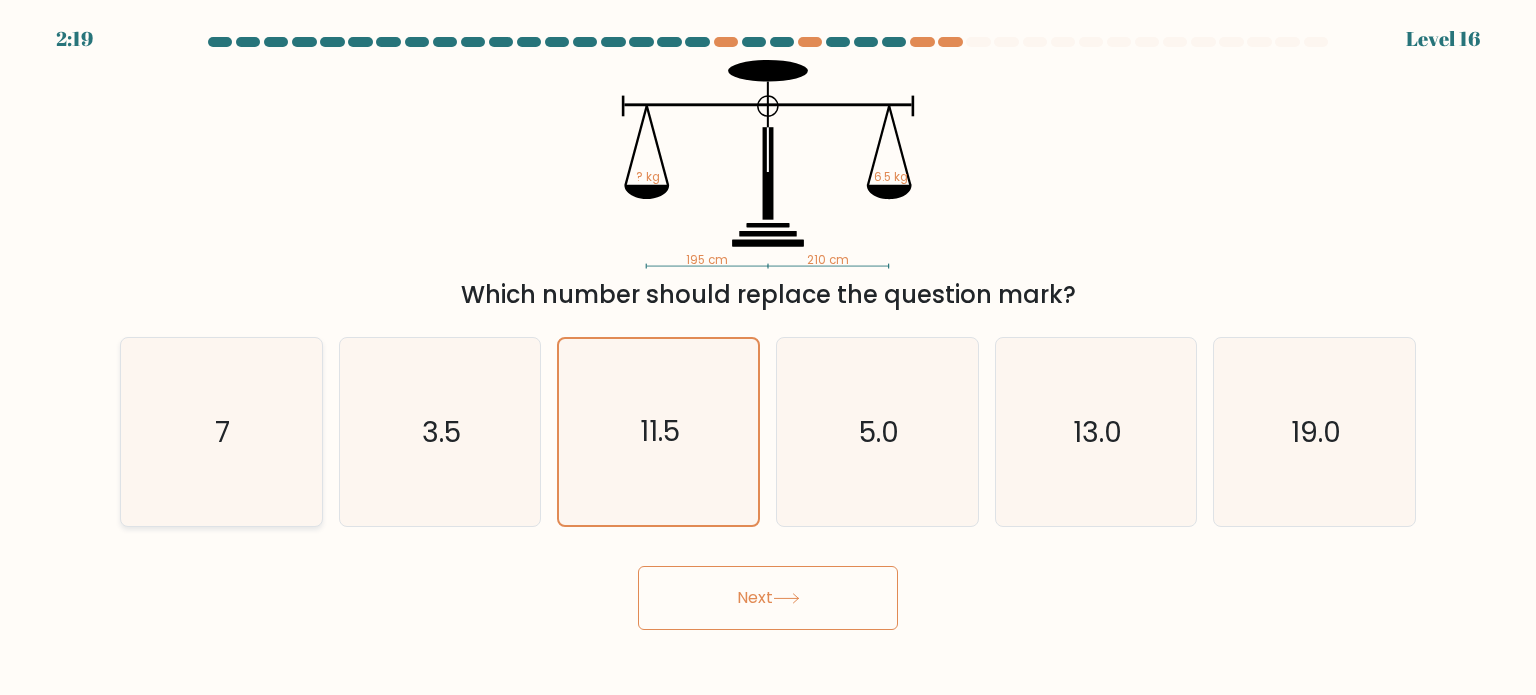click on "7" 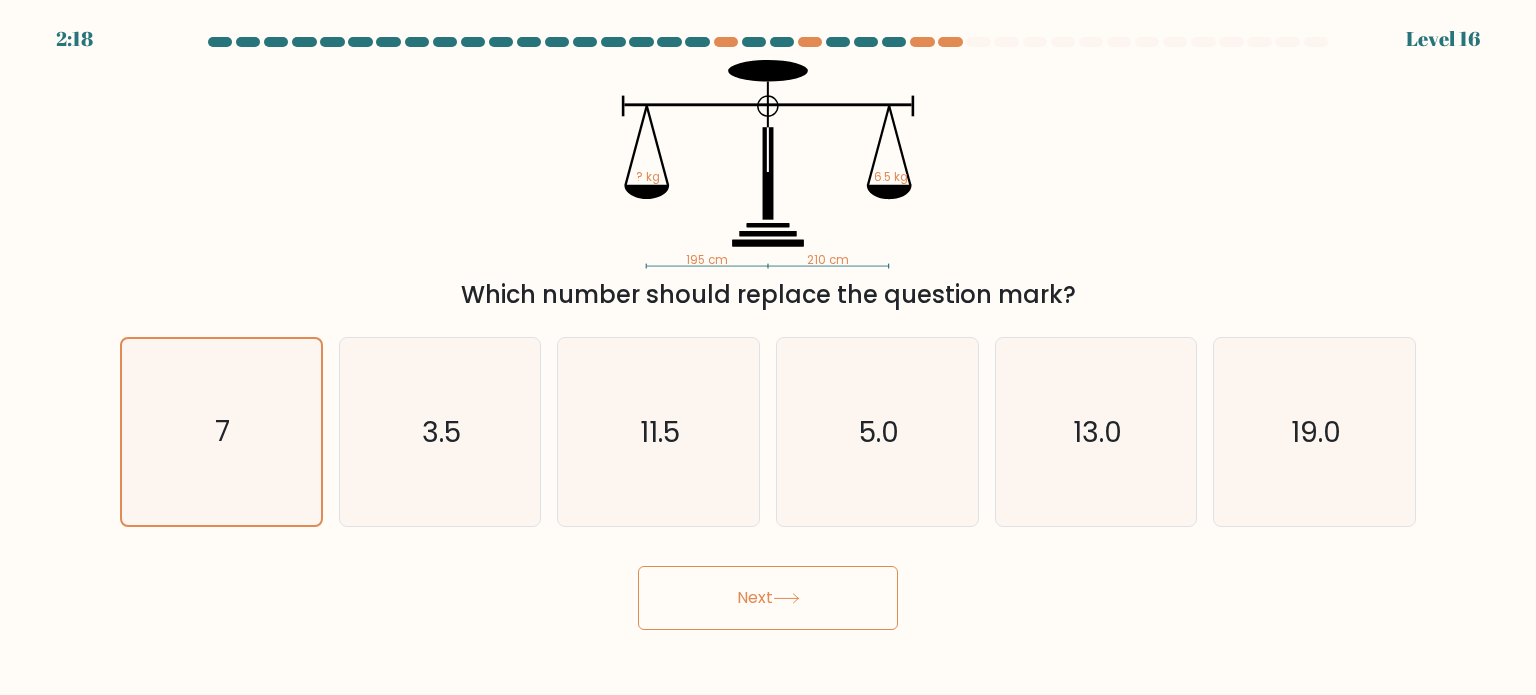 click on "2:18
Level 16" at bounding box center [768, 347] 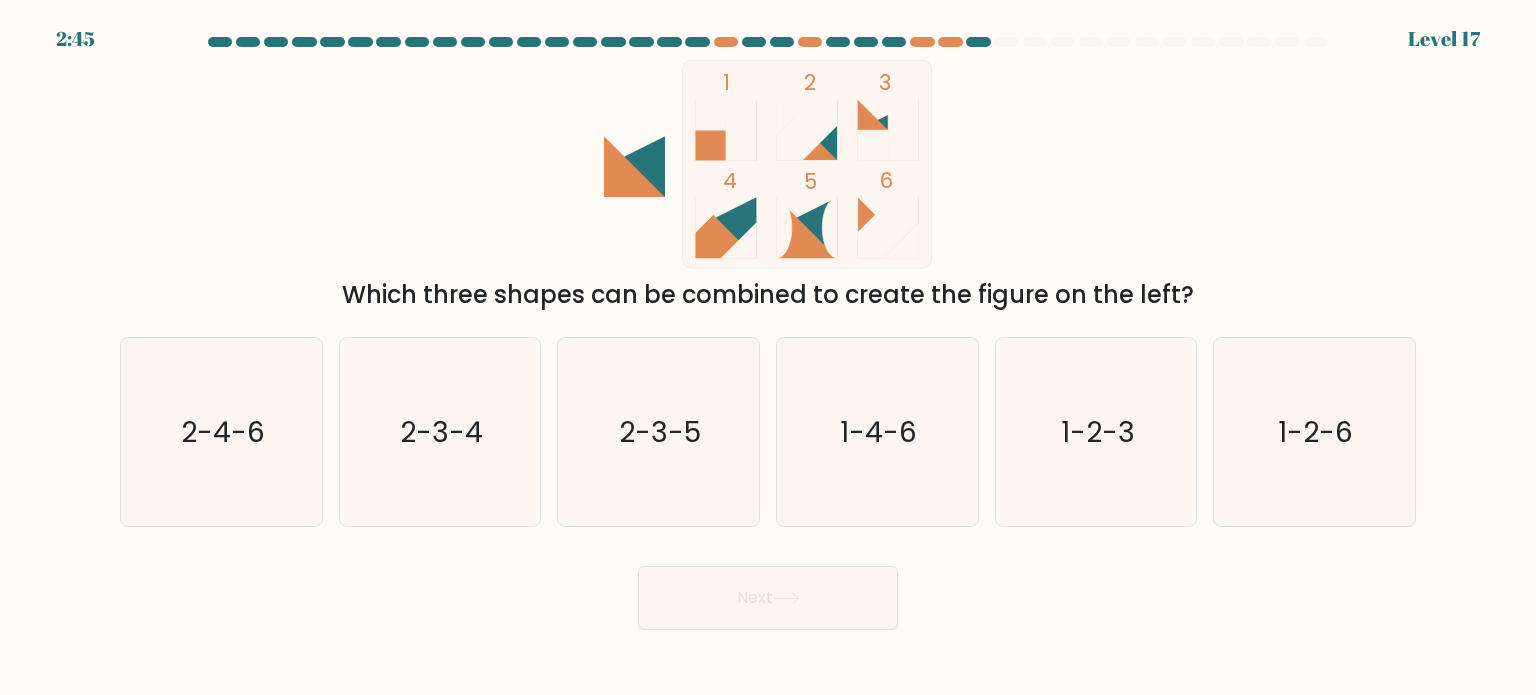 click 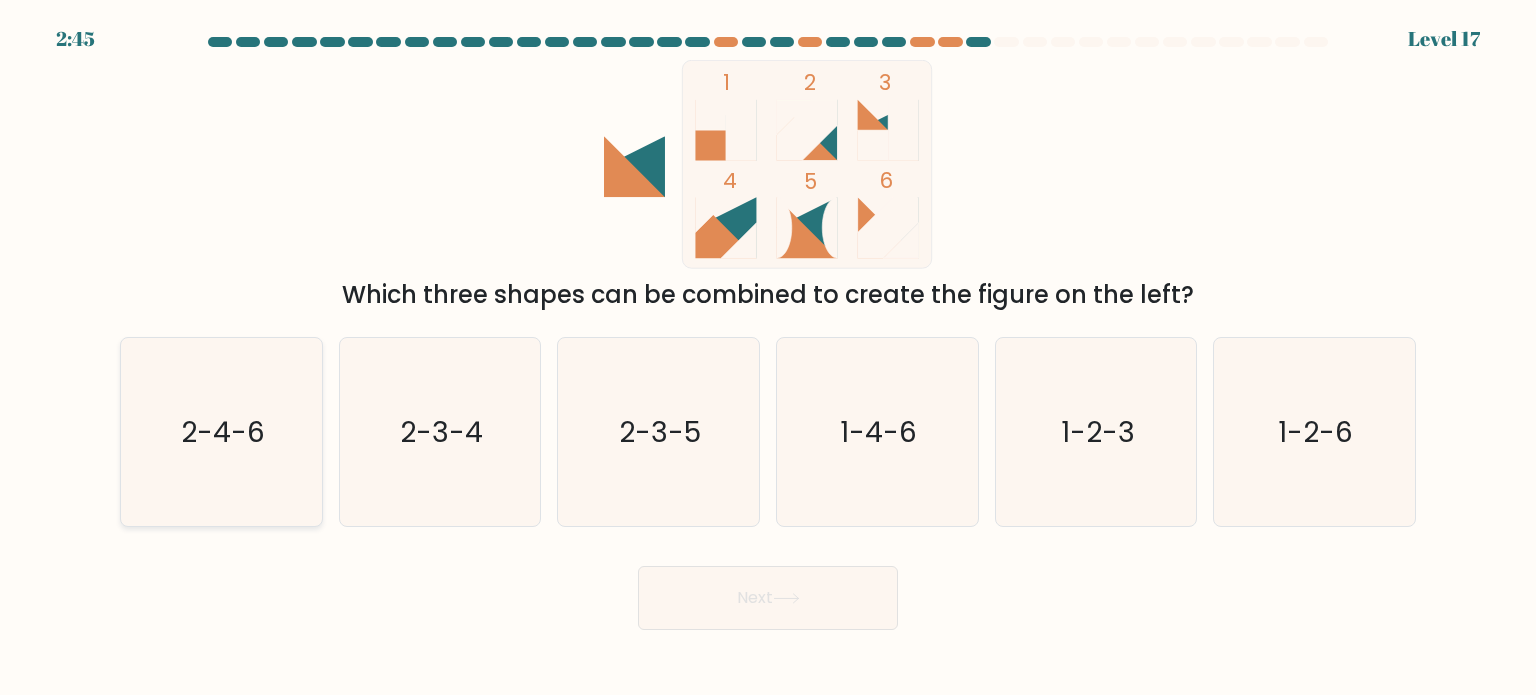 click on "2-4-6" 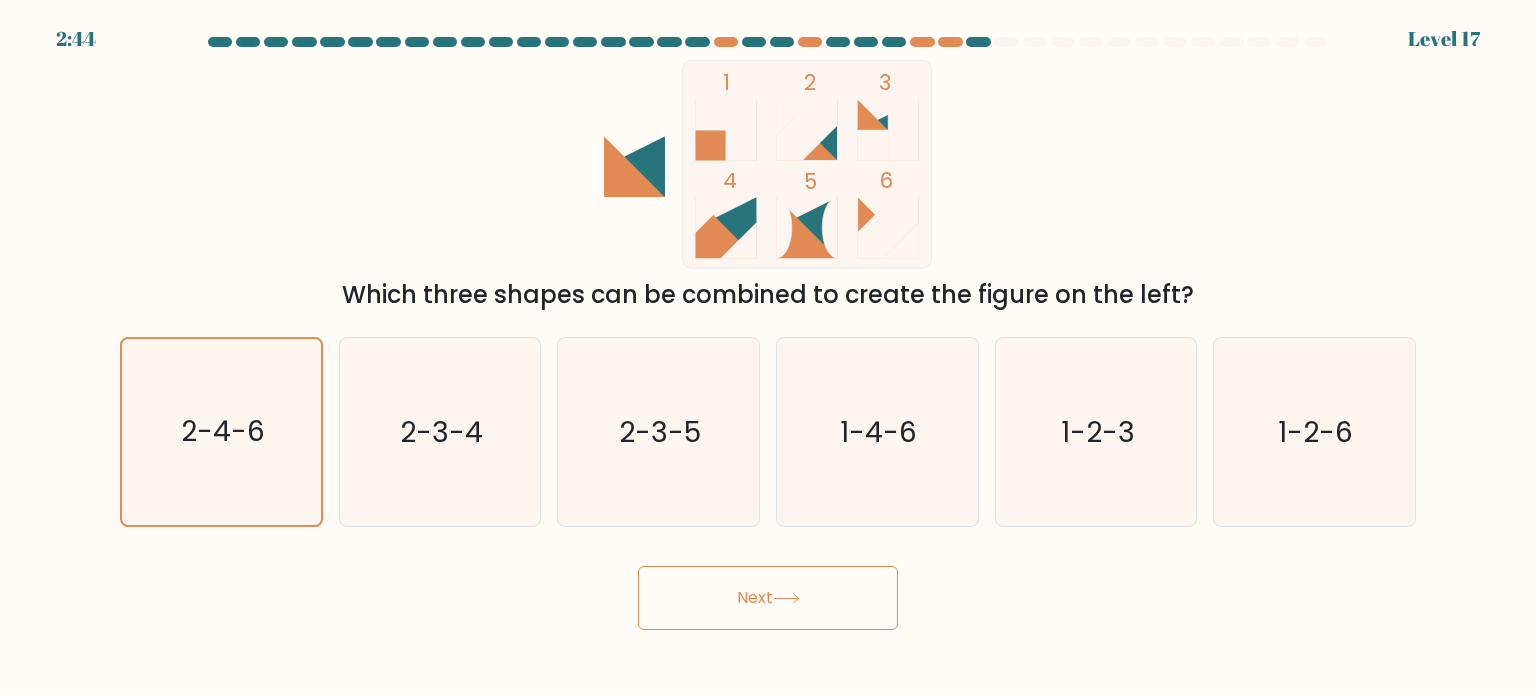 click on "2:44
Level 17" at bounding box center [768, 347] 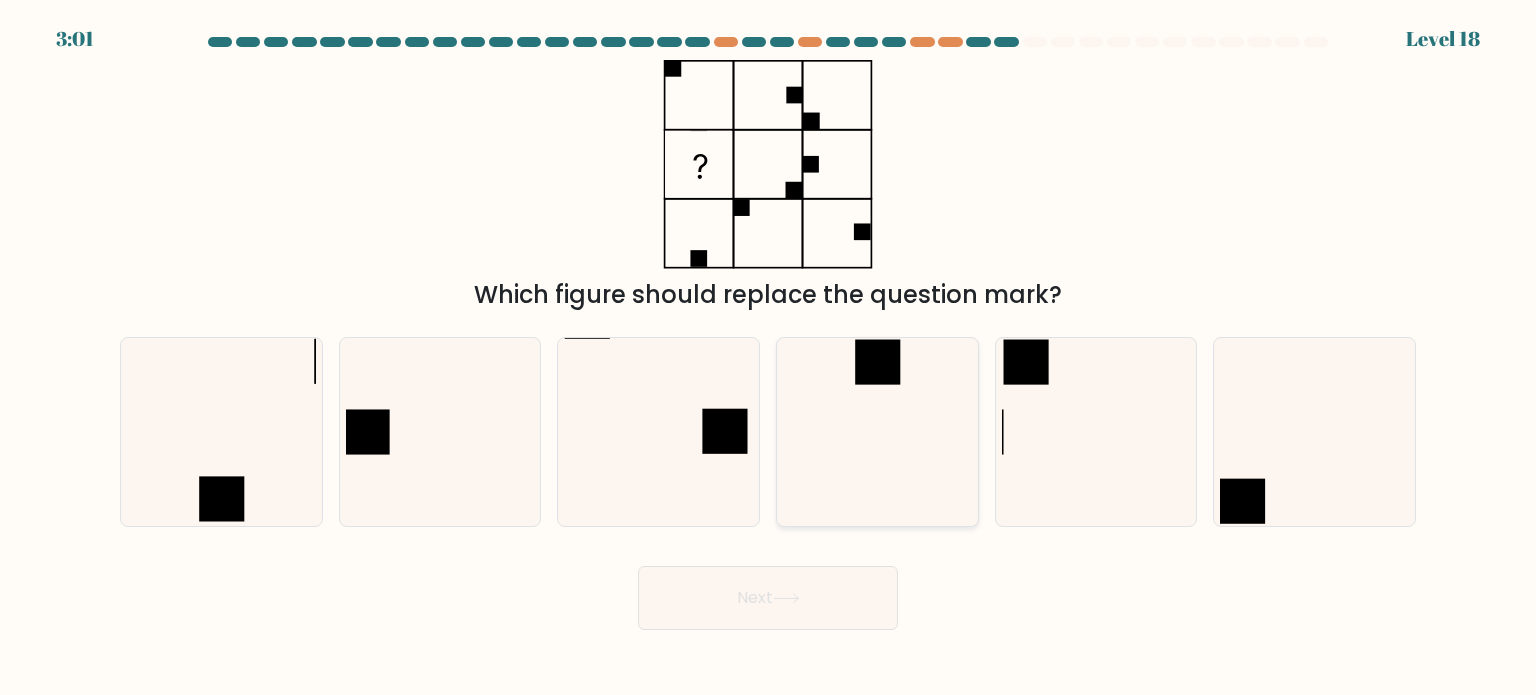 click 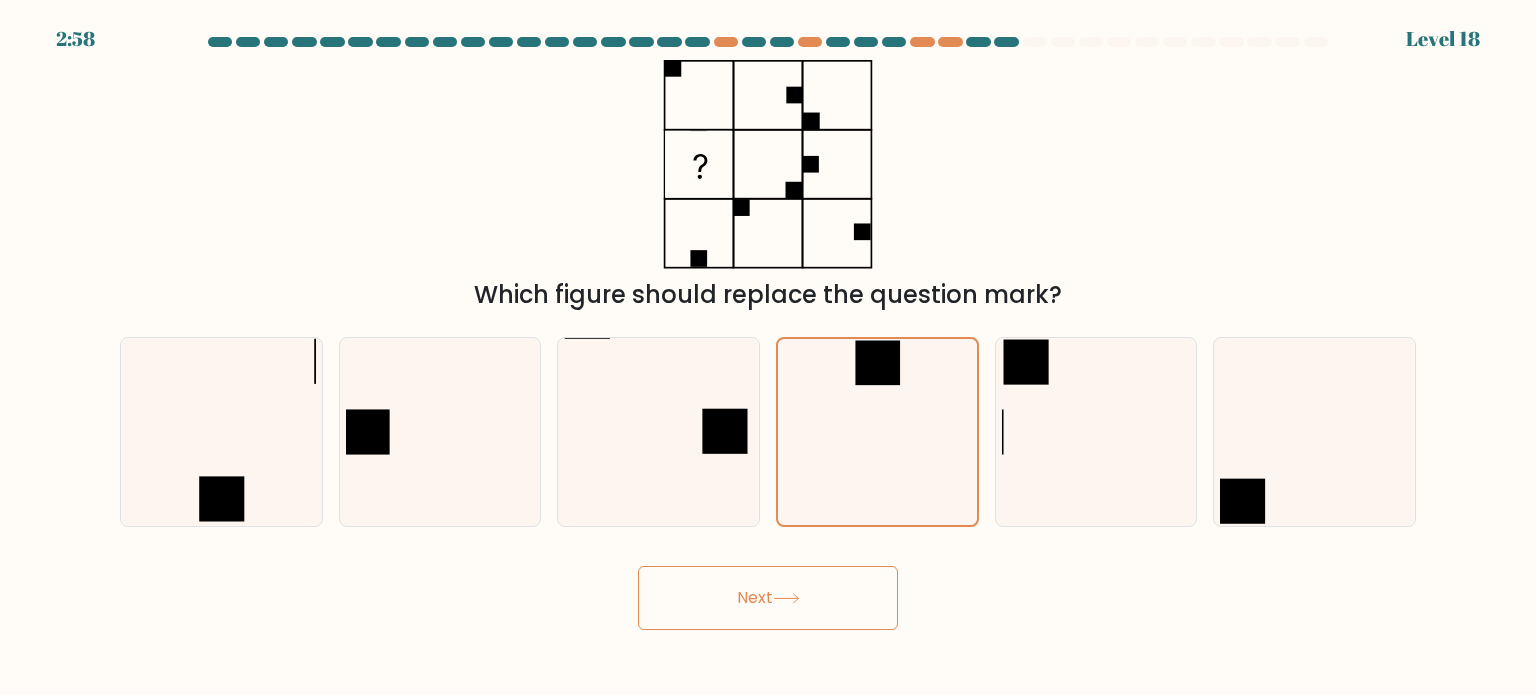 click 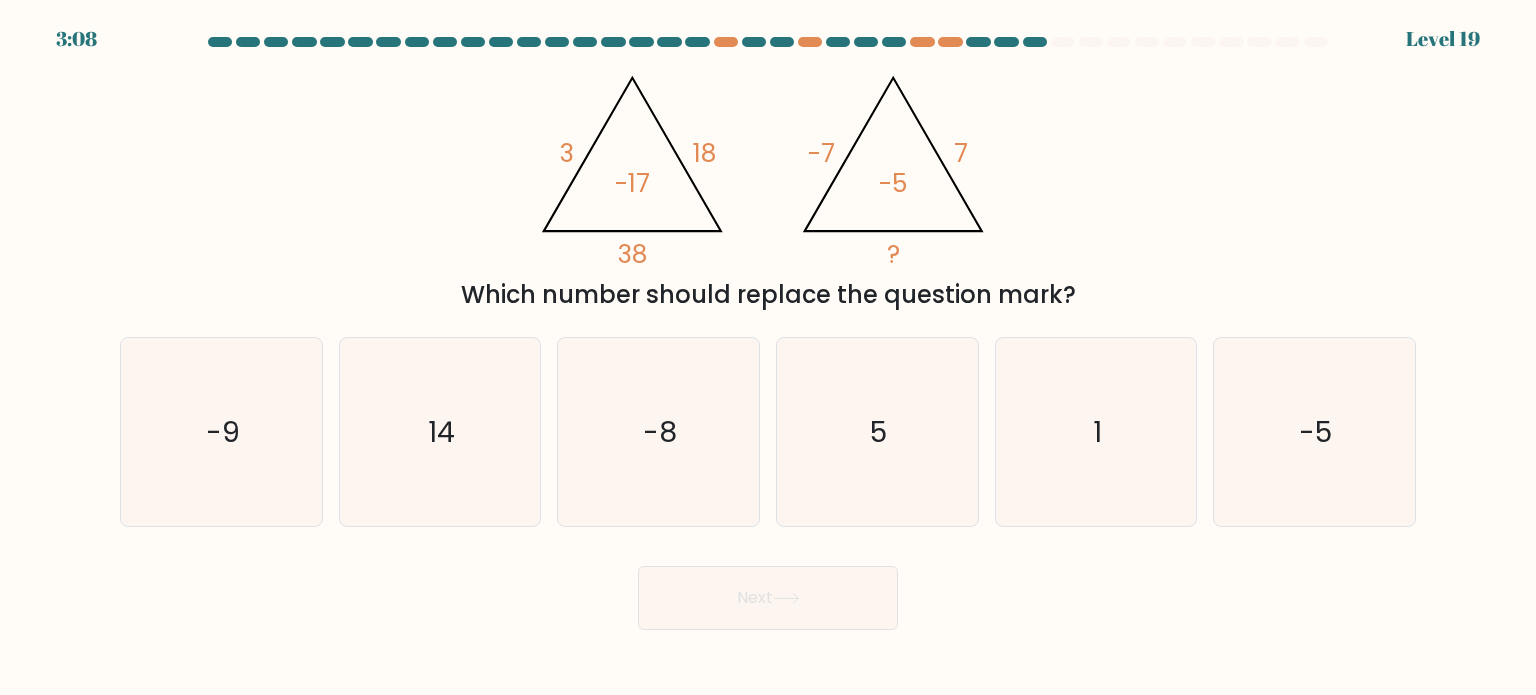 click on "-7" 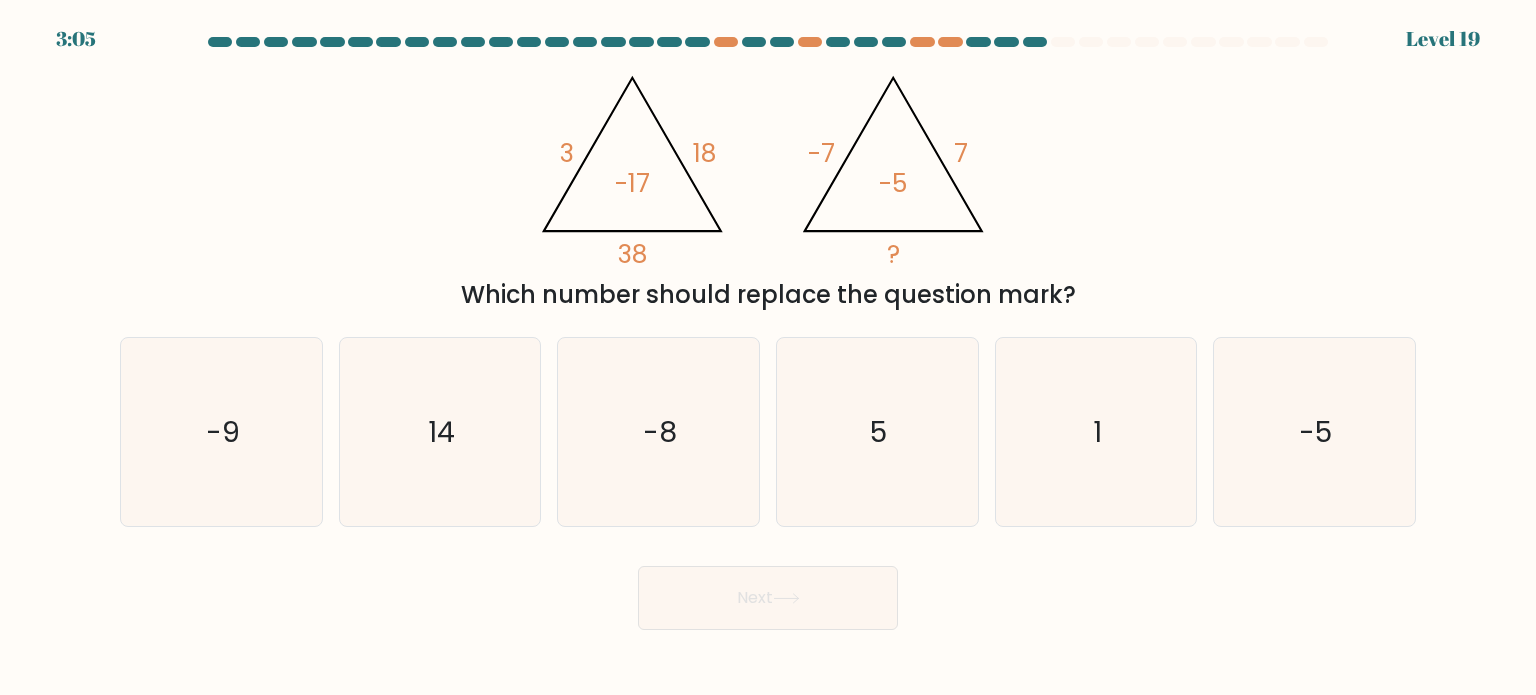 click on "@import url('https://fonts.googleapis.com/css?family=Abril+Fatface:400,100,100italic,300,300italic,400italic,500,500italic,700,700italic,900,900italic');                        3       18       38       -17                                       @import url('https://fonts.googleapis.com/css?family=Abril+Fatface:400,100,100italic,300,300italic,400italic,500,500italic,700,700italic,900,900italic');                        -7       7       ?       -5" 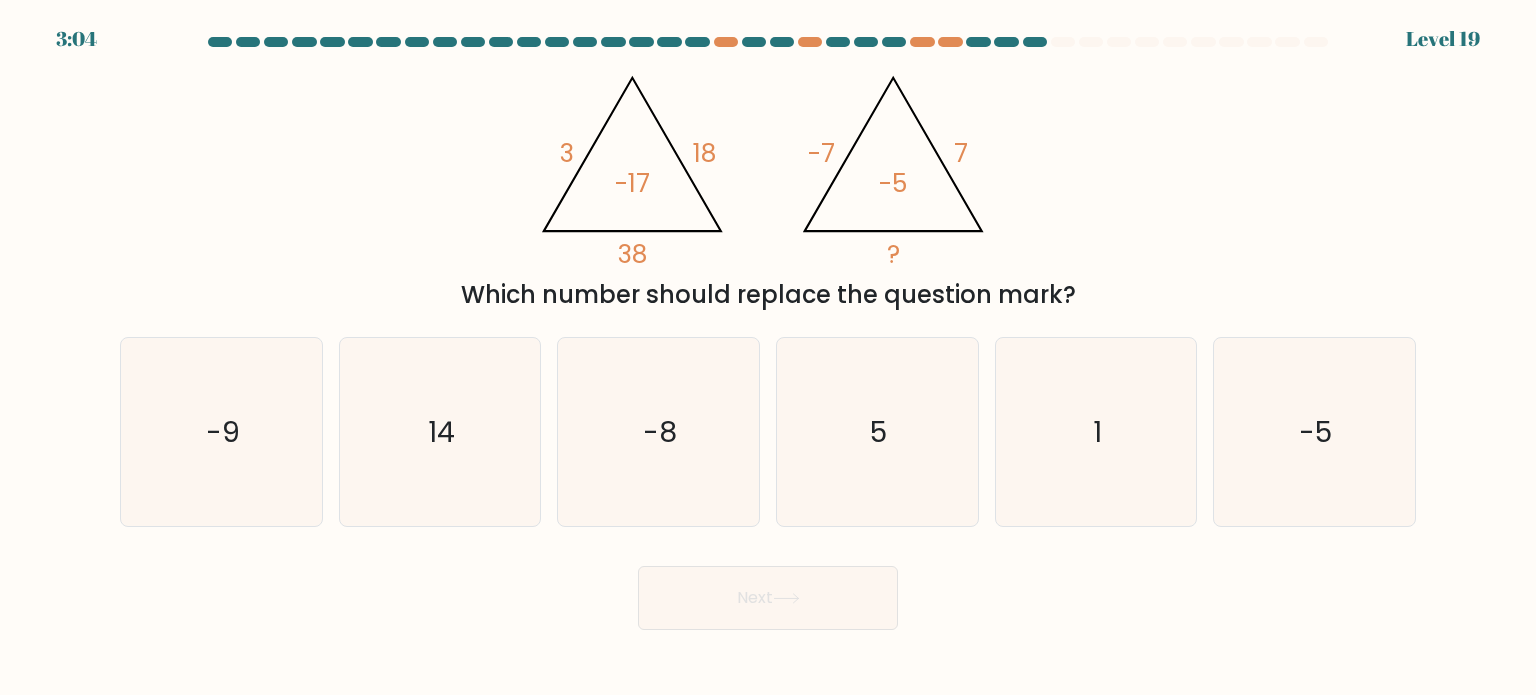 click on "@import url('https://fonts.googleapis.com/css?family=Abril+Fatface:400,100,100italic,300,300italic,400italic,500,500italic,700,700italic,900,900italic');                        3       18       38       -17                                       @import url('https://fonts.googleapis.com/css?family=Abril+Fatface:400,100,100italic,300,300italic,400italic,500,500italic,700,700italic,900,900italic');                        -7       7       ?       -5" 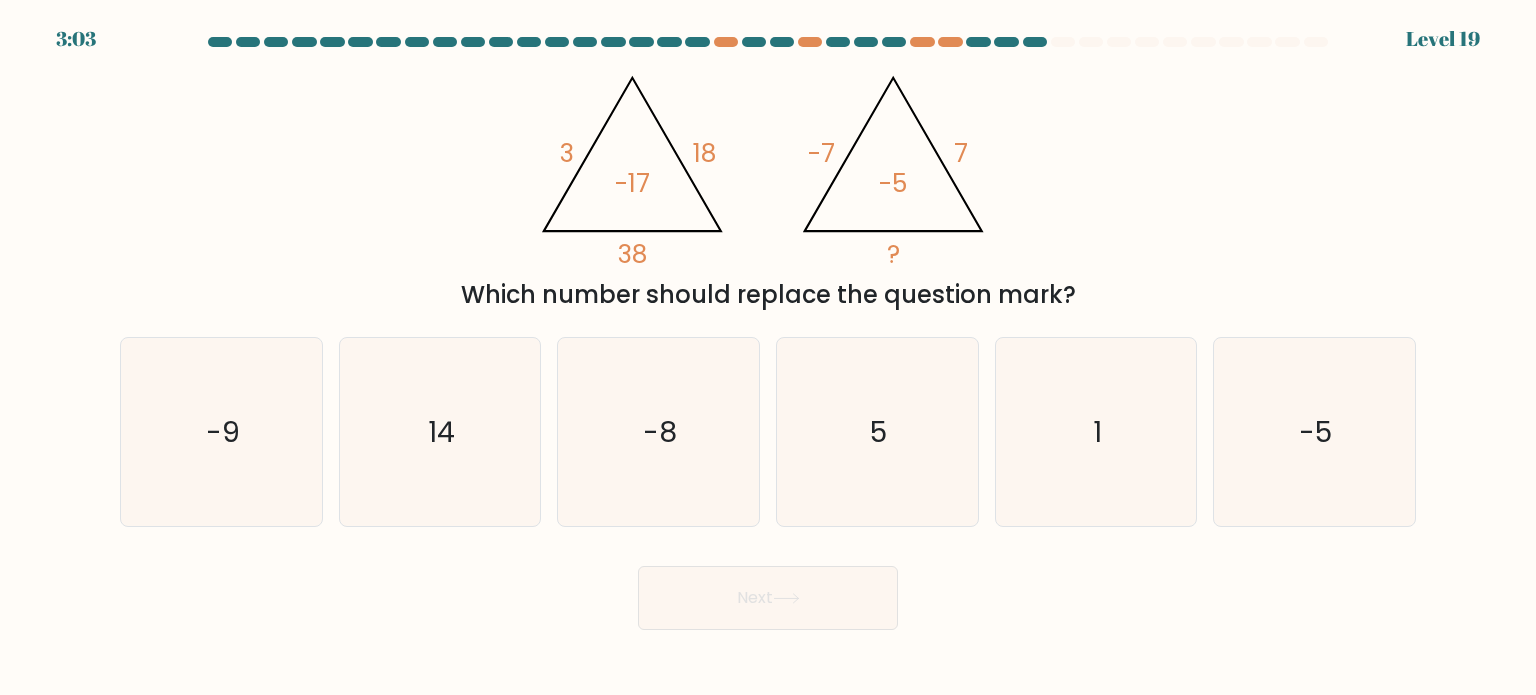 click on "-5" 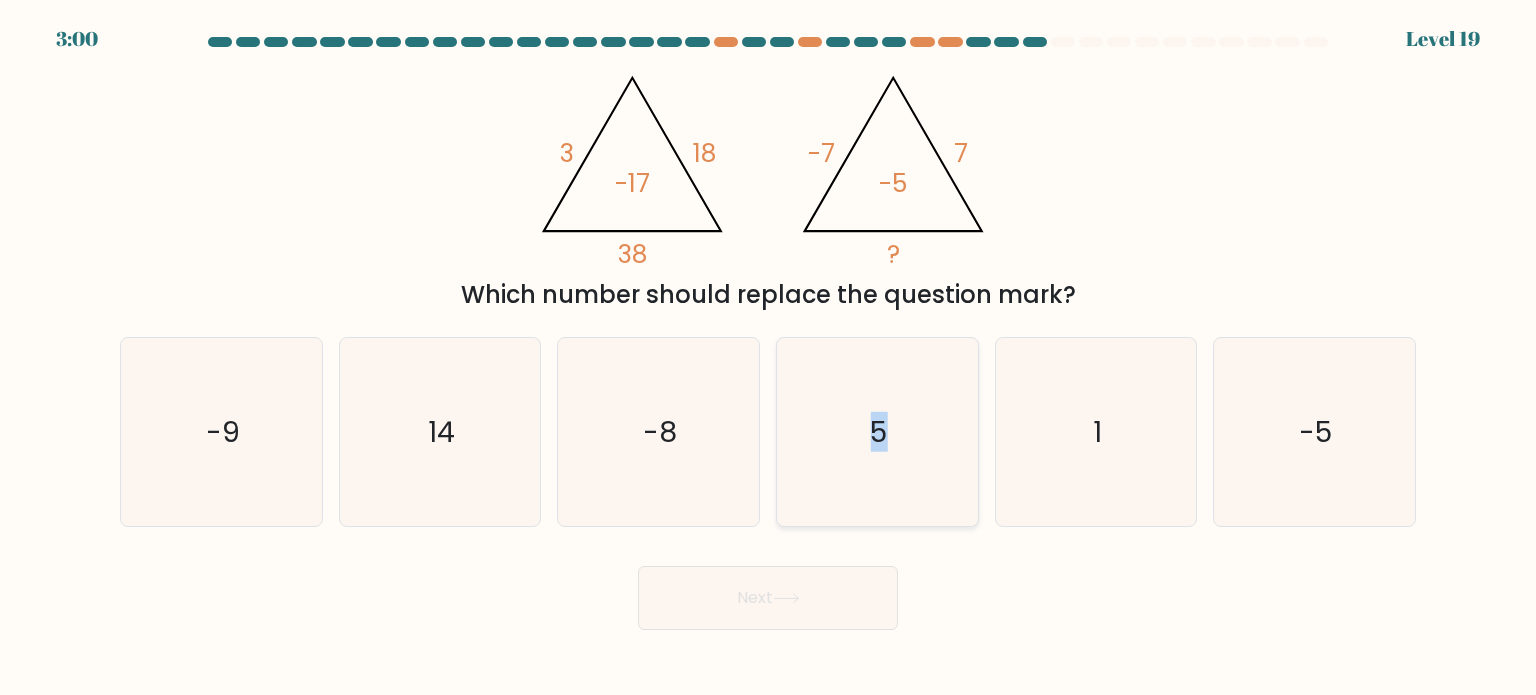 drag, startPoint x: 867, startPoint y: 387, endPoint x: 886, endPoint y: 374, distance: 23.021729 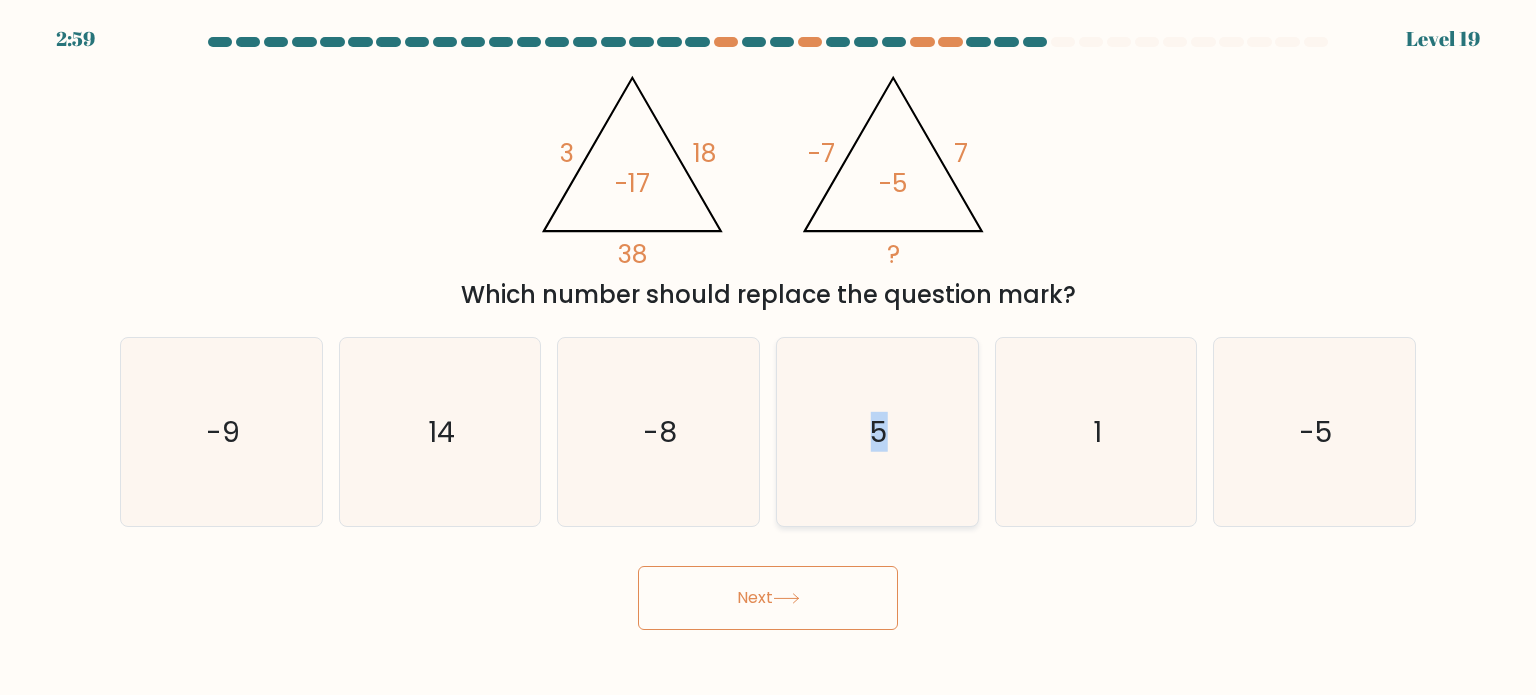 click on "5" 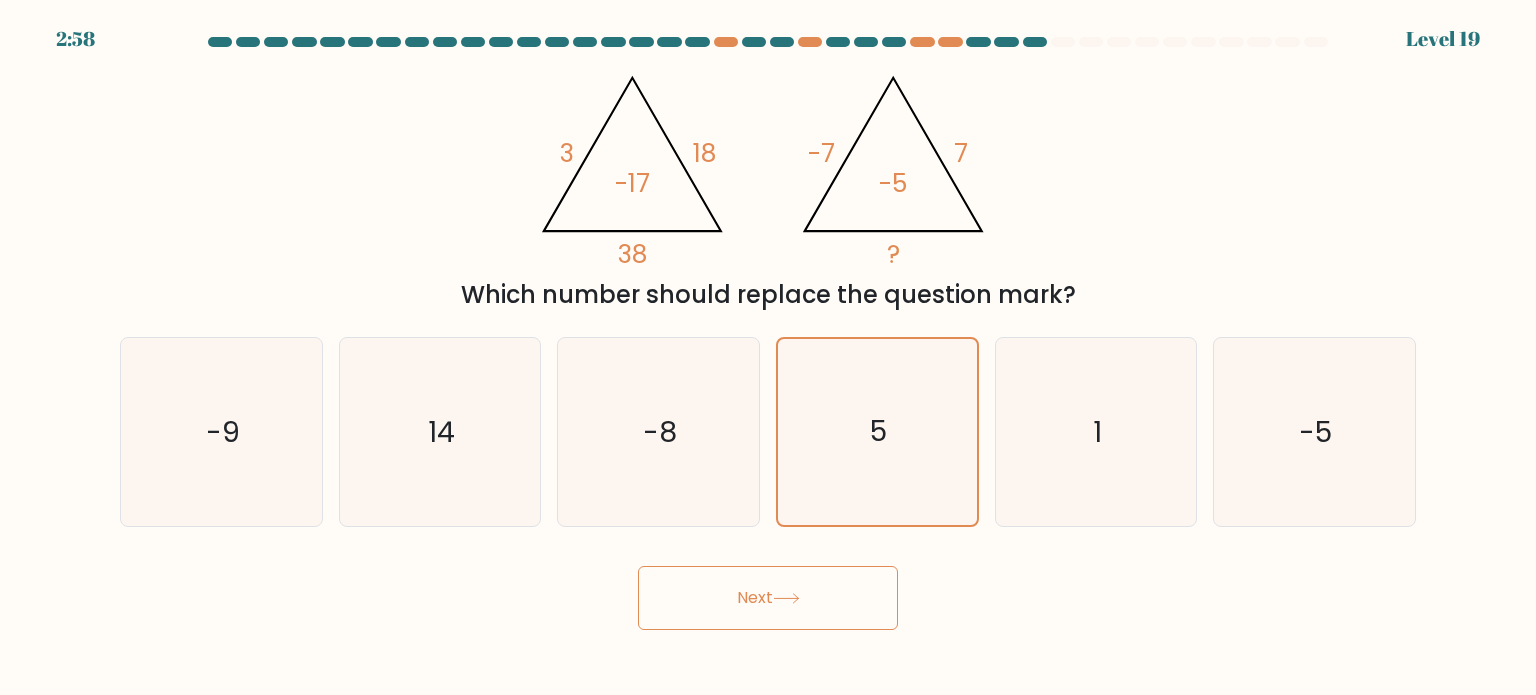 click on "Next" at bounding box center (768, 598) 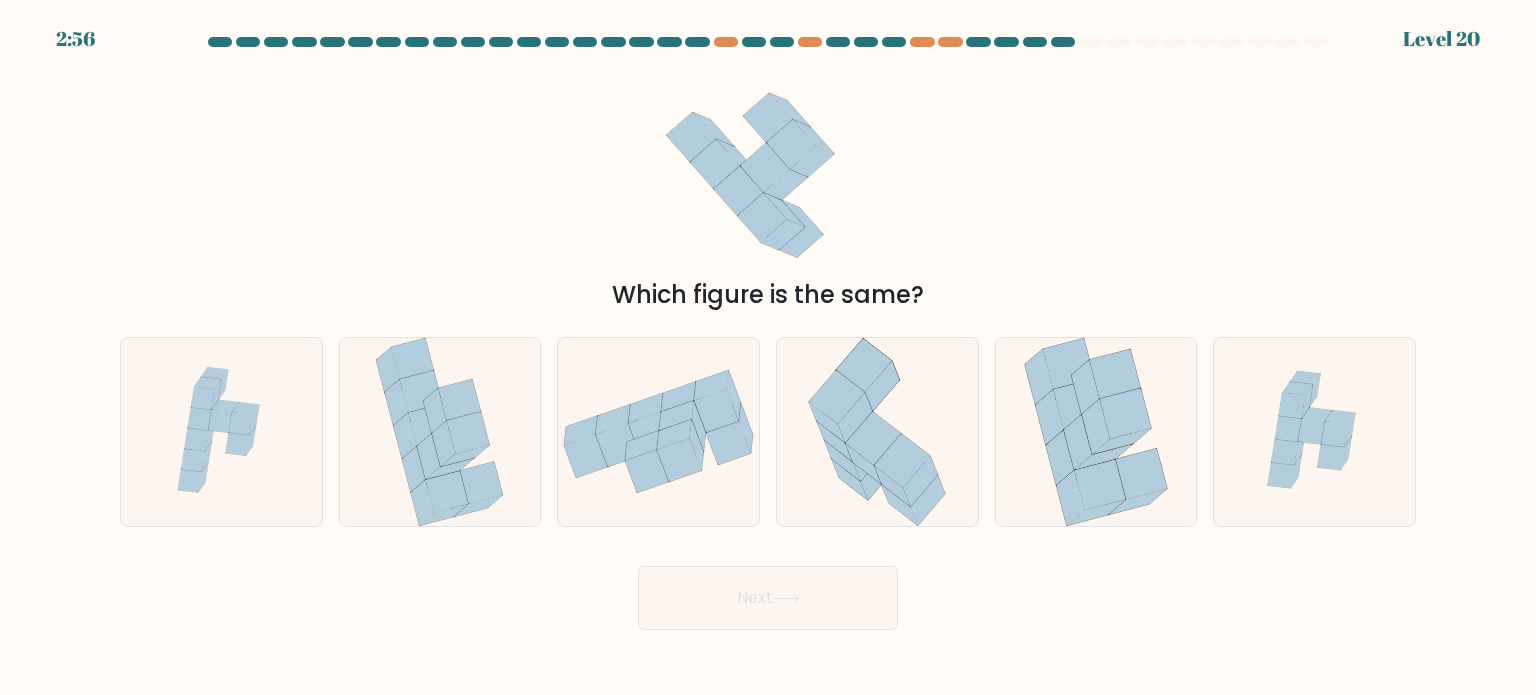 click on "Next" at bounding box center (768, 598) 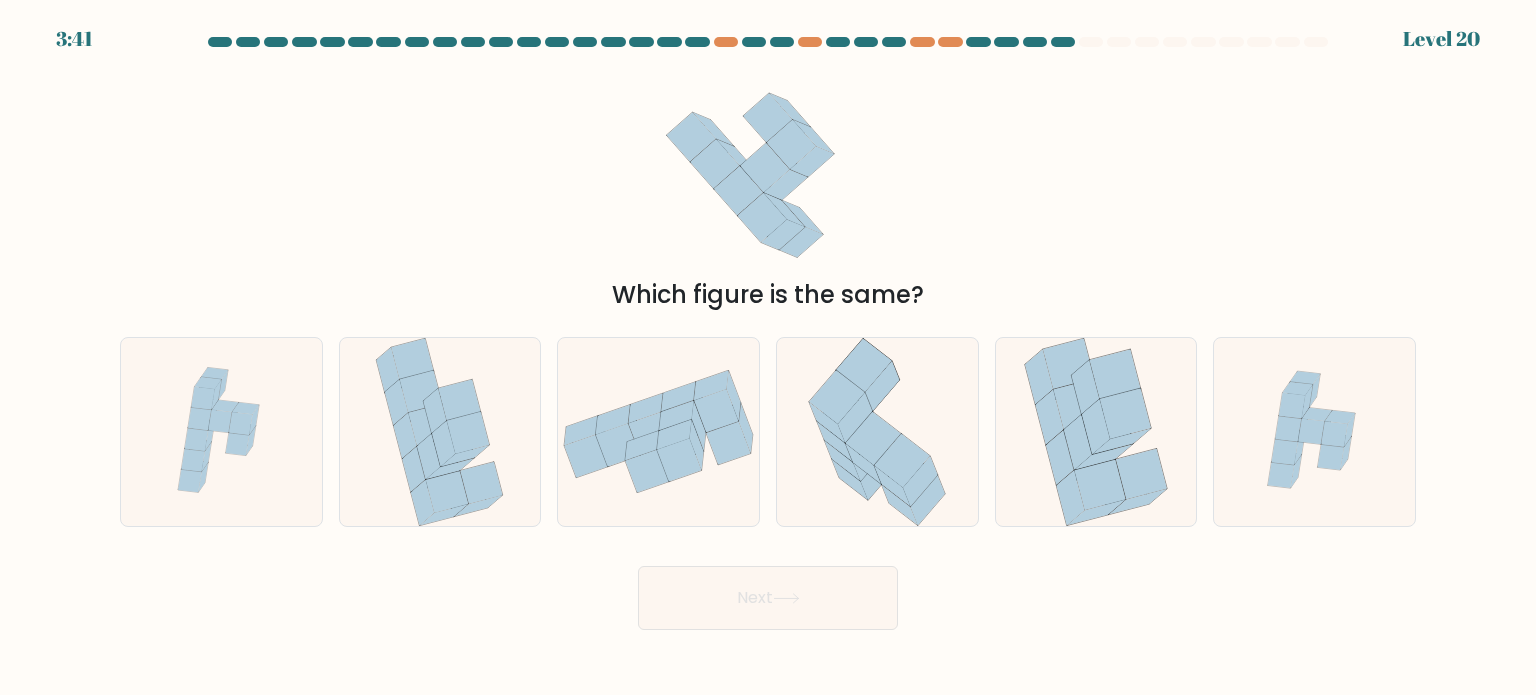 click on "Which figure is the same?" at bounding box center (768, 186) 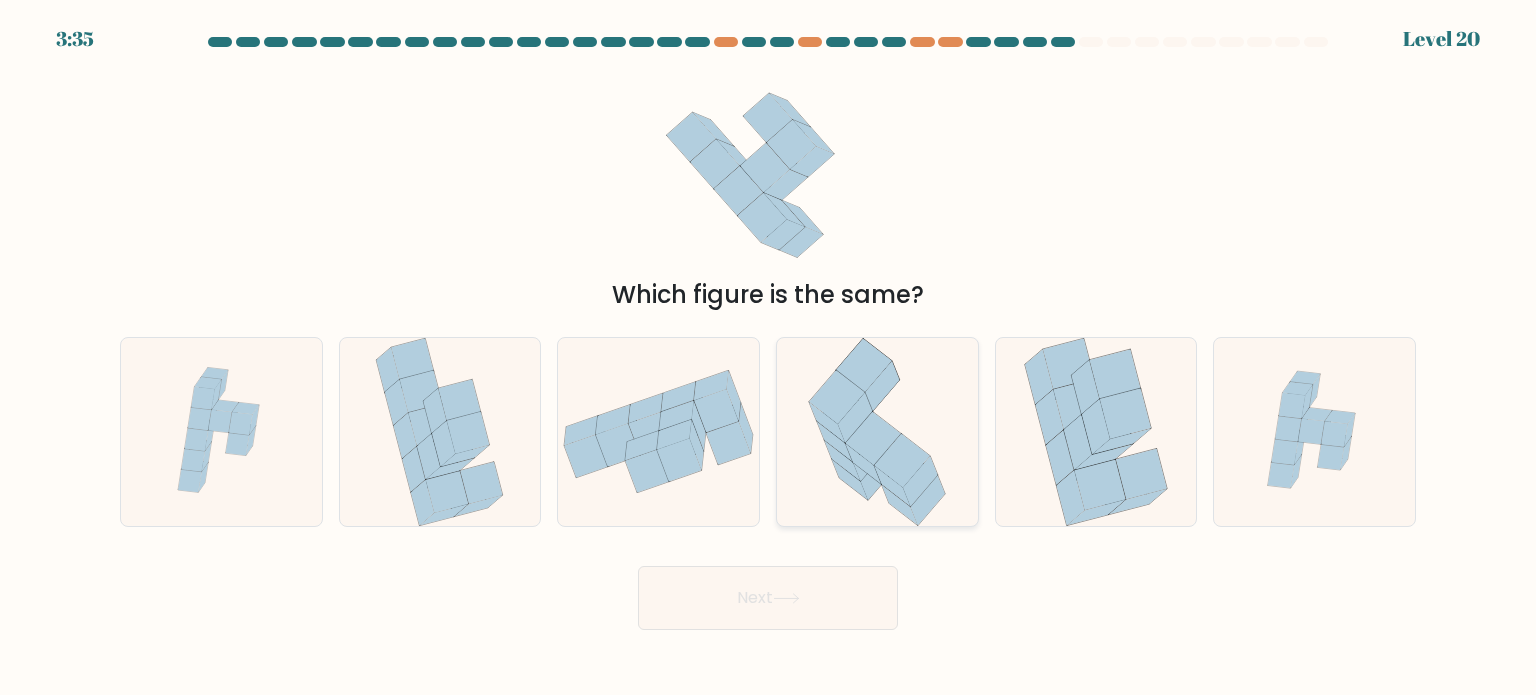 click 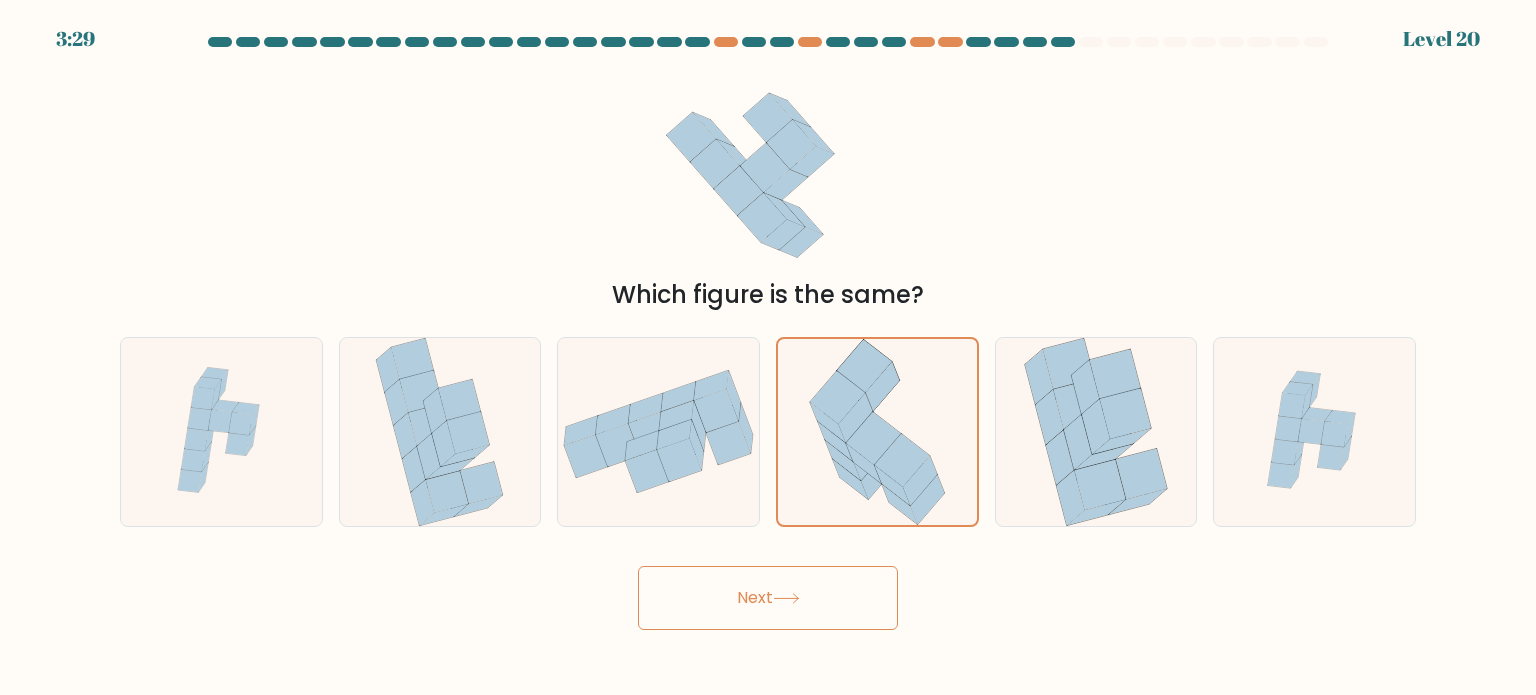 click on "Next" at bounding box center (768, 598) 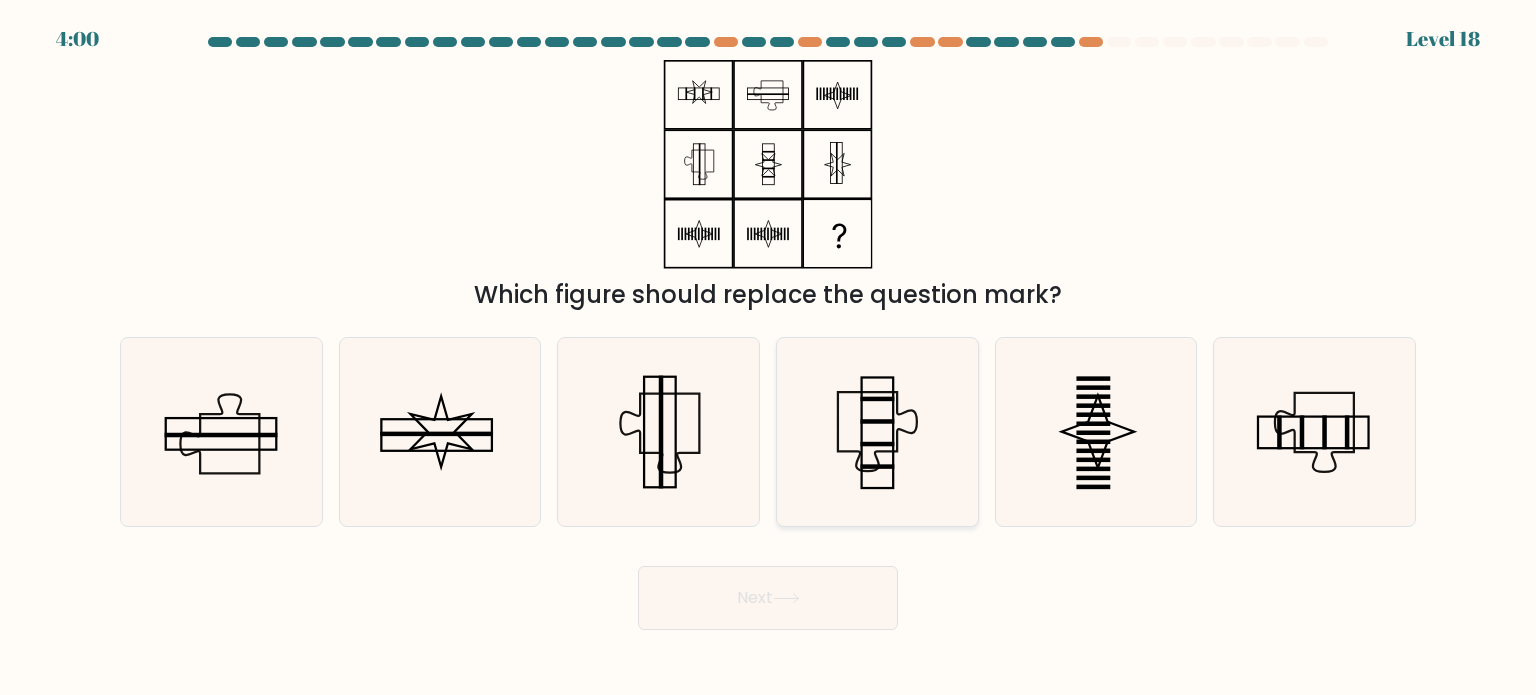 click 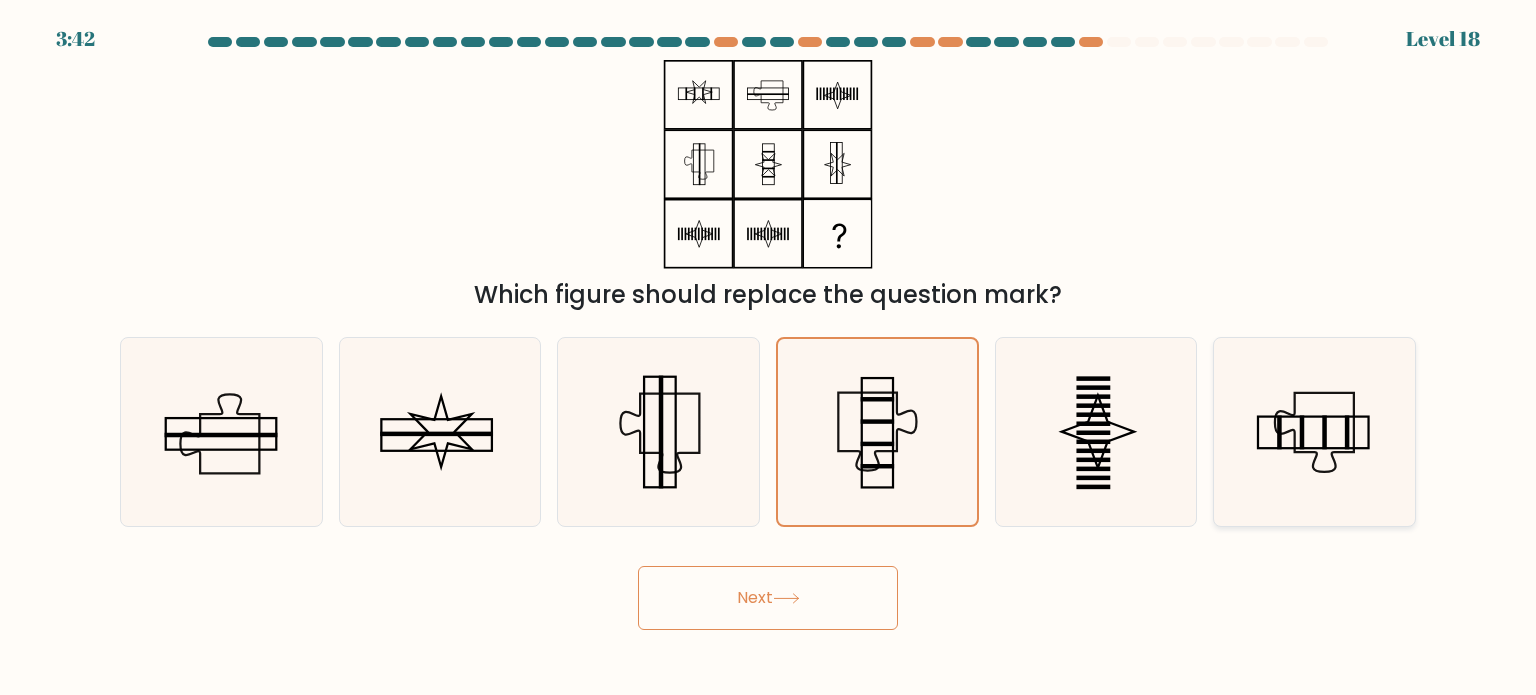 click 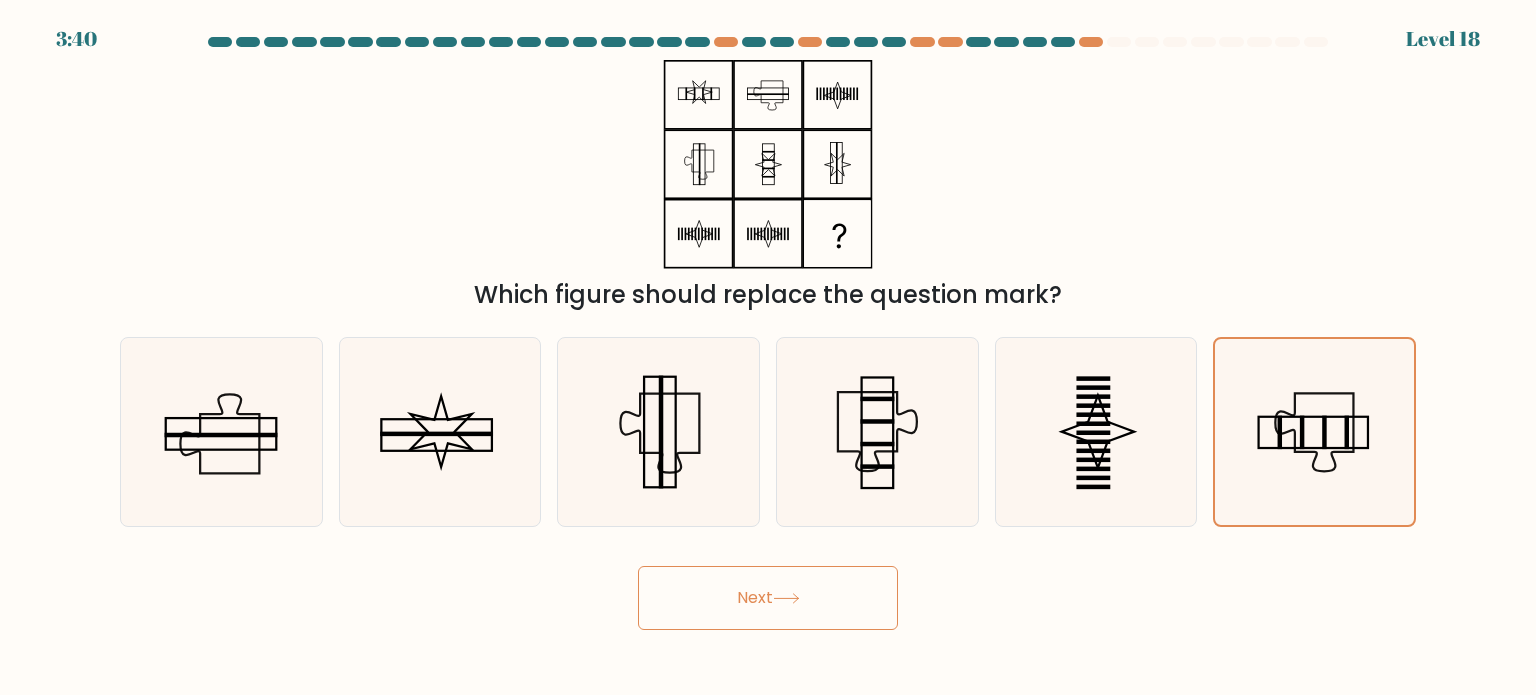 click on "Next" at bounding box center (768, 598) 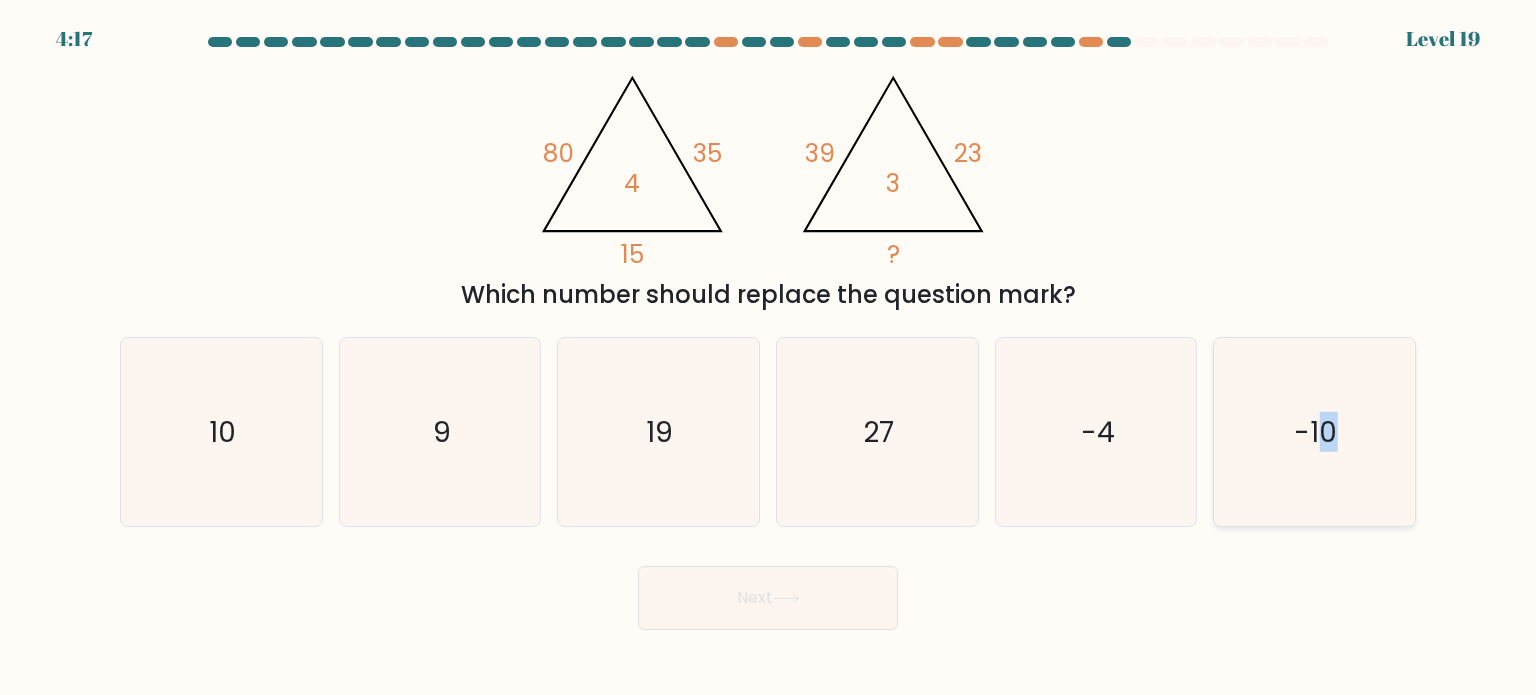 drag, startPoint x: 1324, startPoint y: 377, endPoint x: 1332, endPoint y: 387, distance: 12.806249 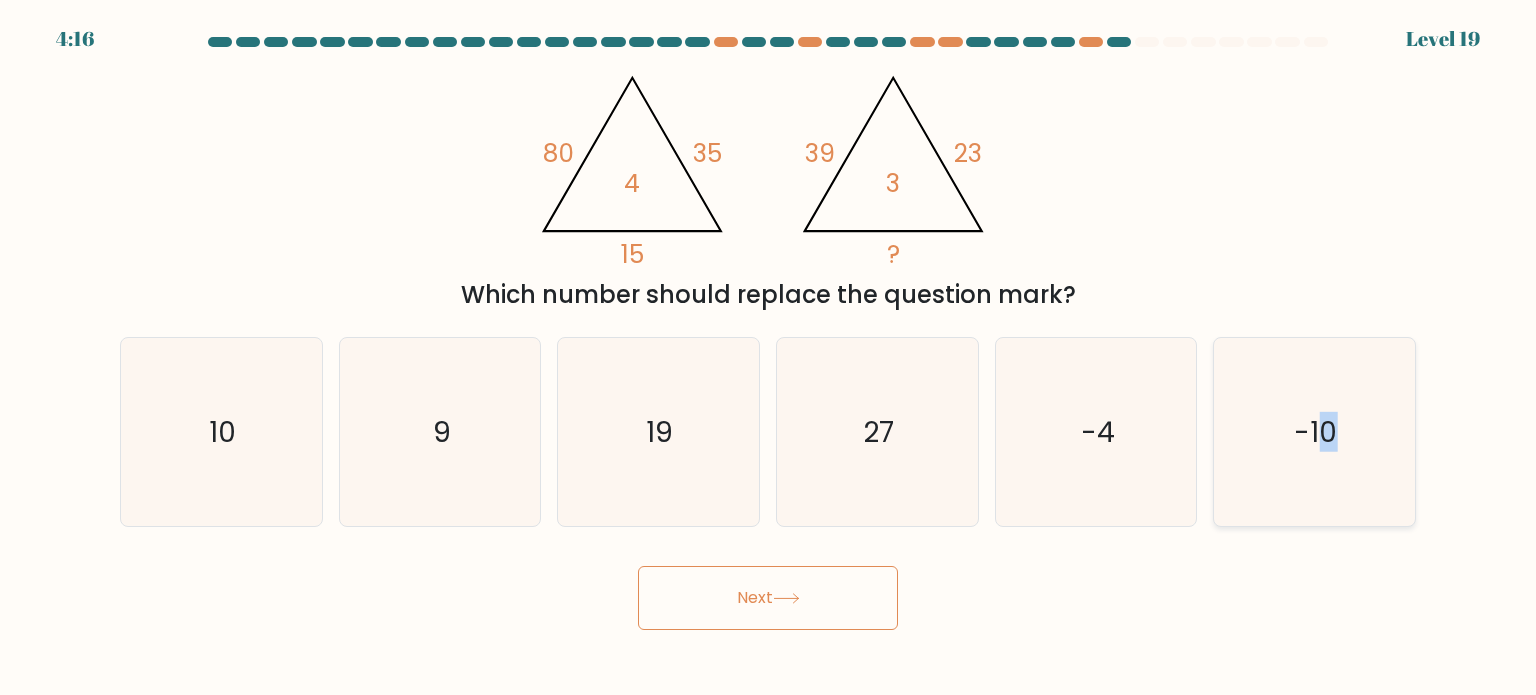 click on "-10" 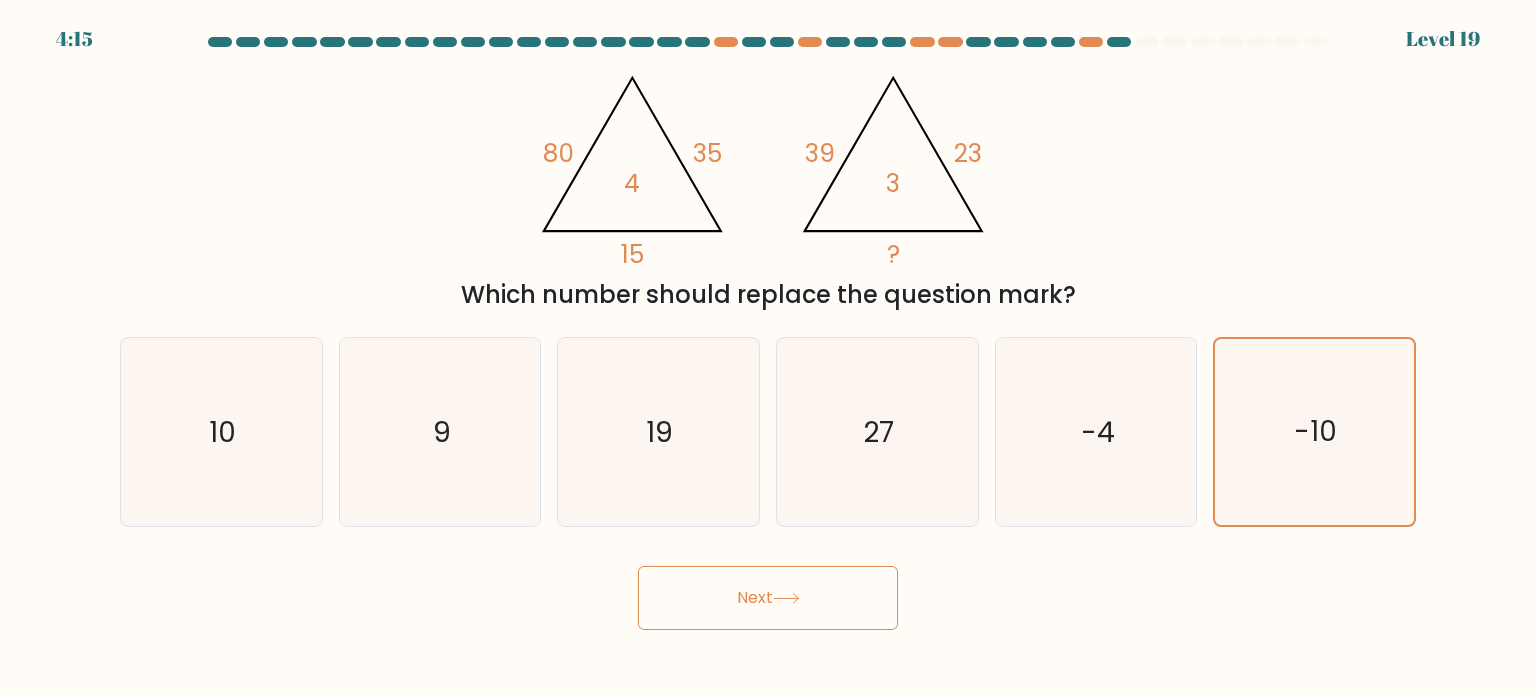 click on "Next" at bounding box center (768, 598) 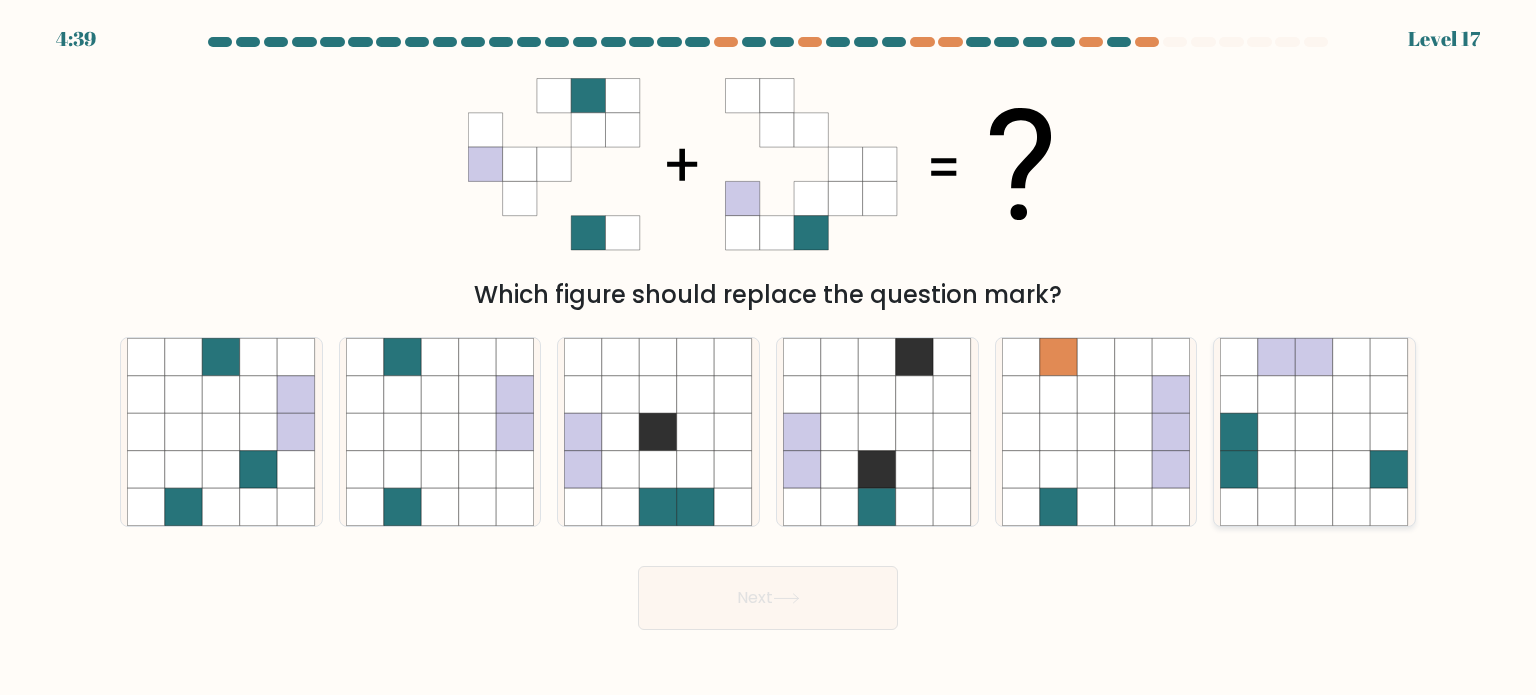 click 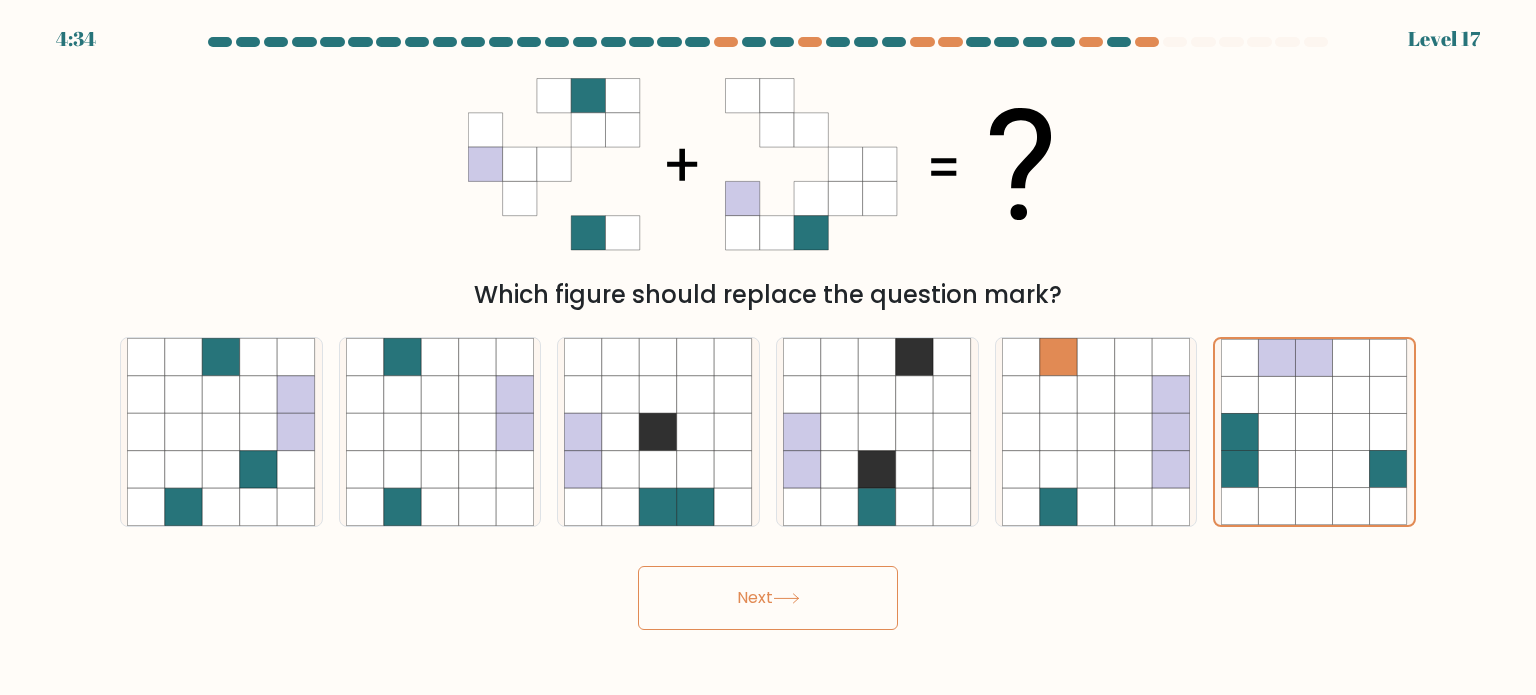 click on "Next" at bounding box center [768, 598] 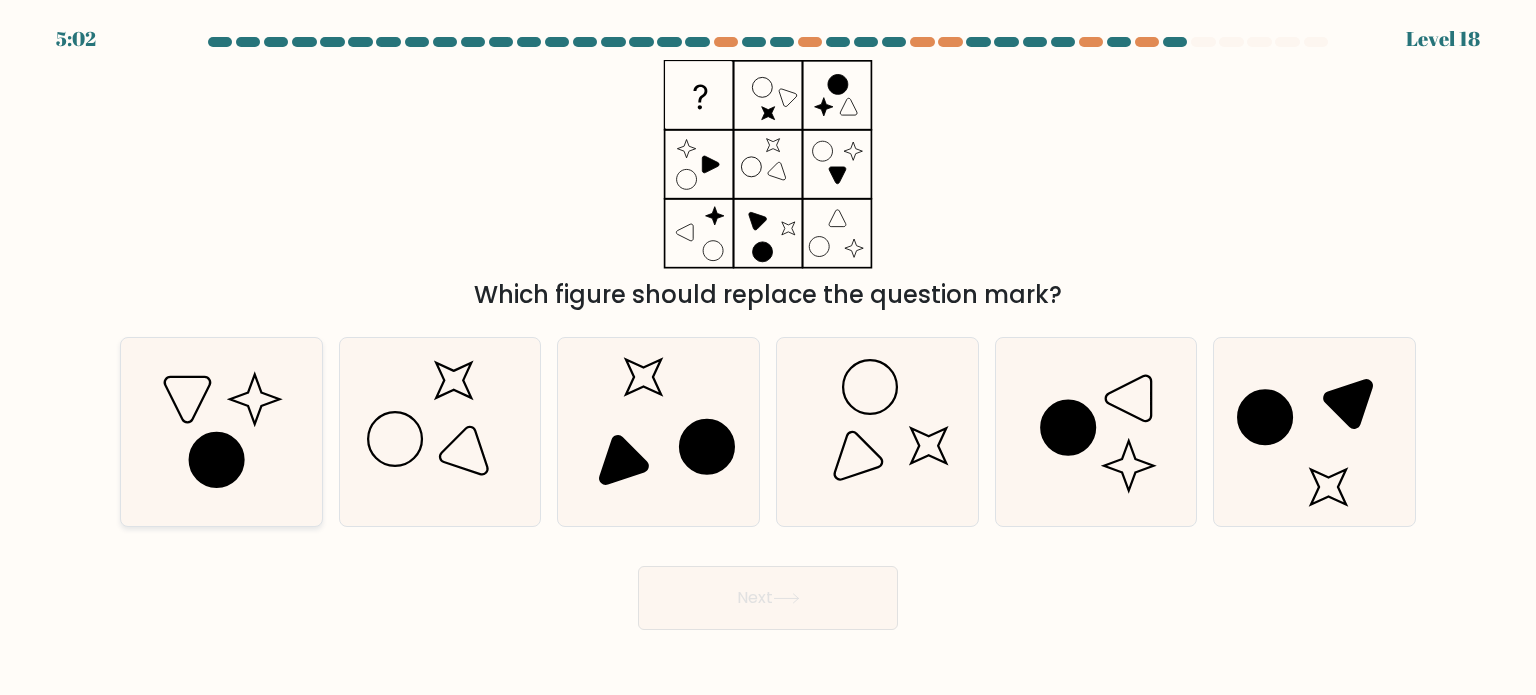 click on "a." at bounding box center [221, 432] 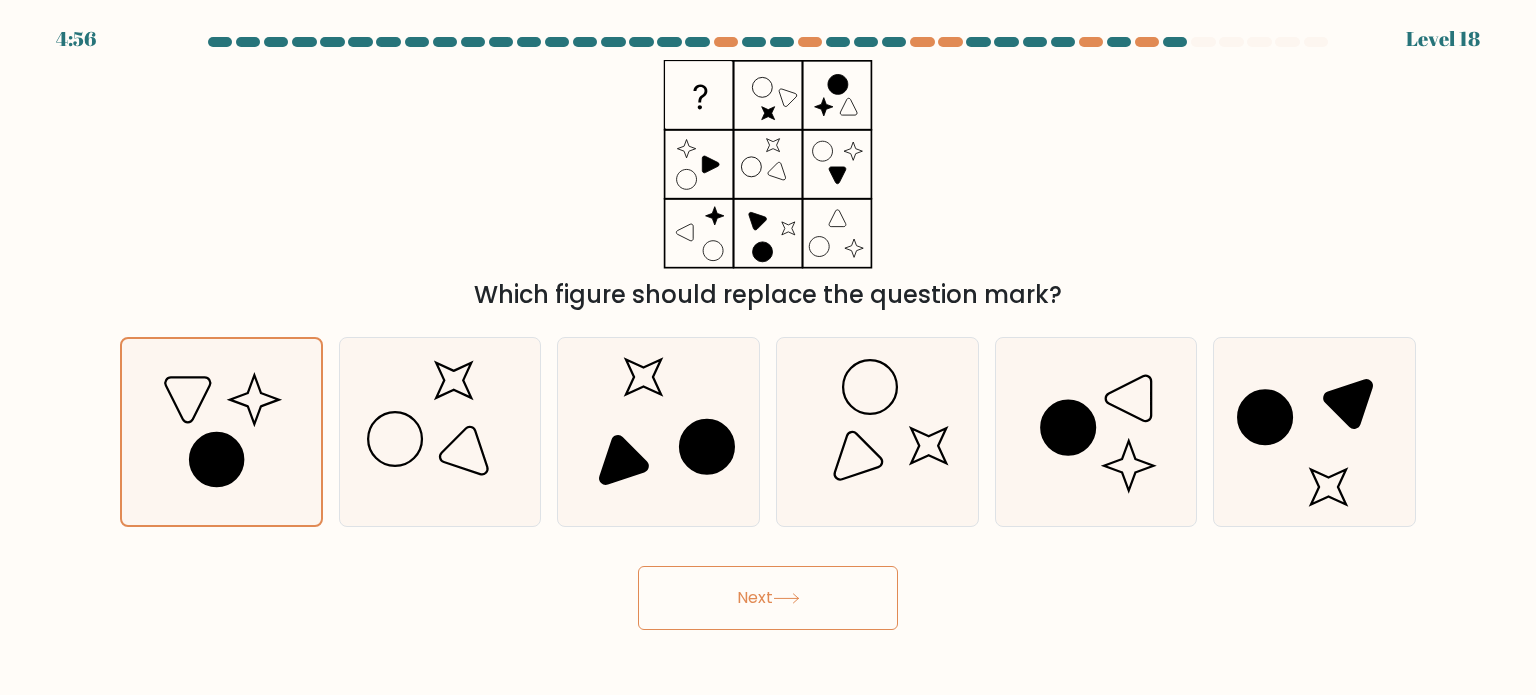 click on "Next" at bounding box center [768, 598] 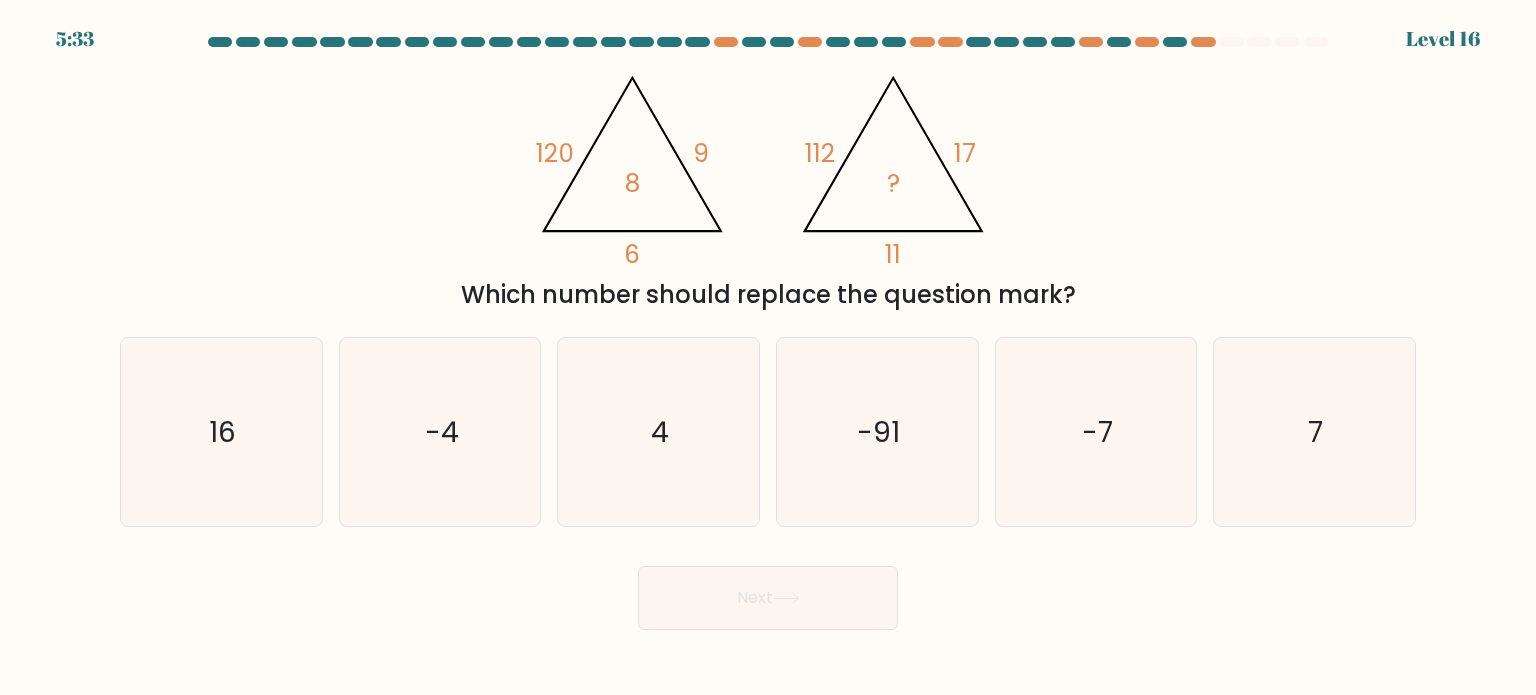click on "8" 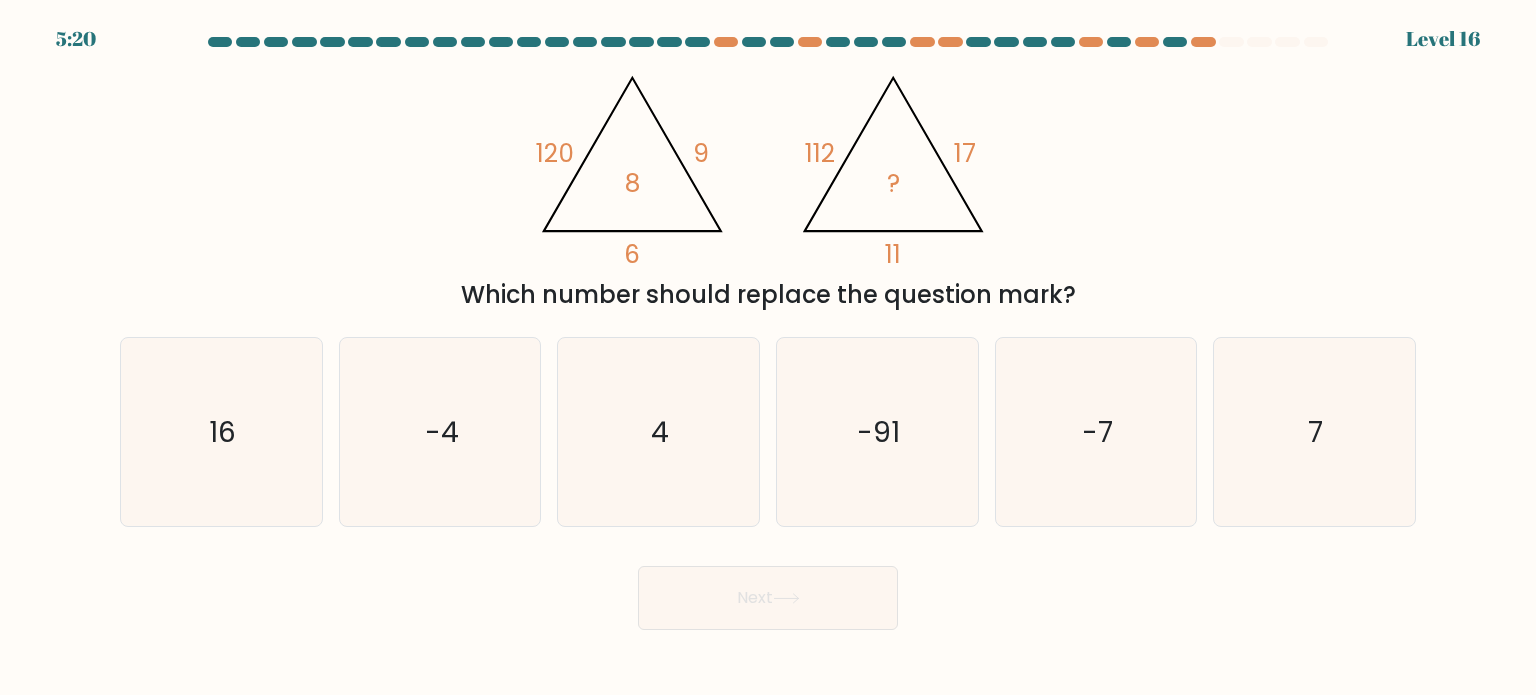 click on "8" 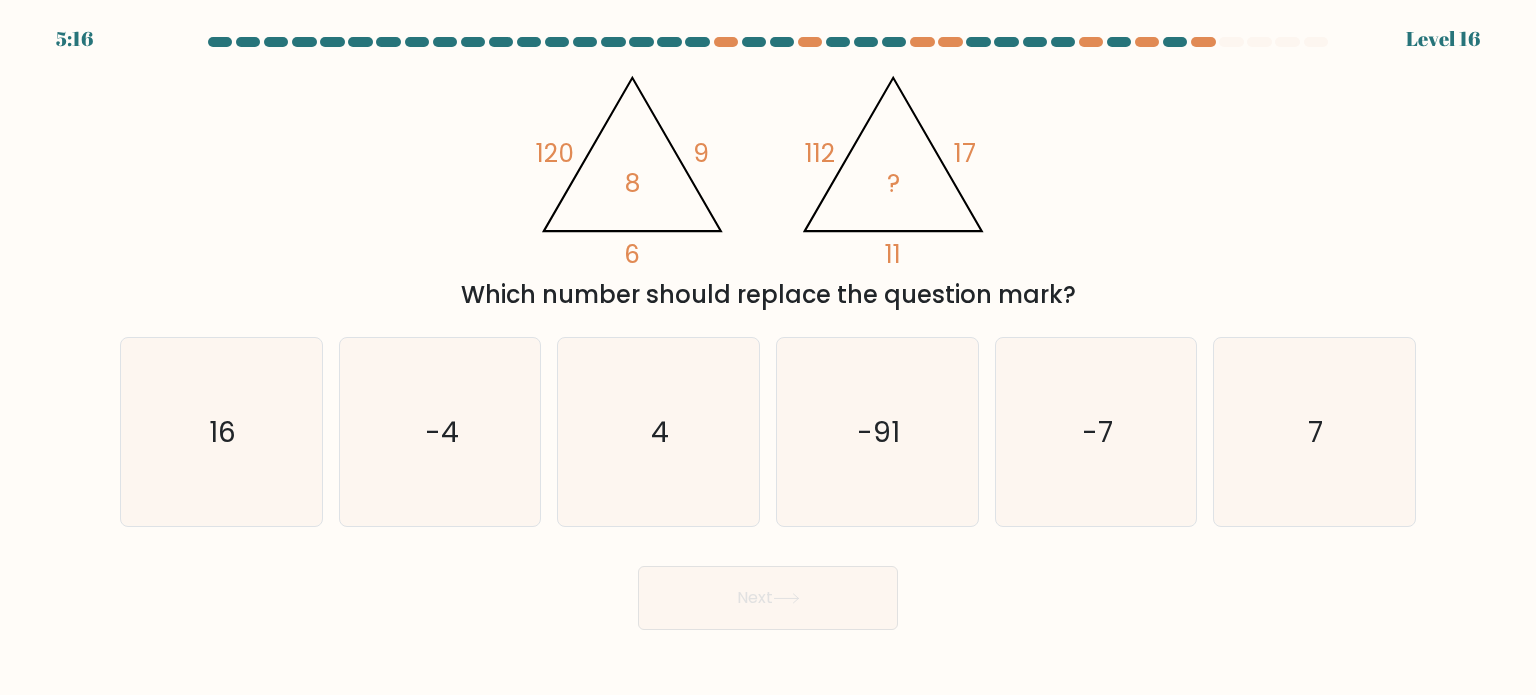 click on "@import url('https://fonts.googleapis.com/css?family=Abril+Fatface:400,100,100italic,300,300italic,400italic,500,500italic,700,700italic,900,900italic');                        120       9       6       8                                       @import url('https://fonts.googleapis.com/css?family=Abril+Fatface:400,100,100italic,300,300italic,400italic,500,500italic,700,700italic,900,900italic');                        112       17       11       ?" 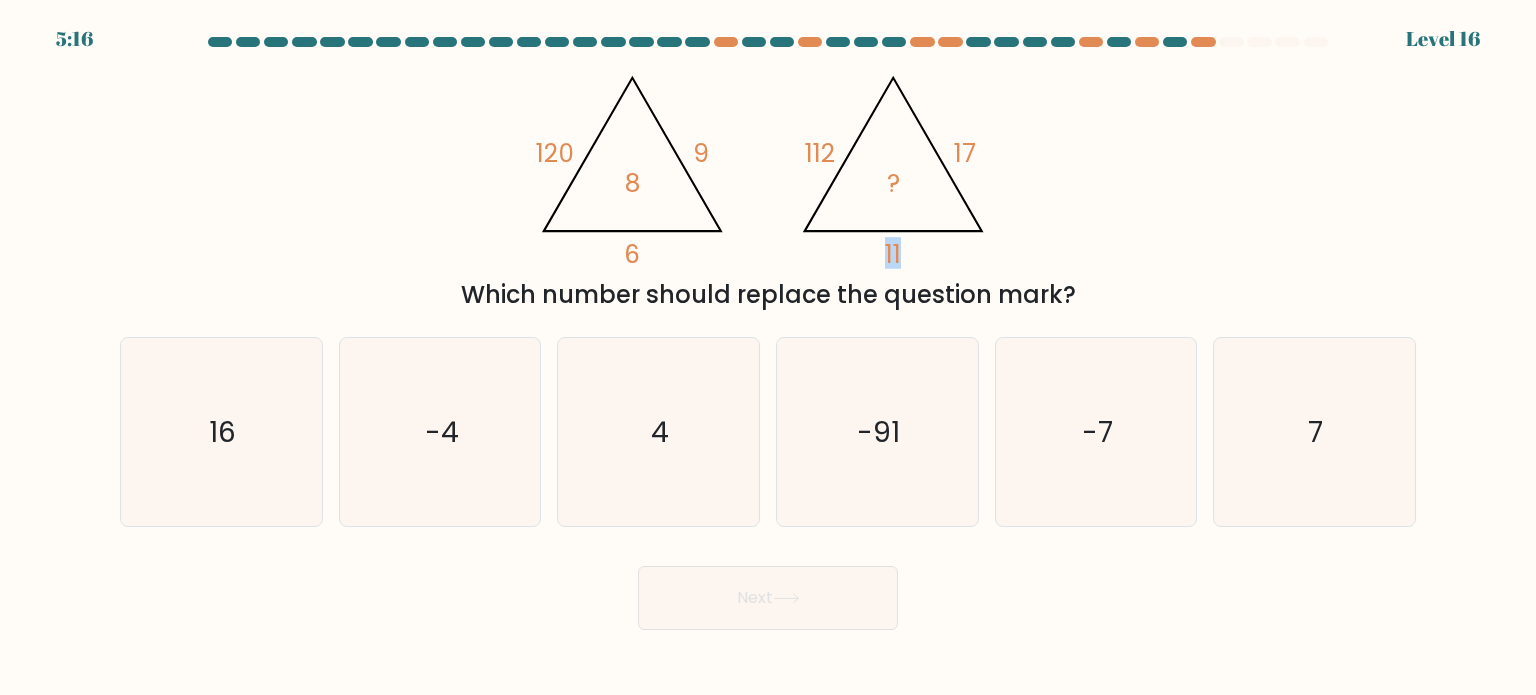 drag, startPoint x: 906, startPoint y: 259, endPoint x: 871, endPoint y: 255, distance: 35.22783 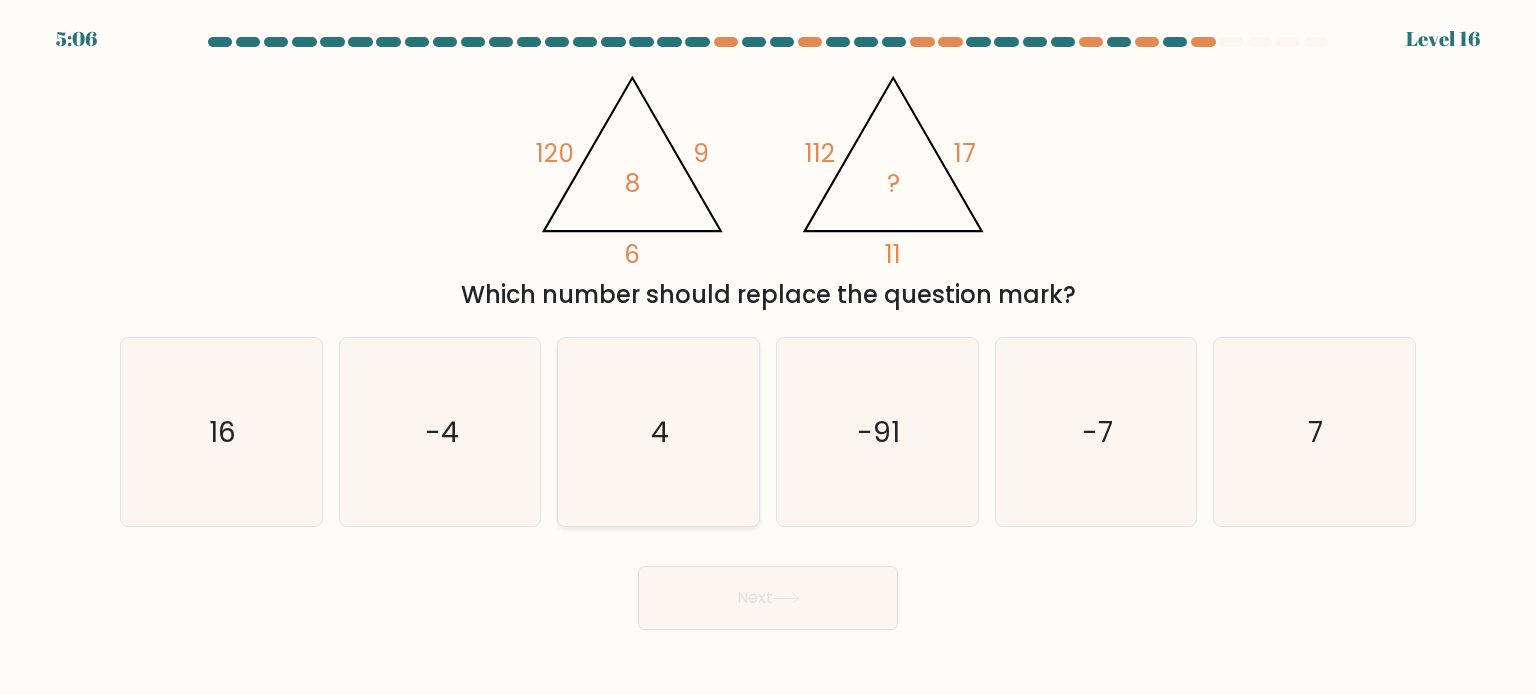 click on "4" 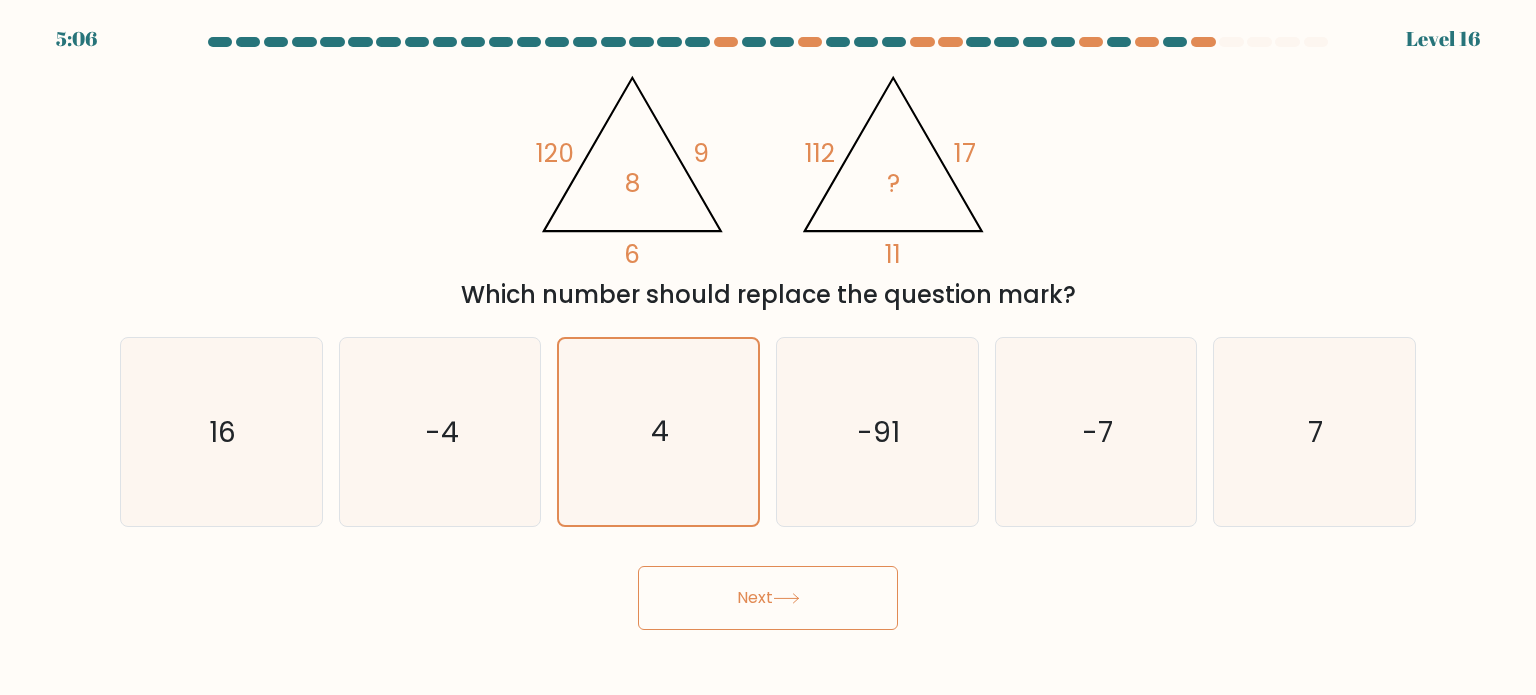 click on "Next" at bounding box center [768, 598] 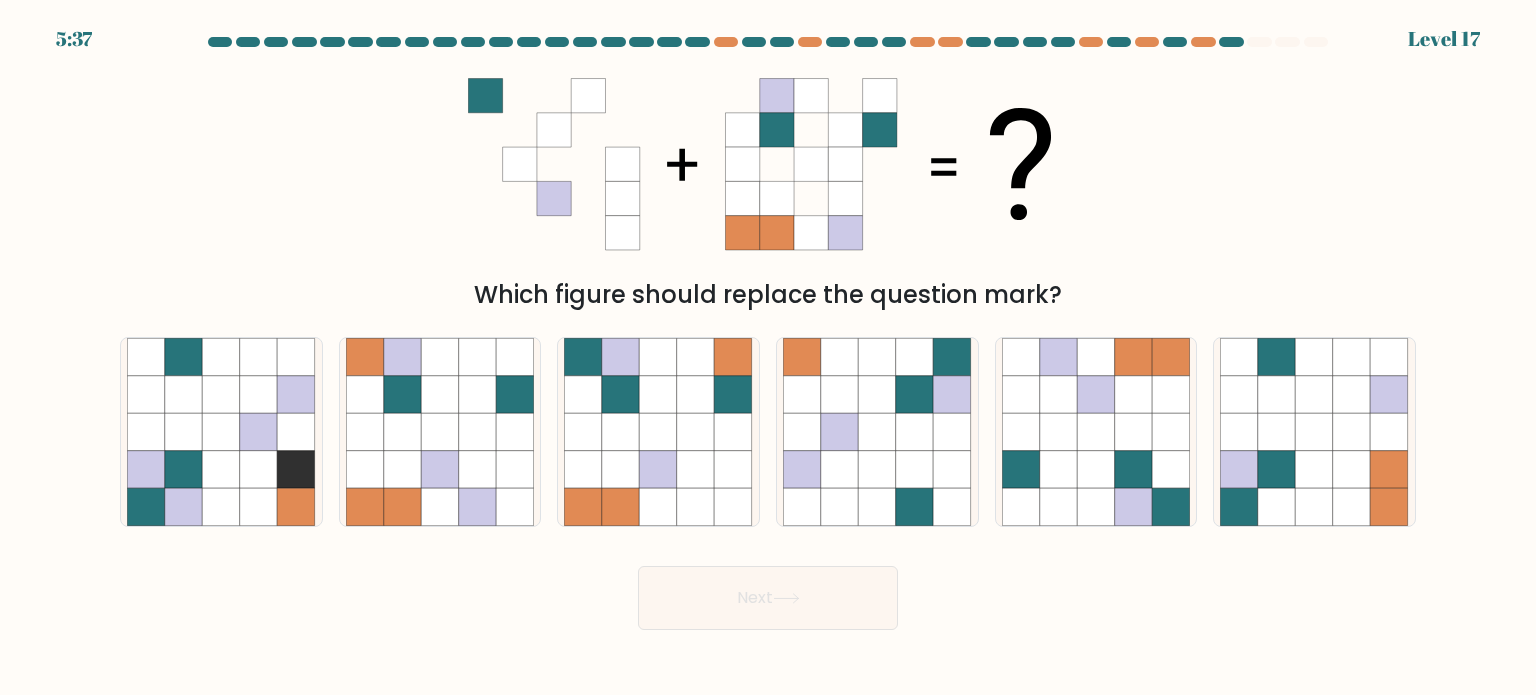 click at bounding box center (768, 333) 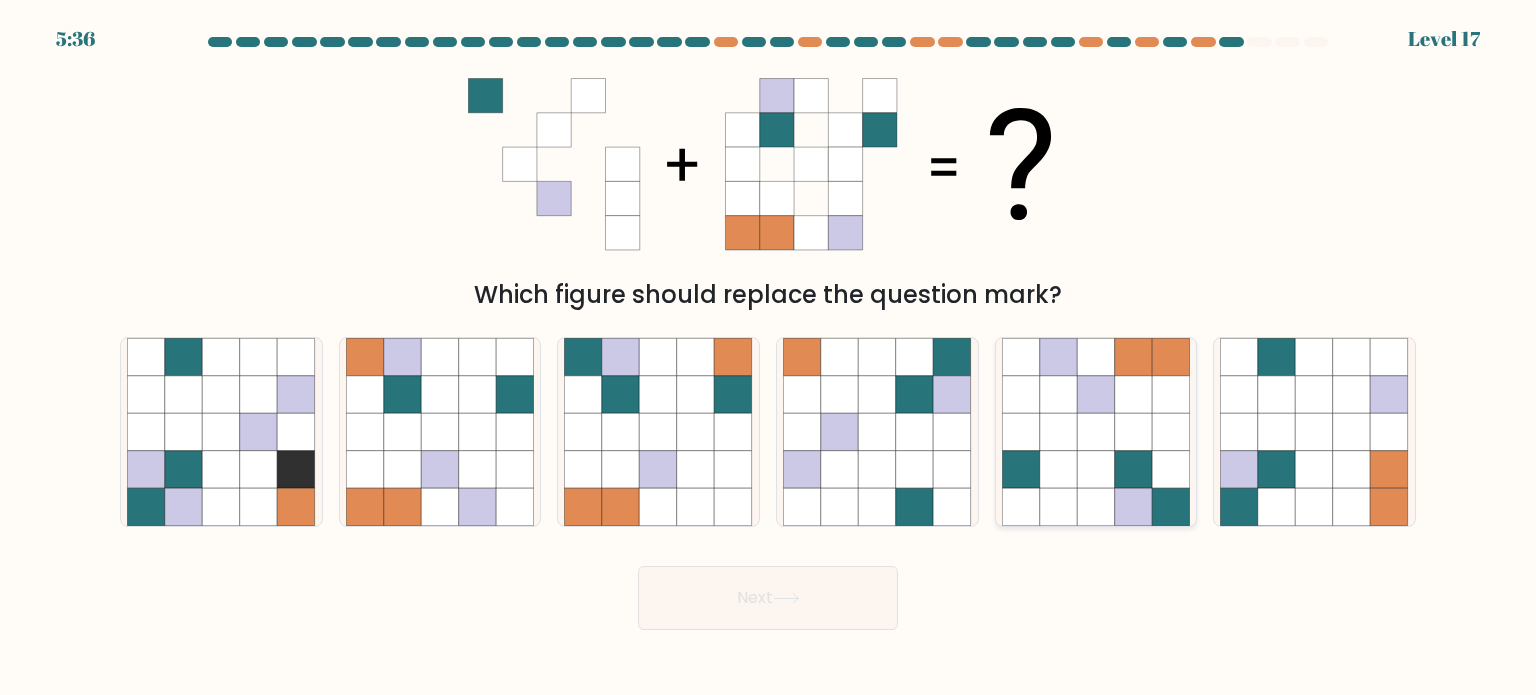 click 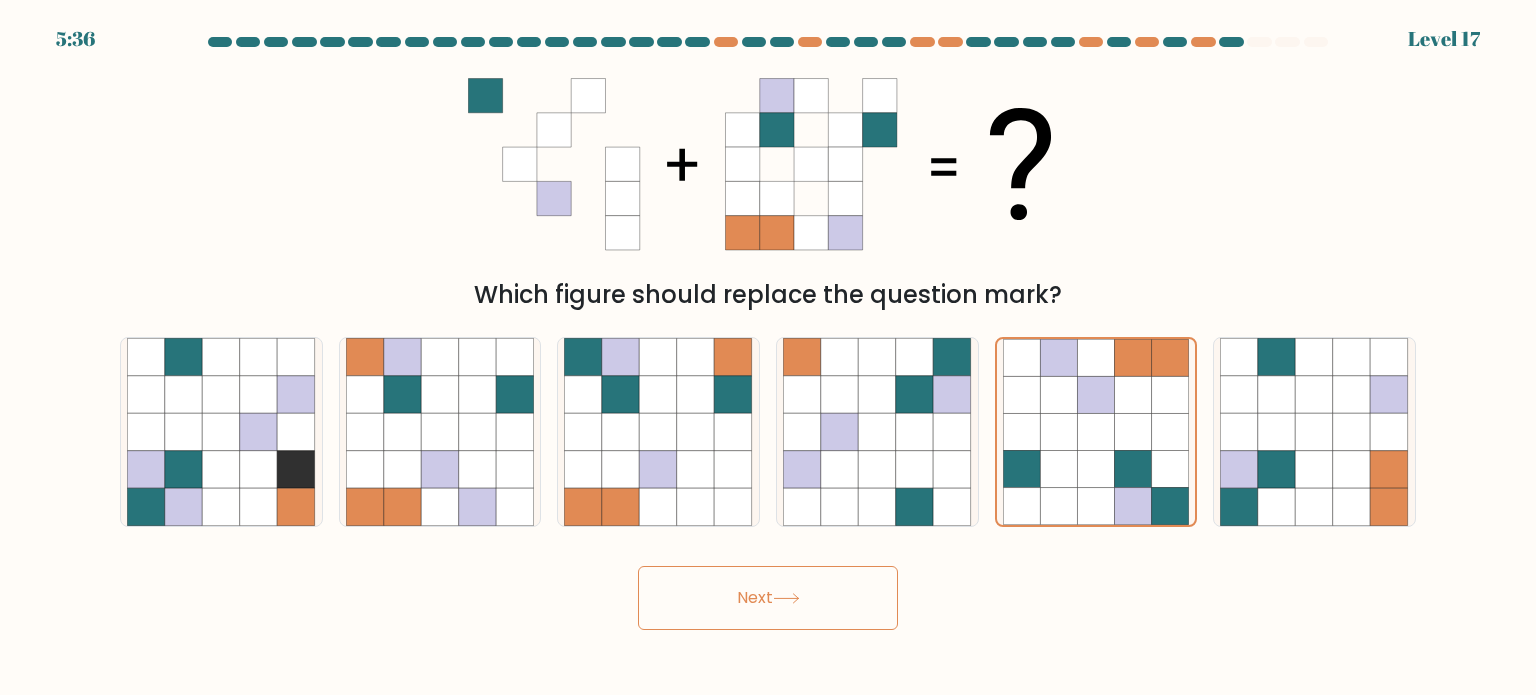 click on "Next" at bounding box center [768, 598] 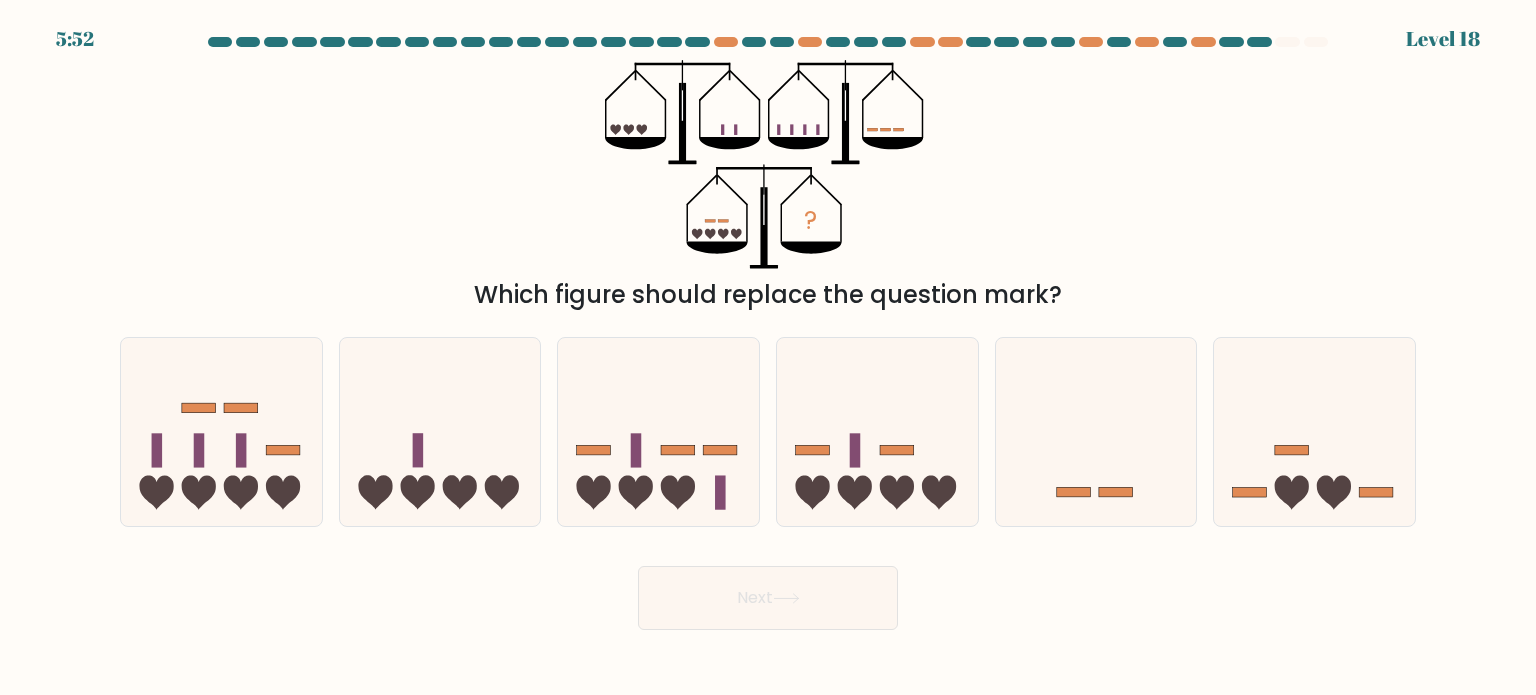 type 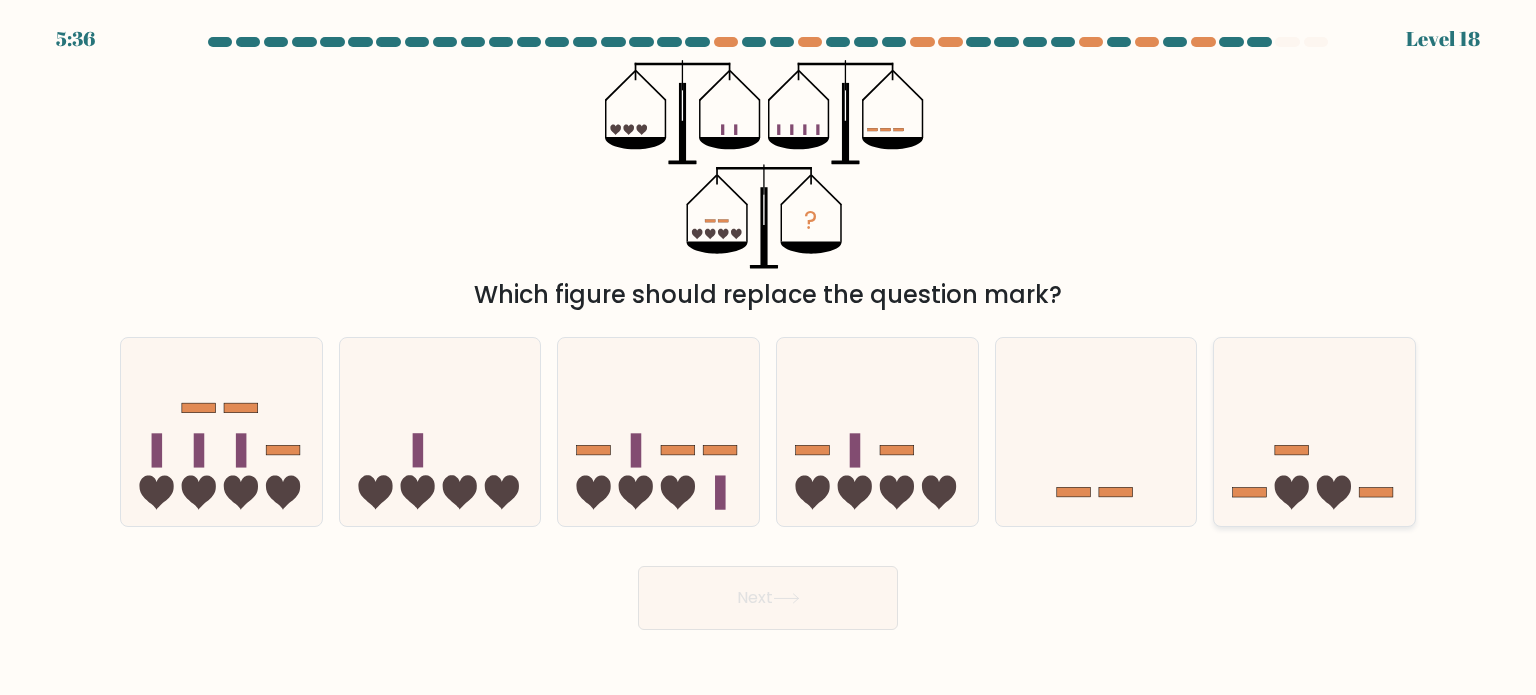 click 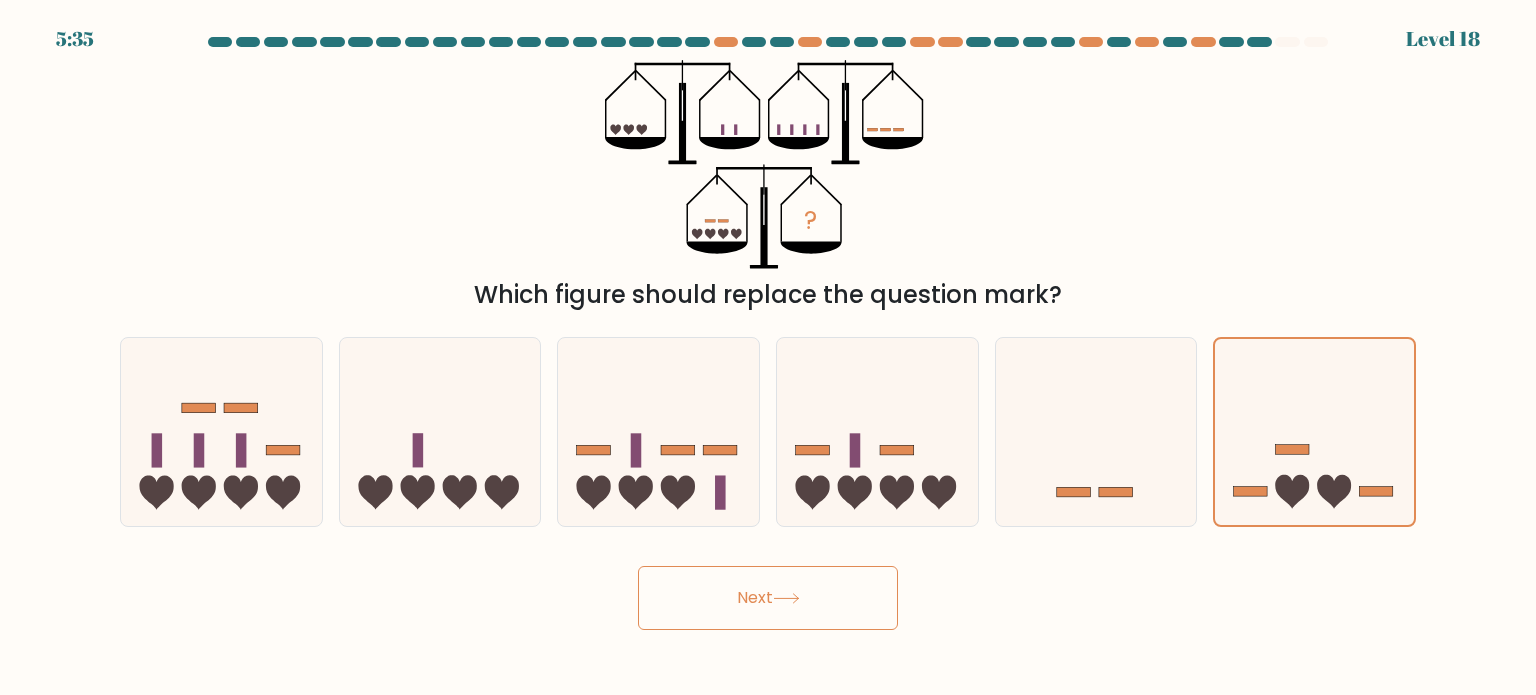 click on "Next" at bounding box center [768, 598] 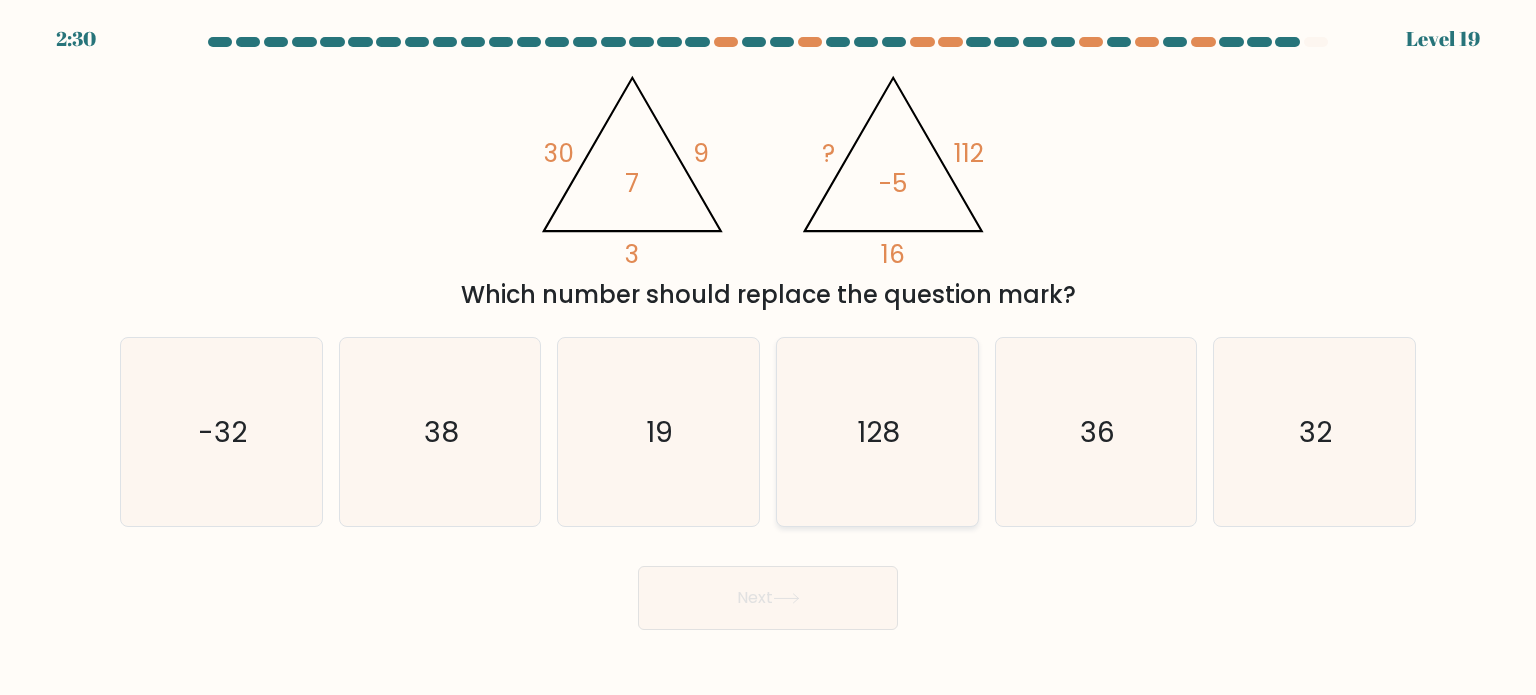 click on "128" 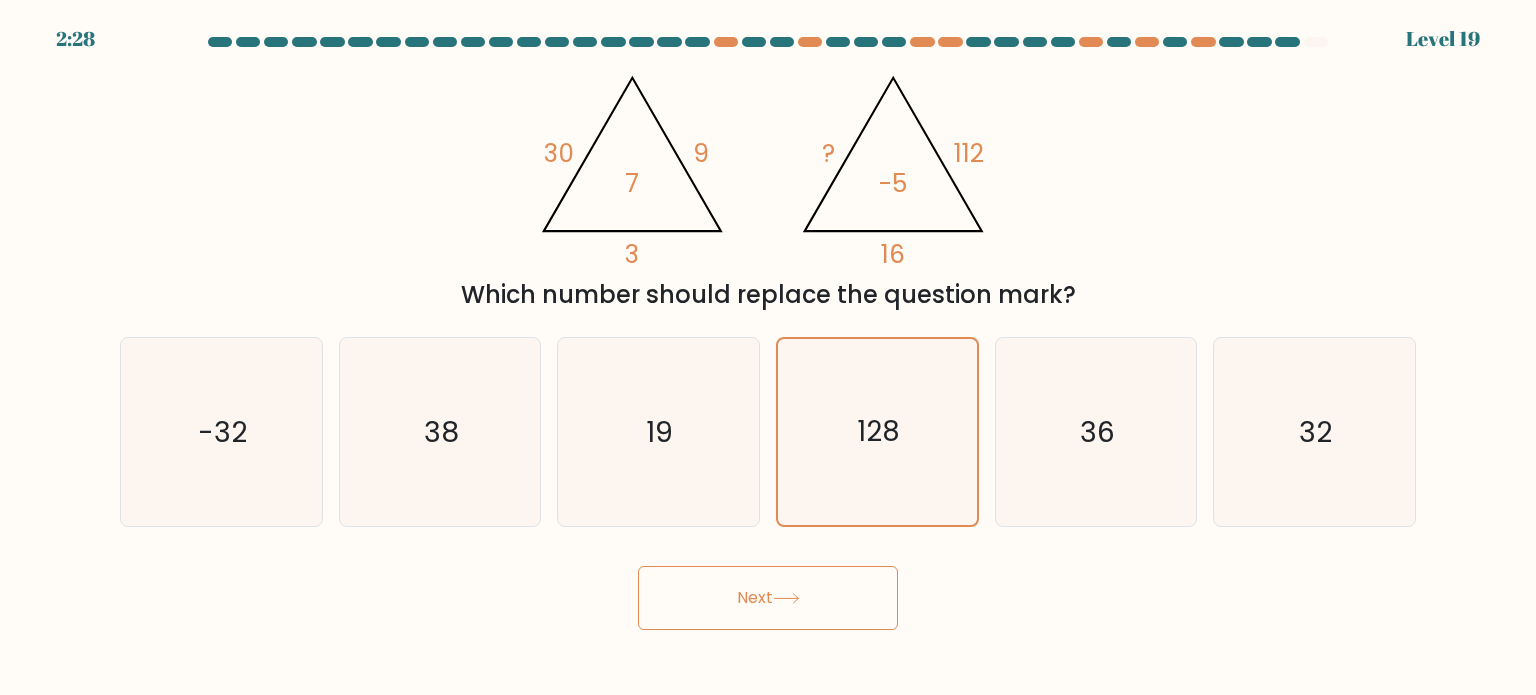 click on "Next" at bounding box center (768, 598) 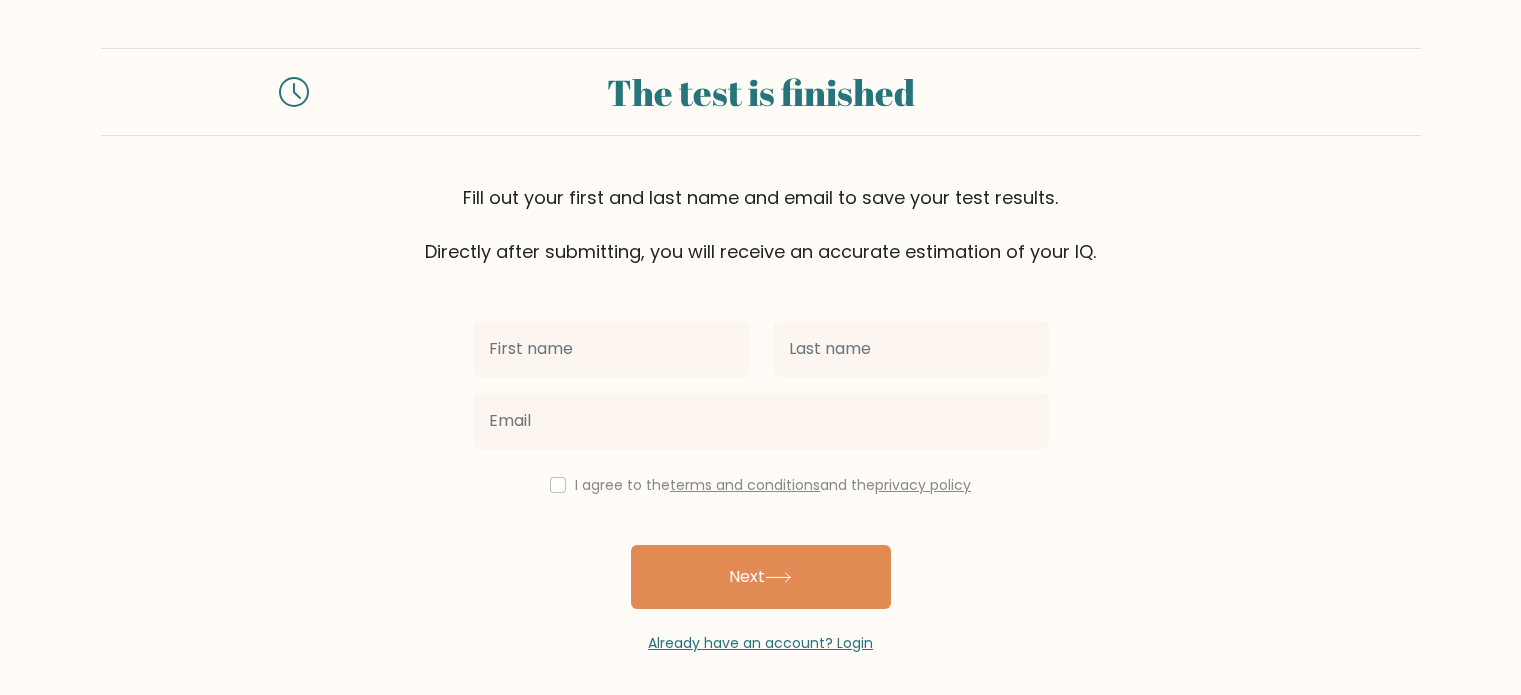 scroll, scrollTop: 0, scrollLeft: 0, axis: both 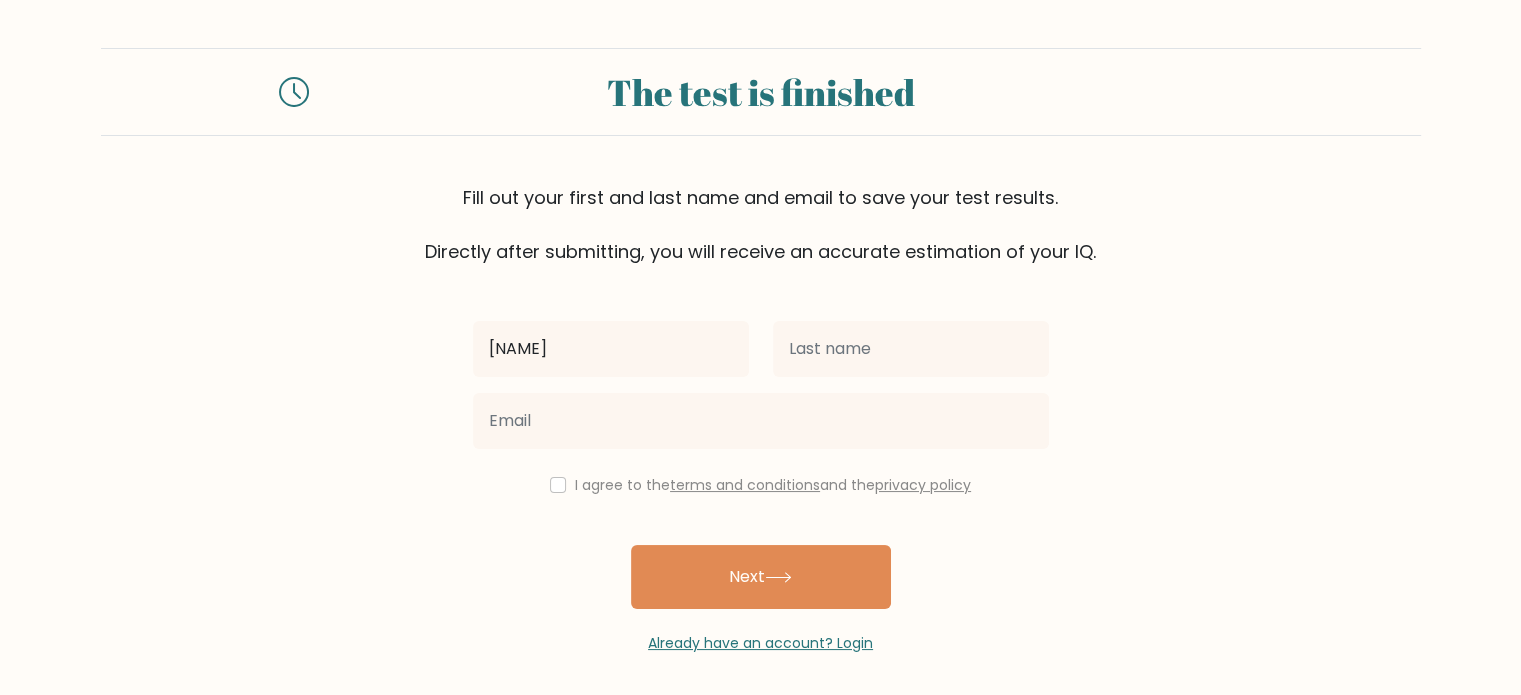 type on "irham" 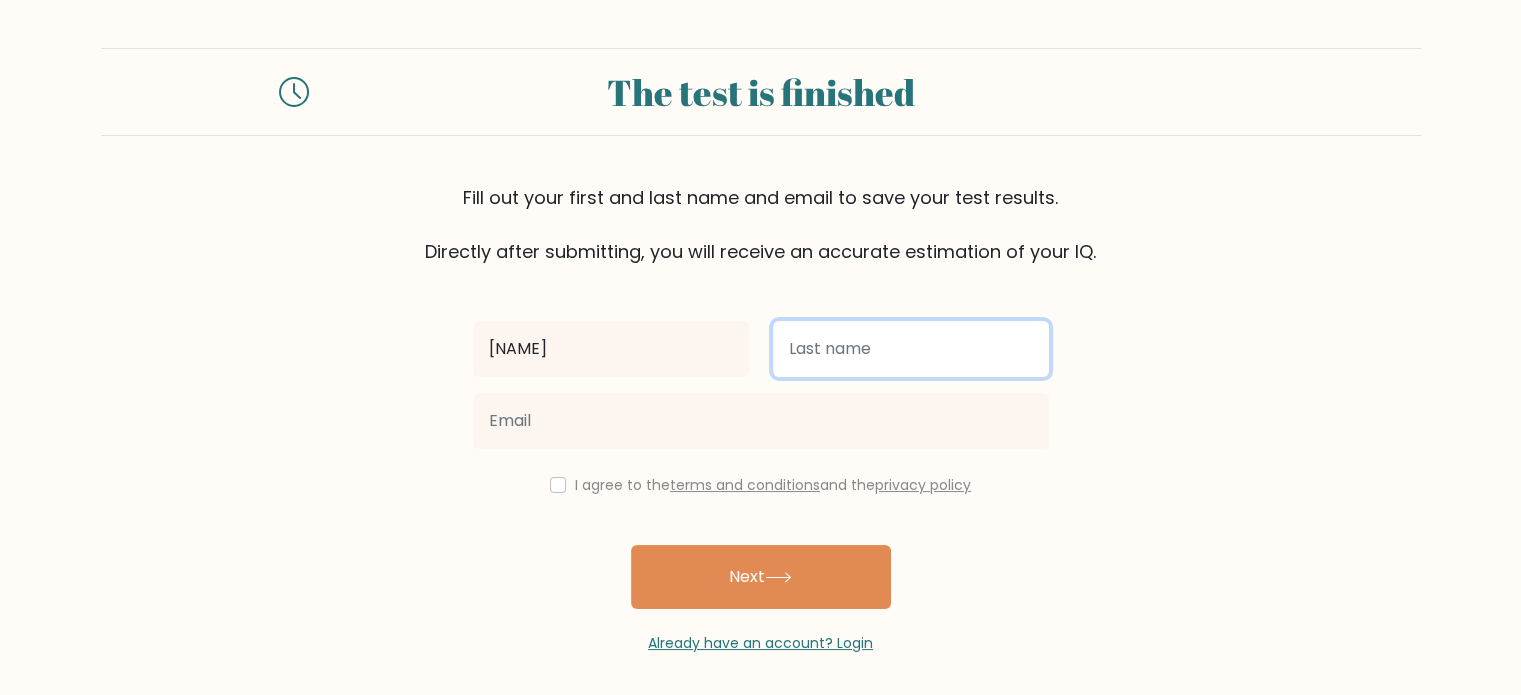 click at bounding box center (911, 349) 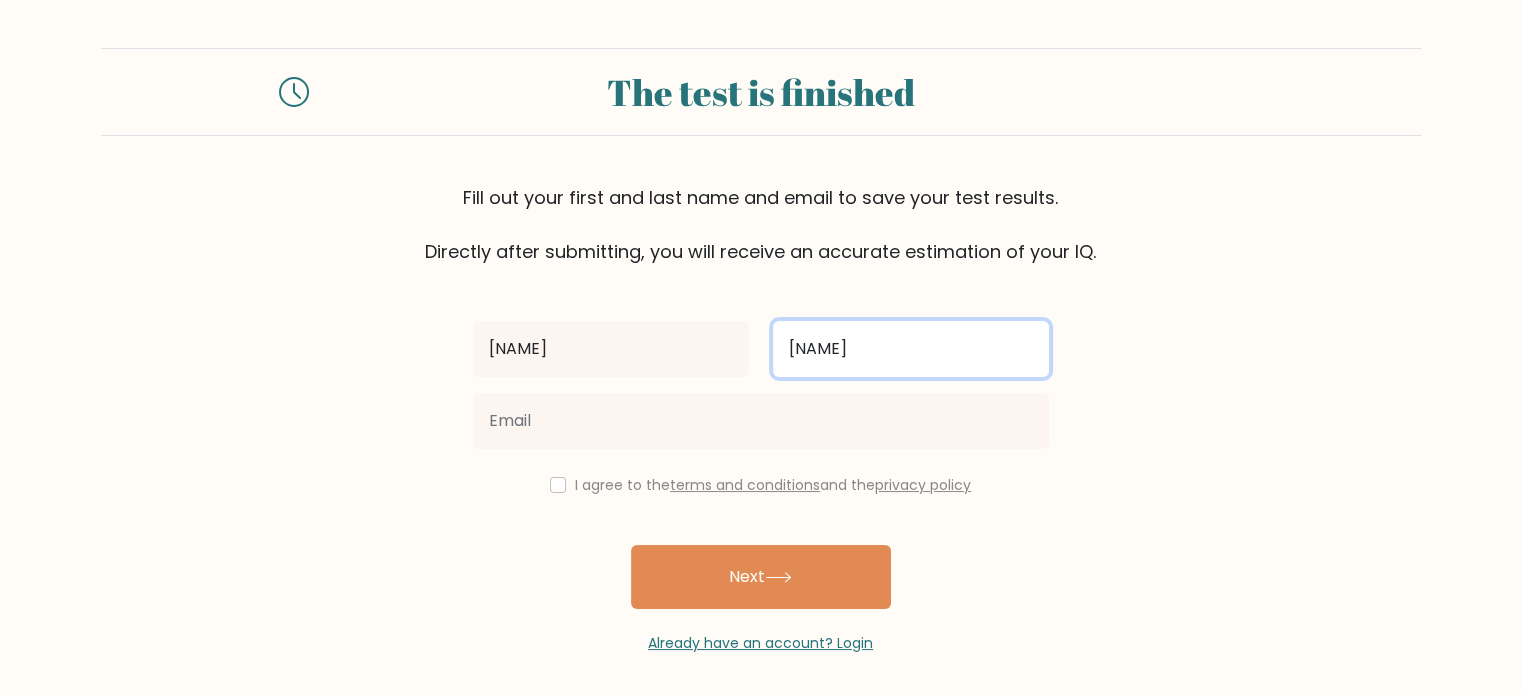 type on "naufal" 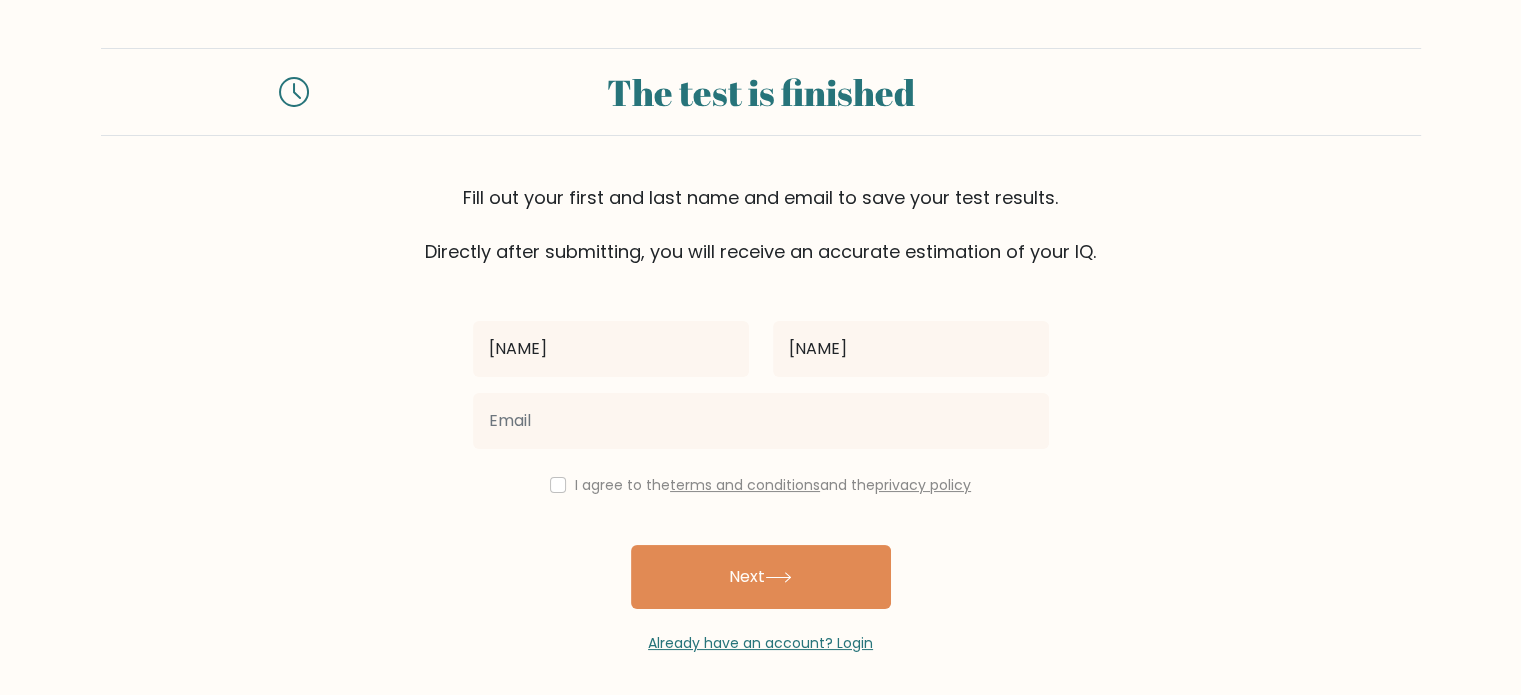 click at bounding box center (761, 421) 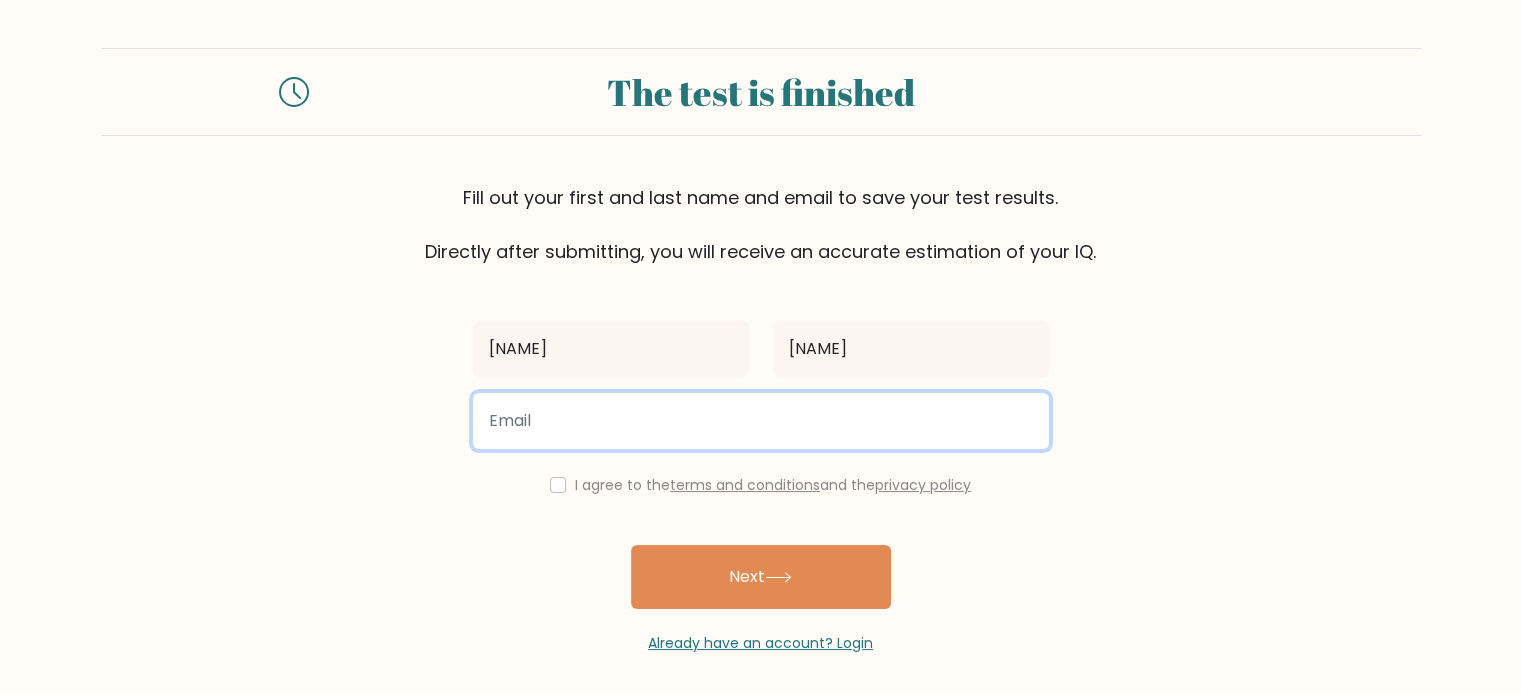 click at bounding box center (761, 421) 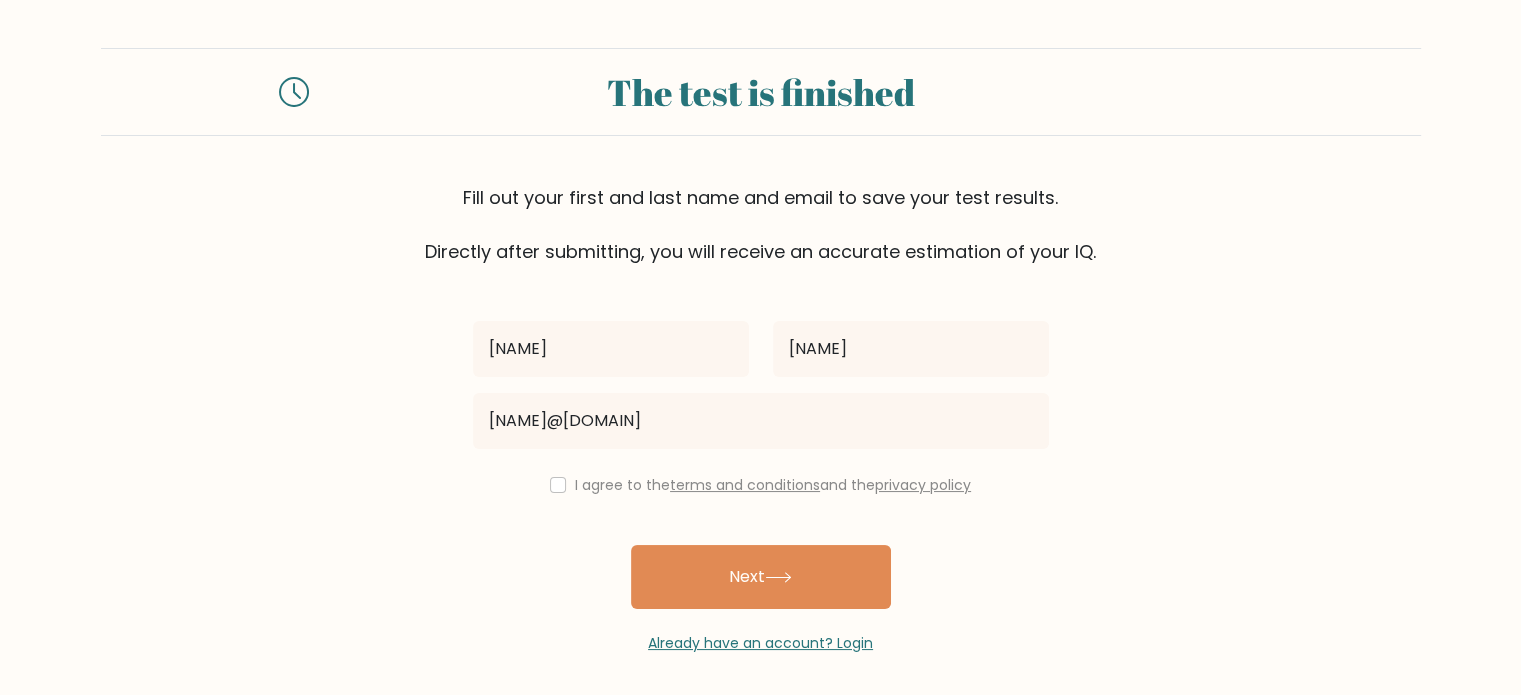 click on "I agree to the  terms and conditions  and the  privacy policy" at bounding box center [761, 485] 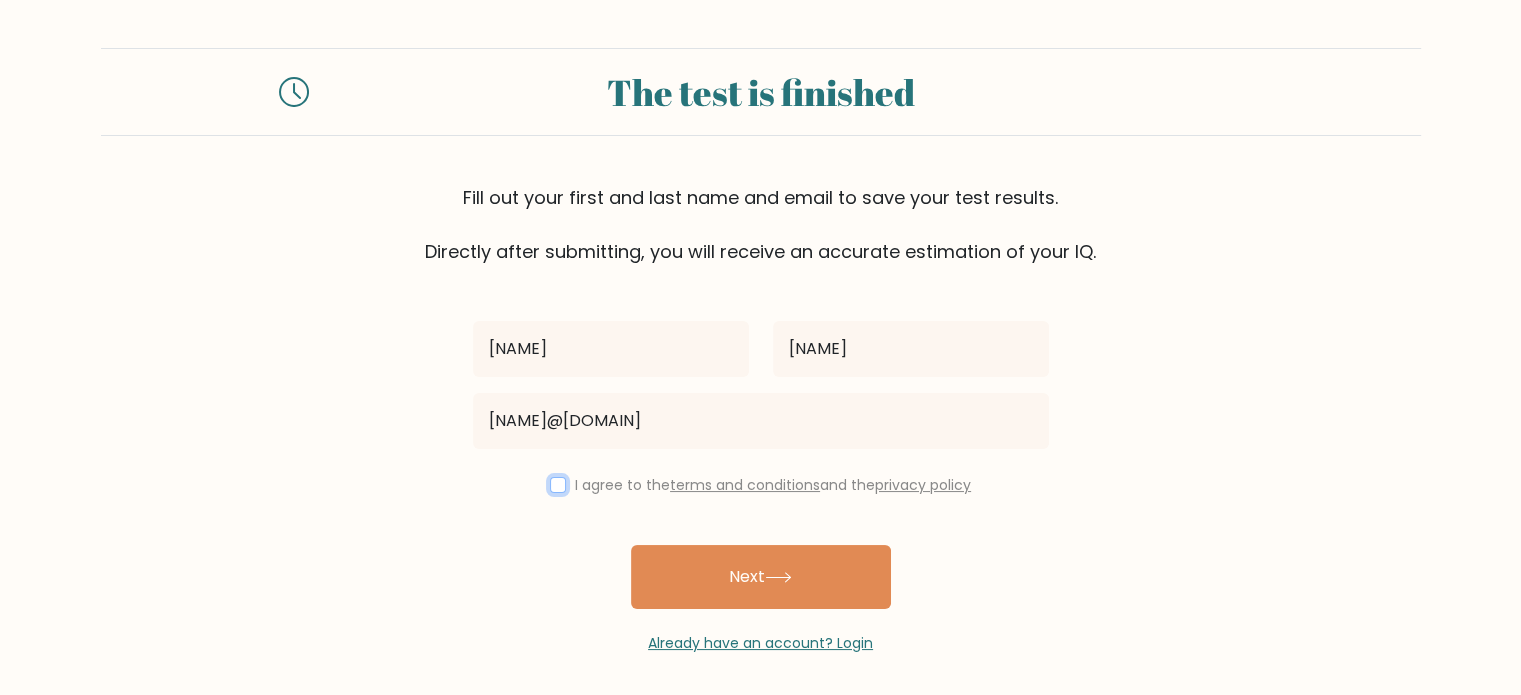 click at bounding box center [558, 485] 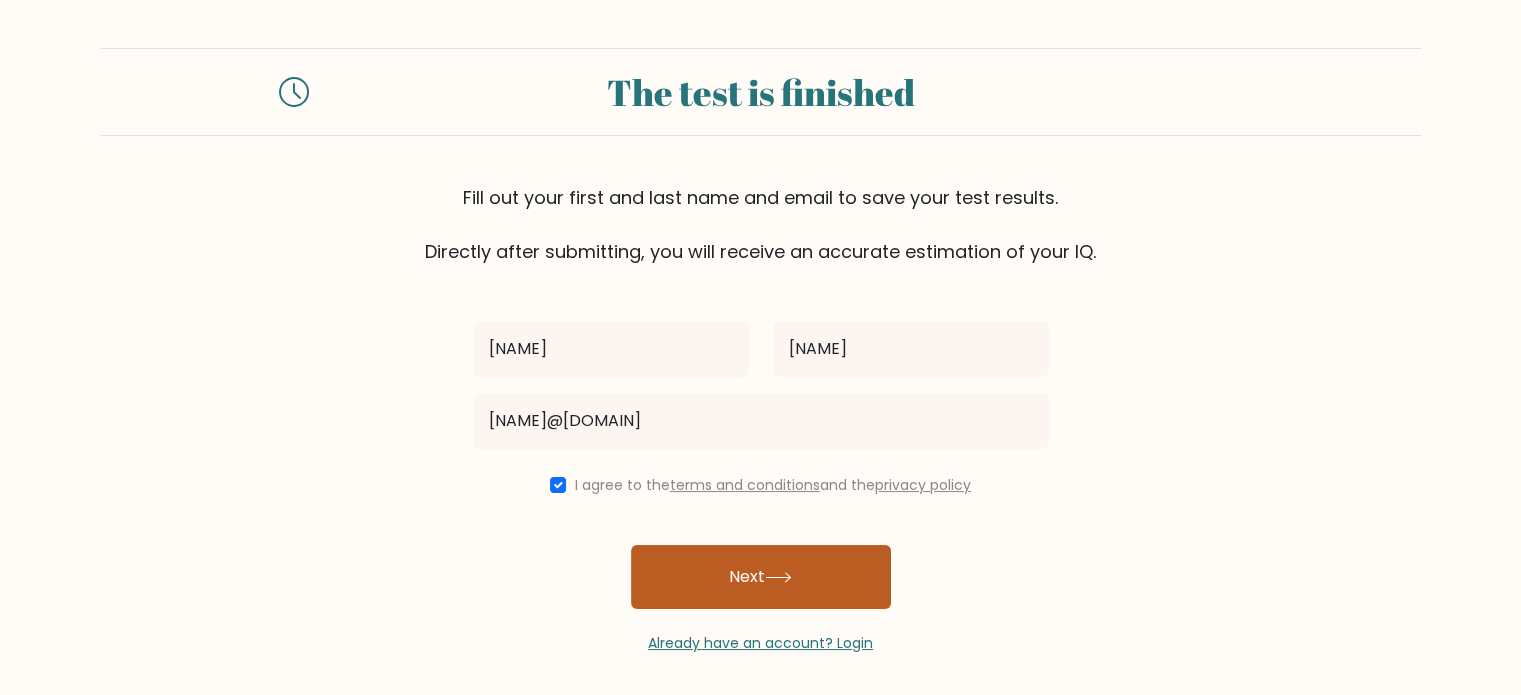 click on "Next" at bounding box center [761, 577] 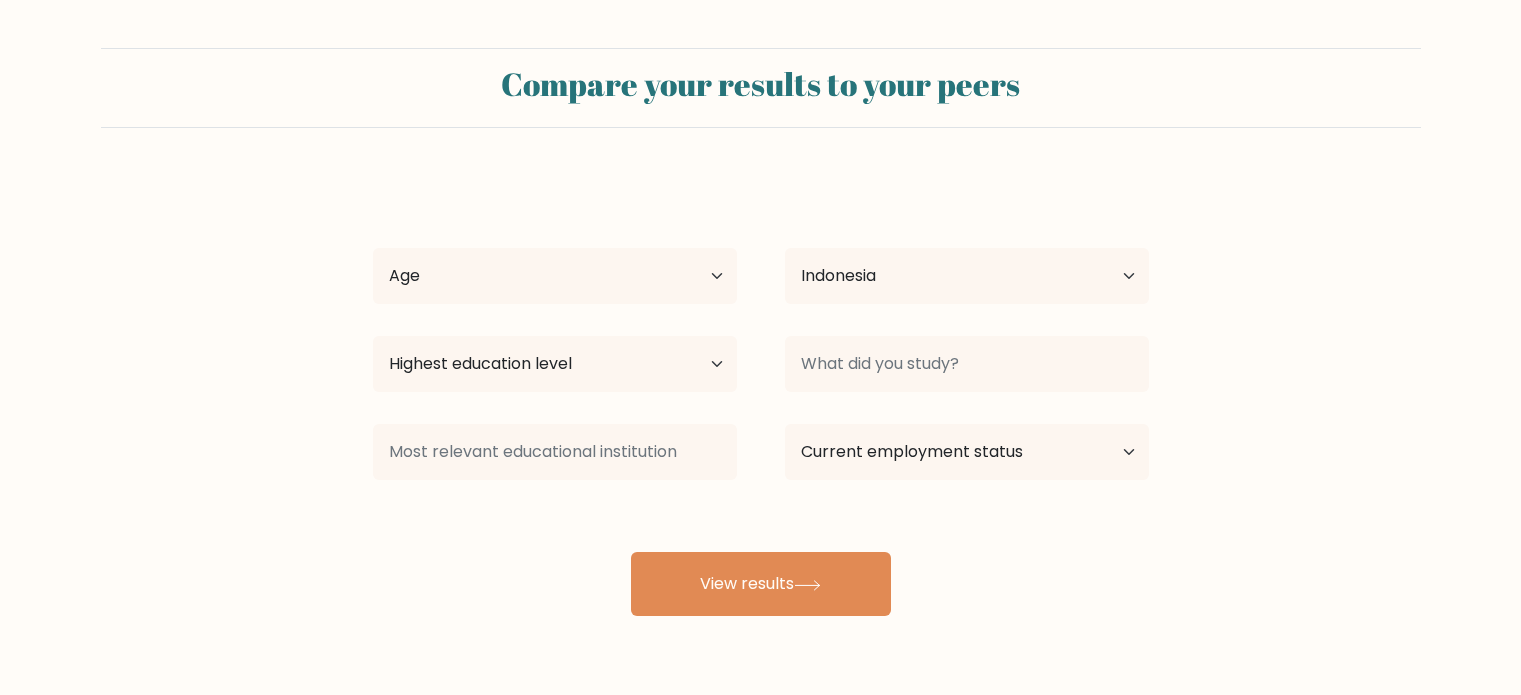 select on "ID" 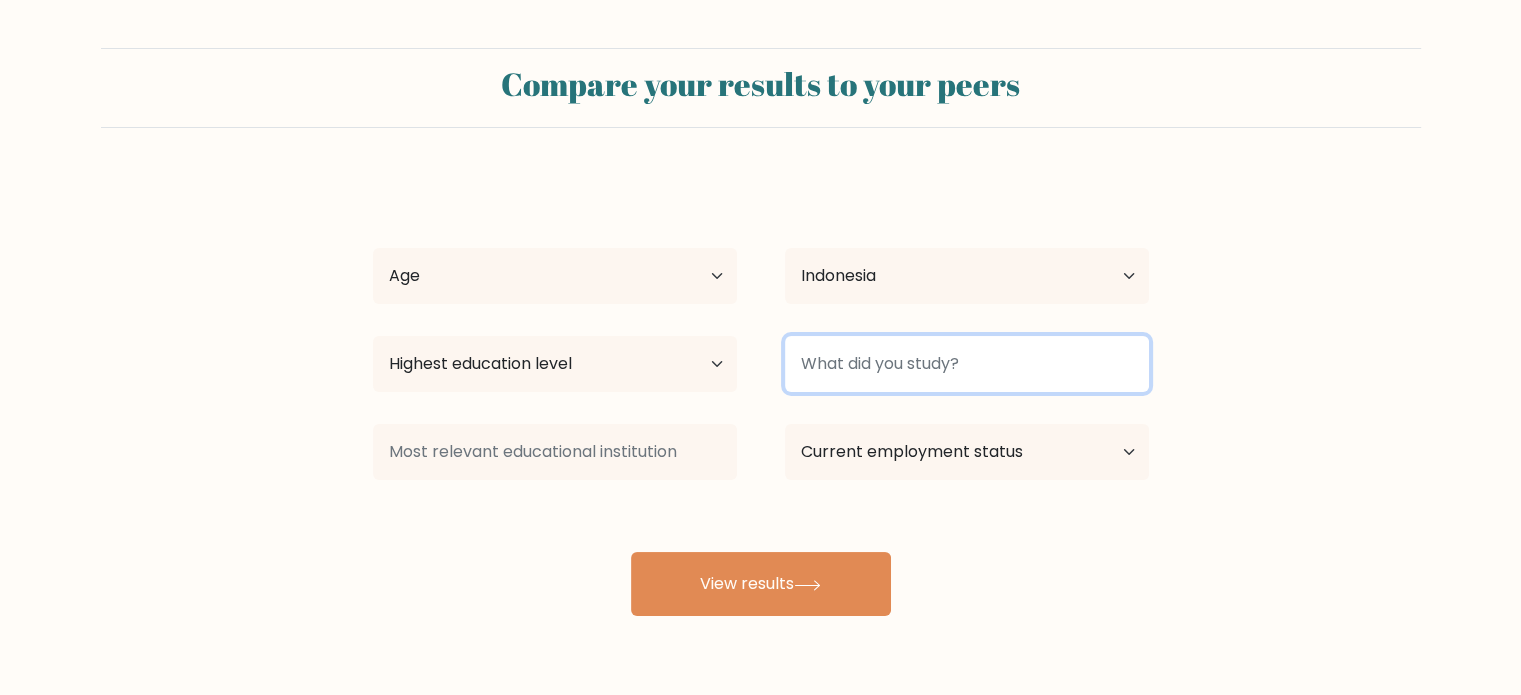 click at bounding box center (967, 364) 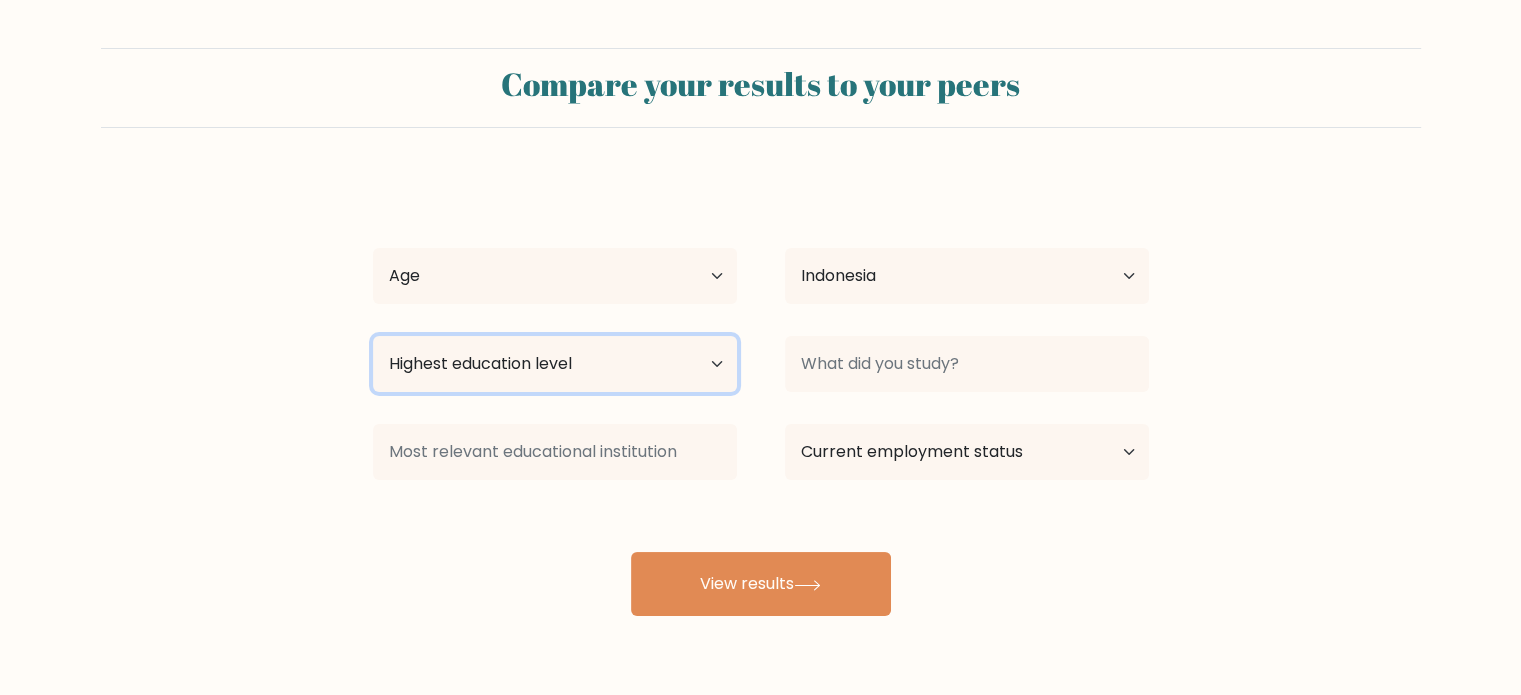 click on "Highest education level
No schooling
Primary
Lower Secondary
Upper Secondary
Occupation Specific
Bachelor's degree
Master's degree
Doctoral degree" at bounding box center [555, 364] 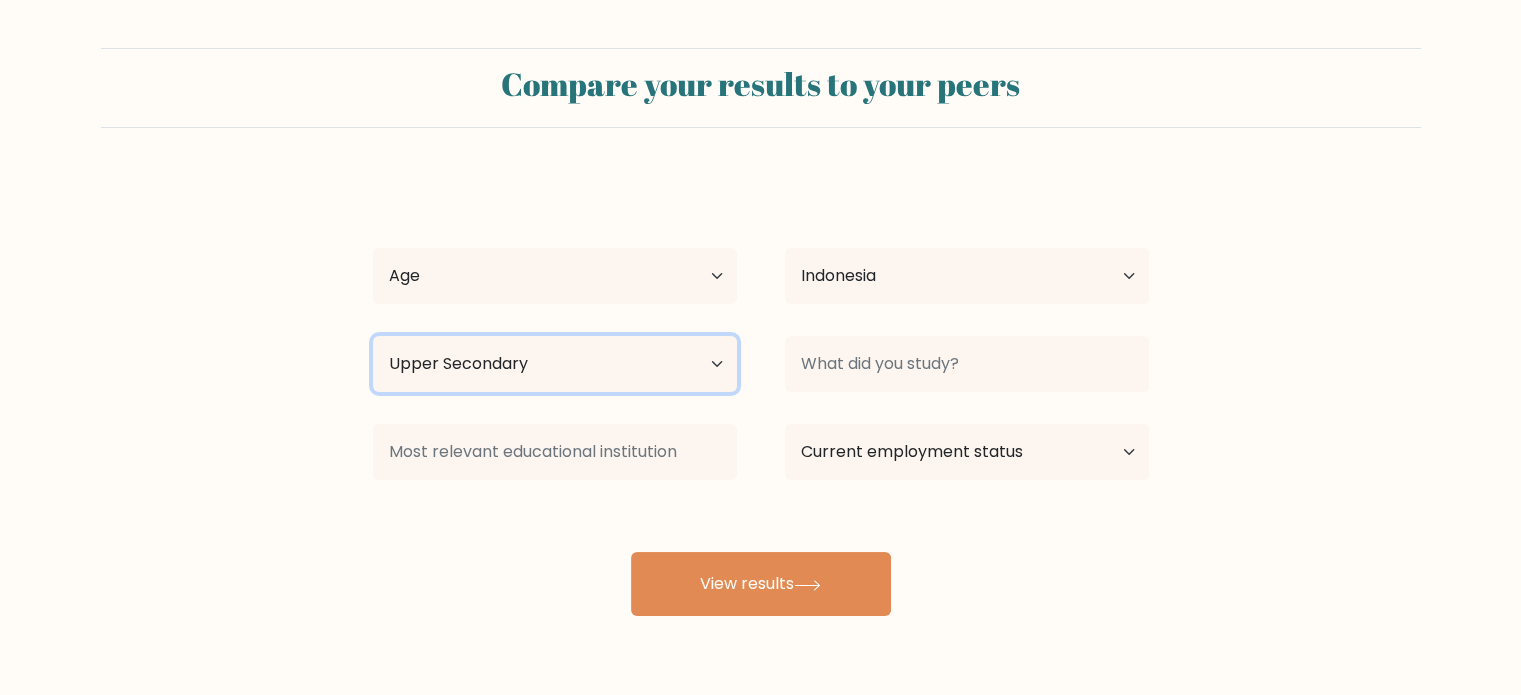 click on "Highest education level
No schooling
Primary
Lower Secondary
Upper Secondary
Occupation Specific
Bachelor's degree
Master's degree
Doctoral degree" at bounding box center [555, 364] 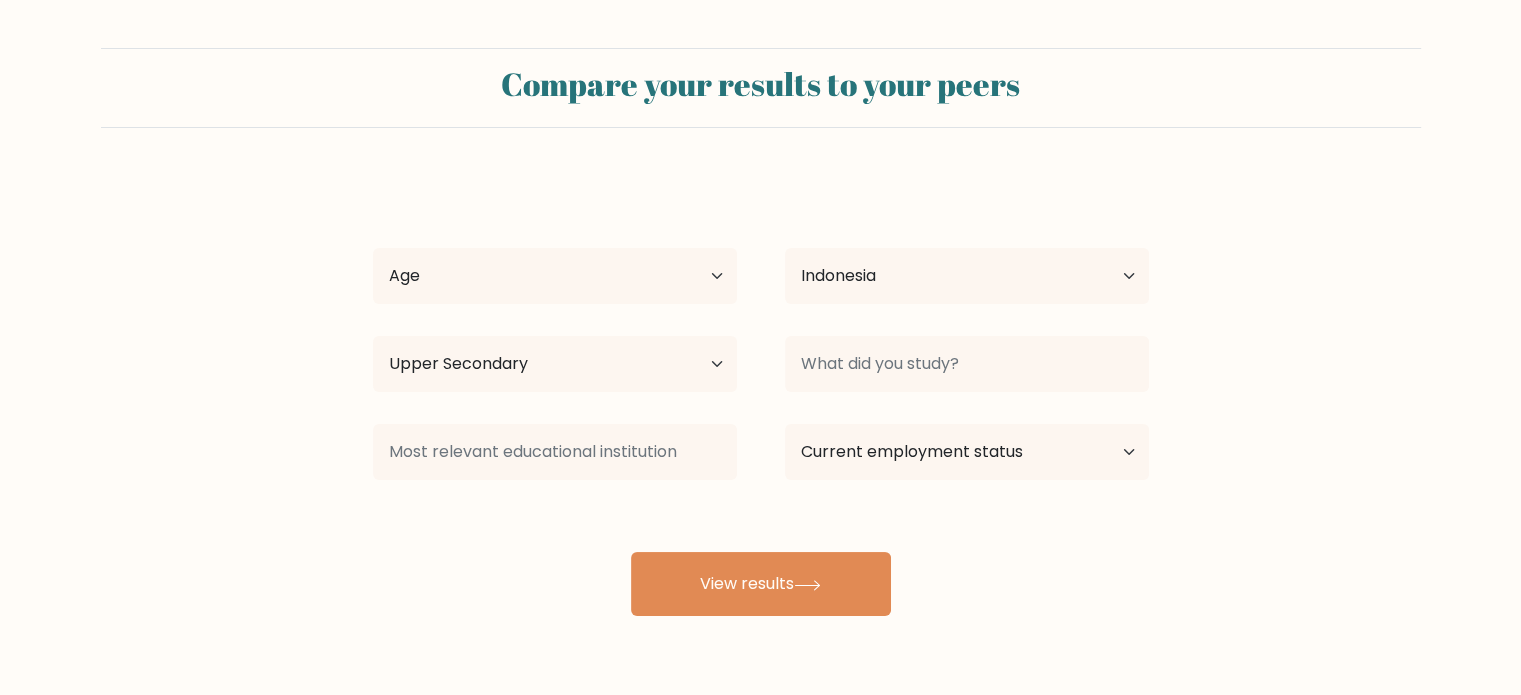 click on "Age
Under 18 years old
18-24 years old
25-34 years old
35-44 years old
45-54 years old
55-64 years old
65 years old and above" at bounding box center (555, 276) 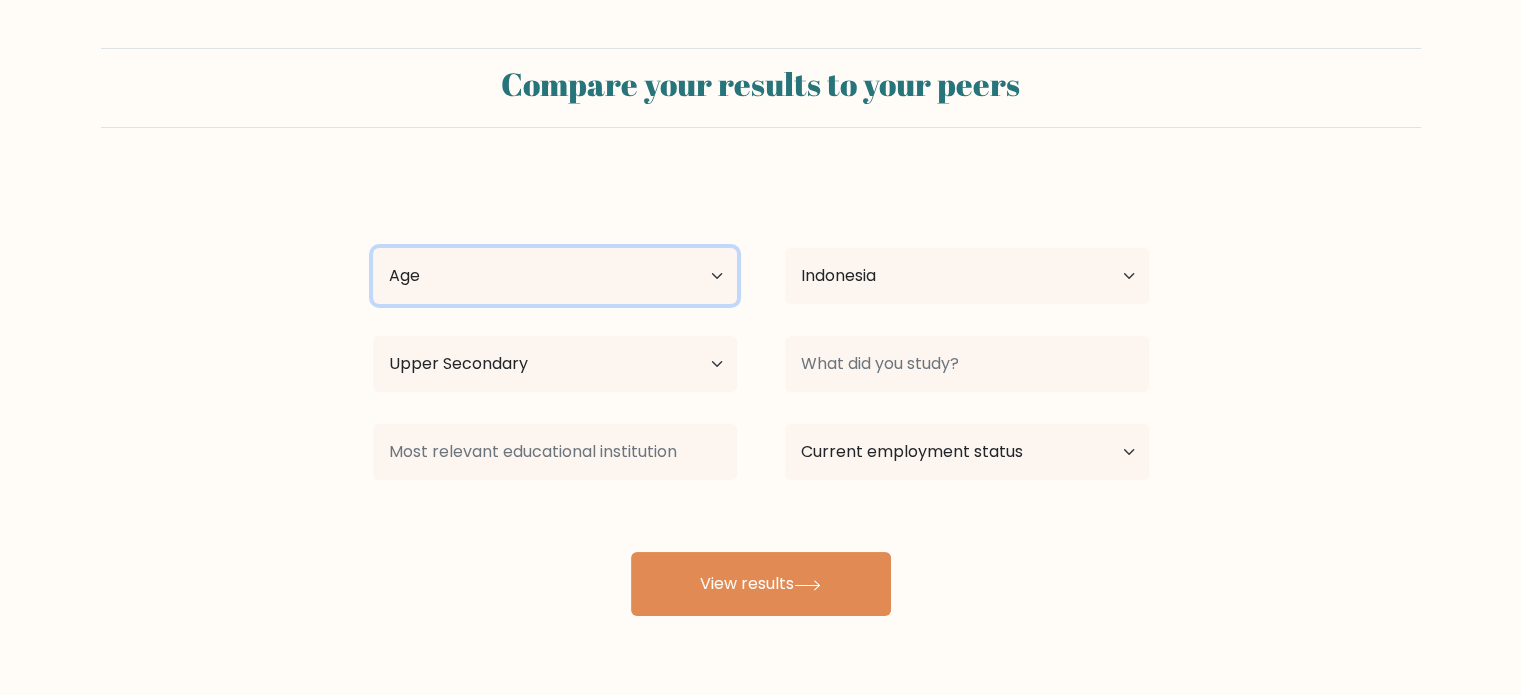 click on "Age
Under 18 years old
18-24 years old
25-34 years old
35-44 years old
45-54 years old
55-64 years old
65 years old and above" at bounding box center (555, 276) 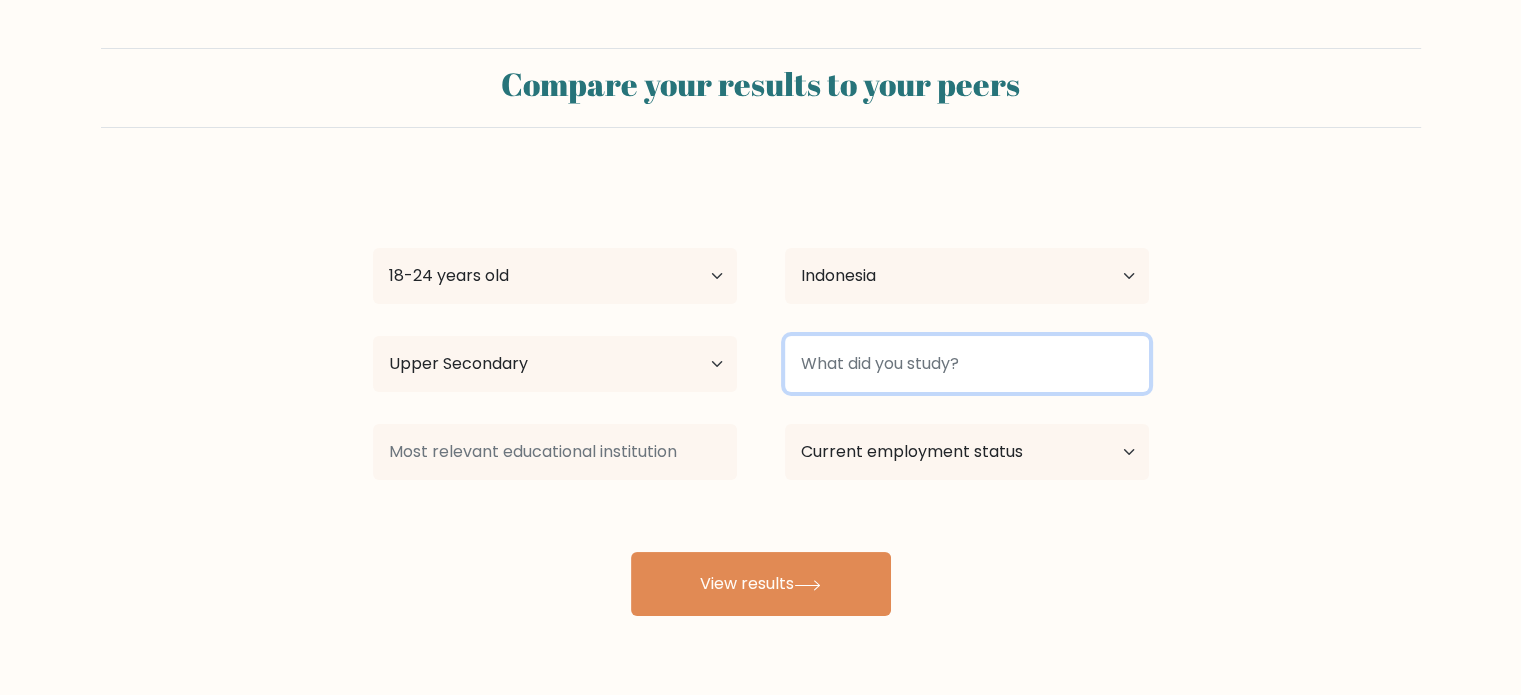 click at bounding box center (967, 364) 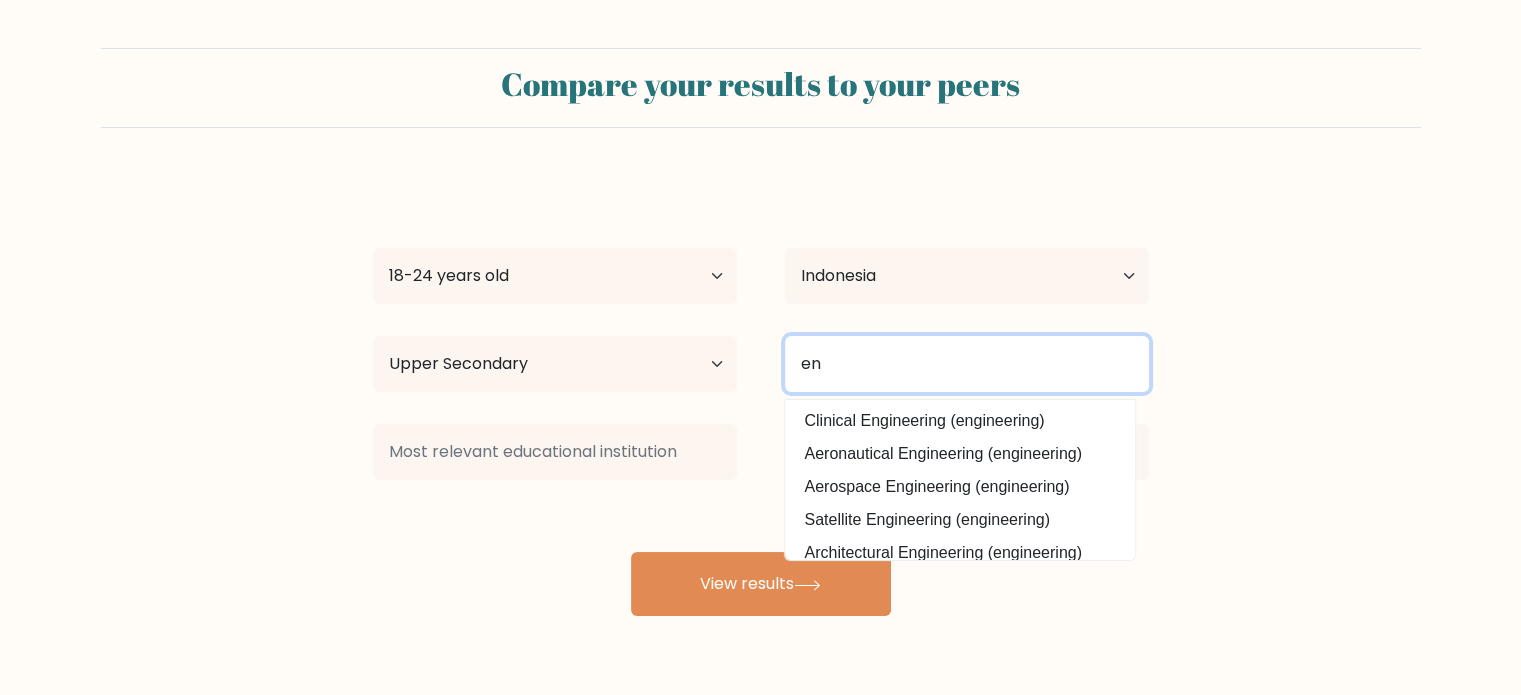 type on "e" 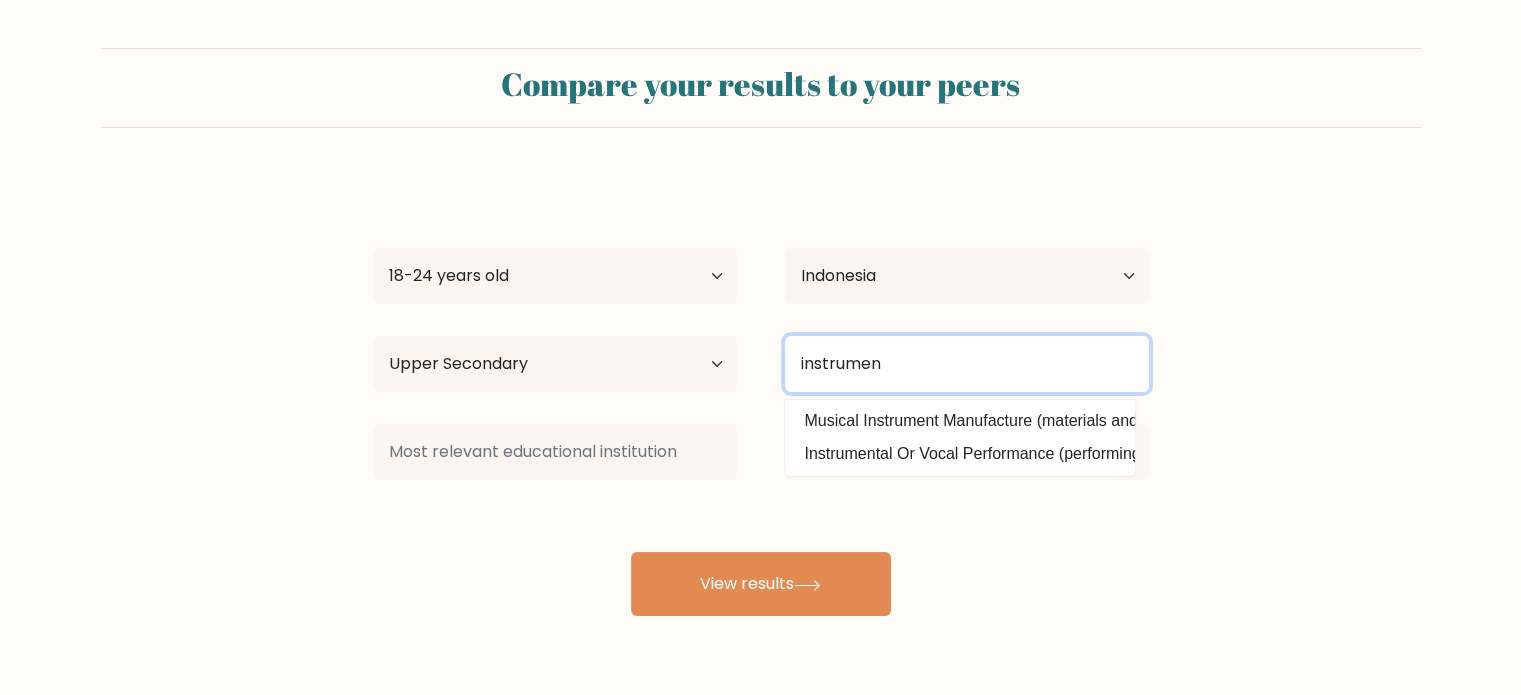 drag, startPoint x: 933, startPoint y: 359, endPoint x: 757, endPoint y: 329, distance: 178.53851 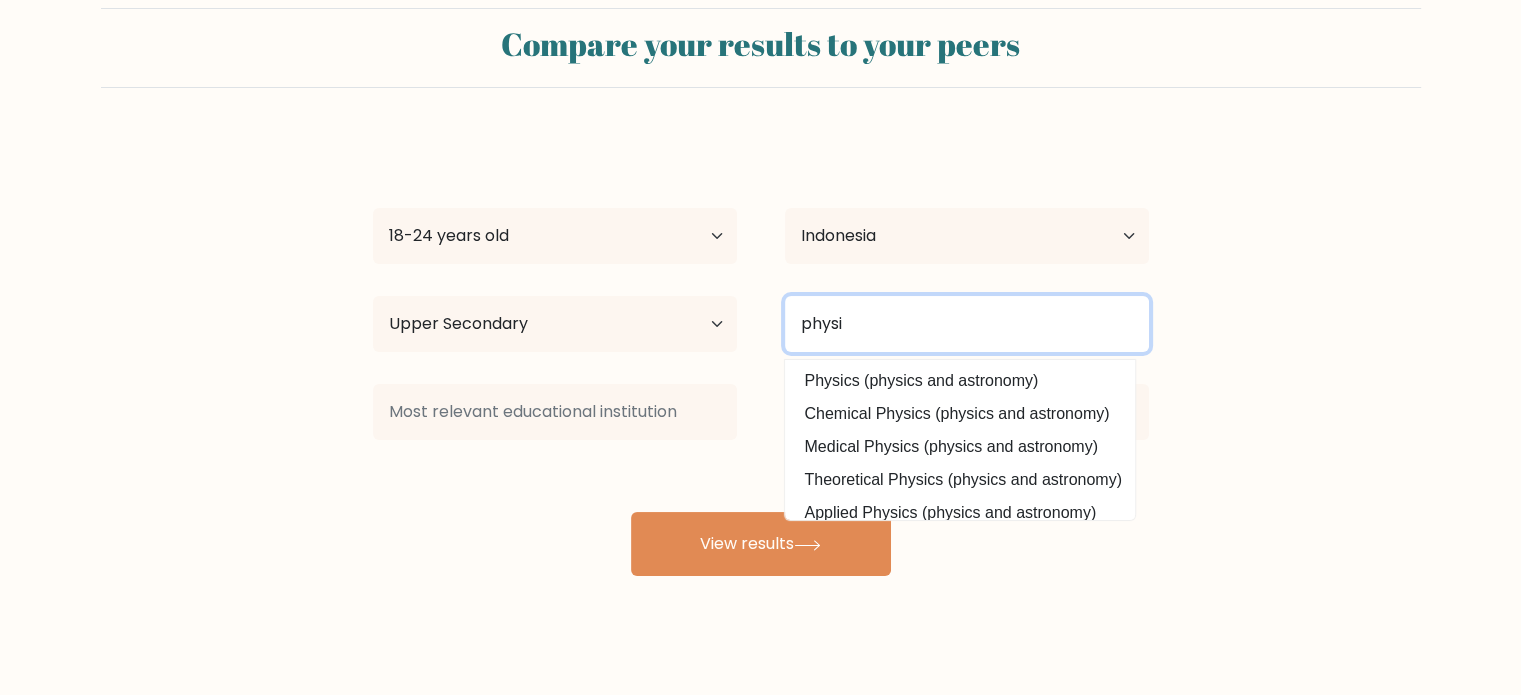 scroll, scrollTop: 63, scrollLeft: 0, axis: vertical 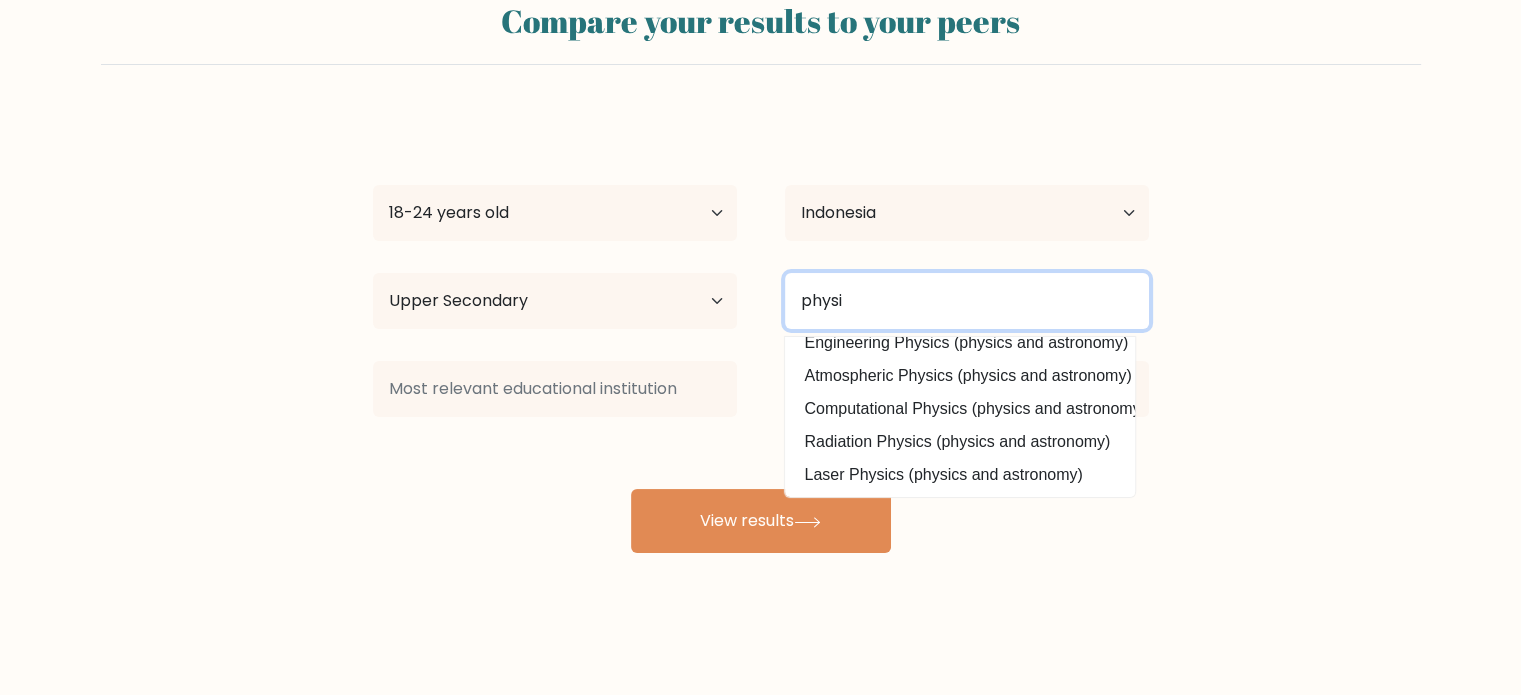 click on "physi" at bounding box center [967, 301] 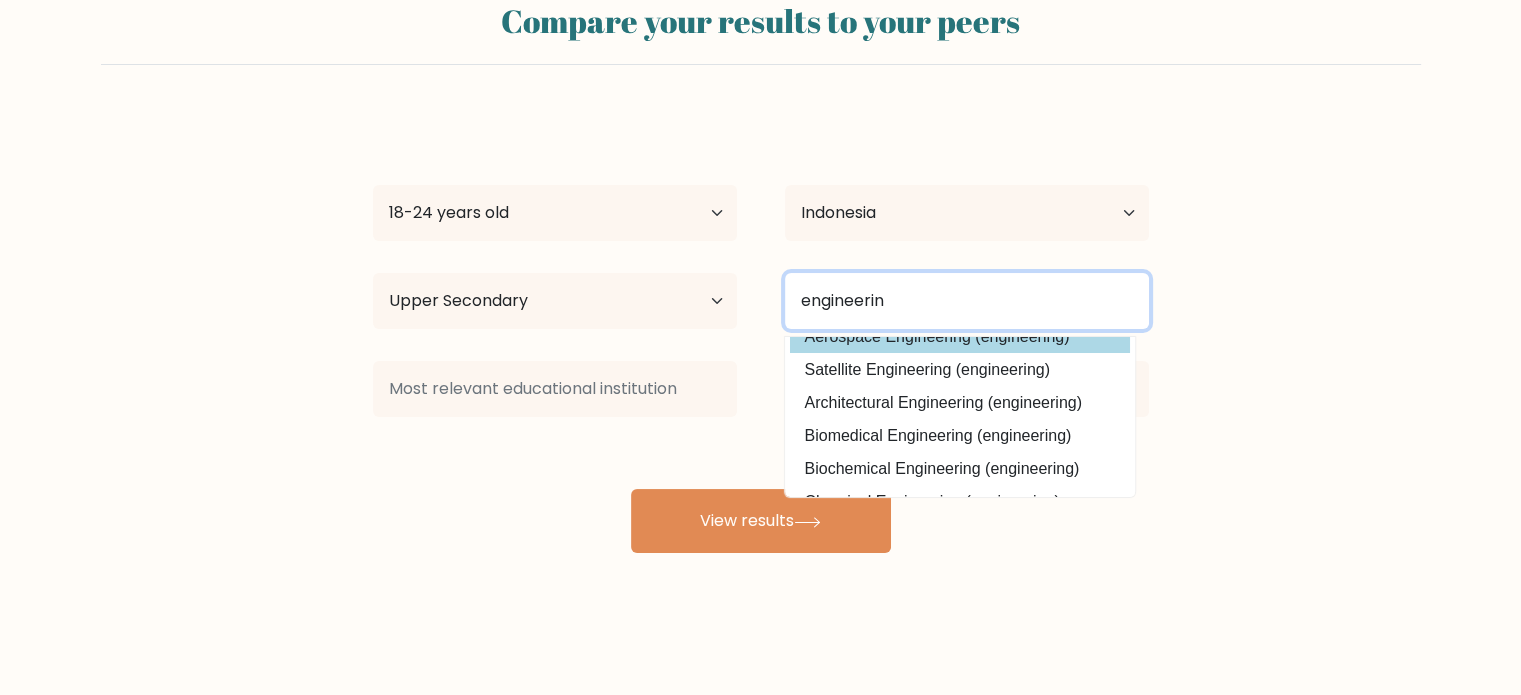 scroll, scrollTop: 86, scrollLeft: 0, axis: vertical 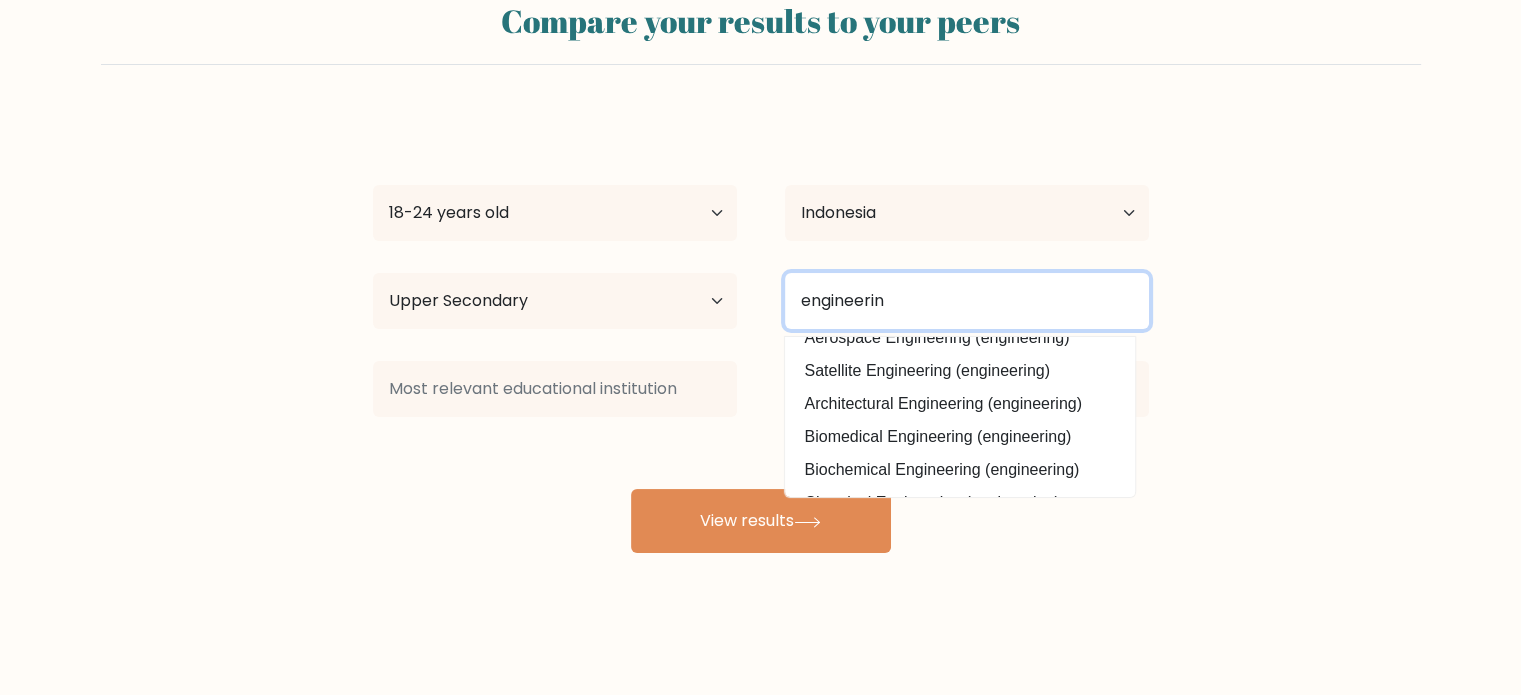 click on "engineerin" at bounding box center [967, 301] 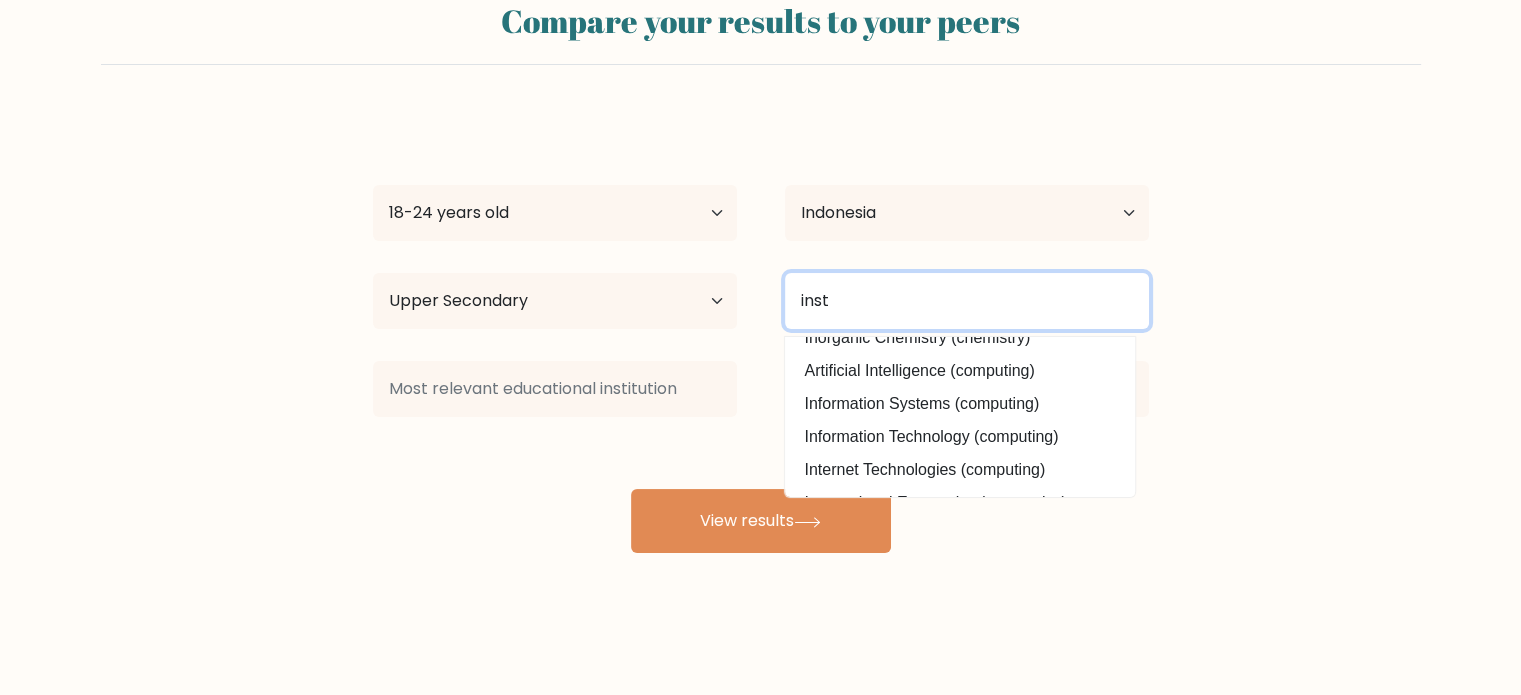 scroll, scrollTop: 0, scrollLeft: 0, axis: both 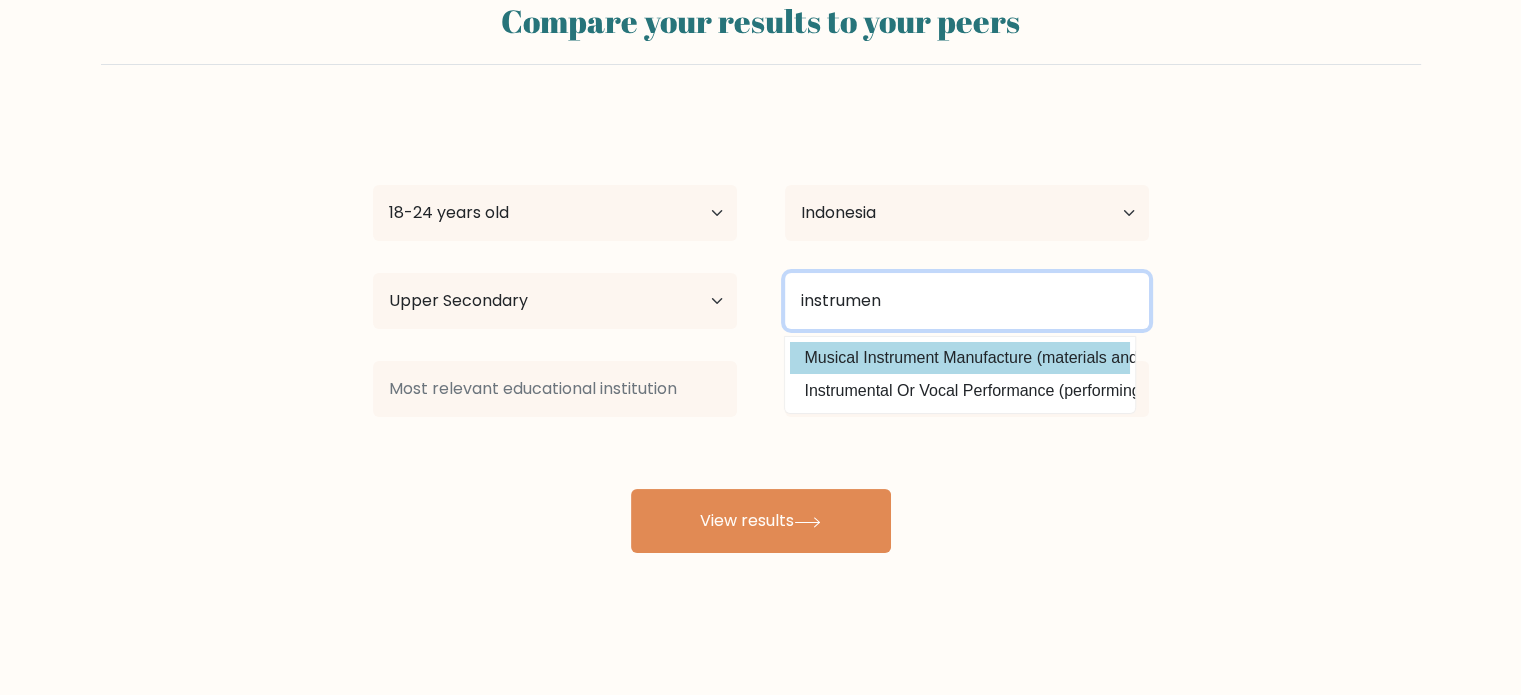 type on "instrumen" 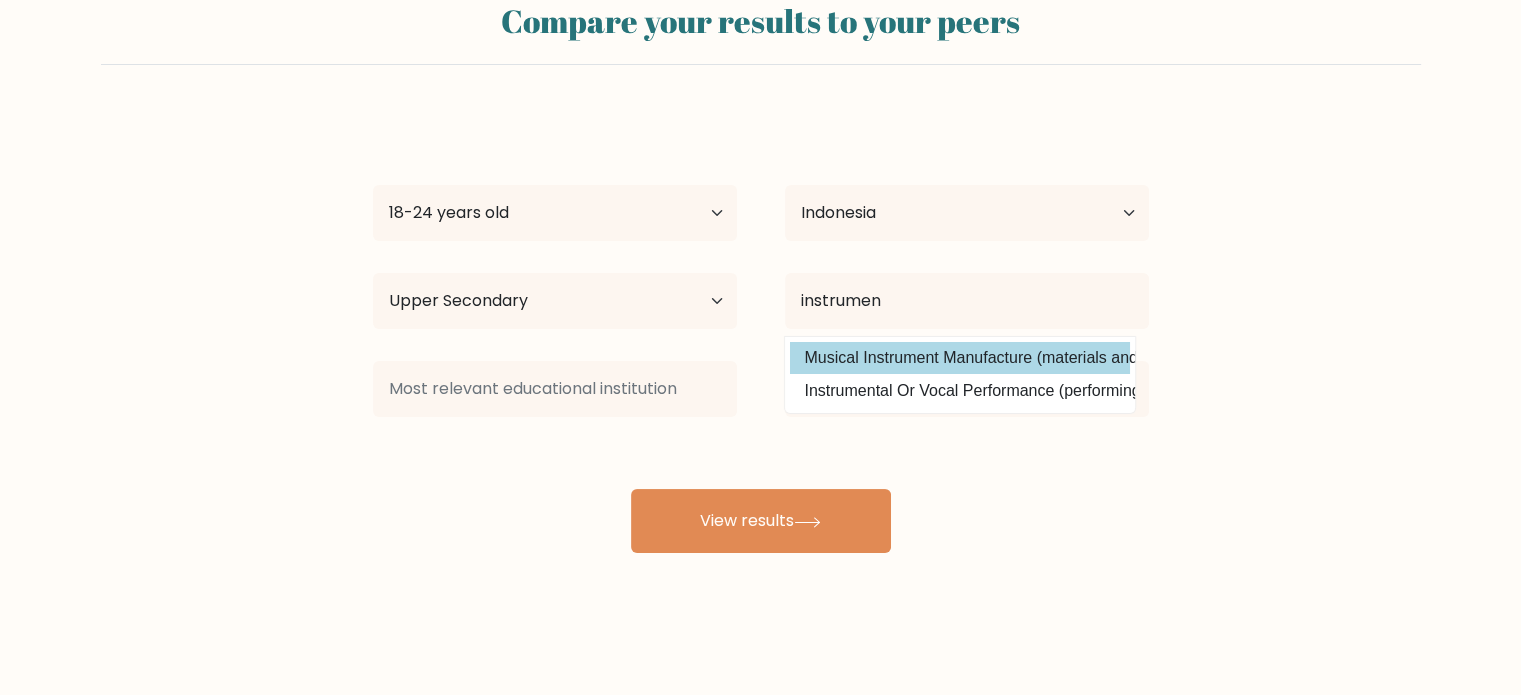 click on "irham
naufal
Age
Under 18 years old
18-24 years old
25-34 years old
35-44 years old
45-54 years old
55-64 years old
65 years old and above
Country
Afghanistan
Albania
Algeria
American Samoa
Andorra
Angola
Anguilla
Antarctica
Antigua and Barbuda
Argentina
Armenia
Aruba
Australia
Austria
Azerbaijan
Bahamas
Bahrain
Bangladesh
Barbados
Belarus
Belgium
Belize
Benin
Bermuda
Bhutan
Bolivia
Bonaire, Sint Eustatius and Saba
Bosnia and Herzegovina
Botswana
Bouvet Island
Brazil
Brunei Chad" at bounding box center [761, 333] 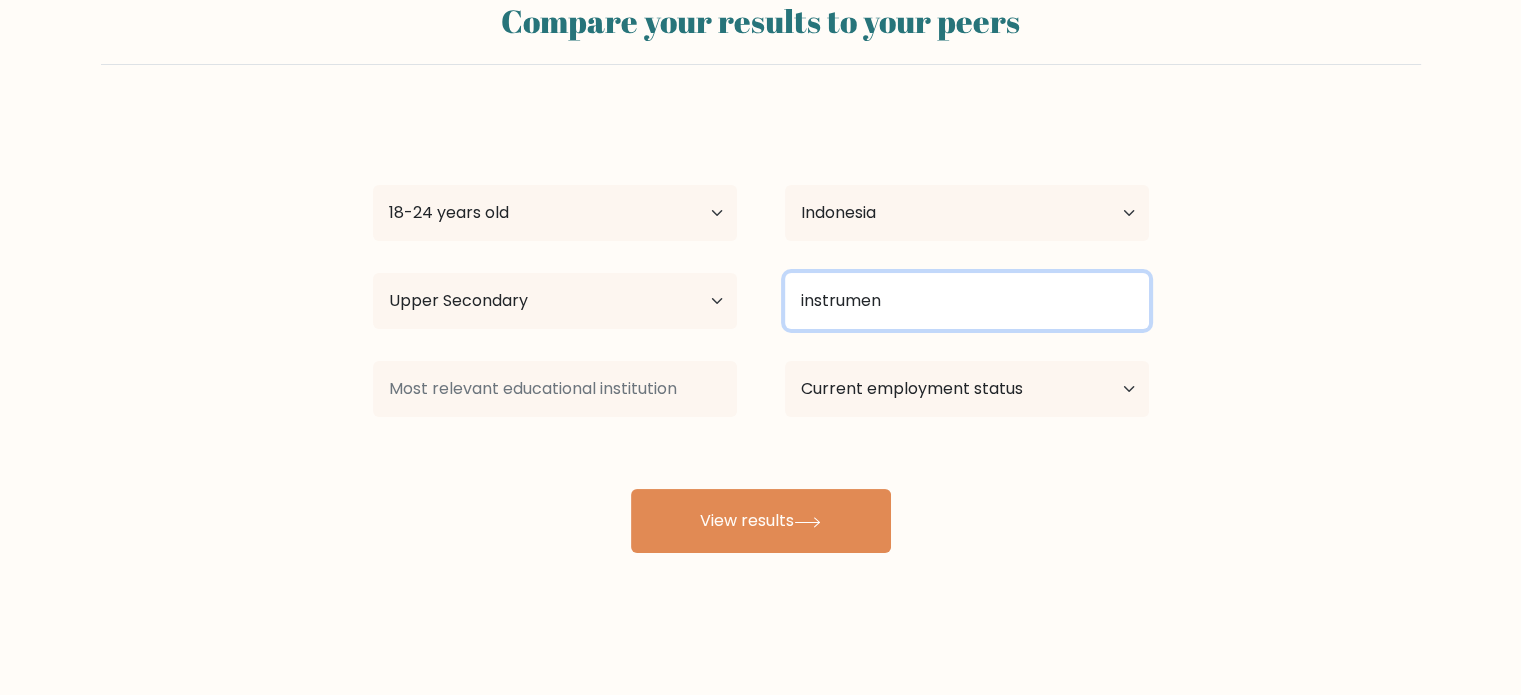 click on "instrumen" at bounding box center (967, 301) 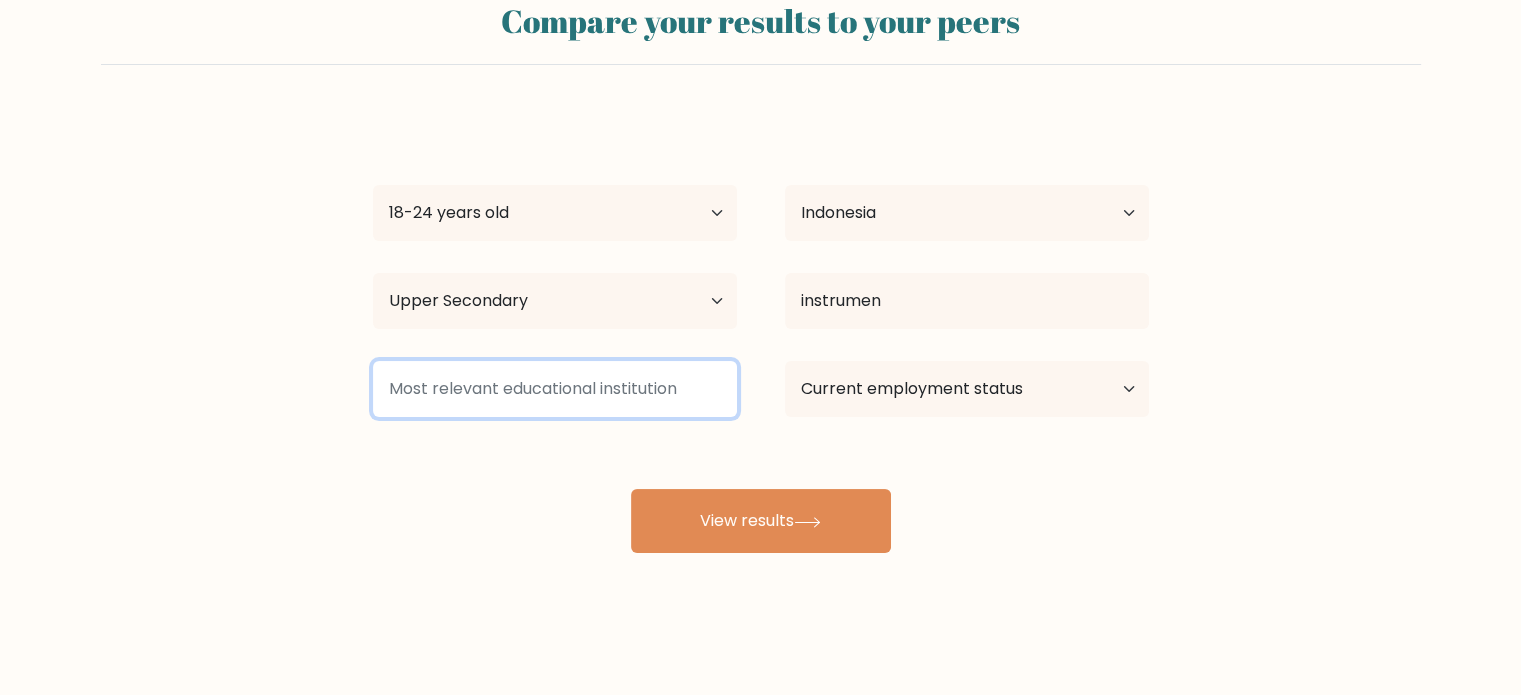 click at bounding box center (555, 389) 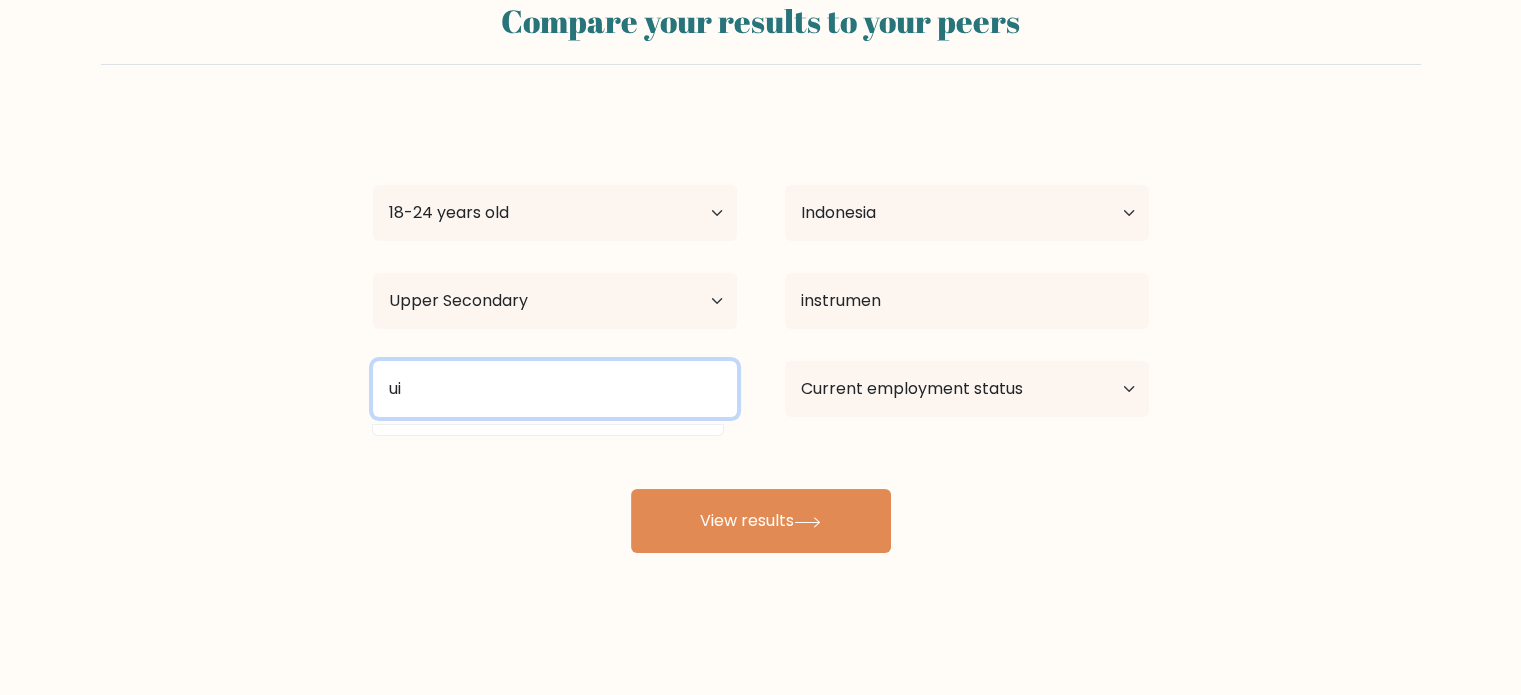 type on "u" 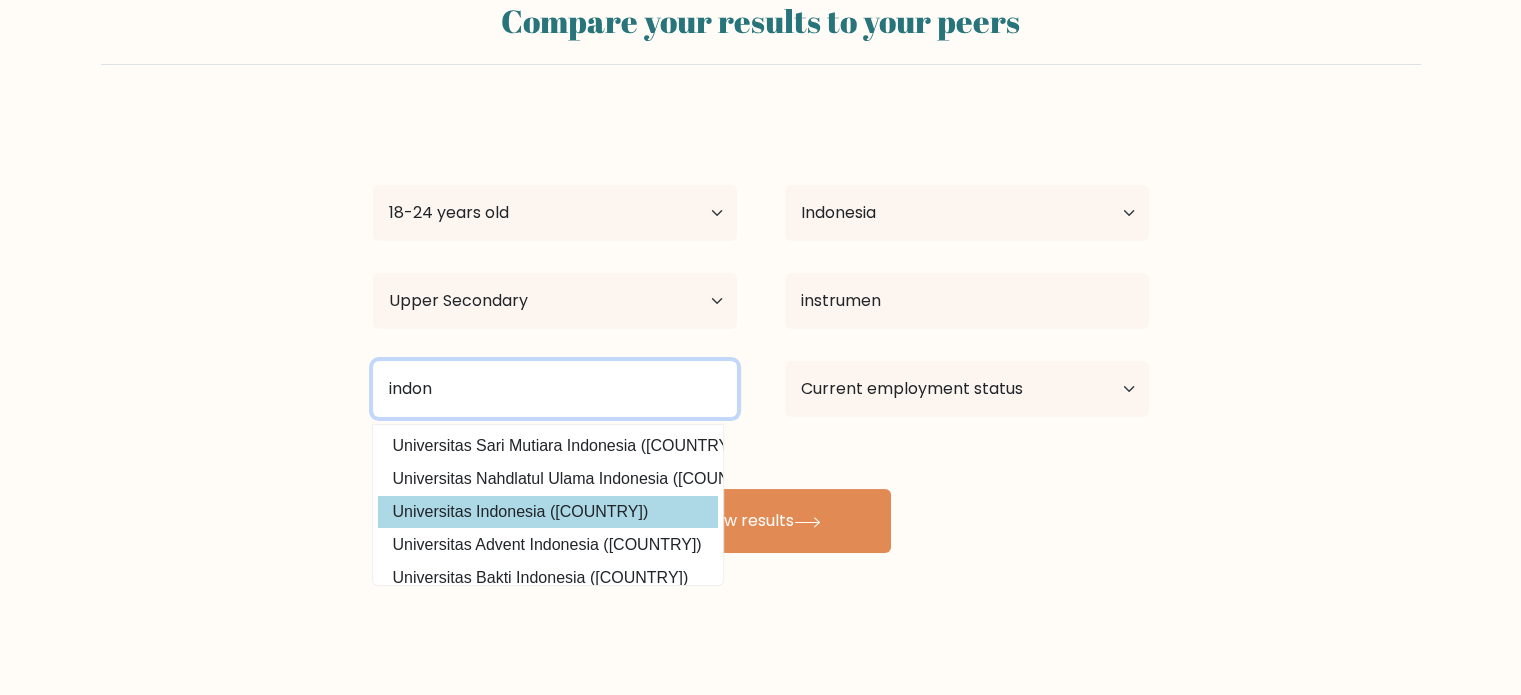 type on "indon" 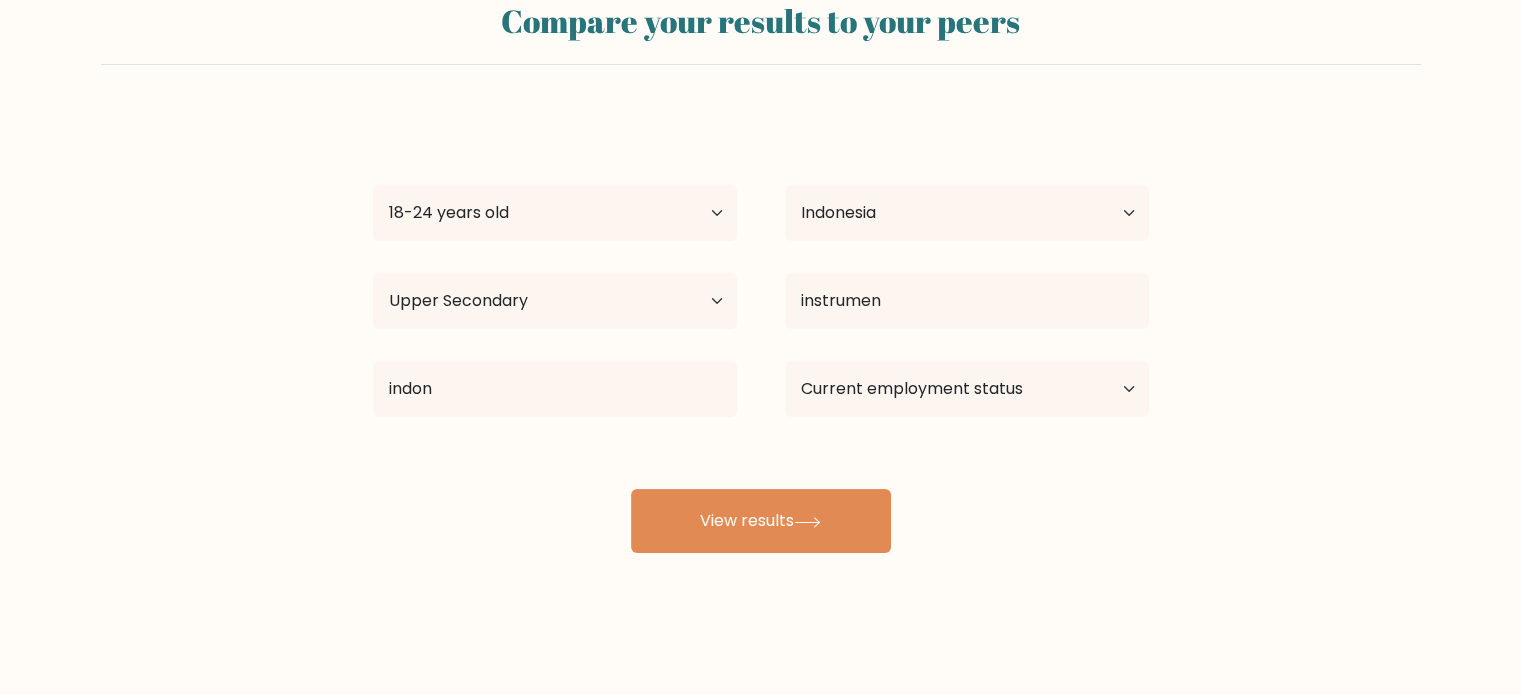 click on "irham
naufal
Age
Under 18 years old
18-24 years old
25-34 years old
35-44 years old
45-54 years old
55-64 years old
65 years old and above
Country
Afghanistan
Albania
Algeria
American Samoa
Andorra
Angola
Anguilla
Antarctica
Antigua and Barbuda
Argentina
Armenia
Aruba
Australia
Austria
Azerbaijan
Bahamas
Bahrain
Bangladesh
Barbados
Belarus
Belgium
Belize
Benin
Bermuda
Bhutan
Bolivia
Bonaire, Sint Eustatius and Saba
Bosnia and Herzegovina
Botswana
Bouvet Island
Brazil
Brunei Chad" at bounding box center (761, 333) 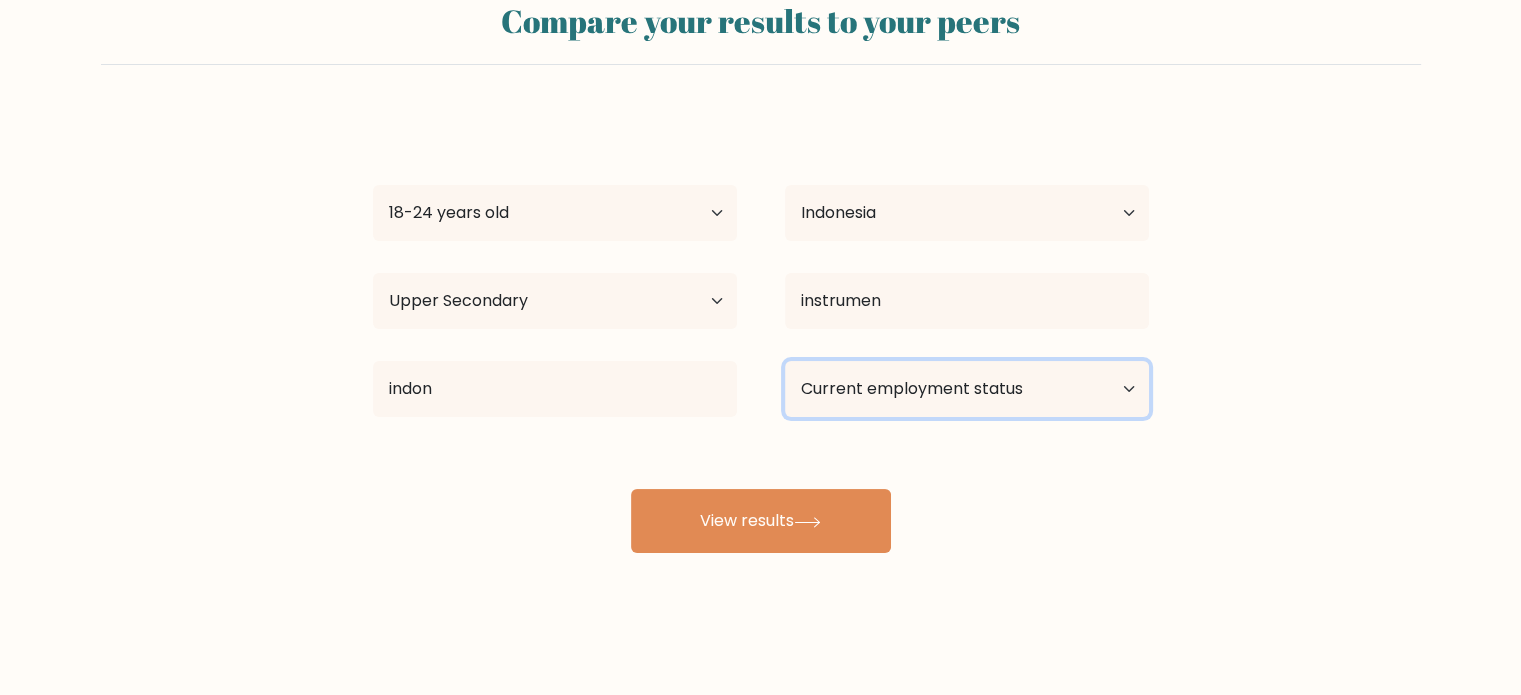 click on "Current employment status
Employed
Student
Retired
Other / prefer not to answer" at bounding box center [967, 389] 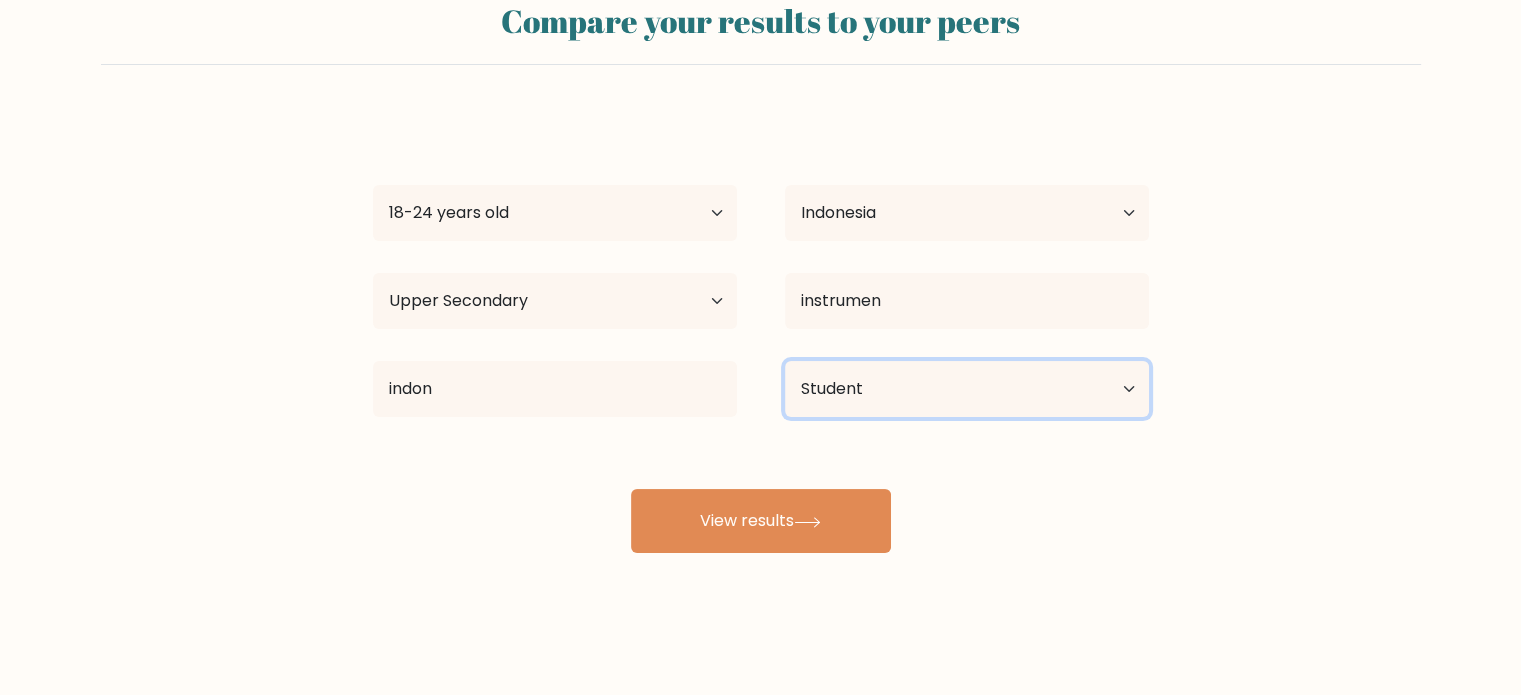 click on "Current employment status
Employed
Student
Retired
Other / prefer not to answer" at bounding box center (967, 389) 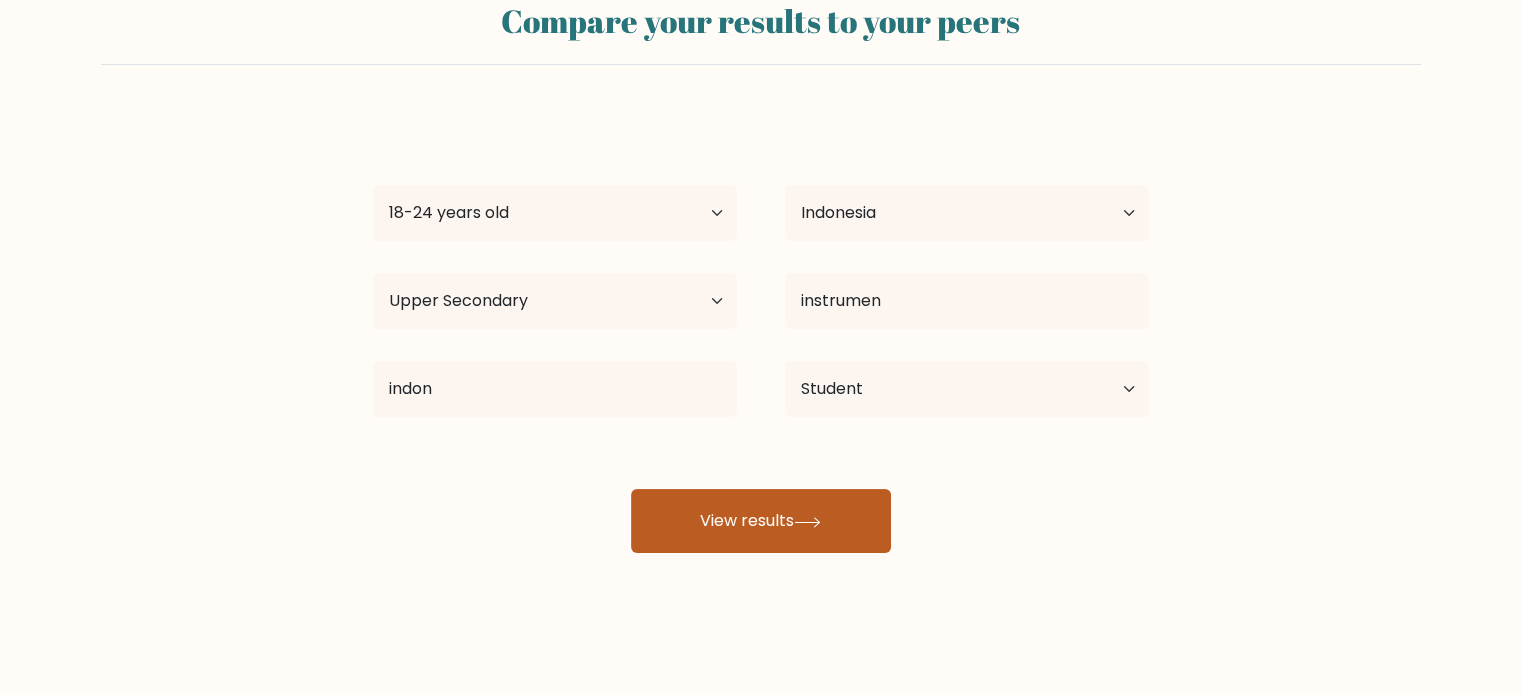 click on "View results" at bounding box center (761, 521) 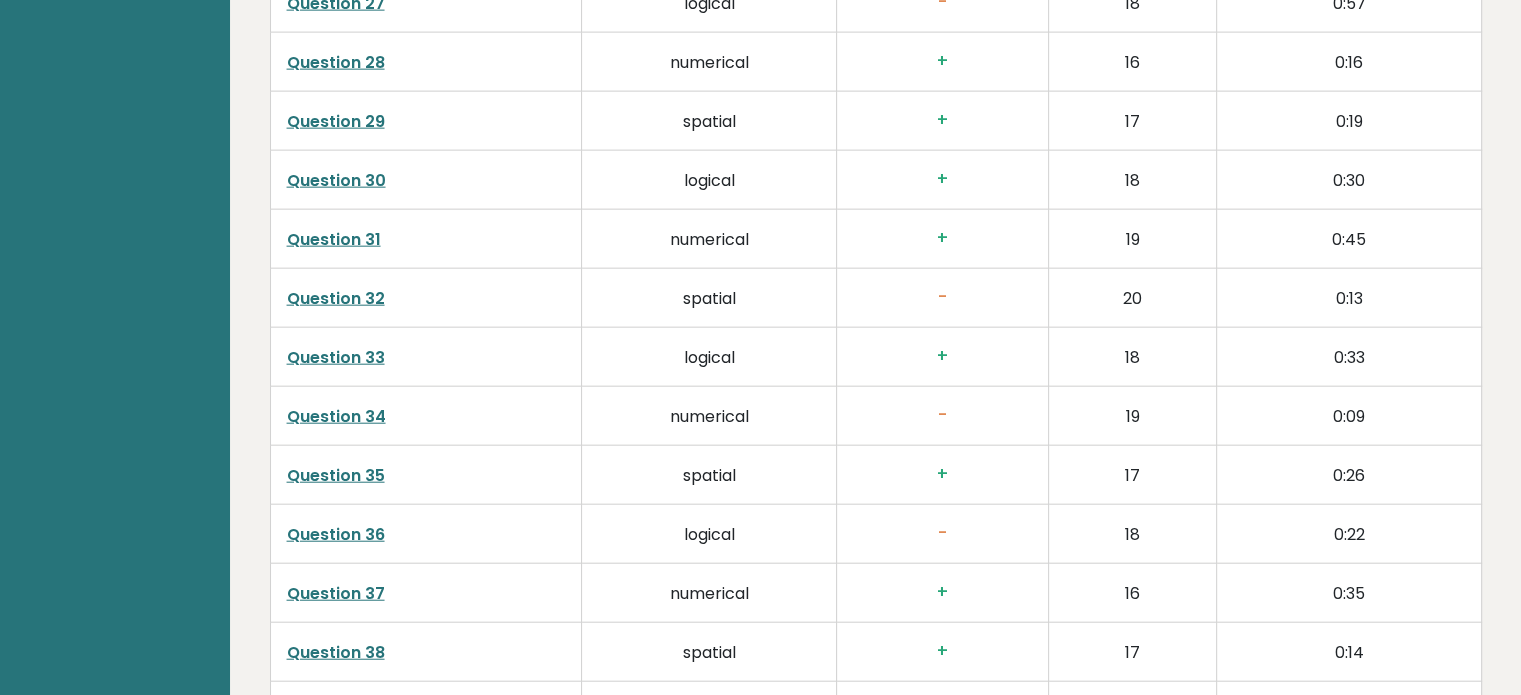 scroll, scrollTop: 5142, scrollLeft: 0, axis: vertical 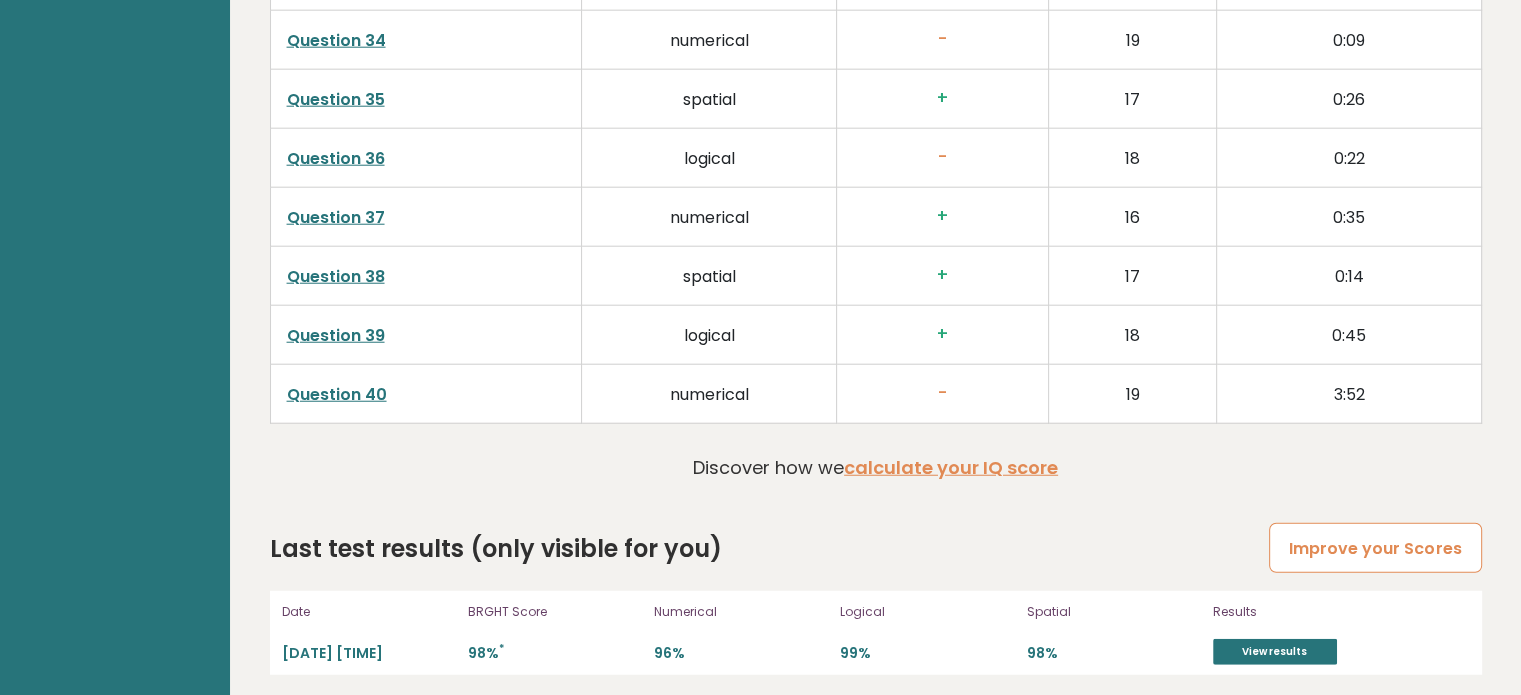 click on "Improve your Scores" at bounding box center (1375, 548) 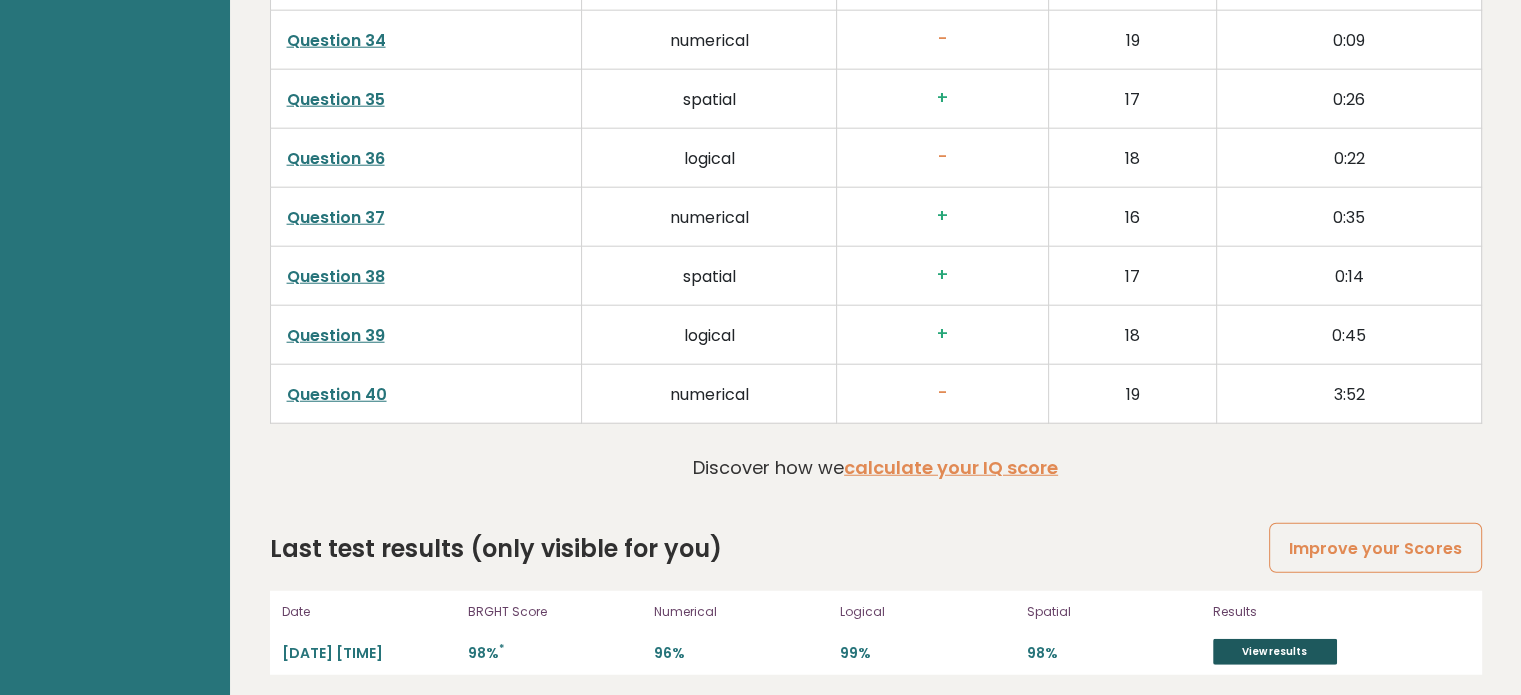 click on "View results" at bounding box center (1275, 652) 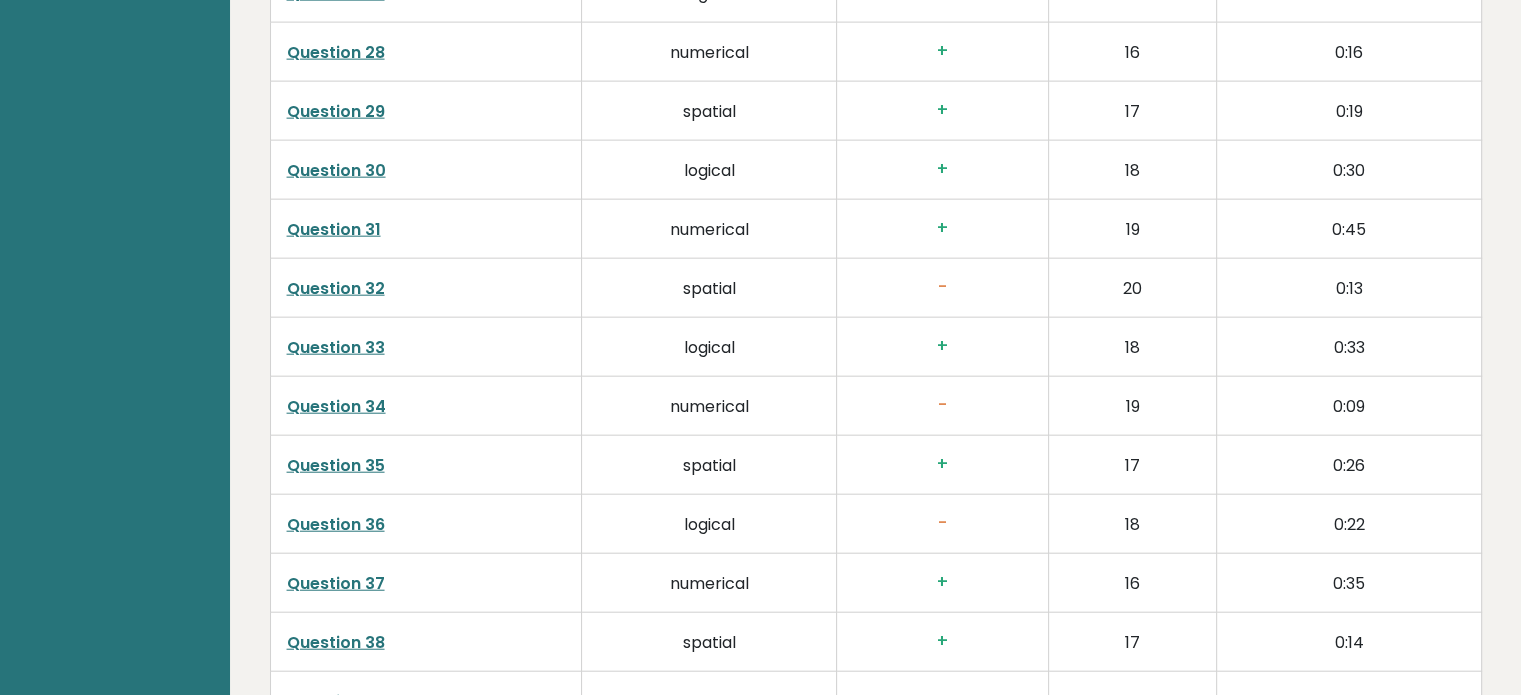 scroll, scrollTop: 4408, scrollLeft: 0, axis: vertical 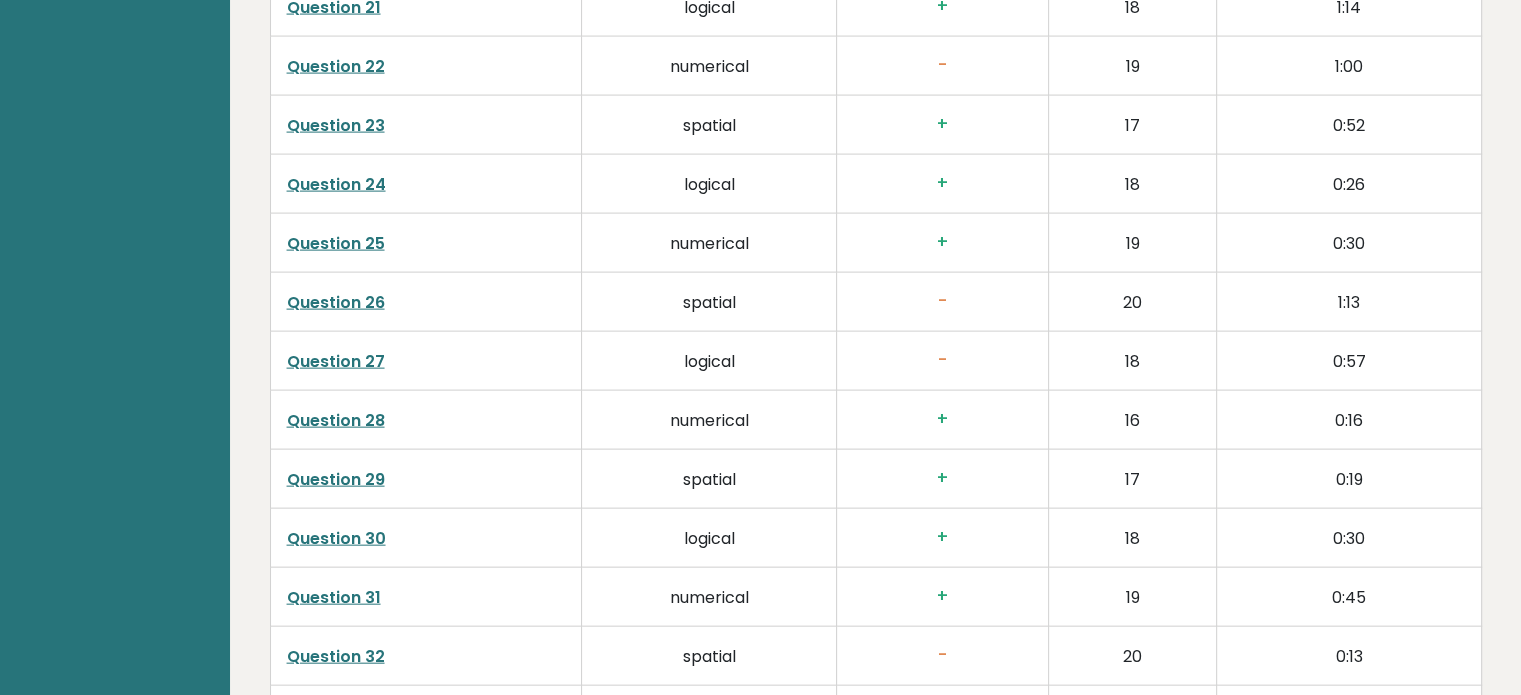 click on "18" at bounding box center (1132, 360) 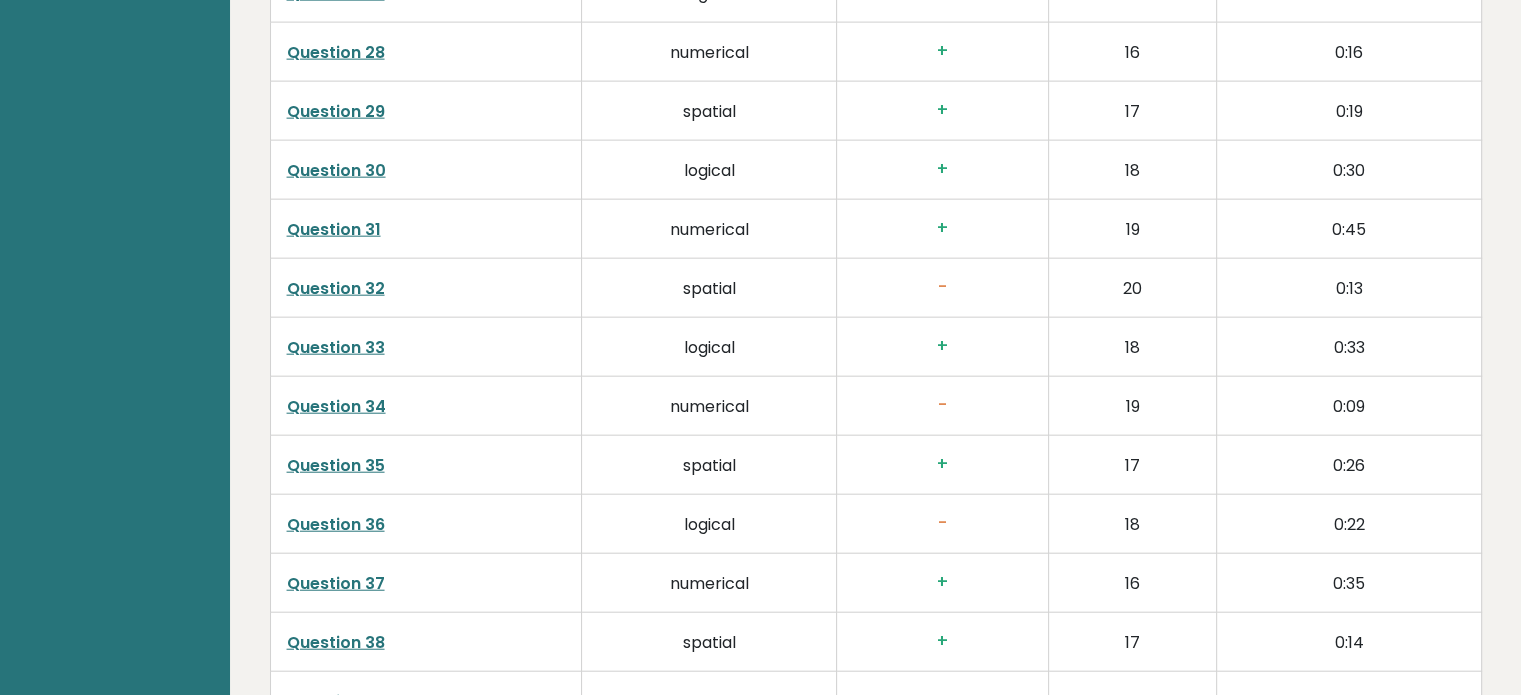 scroll, scrollTop: 5142, scrollLeft: 0, axis: vertical 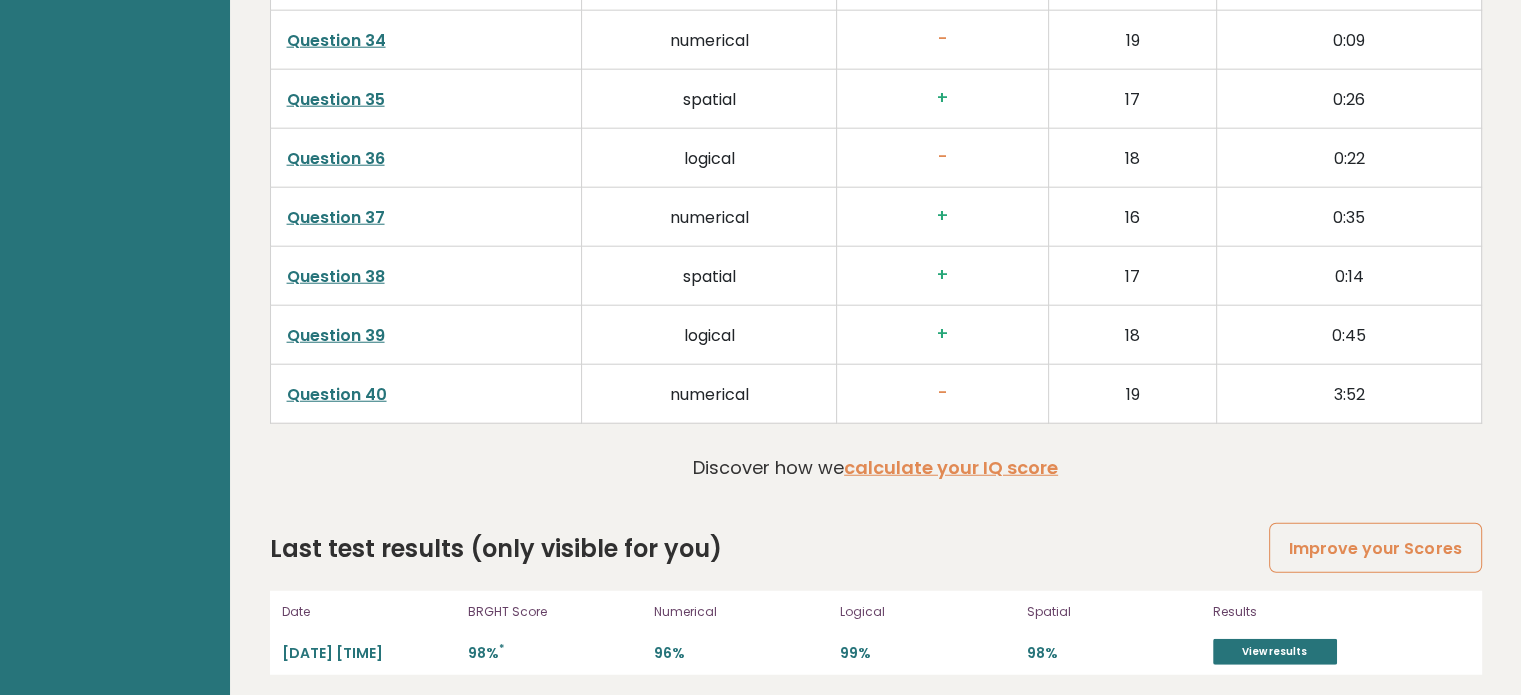 click on "Question
40" at bounding box center [426, 393] 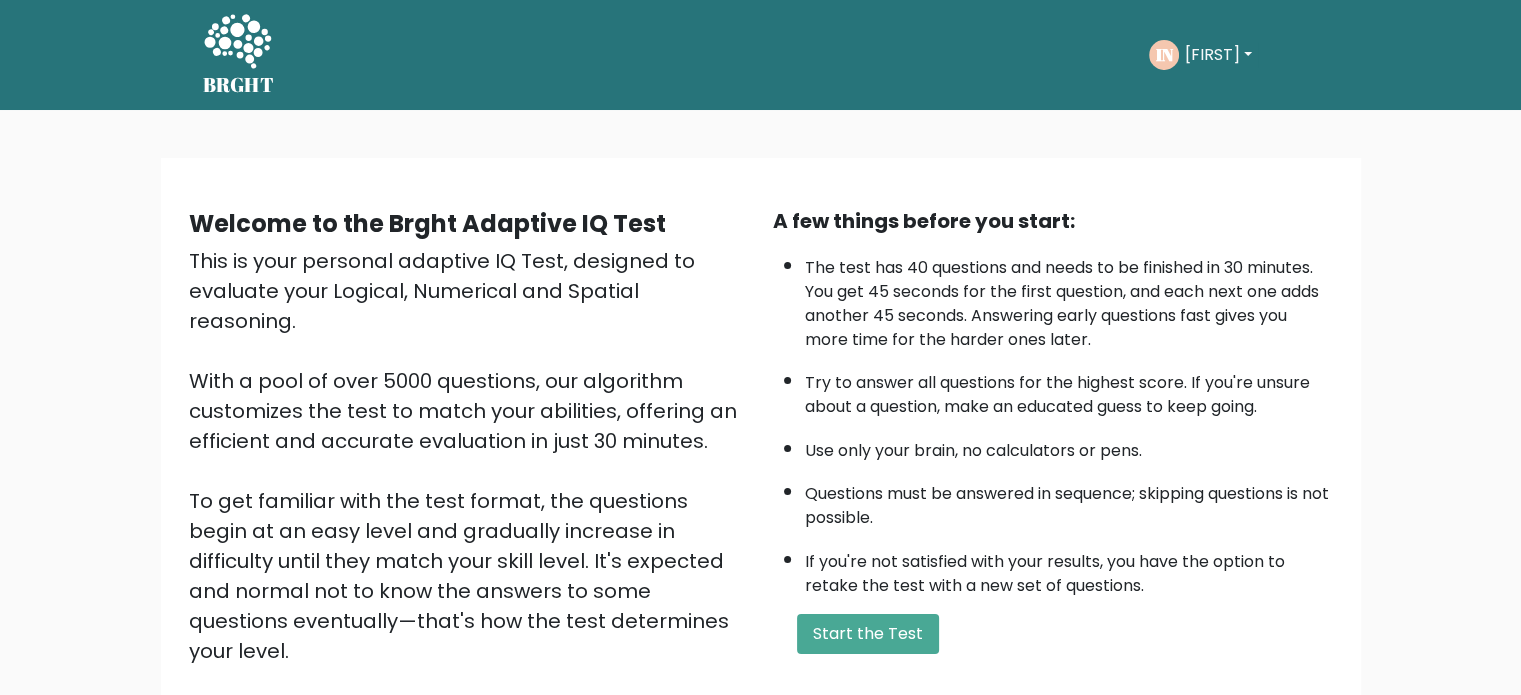 scroll, scrollTop: 220, scrollLeft: 0, axis: vertical 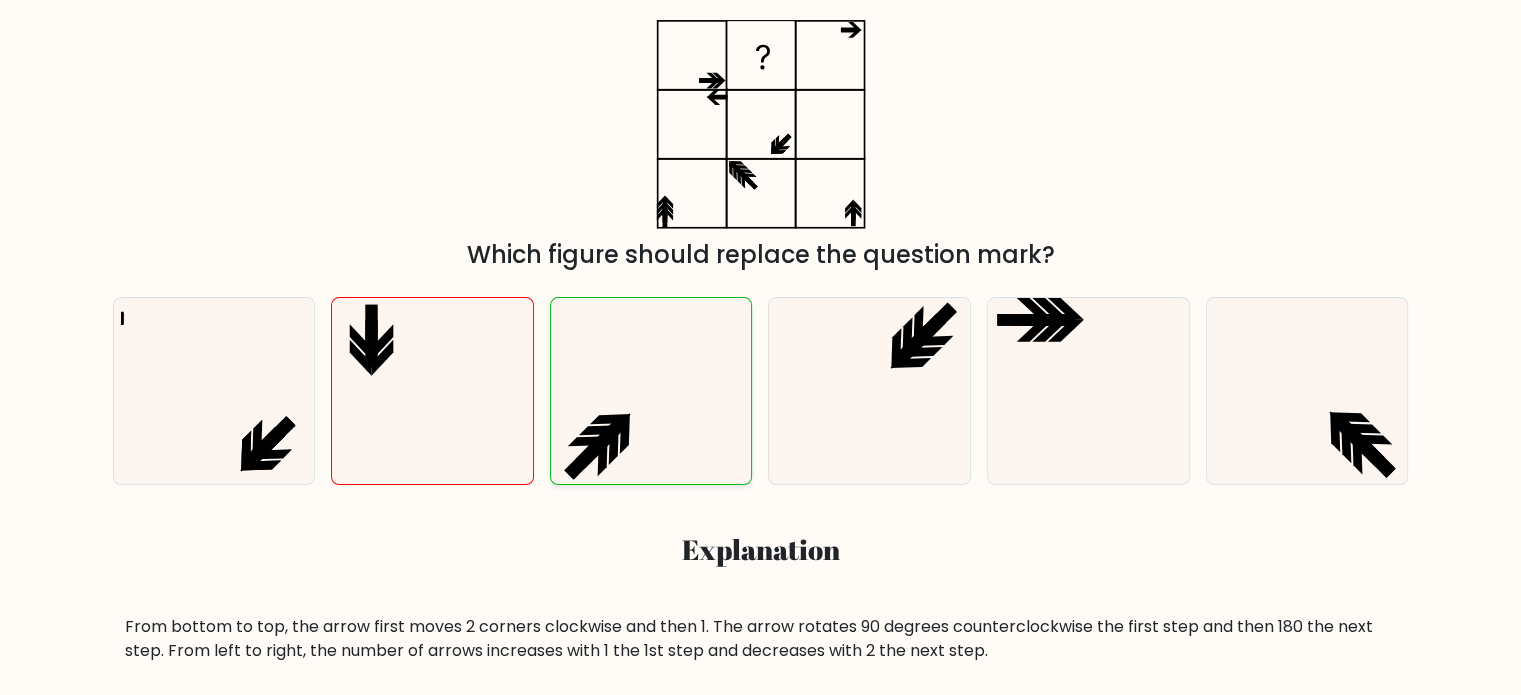 click 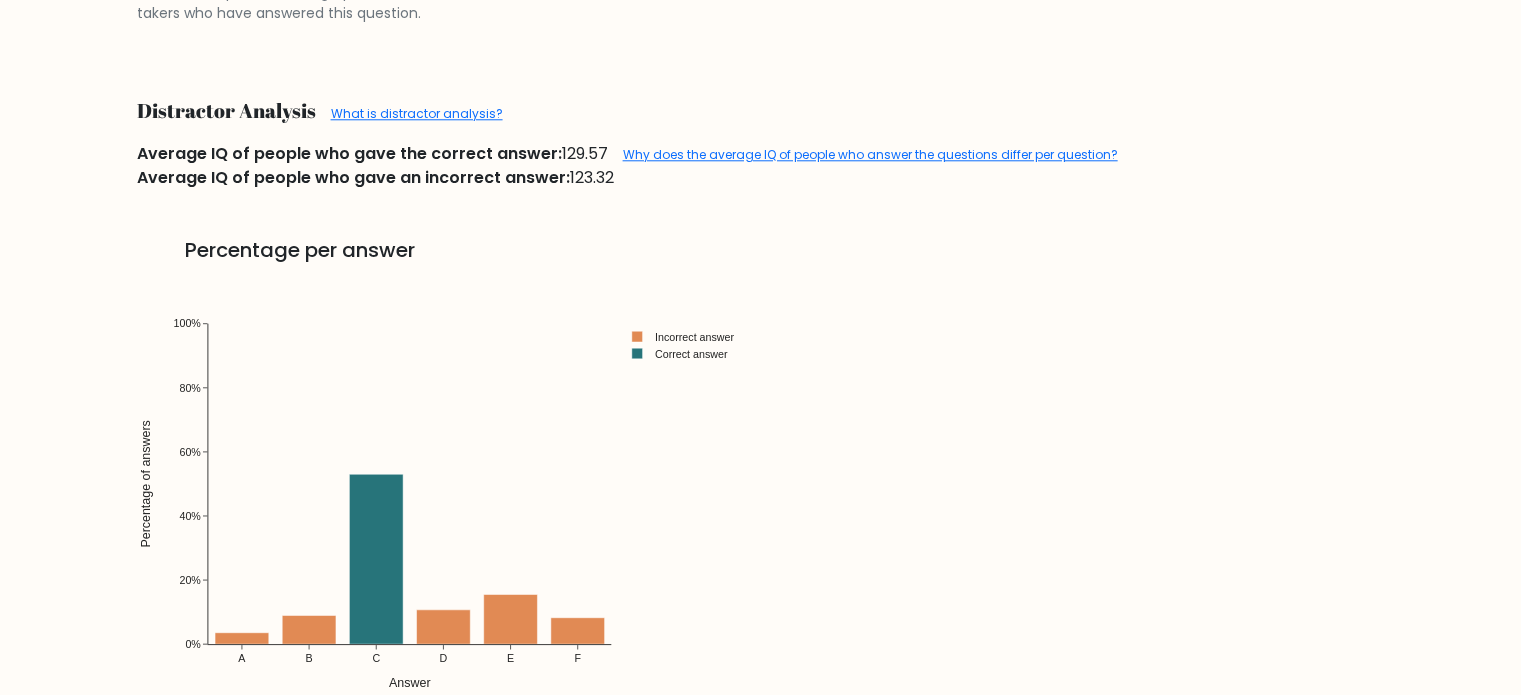 scroll, scrollTop: 1484, scrollLeft: 0, axis: vertical 